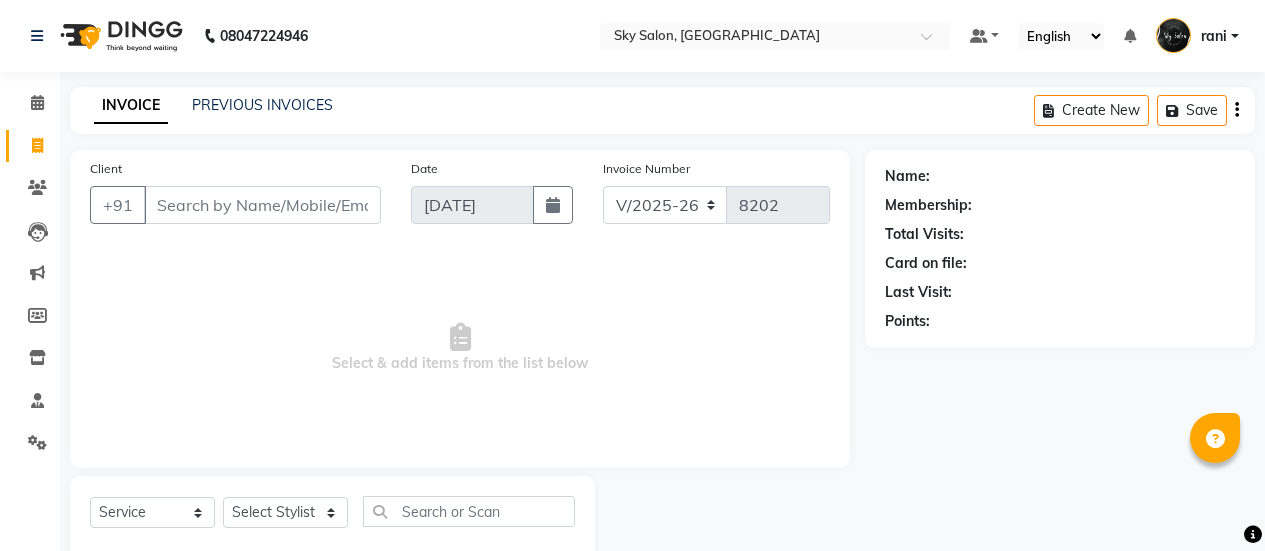 select on "3537" 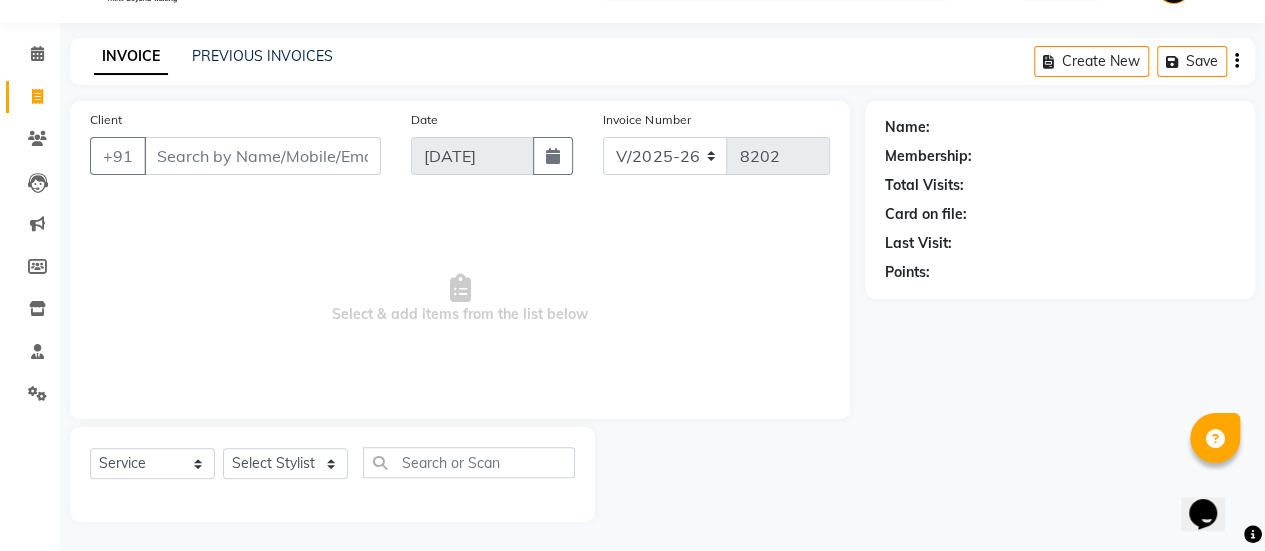 scroll, scrollTop: 0, scrollLeft: 0, axis: both 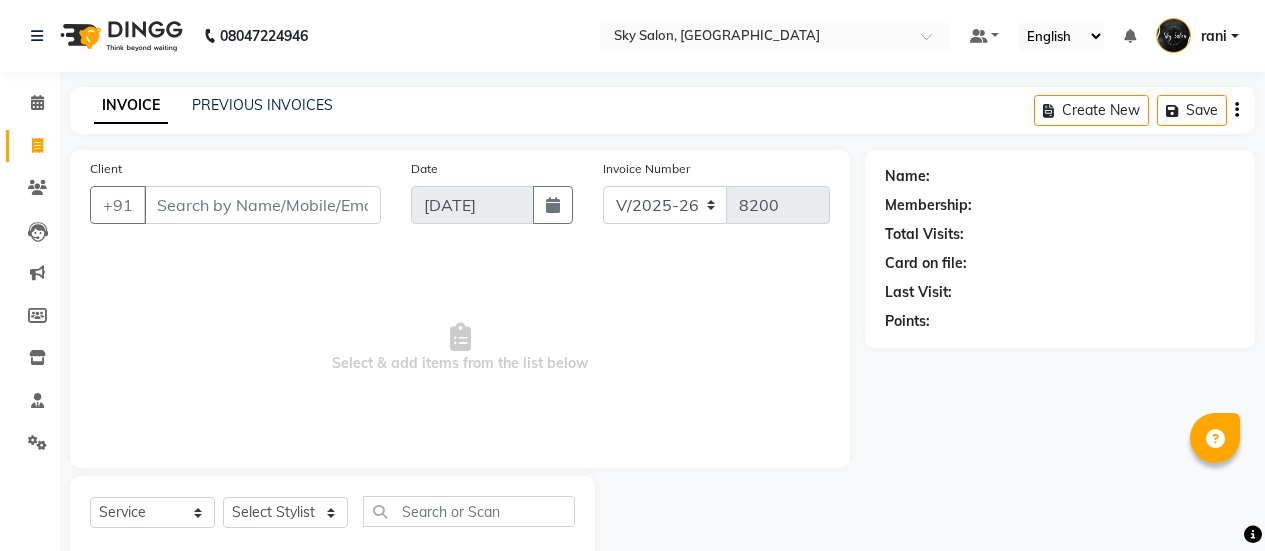 select on "3537" 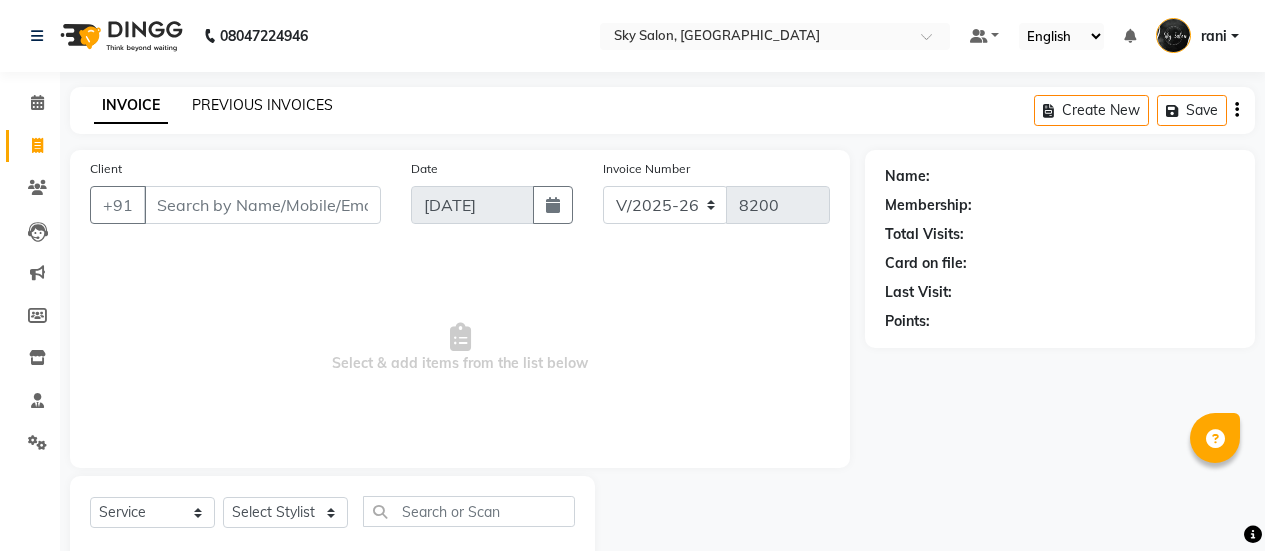 scroll, scrollTop: 49, scrollLeft: 0, axis: vertical 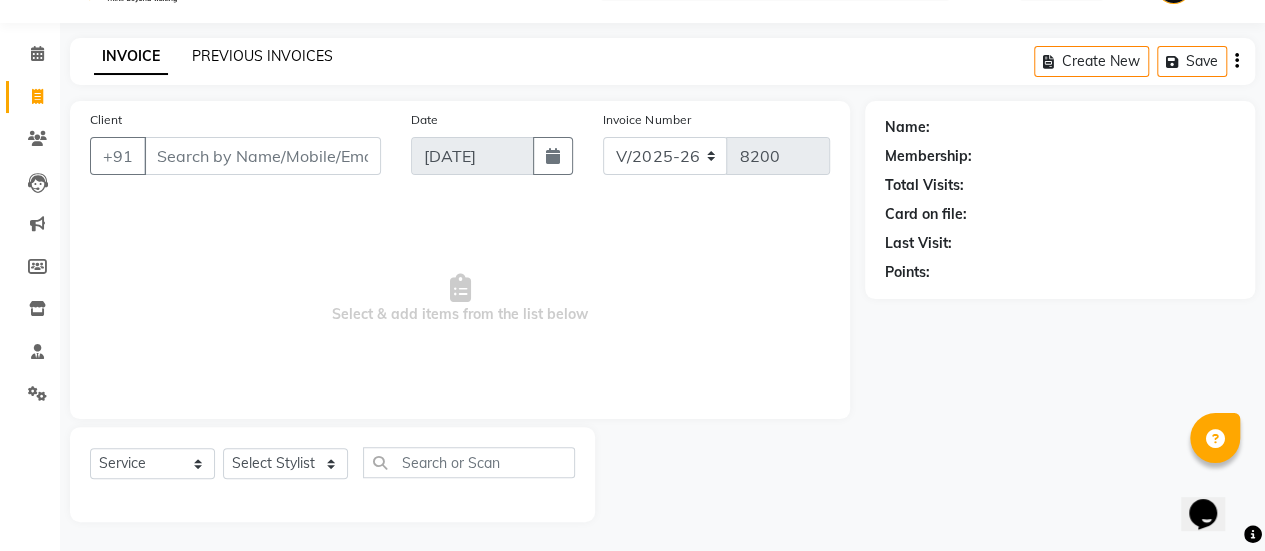 click on "PREVIOUS INVOICES" 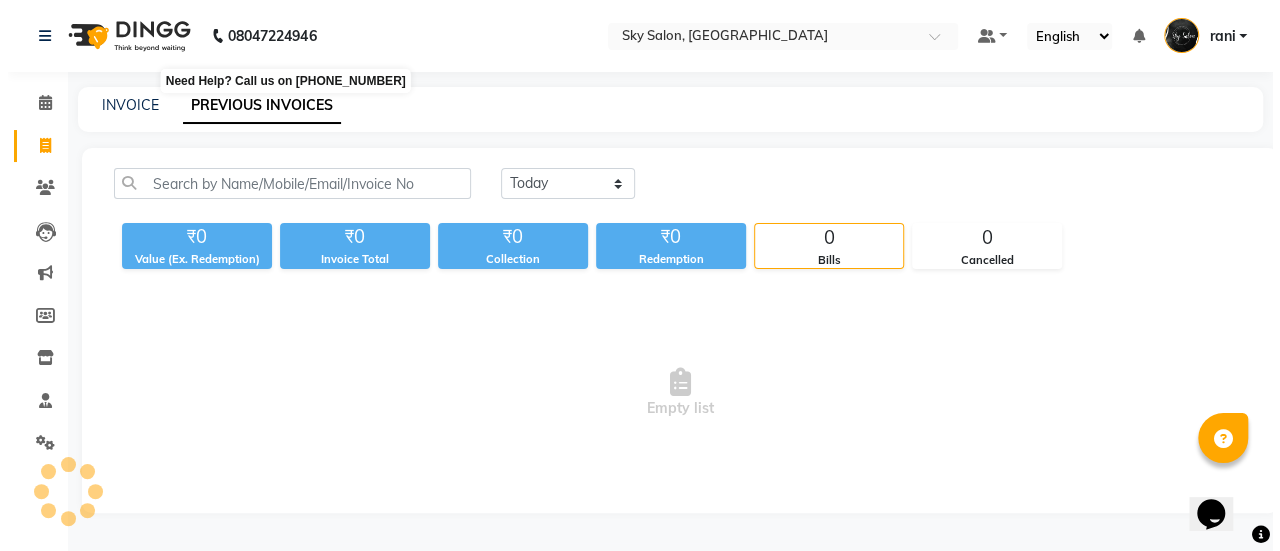 scroll, scrollTop: 0, scrollLeft: 0, axis: both 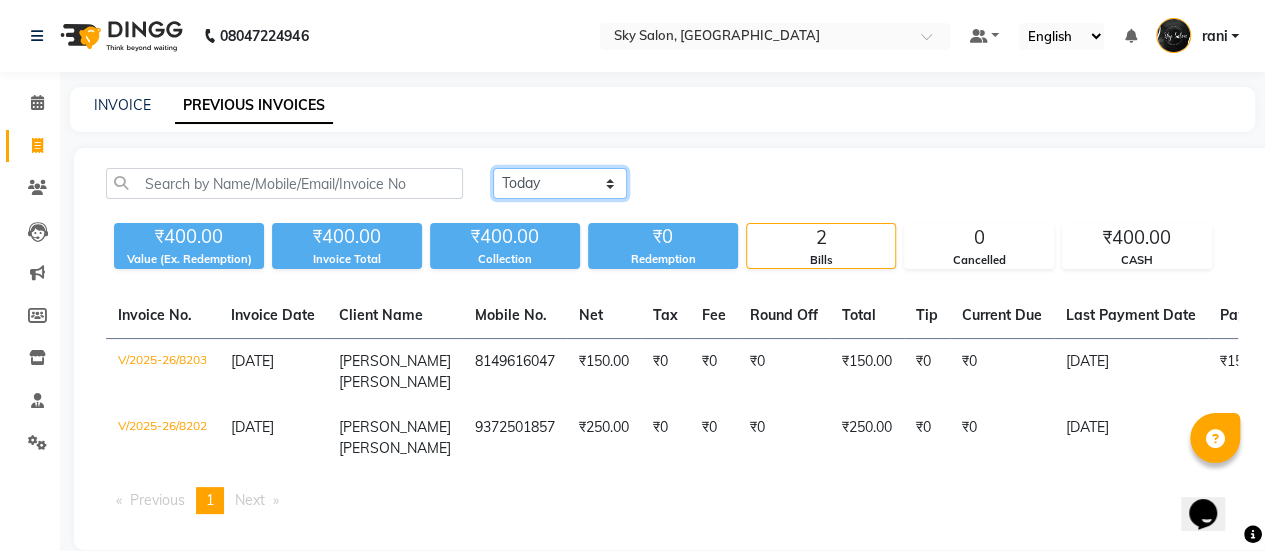 click on "[DATE] [DATE] Custom Range" 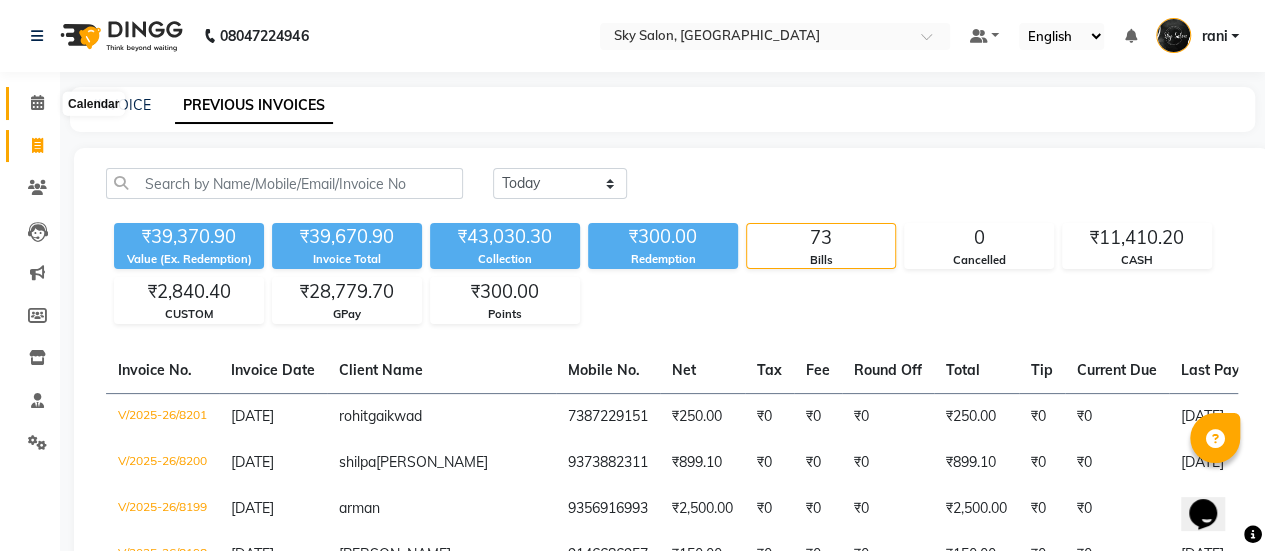 click 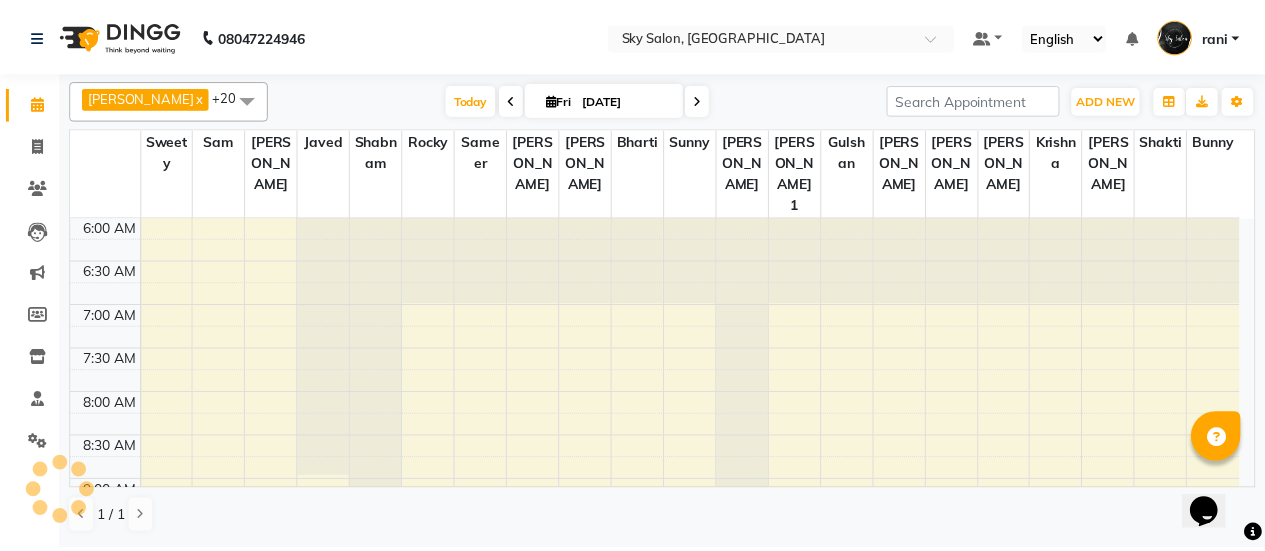 scroll, scrollTop: 0, scrollLeft: 0, axis: both 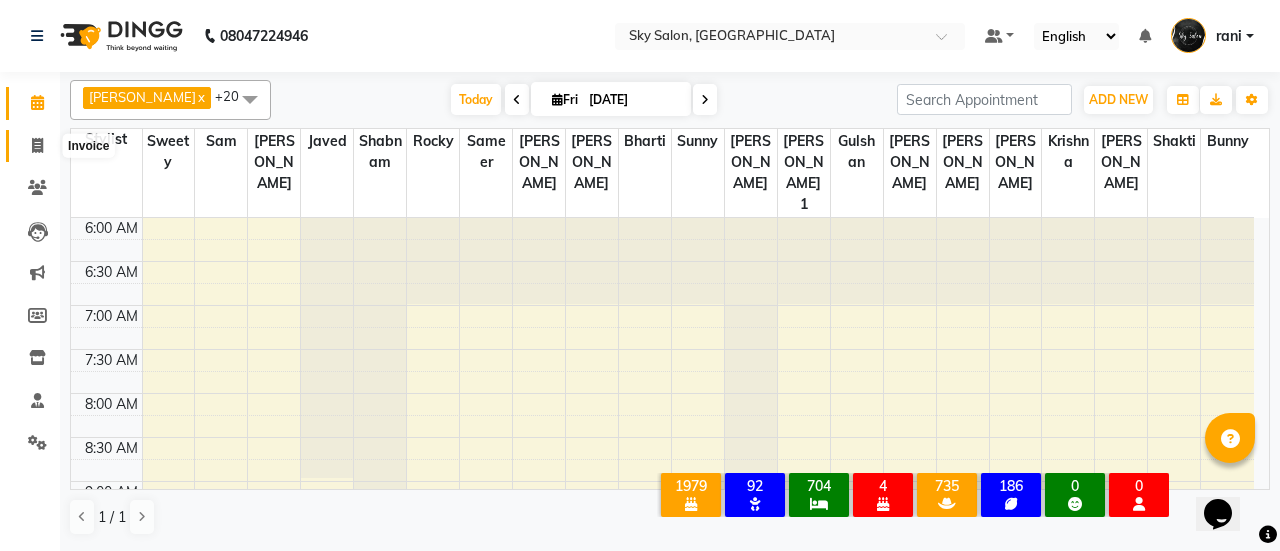 click 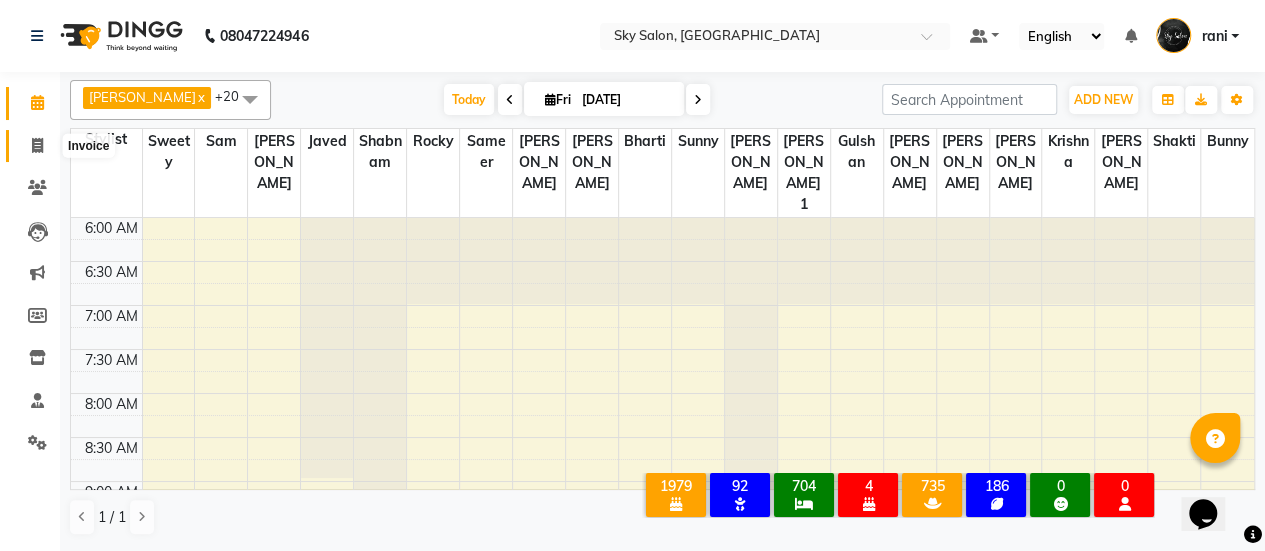 select on "service" 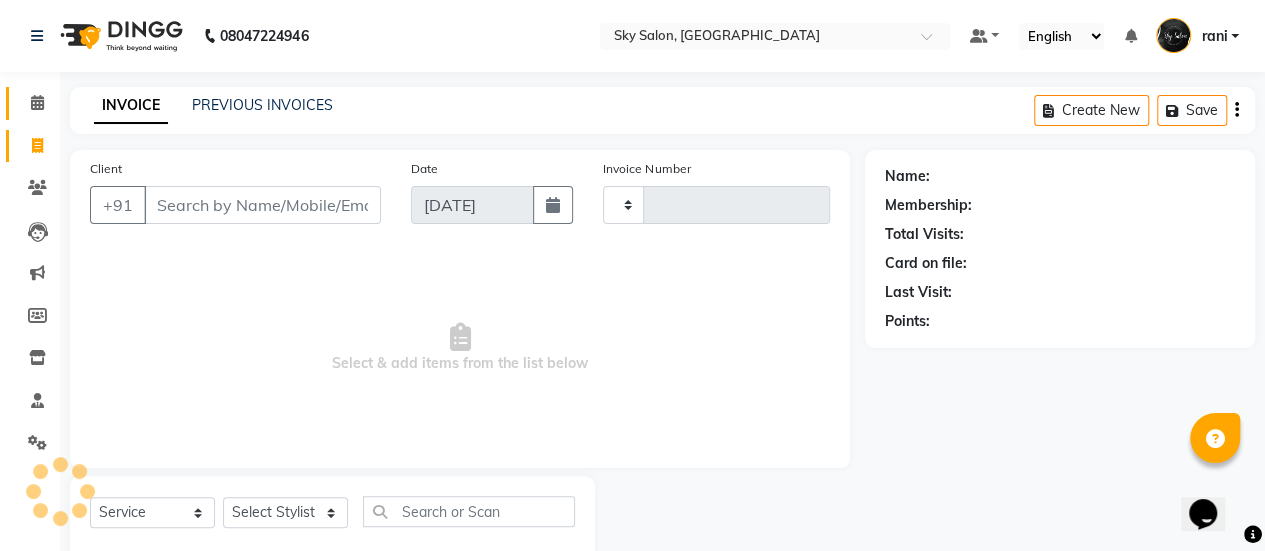 type on "8208" 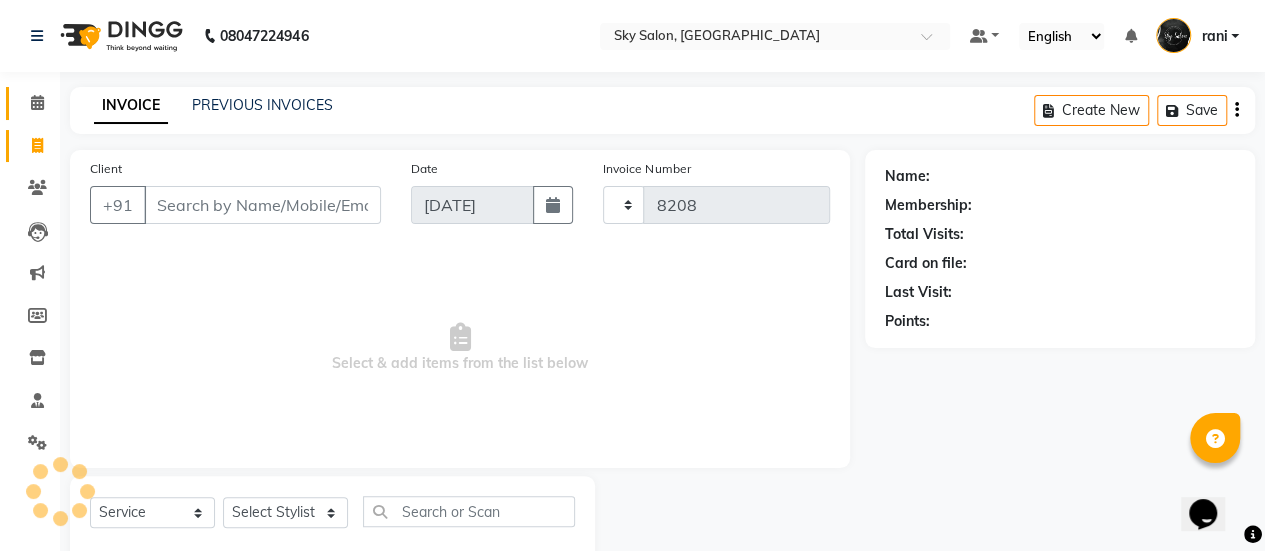 select on "3537" 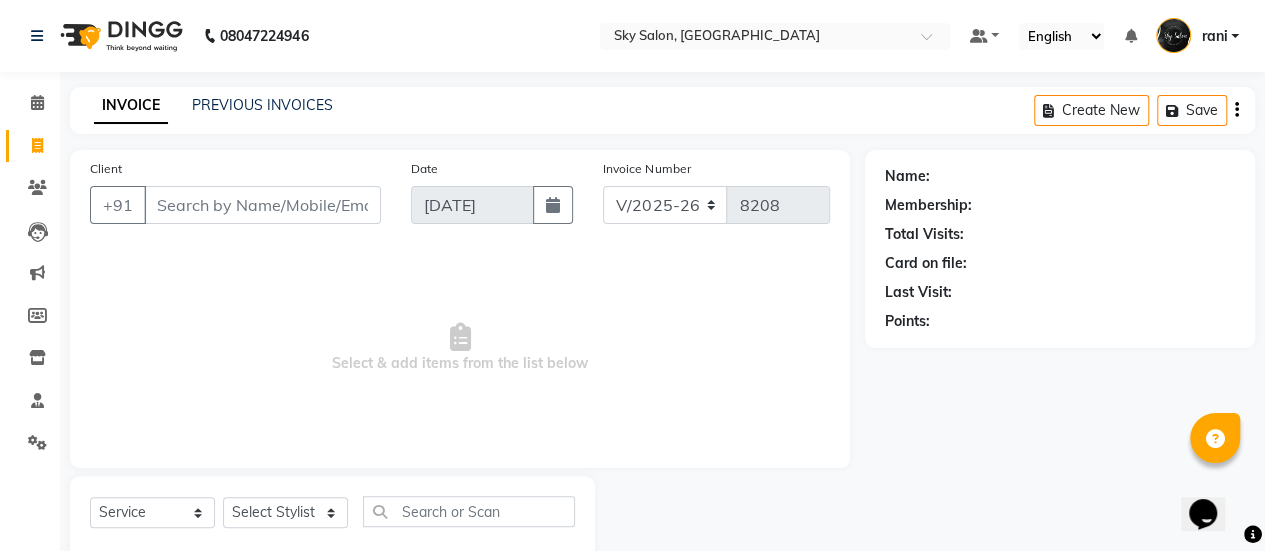click on "PREVIOUS INVOICES" 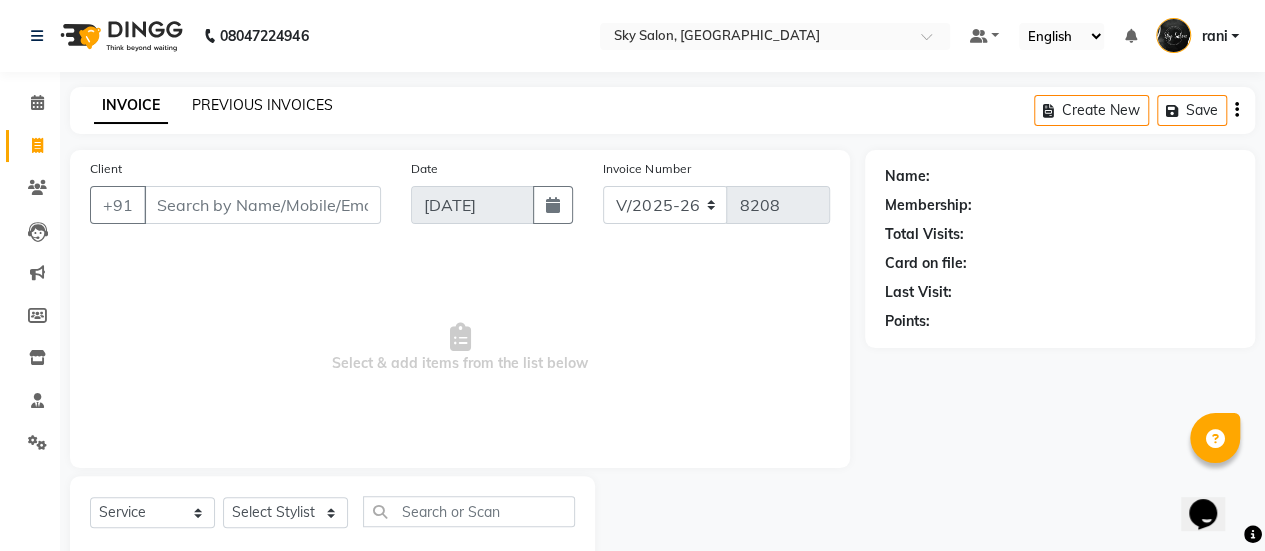 click on "PREVIOUS INVOICES" 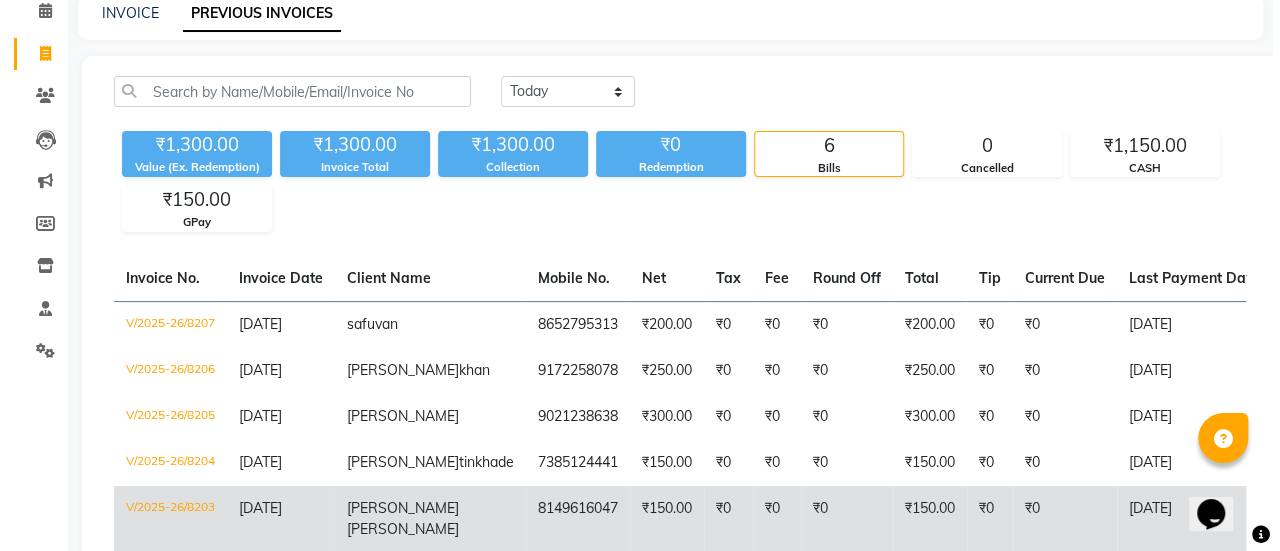 scroll, scrollTop: 0, scrollLeft: 0, axis: both 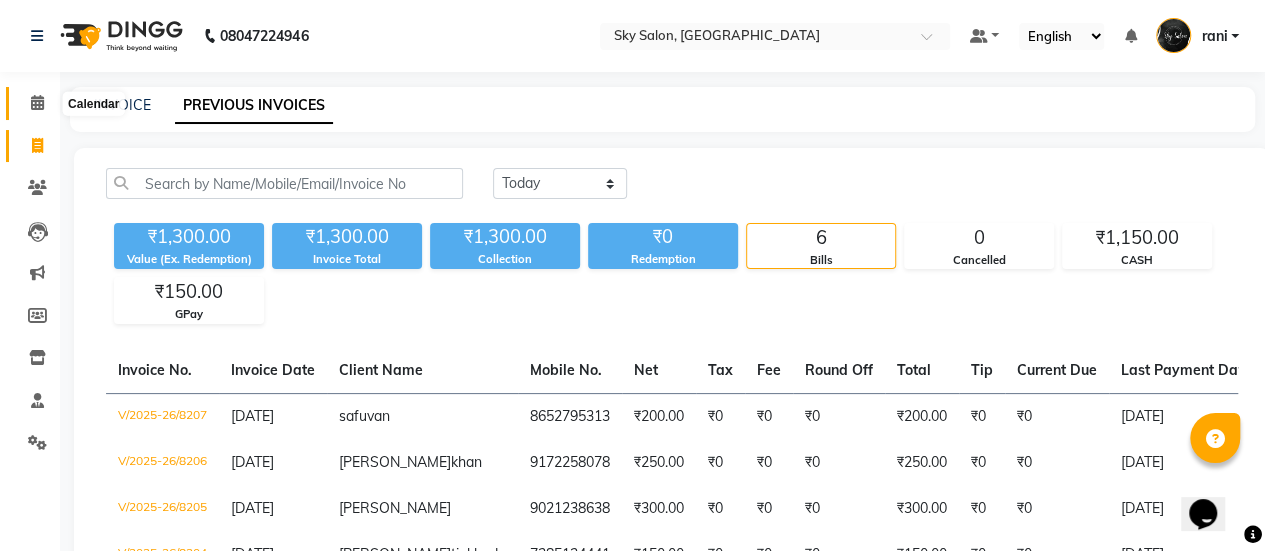 click 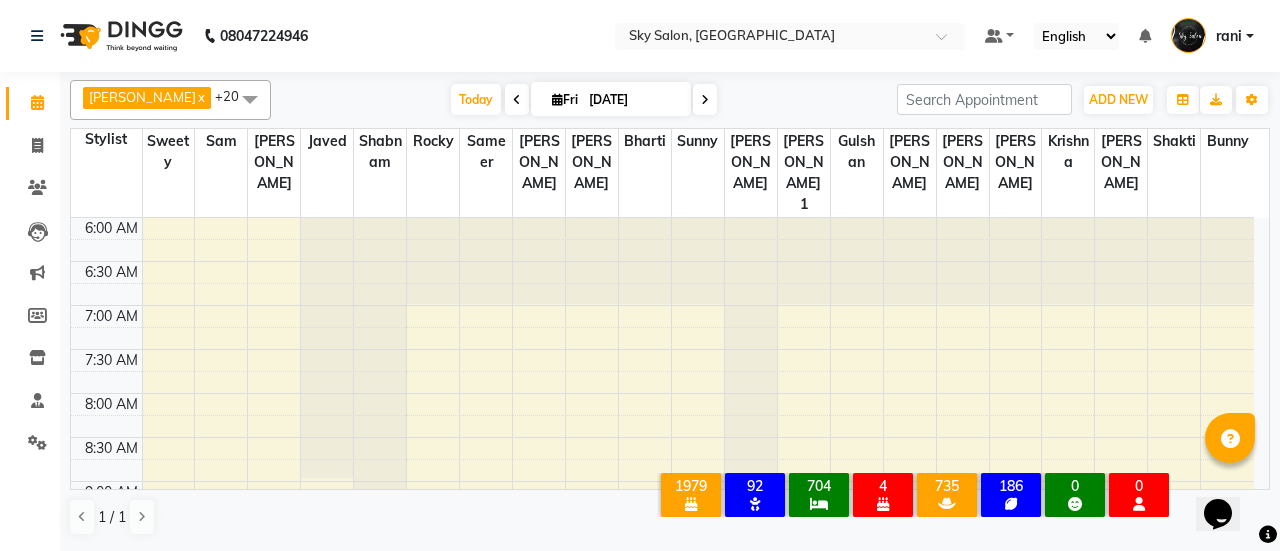 click at bounding box center (517, 99) 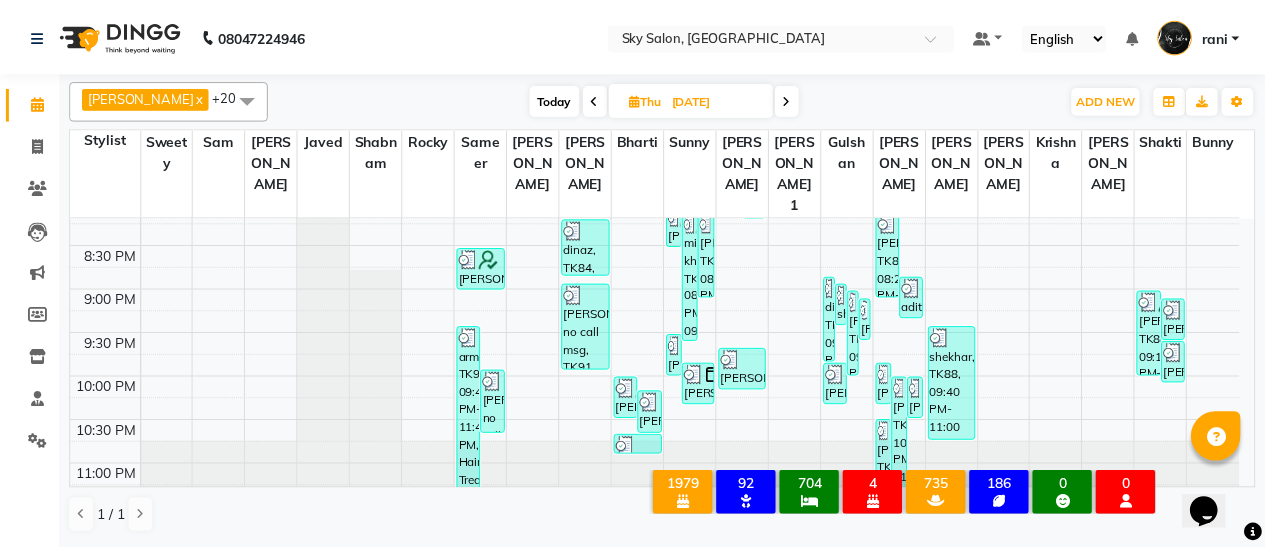 scroll, scrollTop: 1286, scrollLeft: 0, axis: vertical 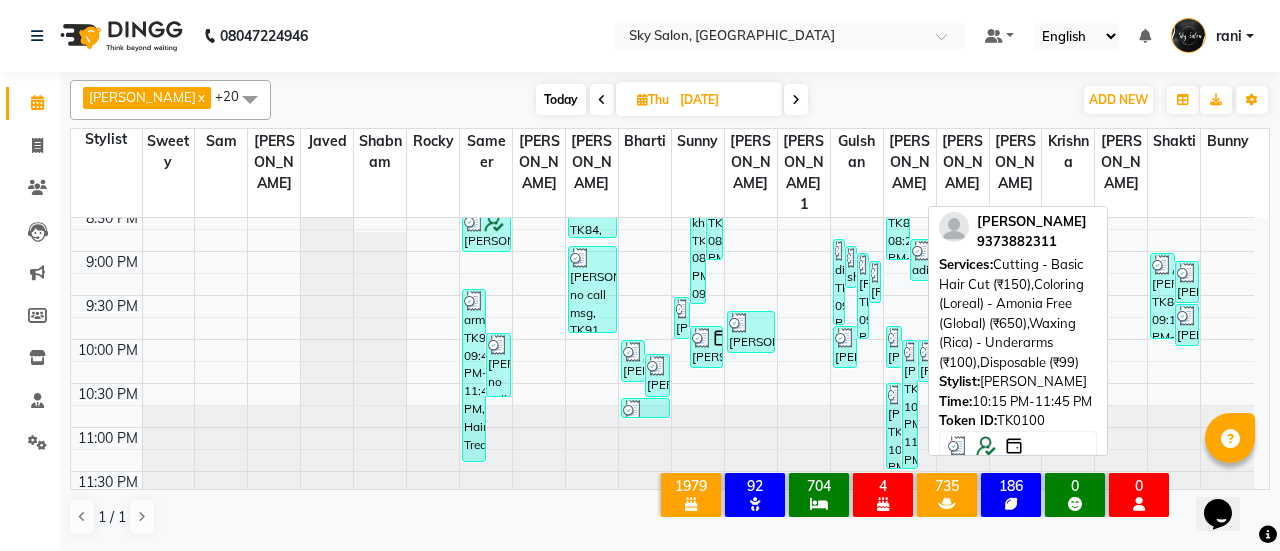 click at bounding box center (910, 352) 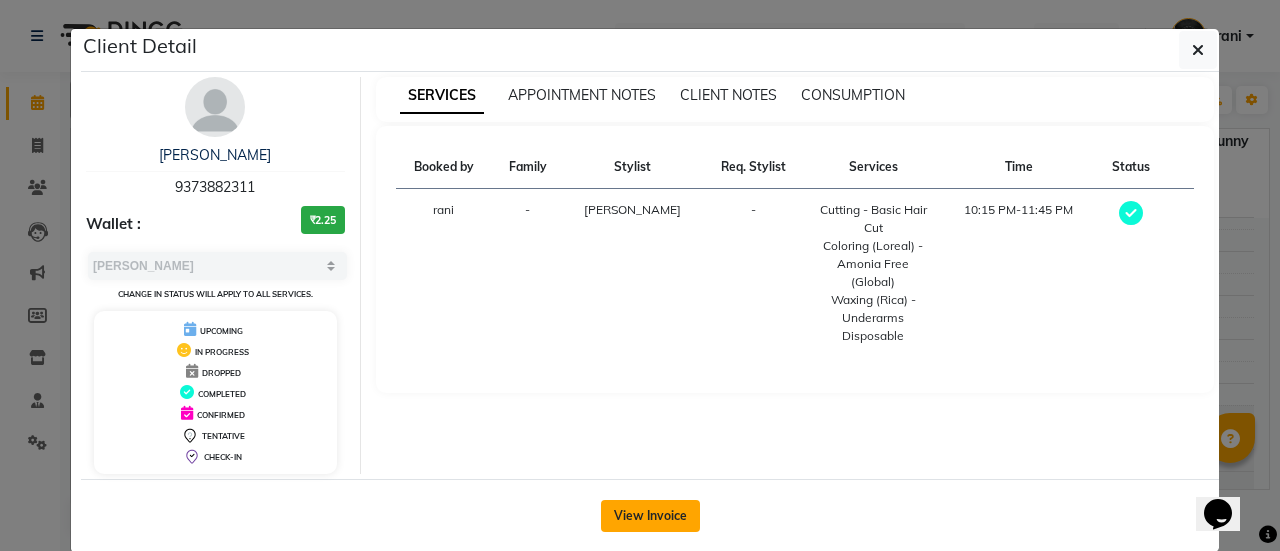 drag, startPoint x: 685, startPoint y: 485, endPoint x: 662, endPoint y: 510, distance: 33.970577 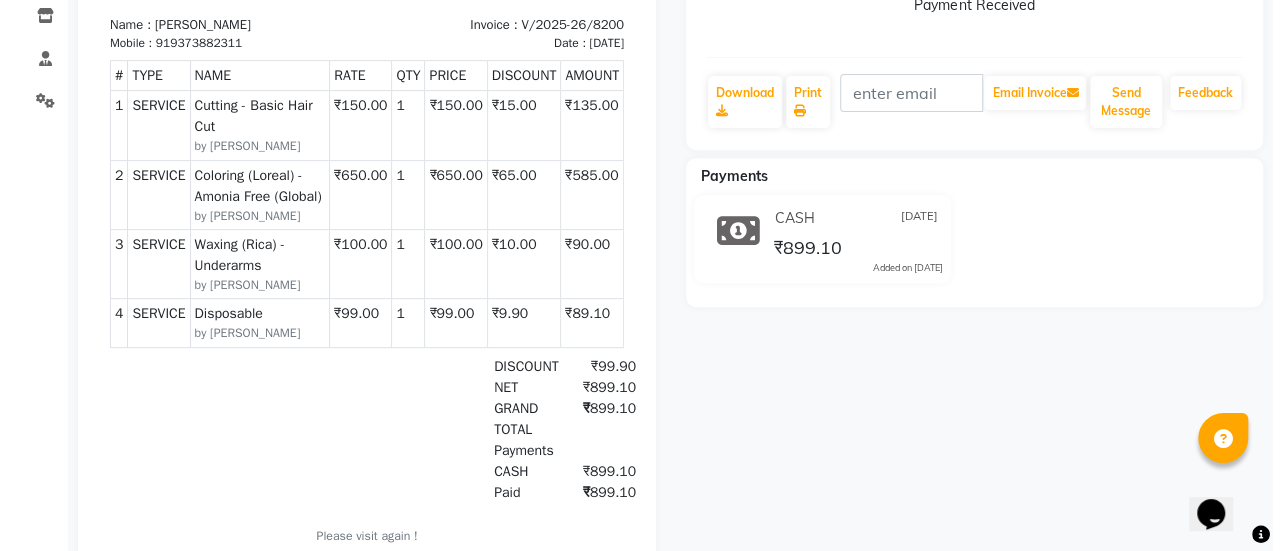 scroll, scrollTop: 0, scrollLeft: 0, axis: both 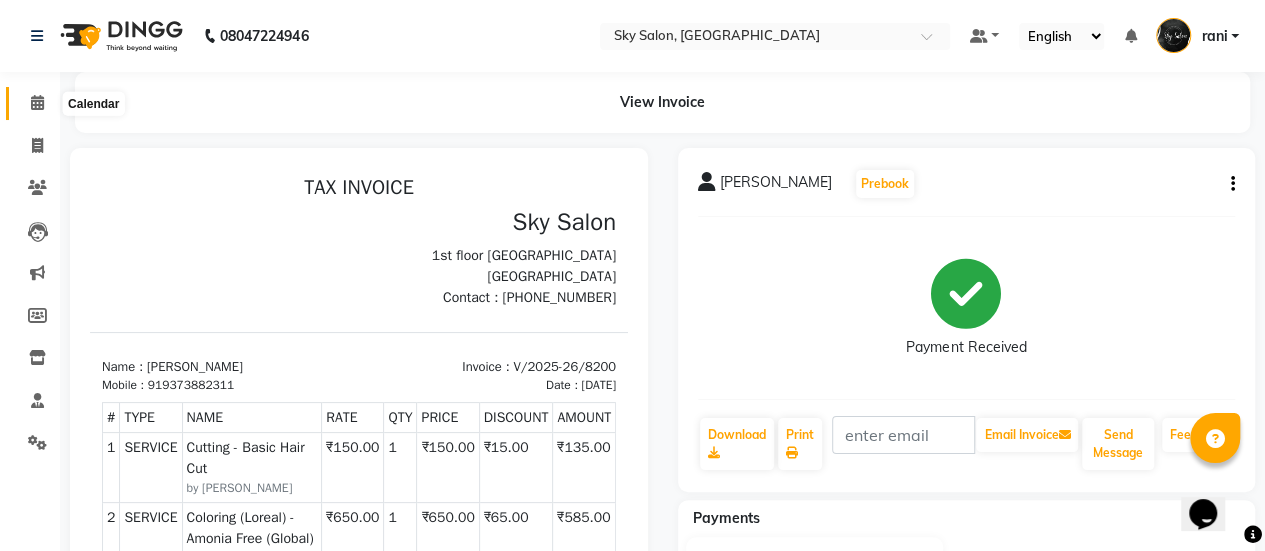 click 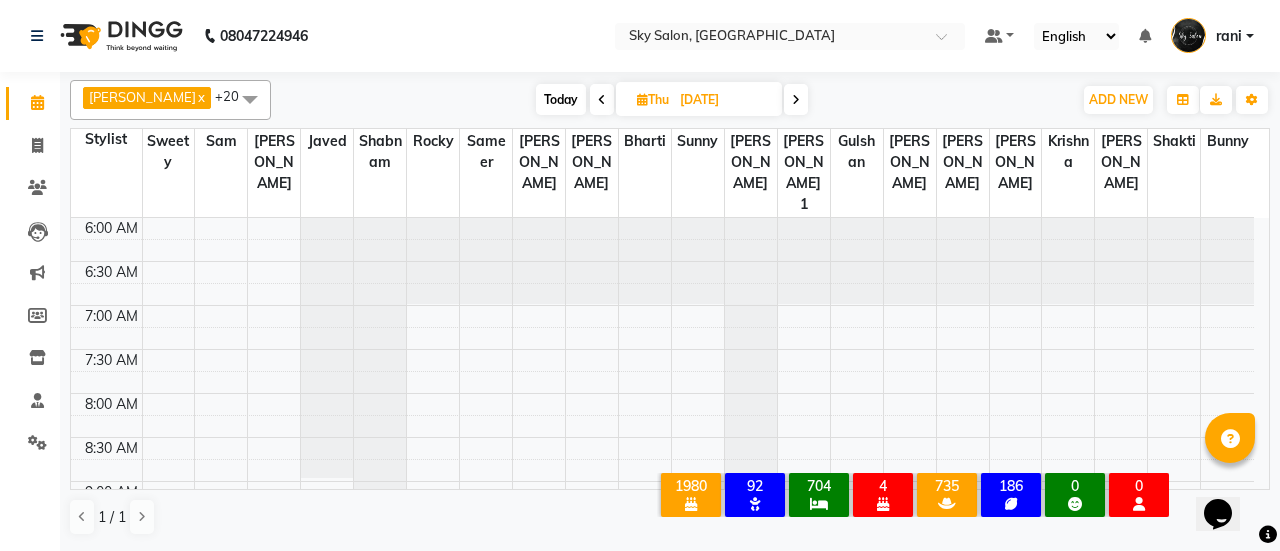 click on "Today" at bounding box center [561, 99] 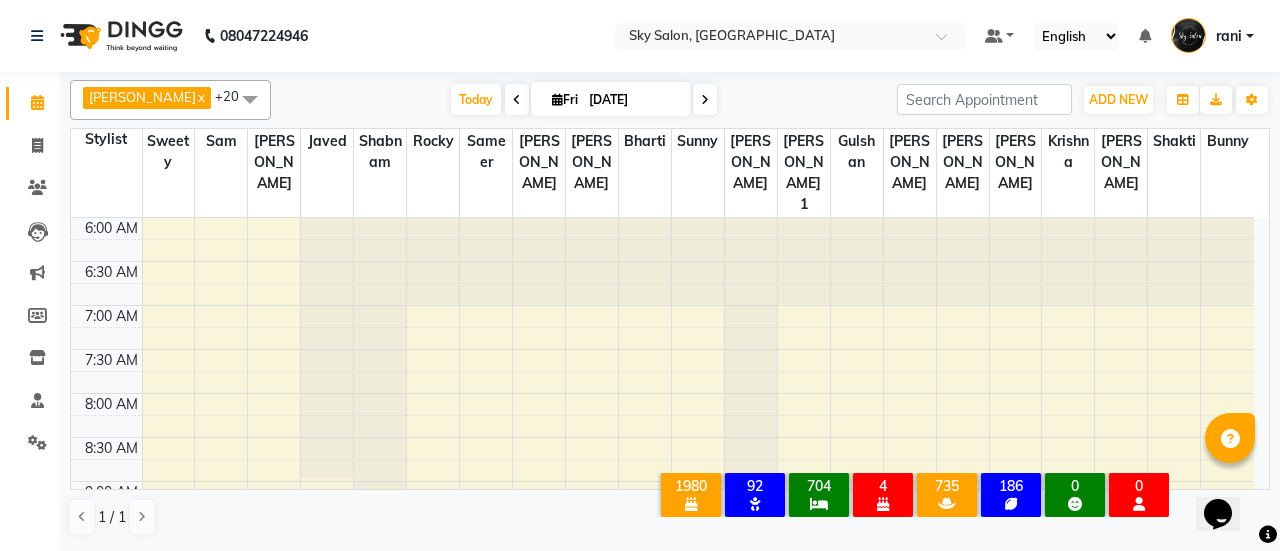 scroll, scrollTop: 521, scrollLeft: 0, axis: vertical 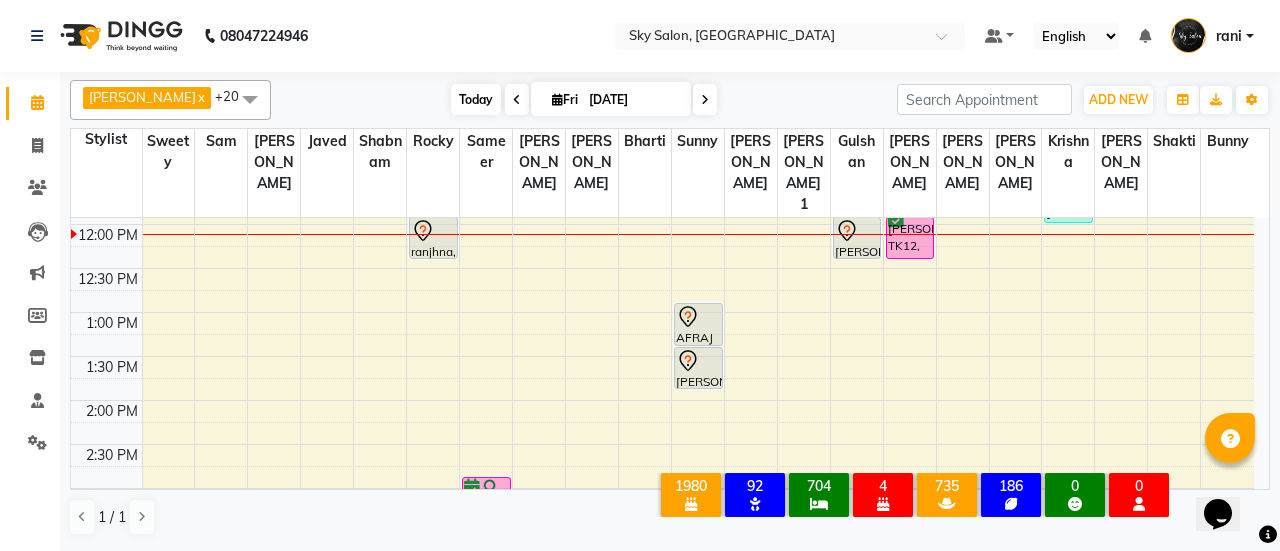 click on "Today" at bounding box center [476, 99] 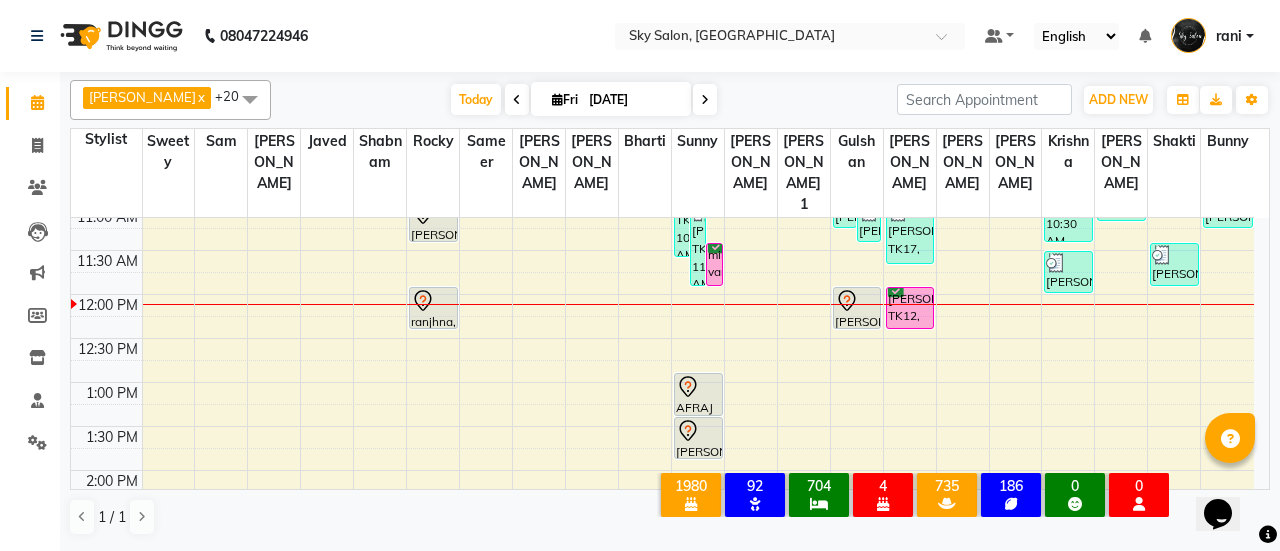 scroll, scrollTop: 450, scrollLeft: 0, axis: vertical 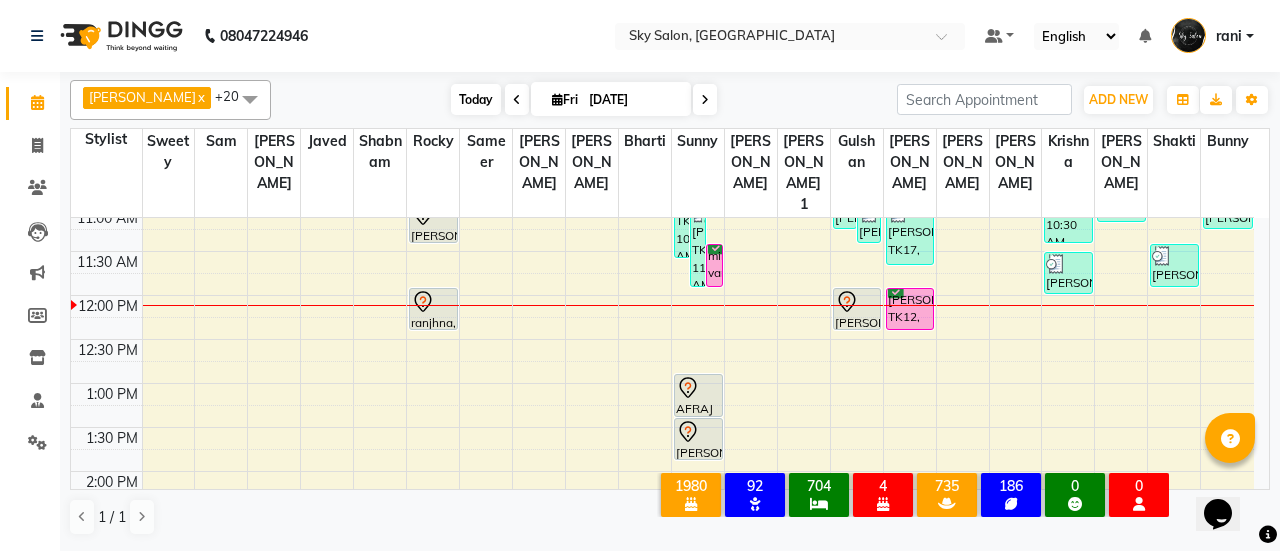click on "Today" at bounding box center (476, 99) 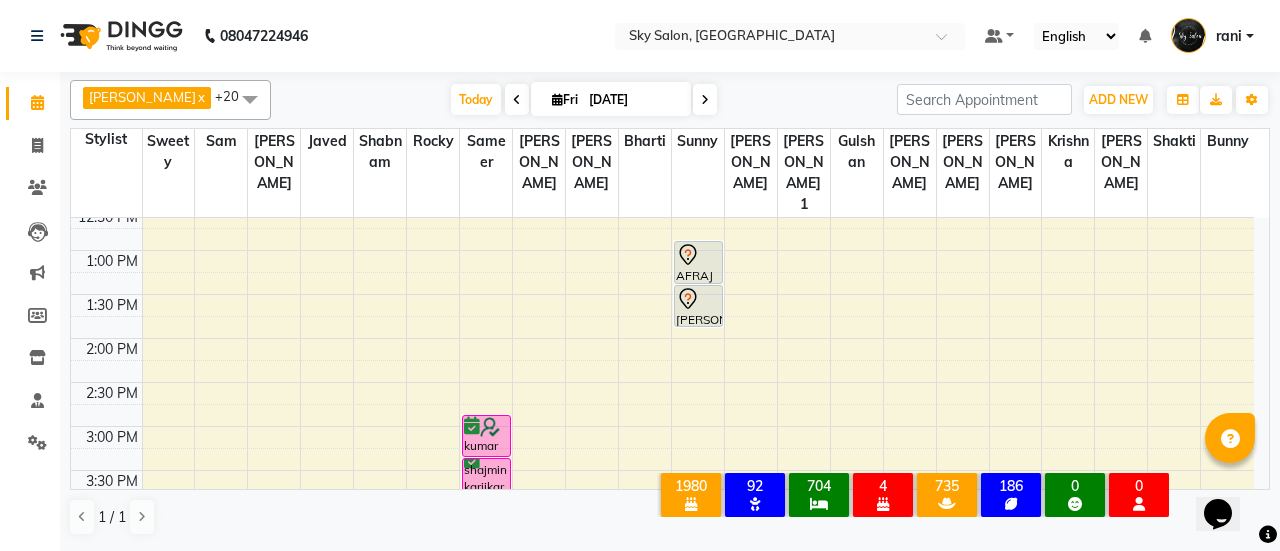 scroll, scrollTop: 585, scrollLeft: 0, axis: vertical 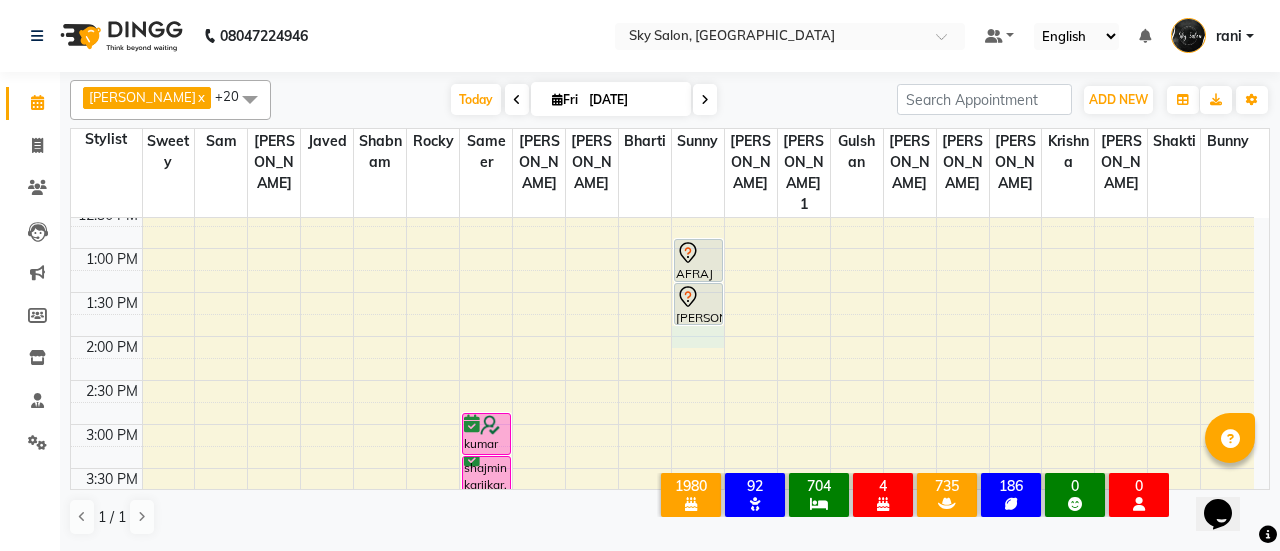 click on "6:00 AM 6:30 AM 7:00 AM 7:30 AM 8:00 AM 8:30 AM 9:00 AM 9:30 AM 10:00 AM 10:30 AM 11:00 AM 11:30 AM 12:00 PM 12:30 PM 1:00 PM 1:30 PM 2:00 PM 2:30 PM 3:00 PM 3:30 PM 4:00 PM 4:30 PM 5:00 PM 5:30 PM 6:00 PM 6:30 PM 7:00 PM 7:30 PM 8:00 PM 8:30 PM 9:00 PM 9:30 PM 10:00 PM 10:30 PM 11:00 PM 11:30 PM             TONNY GAIKWAD, TK01, 11:00 AM-11:30 AM, Cutting  - Basic Hair Cut             ranjhna, TK04, 12:00 PM-12:30 PM, Cutting  - Side Hair Cut     kumar maske, TK16, 03:00 PM-03:30 PM, Cutting  - Basic Hair Cut     shajmin karjikar, TK07, 03:30 PM-04:15 PM, irning below shouldar              PRASAD GHOSALKAR, TK02, 05:30 PM-06:00 PM, Beard - Beard Tream     safuvan, TK15, 10:40 AM-11:40 AM, Cutting  - Side Hair Cut (₹100),Beard - Beard Tream (₹100)     shetal sawant, TK18, 11:00 AM-12:00 PM, Root touchup - Upto 4 inch (SK) Ammonia free (₹1299)     milind varange, TK09, 11:30 AM-12:00 PM, Cutting  - Basic Hair Cut             AFRAJ SHAIKH, TK03, 01:00 PM-01:30 PM, Cutting  - Basic Hair Cut" at bounding box center [662, 424] 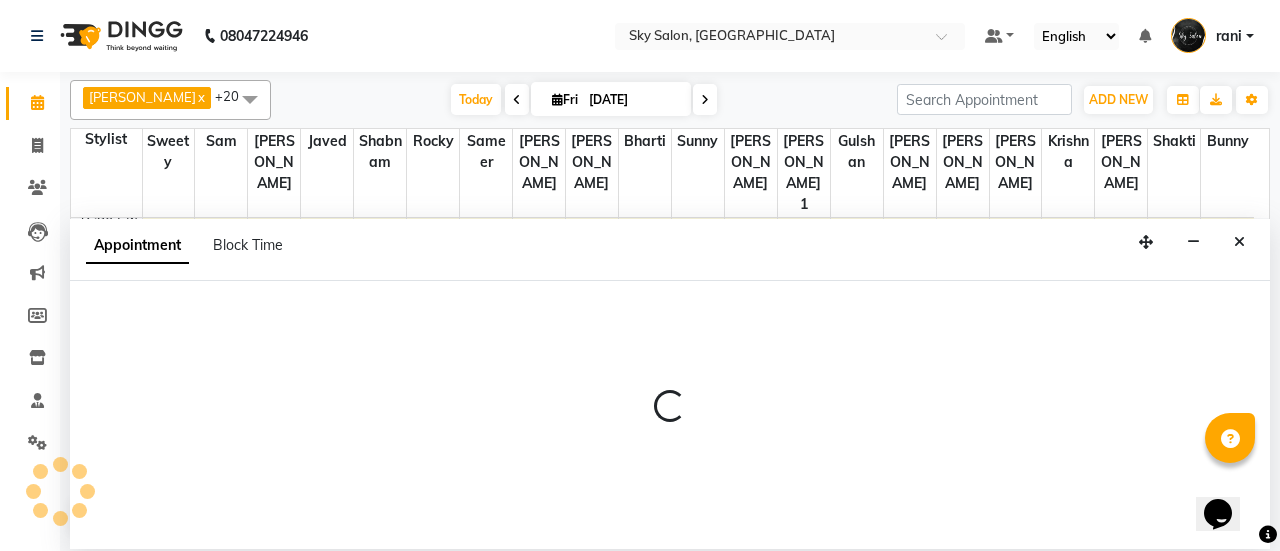 select on "43486" 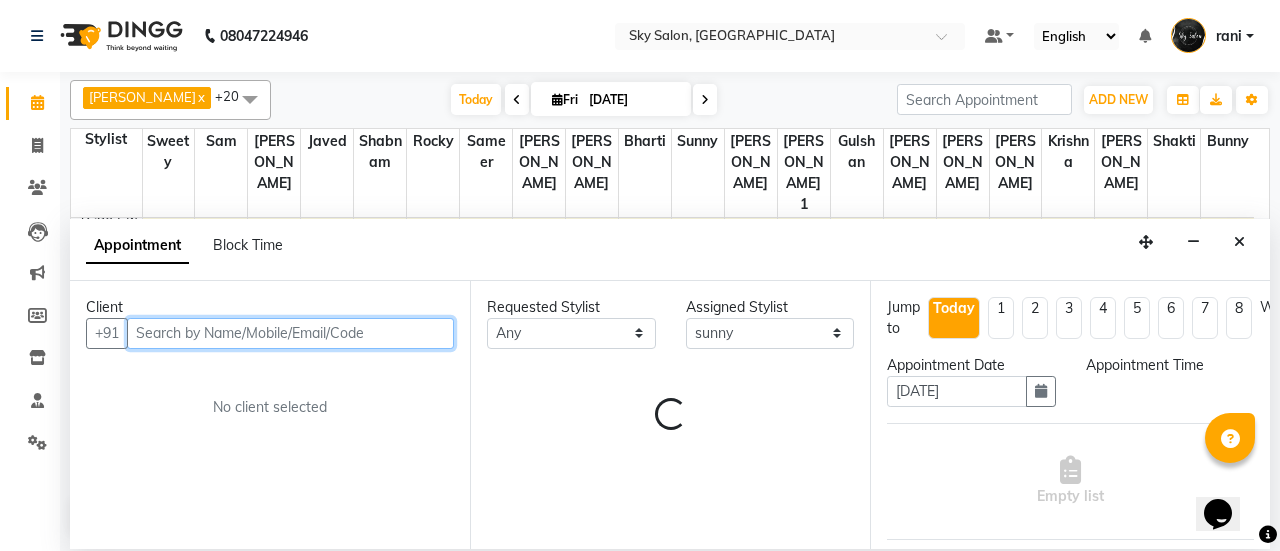 select on "840" 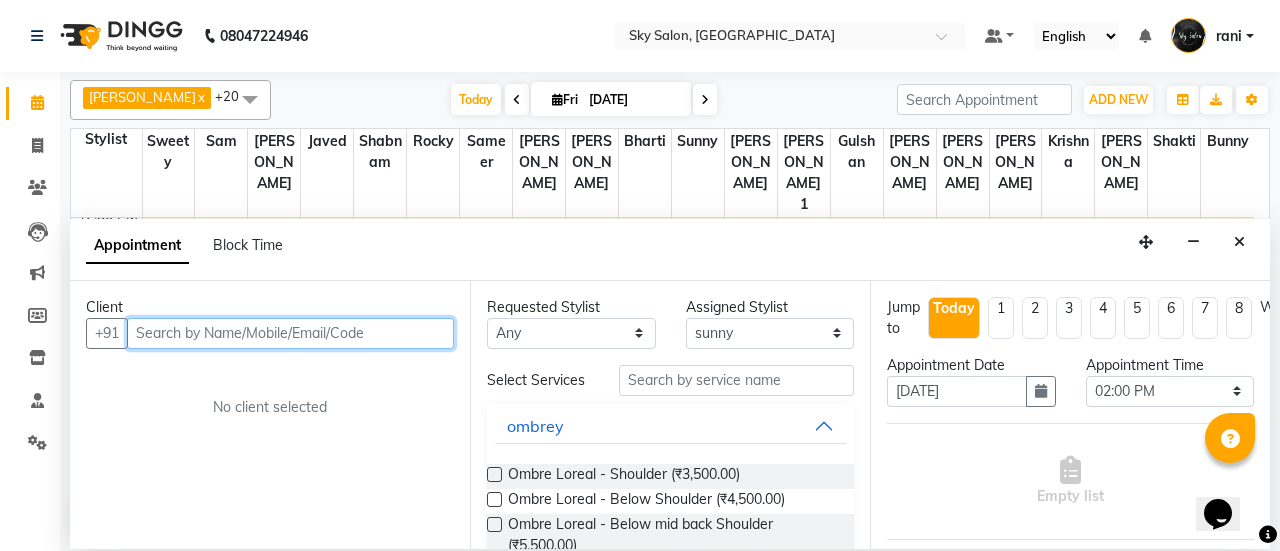 click at bounding box center [290, 333] 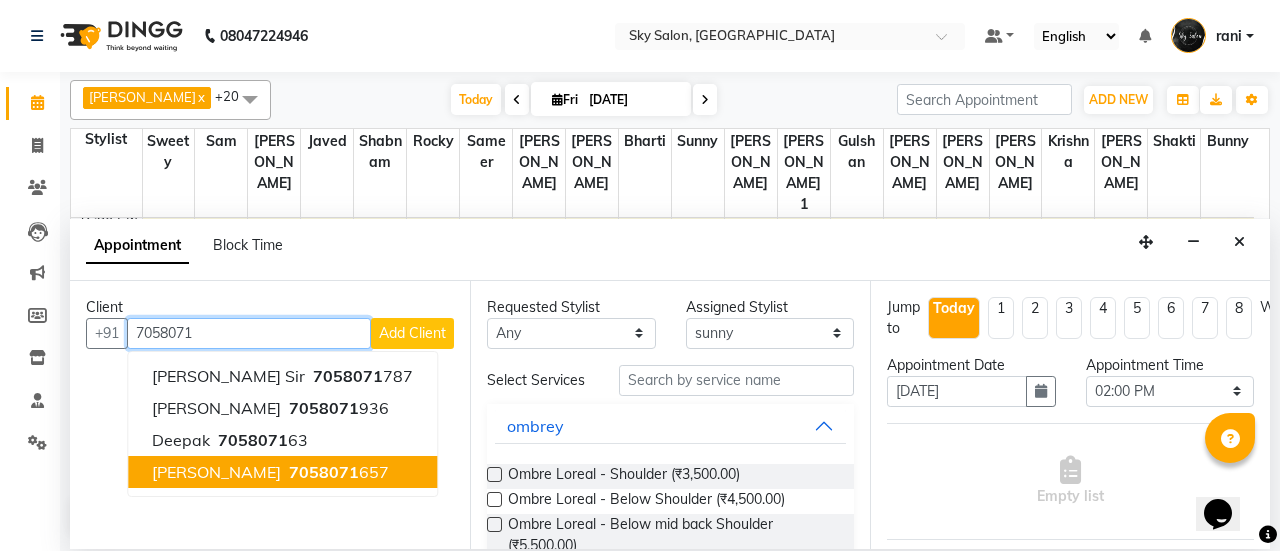 click on "viraj mahekar" at bounding box center [216, 472] 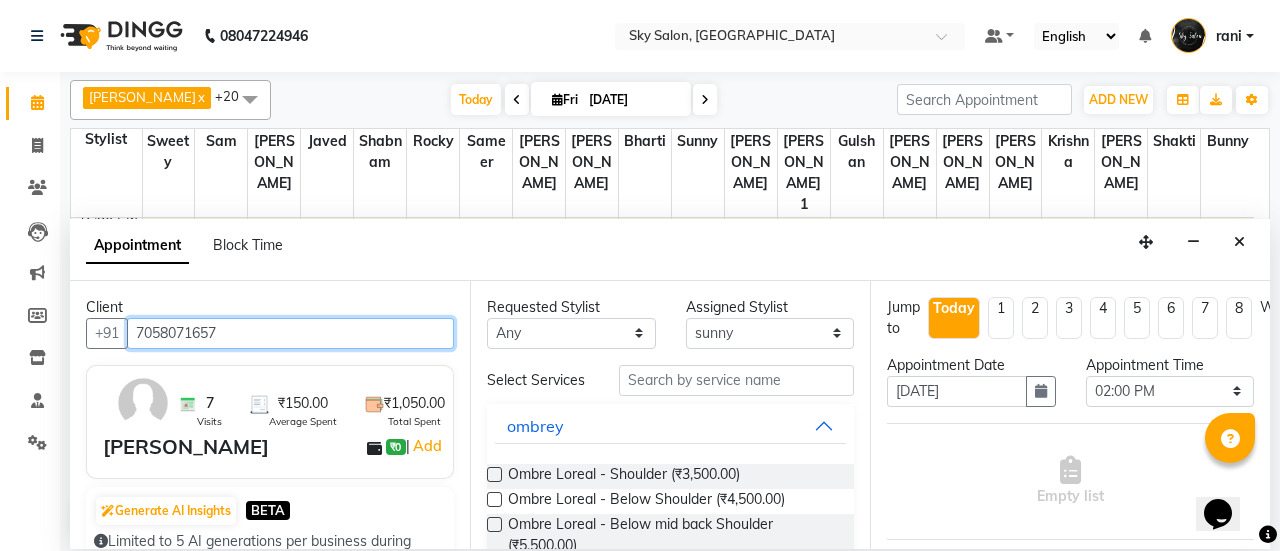 type on "7058071657" 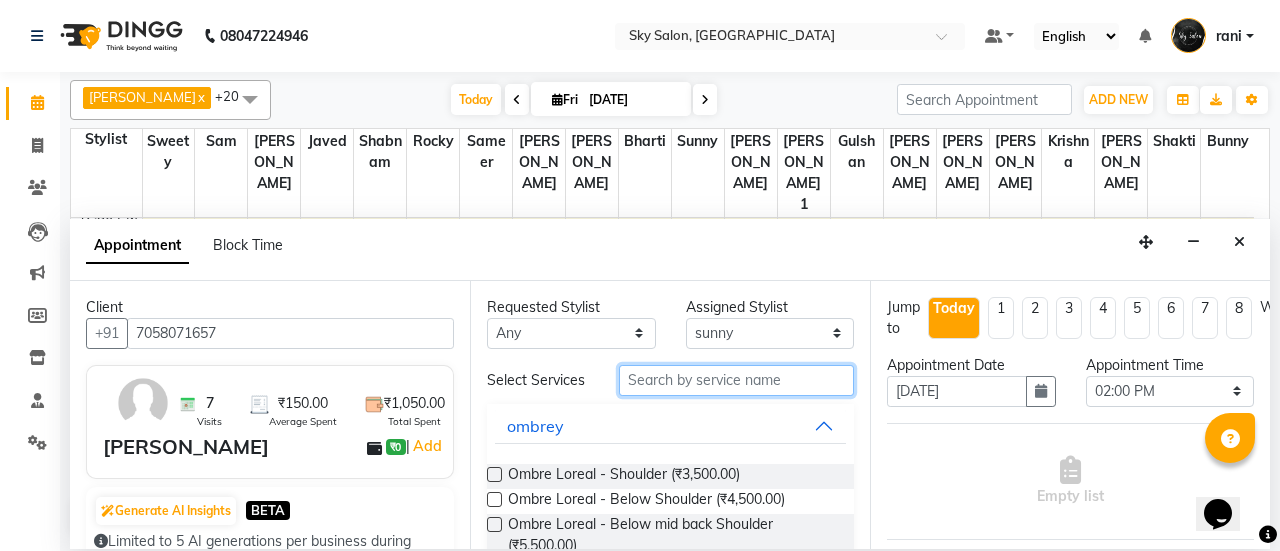 click at bounding box center (736, 380) 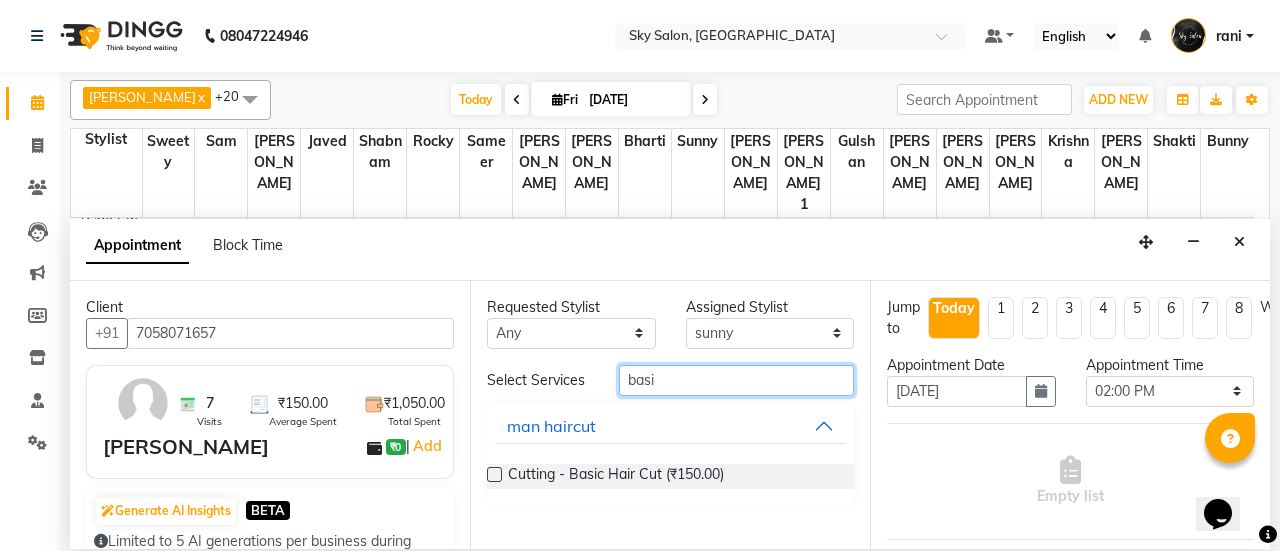 type on "basi" 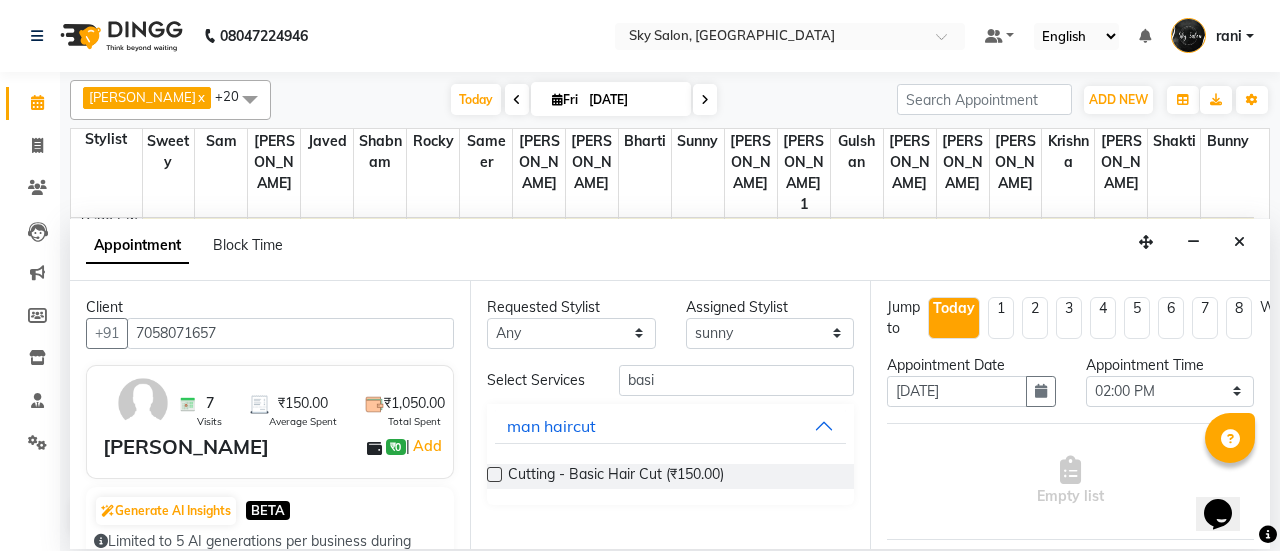click at bounding box center [494, 474] 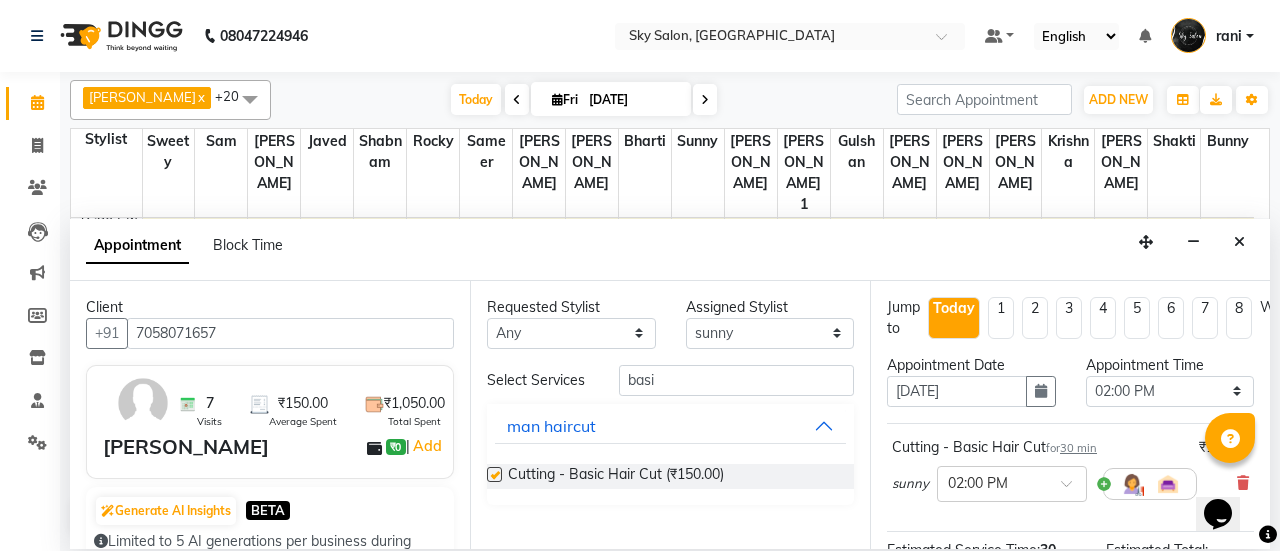 checkbox on "false" 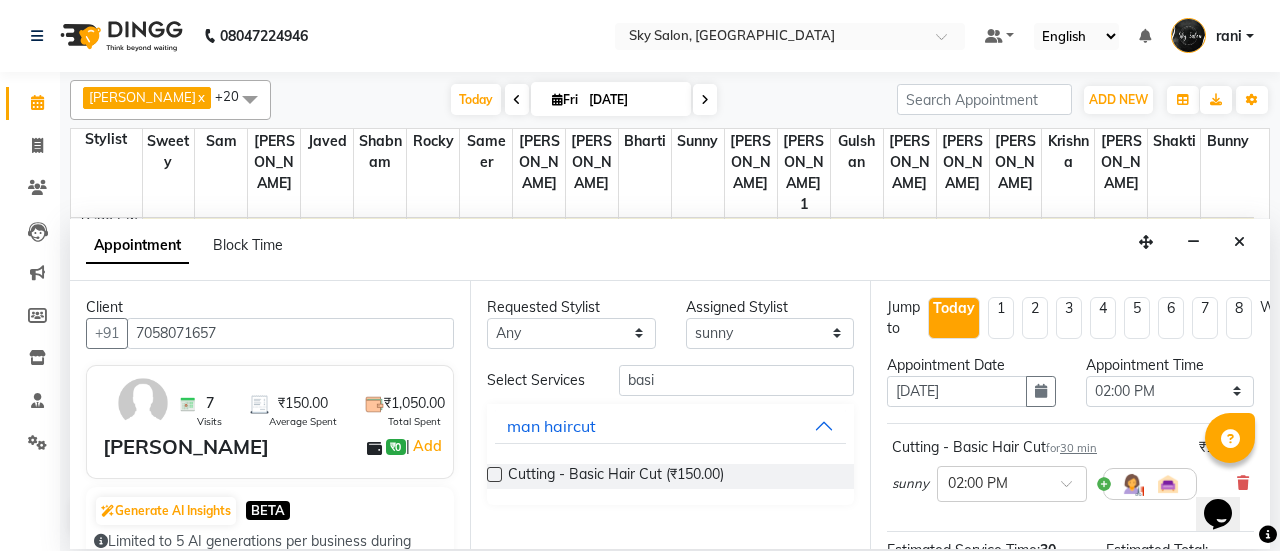 scroll, scrollTop: 292, scrollLeft: 0, axis: vertical 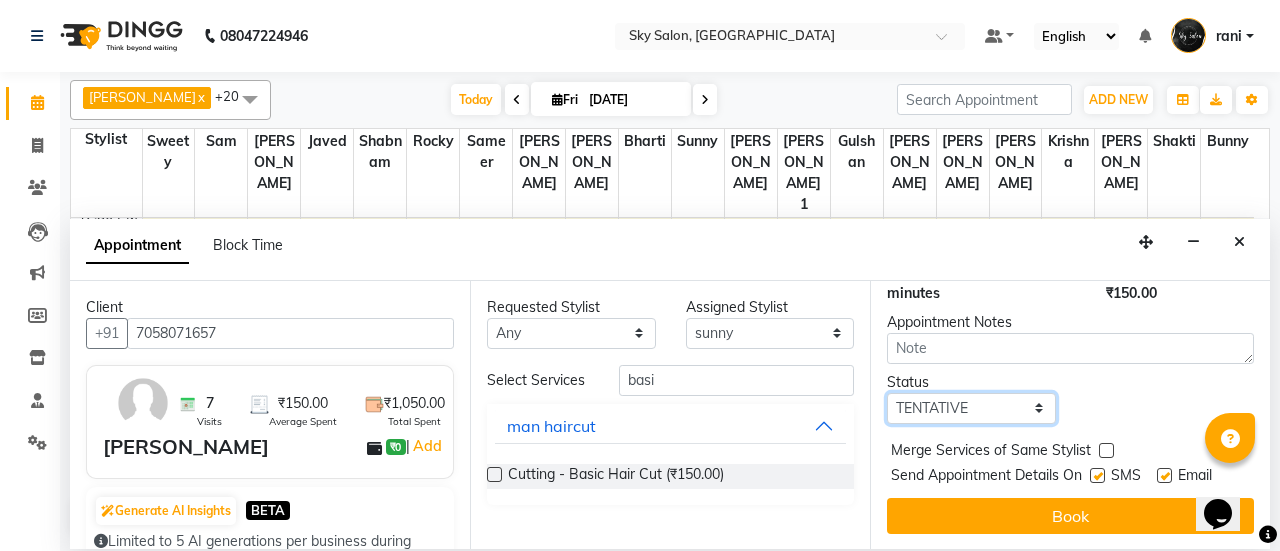 click on "Select TENTATIVE CONFIRM CHECK-IN UPCOMING" at bounding box center [971, 408] 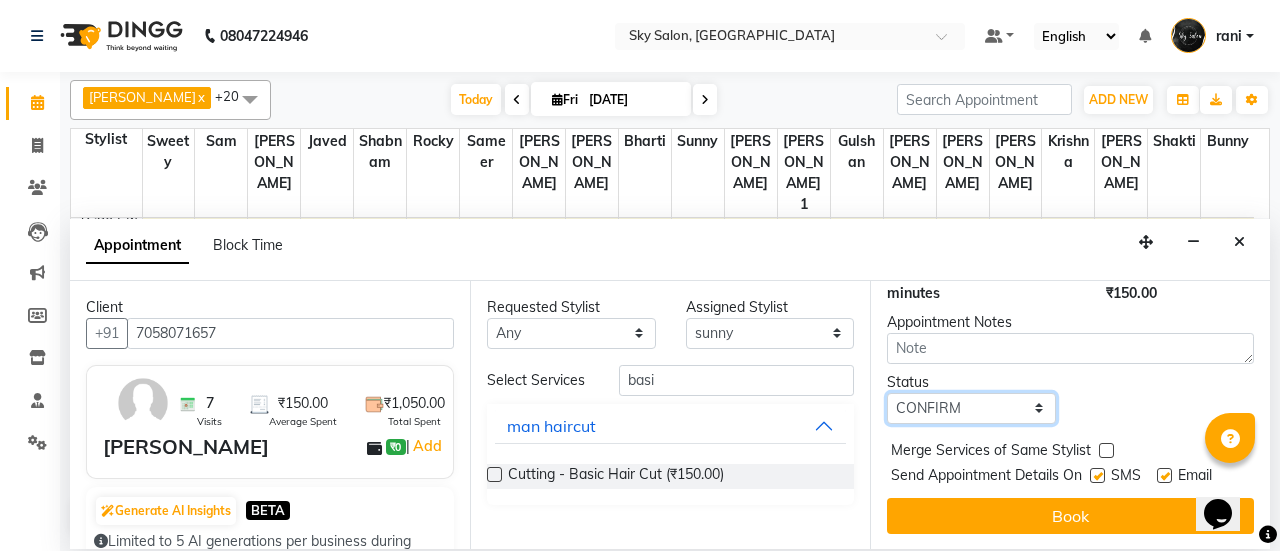 click on "Select TENTATIVE CONFIRM CHECK-IN UPCOMING" at bounding box center [971, 408] 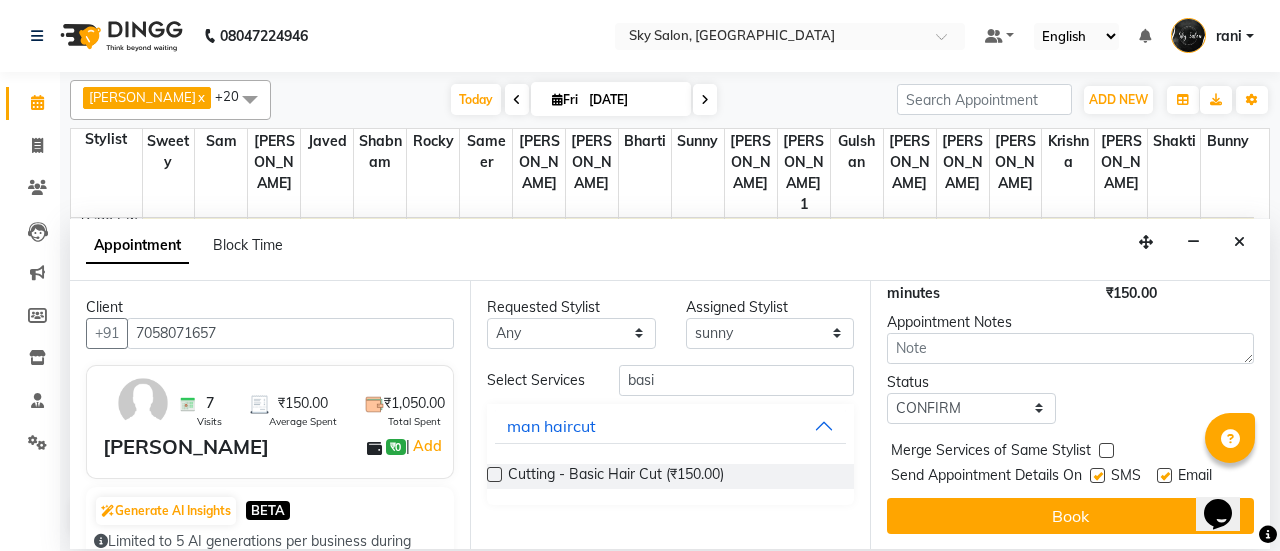 click at bounding box center (1097, 475) 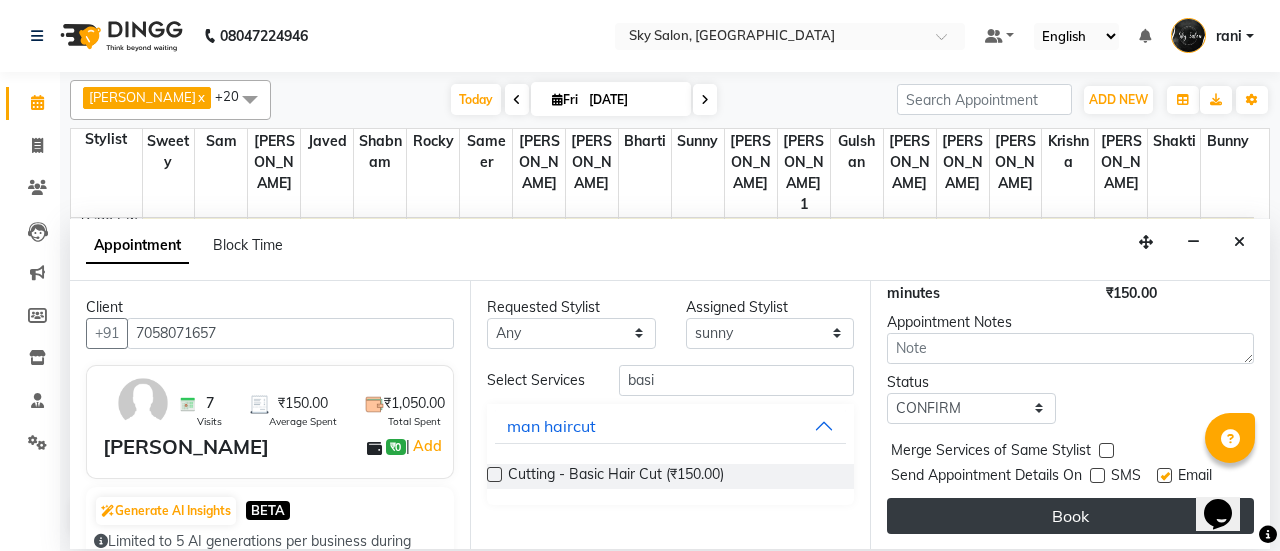 click on "Book" at bounding box center [1070, 516] 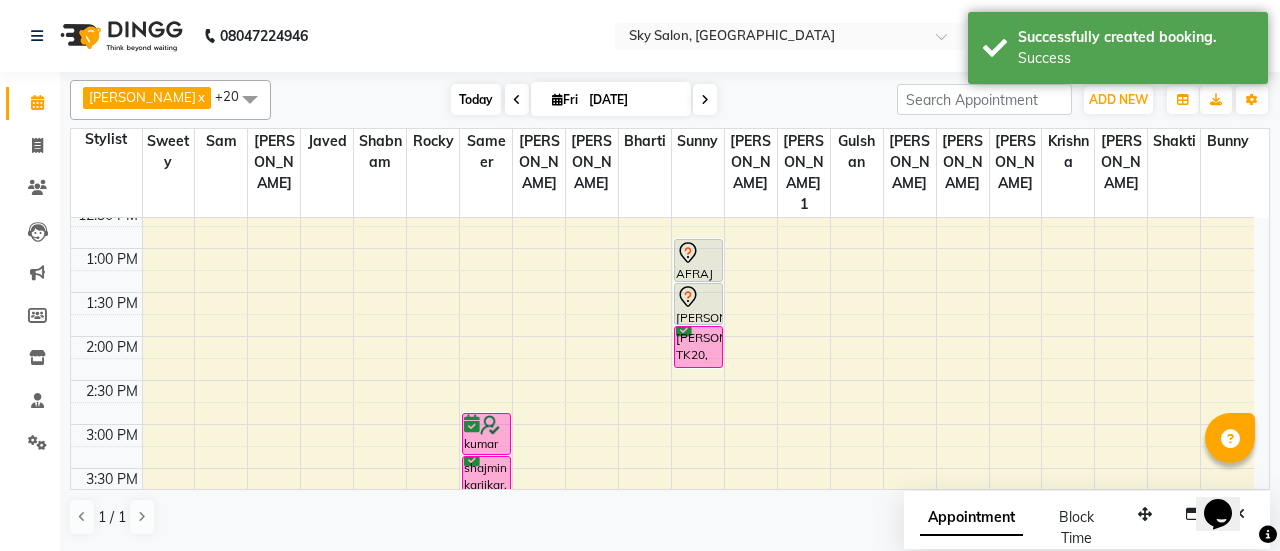 click on "Today" at bounding box center (476, 99) 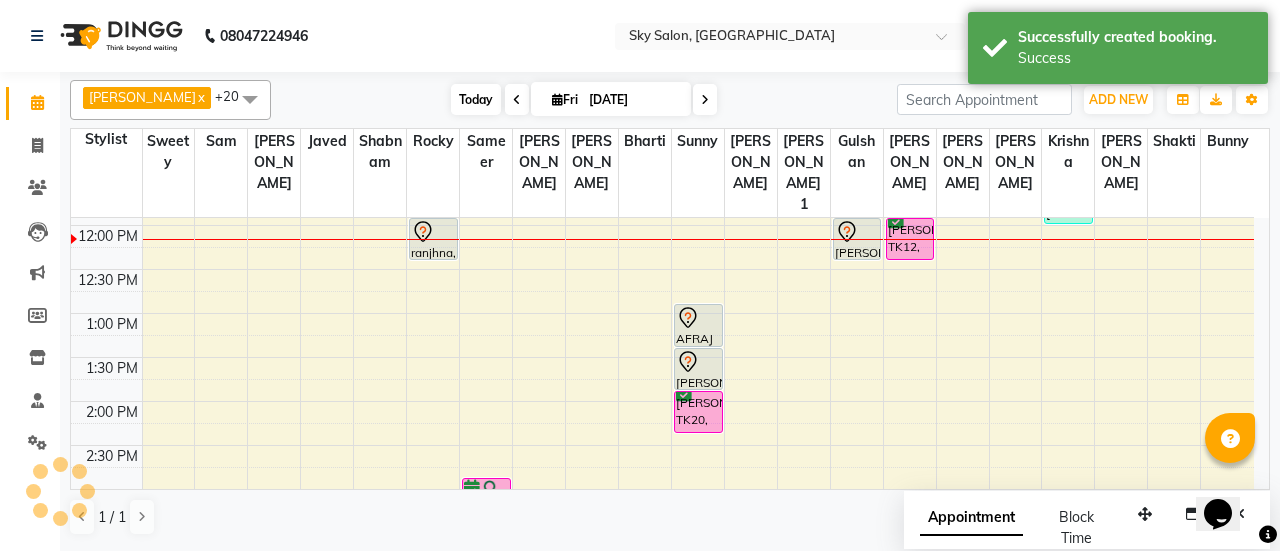 scroll, scrollTop: 521, scrollLeft: 0, axis: vertical 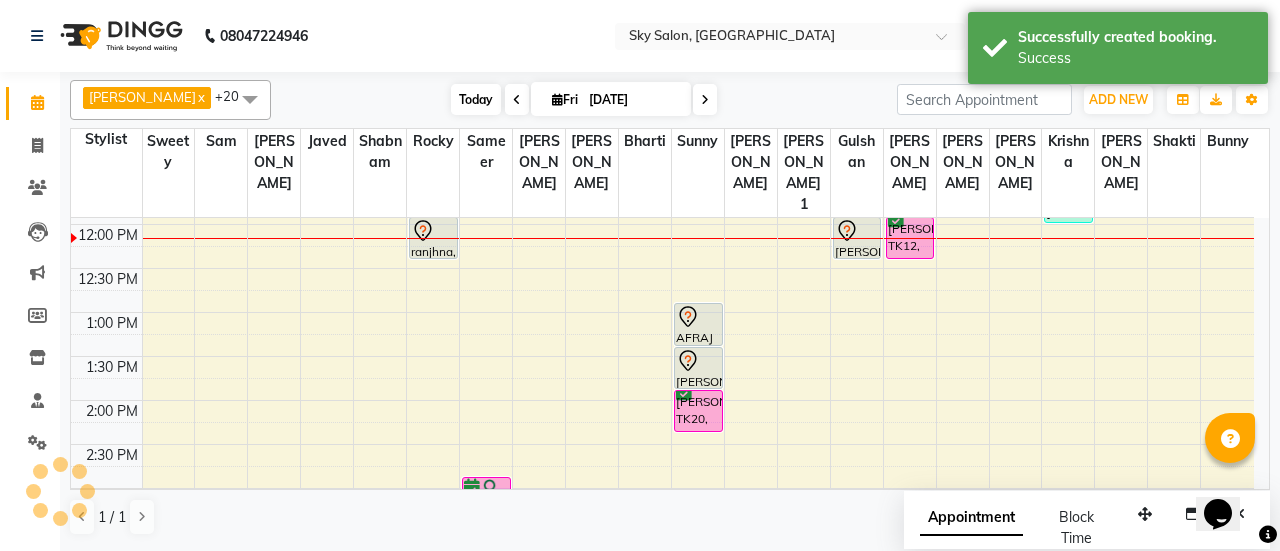 click on "Today" at bounding box center (476, 99) 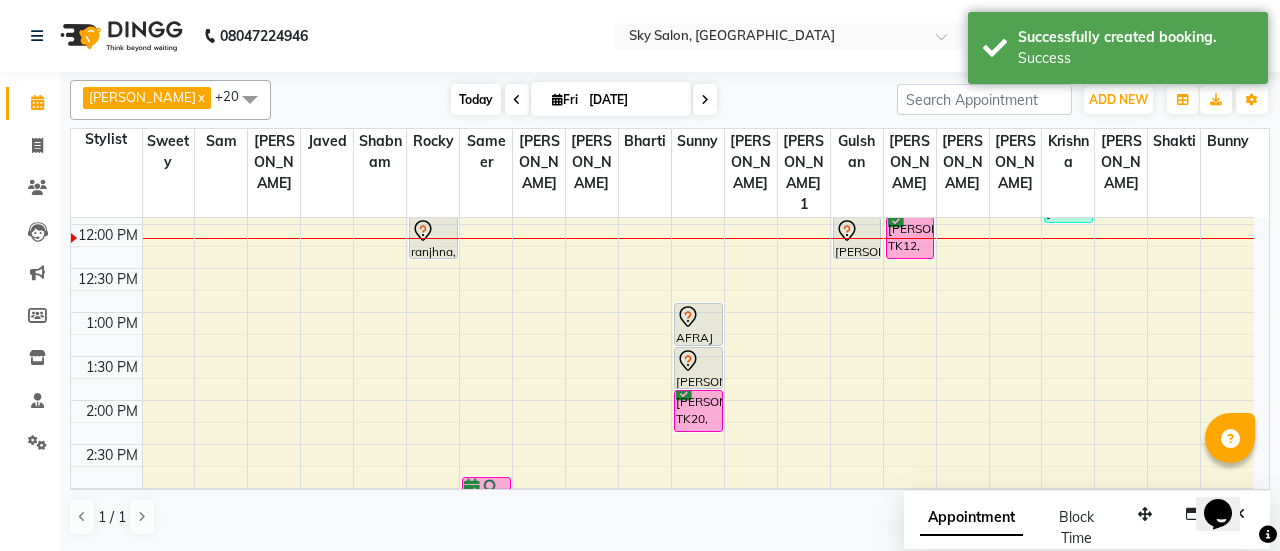 click on "Today" at bounding box center [476, 99] 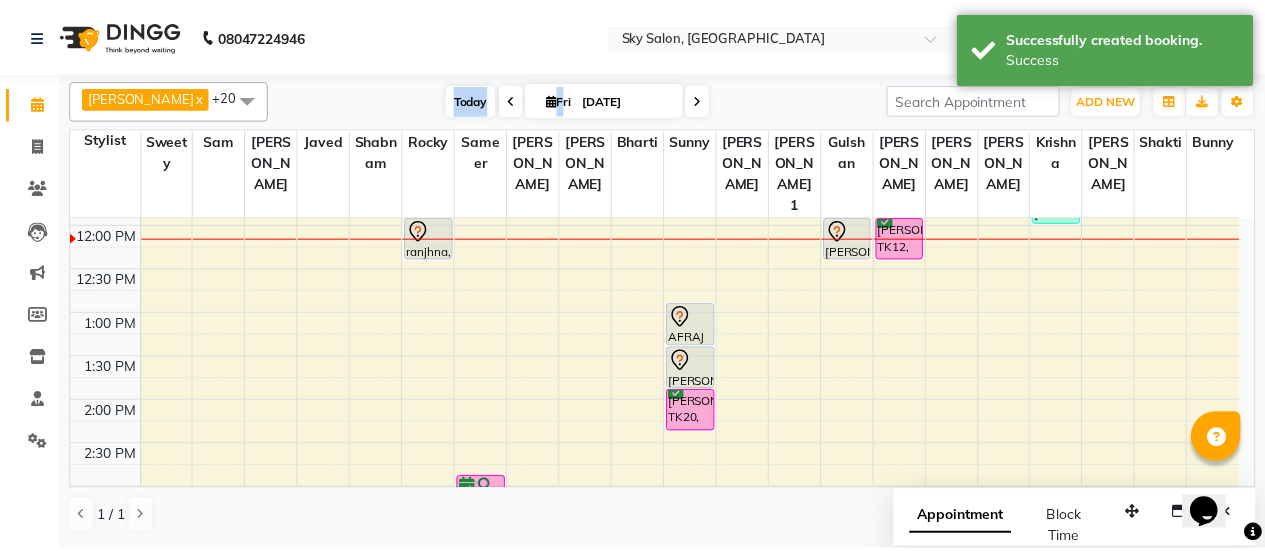 scroll, scrollTop: 522, scrollLeft: 0, axis: vertical 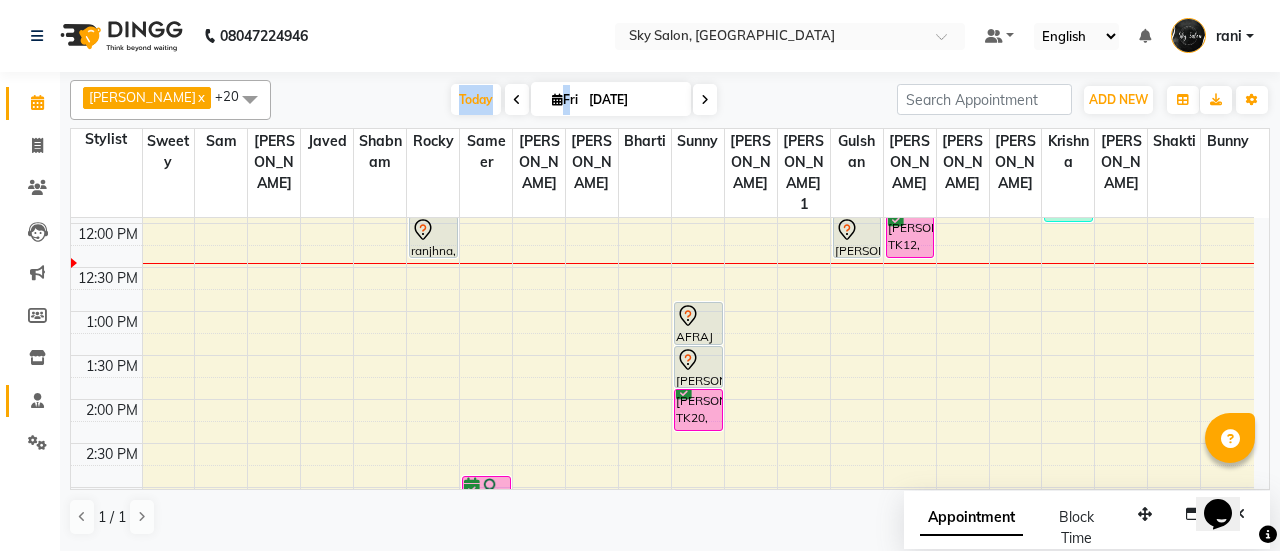 click on "Staff" 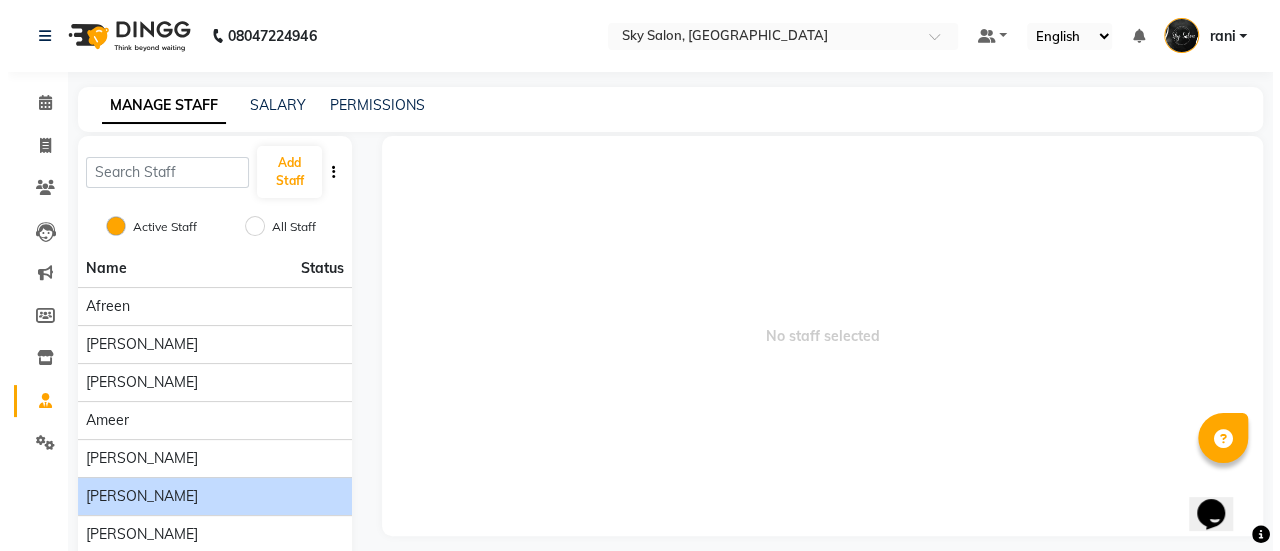 scroll, scrollTop: 78, scrollLeft: 0, axis: vertical 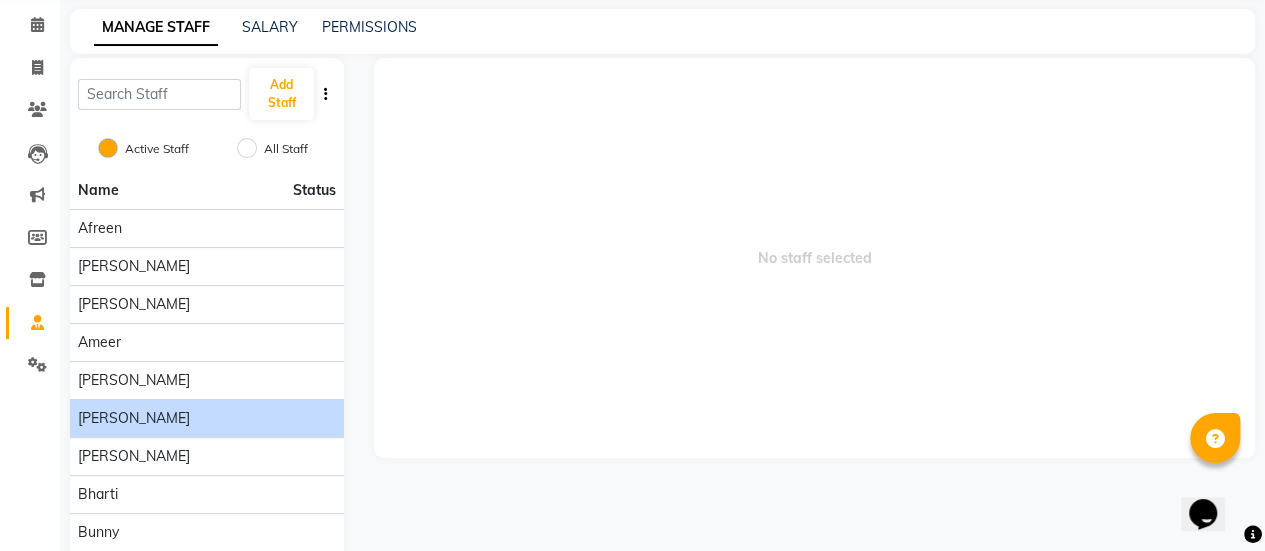 click on "anisa" 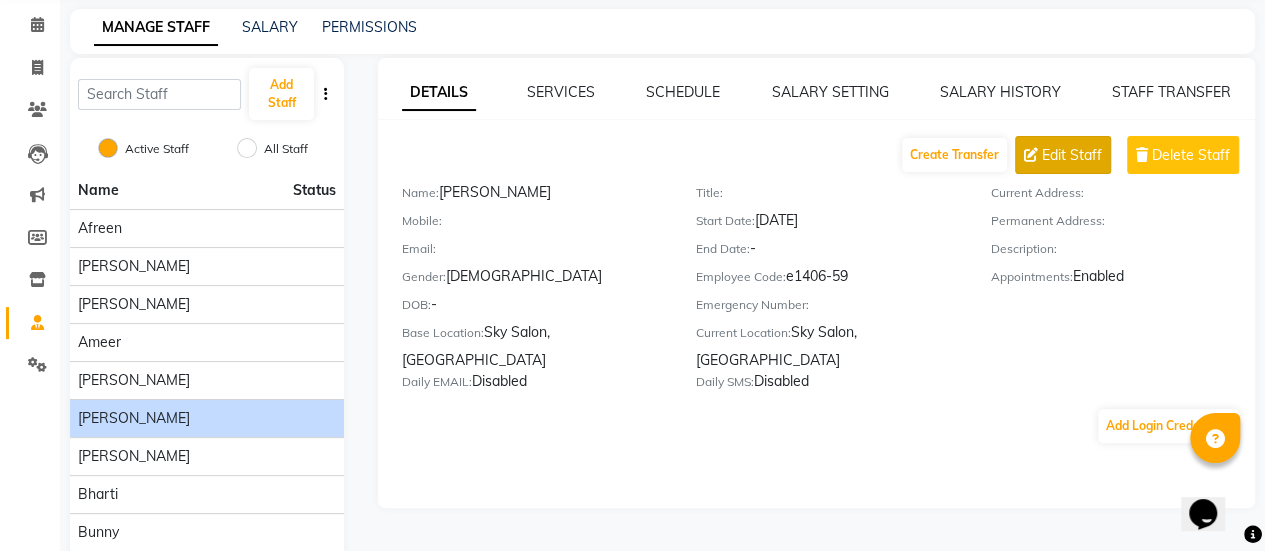 click on "Edit Staff" 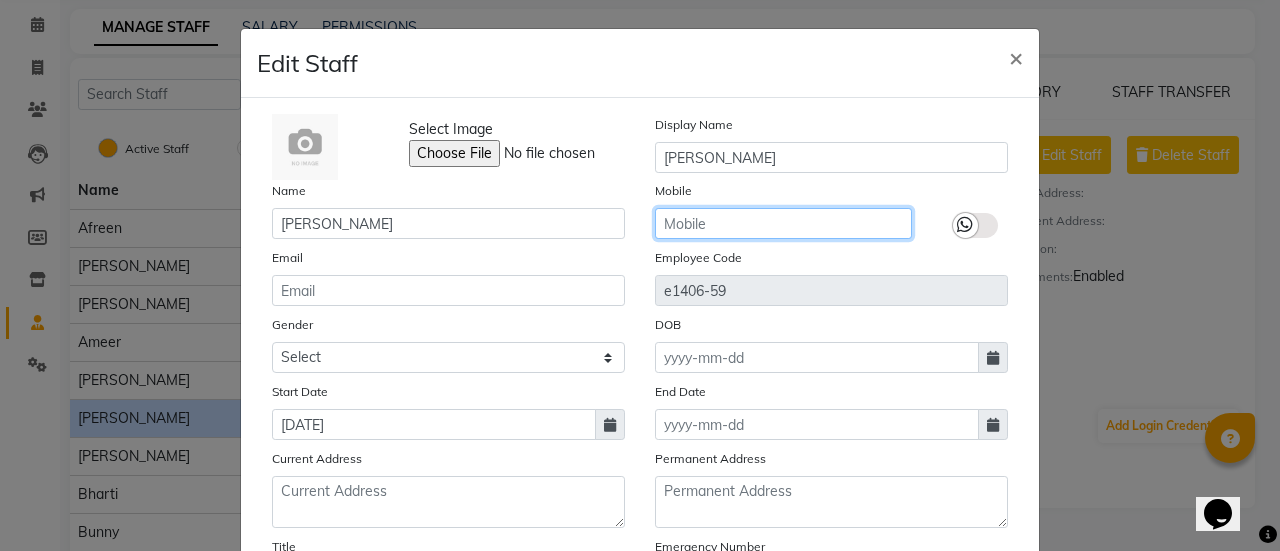 click 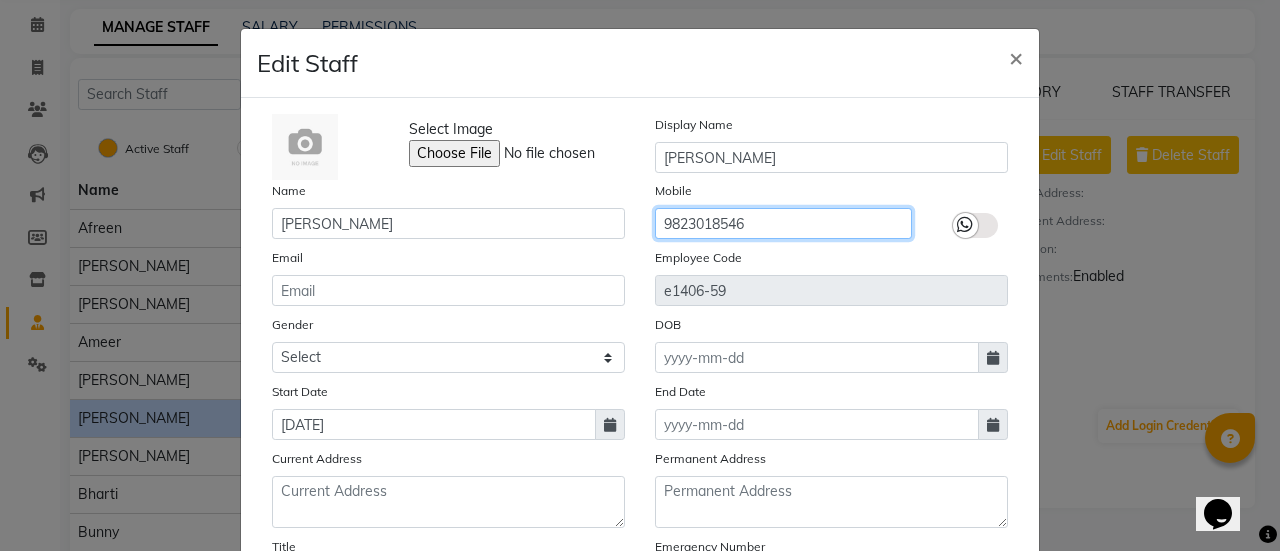 type on "9823018546" 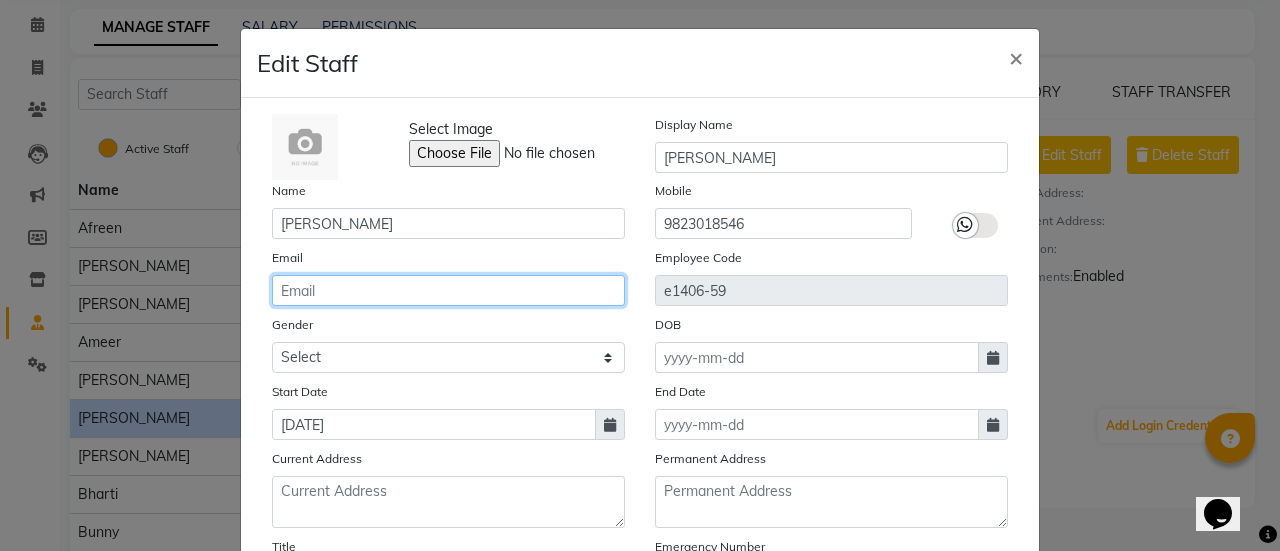click 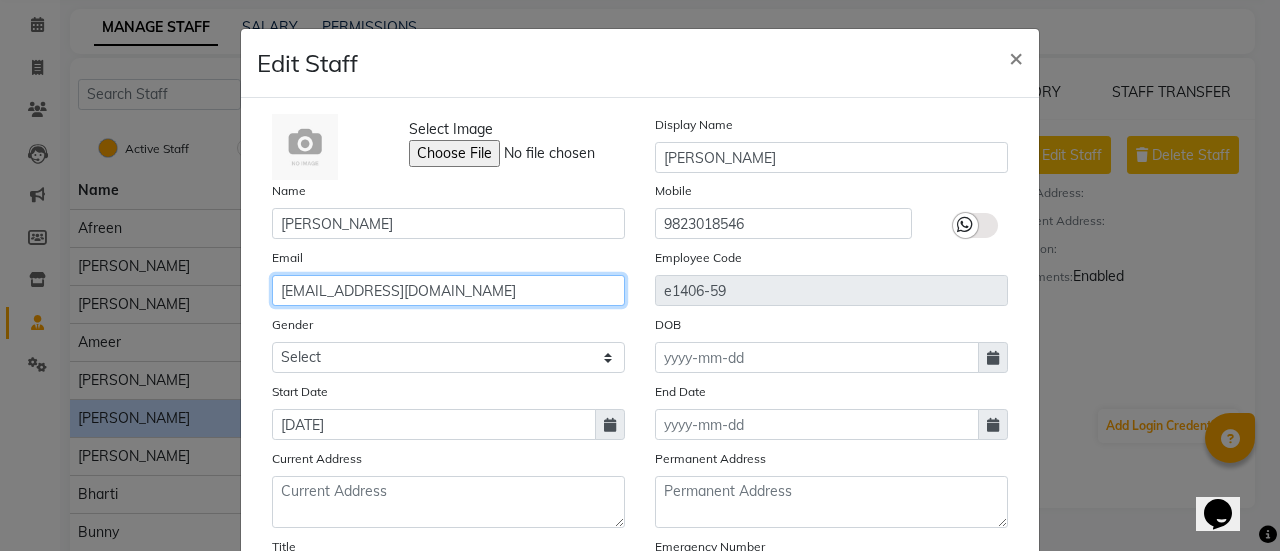 type on "anisashaikh985@gmail.com" 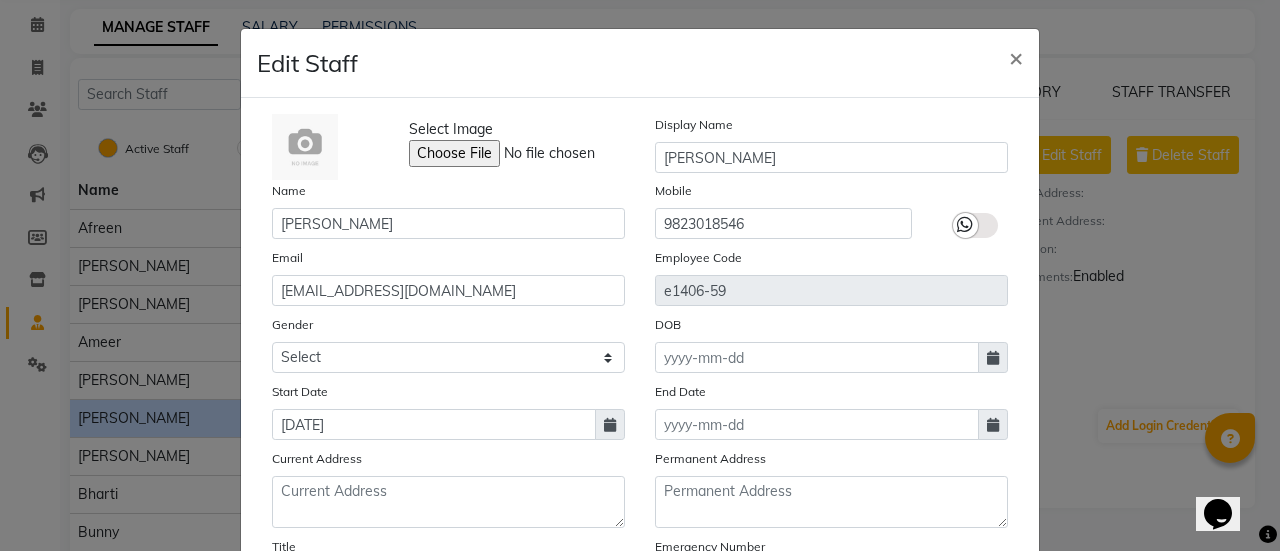 click 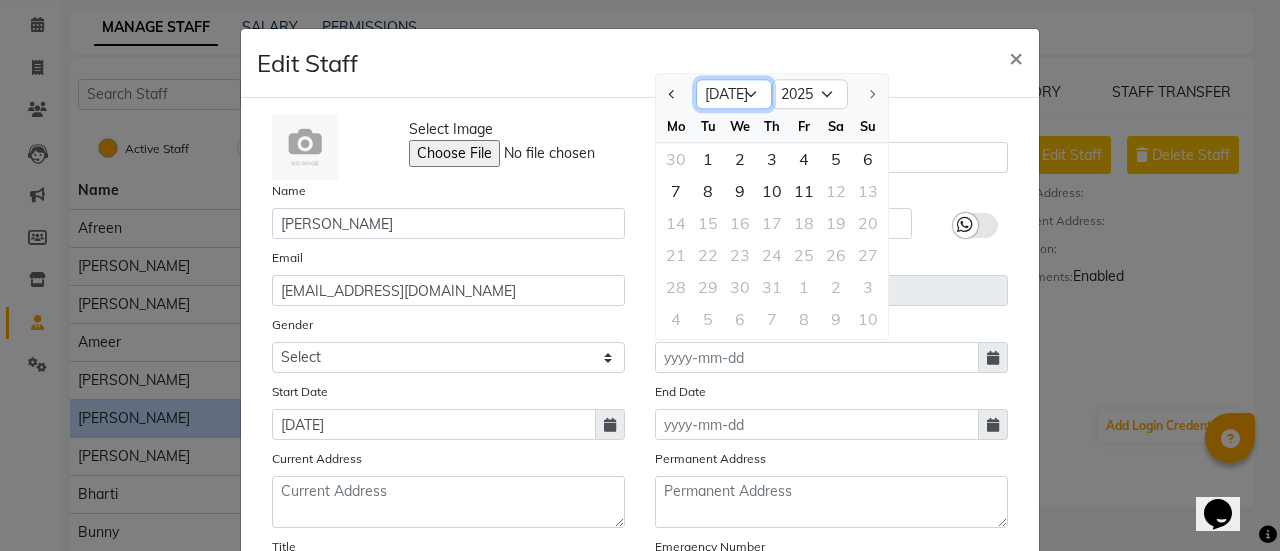 click on "Jan Feb Mar Apr May Jun Jul" 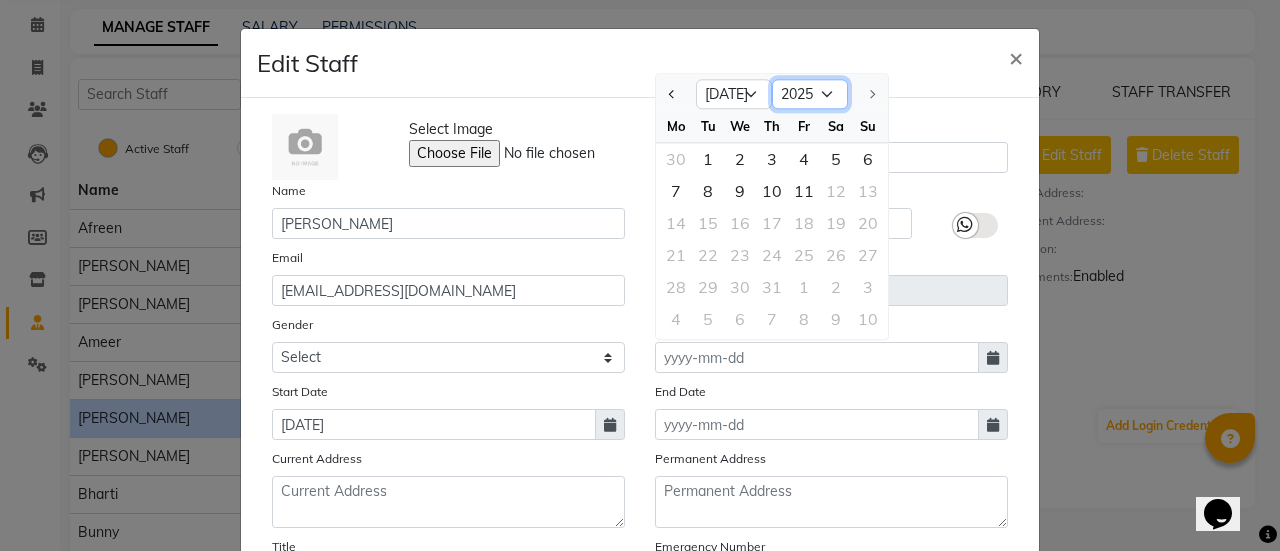 click on "1920 1921 1922 1923 1924 1925 1926 1927 1928 1929 1930 1931 1932 1933 1934 1935 1936 1937 1938 1939 1940 1941 1942 1943 1944 1945 1946 1947 1948 1949 1950 1951 1952 1953 1954 1955 1956 1957 1958 1959 1960 1961 1962 1963 1964 1965 1966 1967 1968 1969 1970 1971 1972 1973 1974 1975 1976 1977 1978 1979 1980 1981 1982 1983 1984 1985 1986 1987 1988 1989 1990 1991 1992 1993 1994 1995 1996 1997 1998 1999 2000 2001 2002 2003 2004 2005 2006 2007 2008 2009 2010 2011 2012 2013 2014 2015 2016 2017 2018 2019 2020 2021 2022 2023 2024 2025" 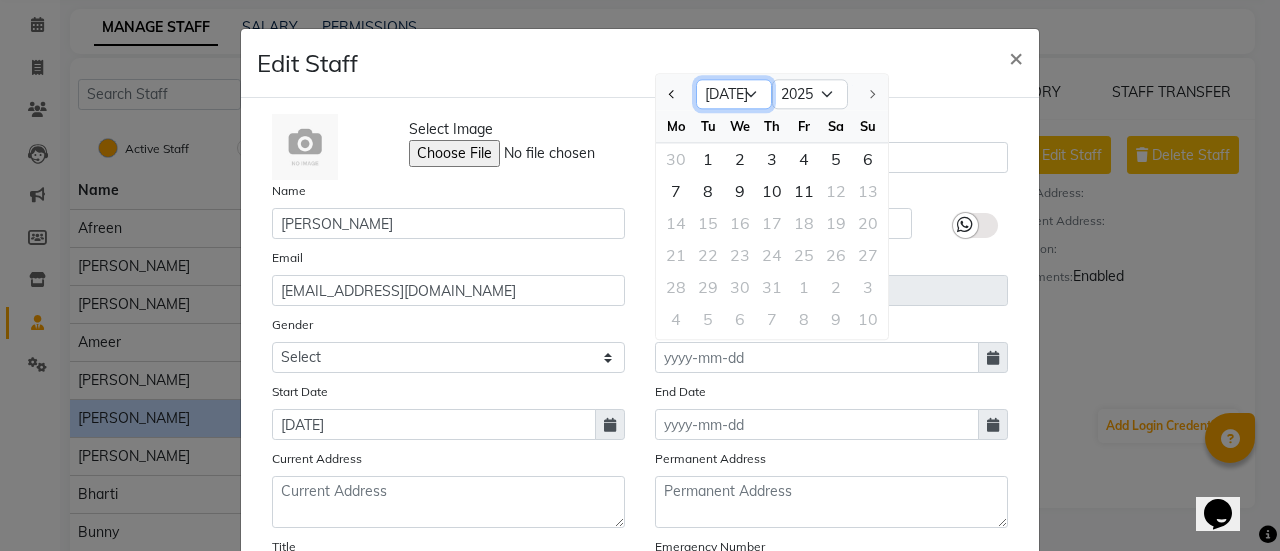 click on "Jan Feb Mar Apr May Jun Jul" 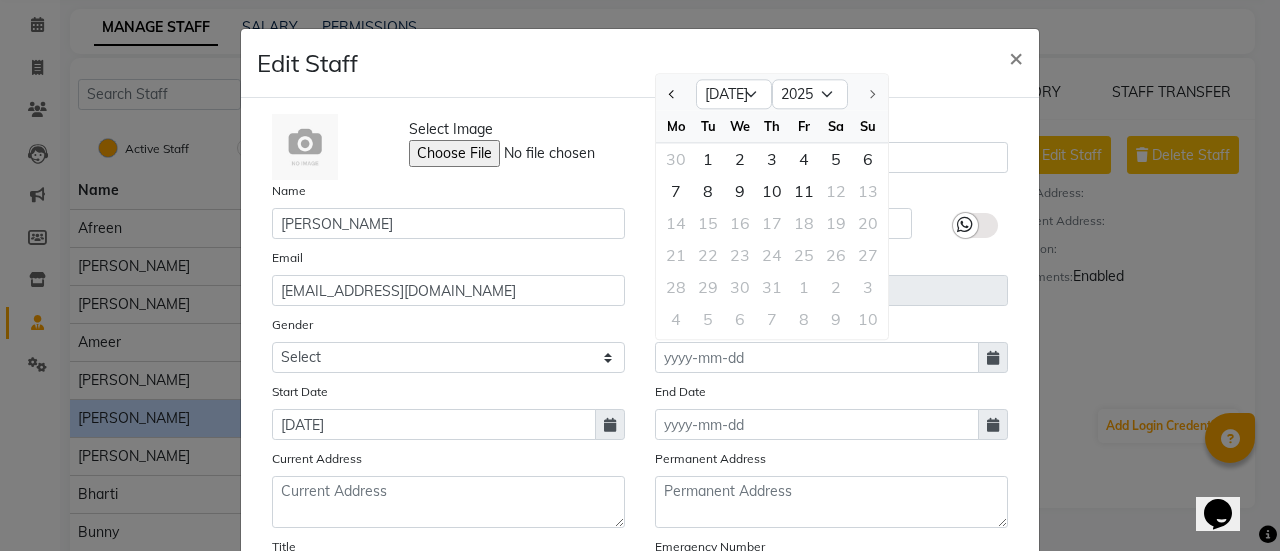click on "4 5 6 7 8 9 10" 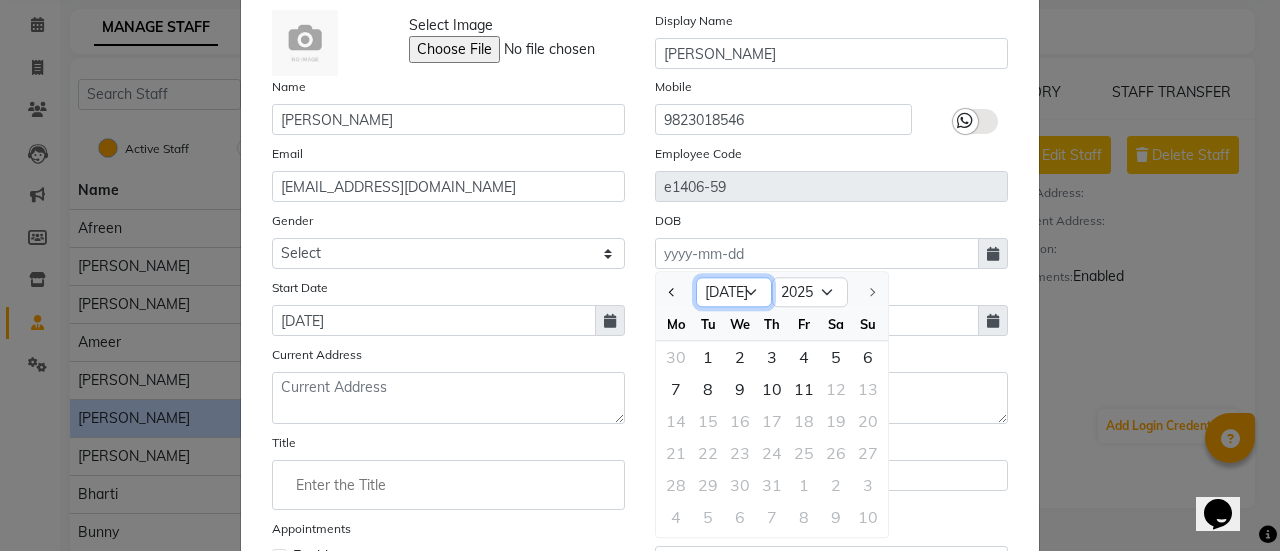 scroll, scrollTop: 106, scrollLeft: 0, axis: vertical 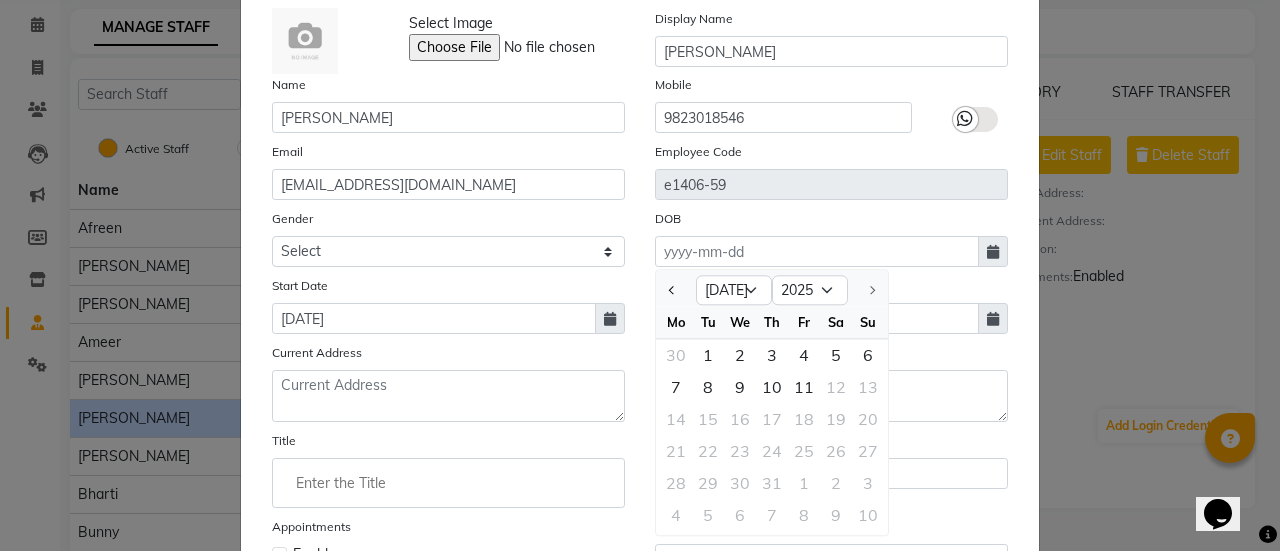 click on "End Date" 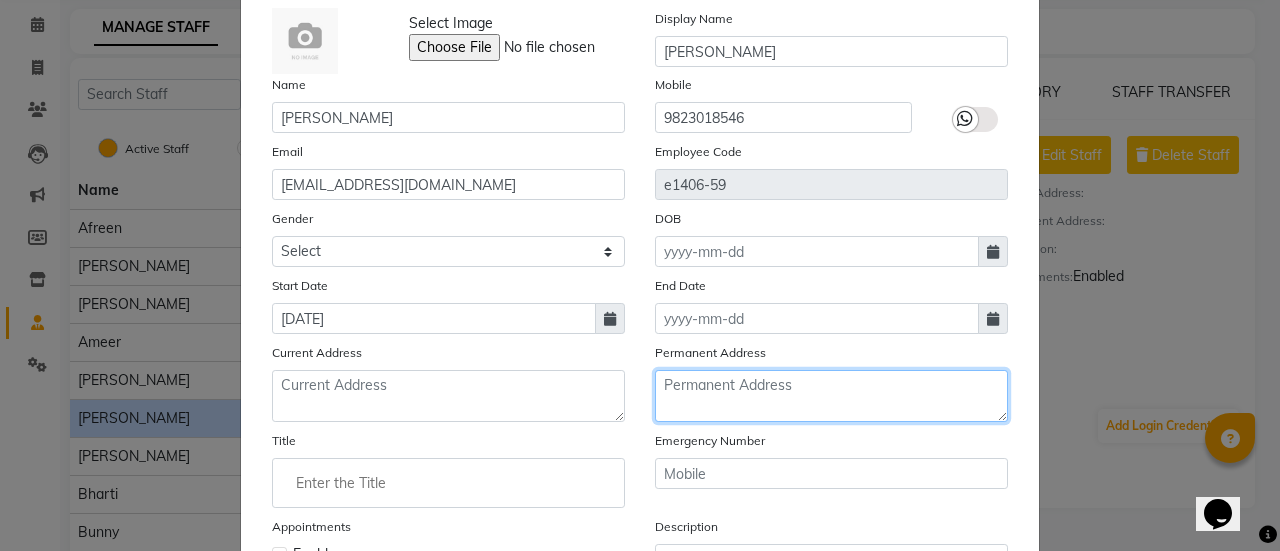 click 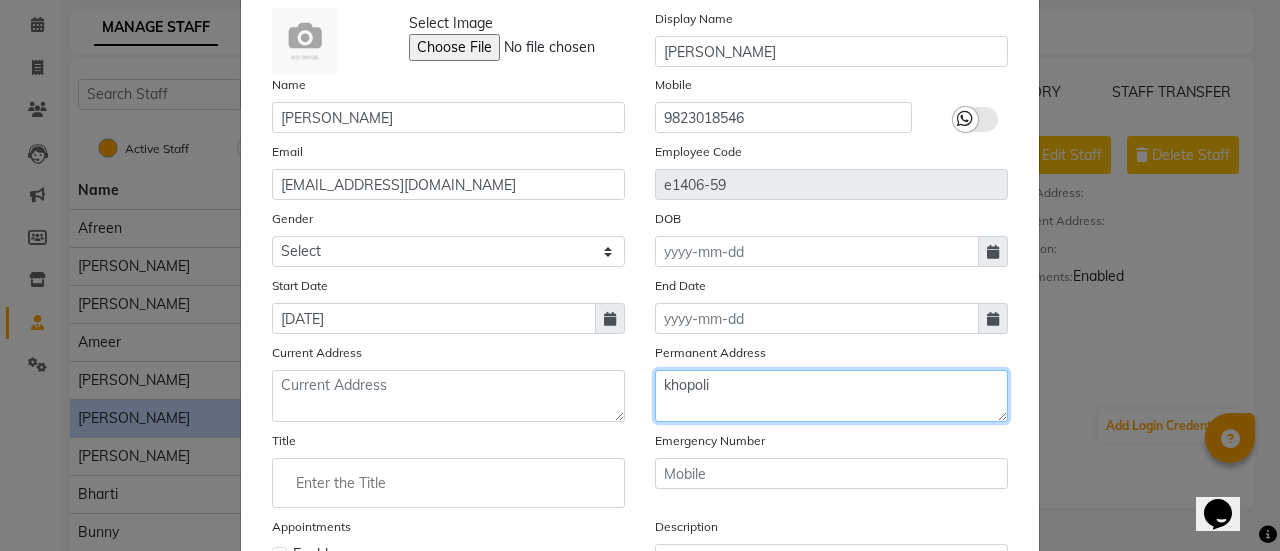 type on "khopoli" 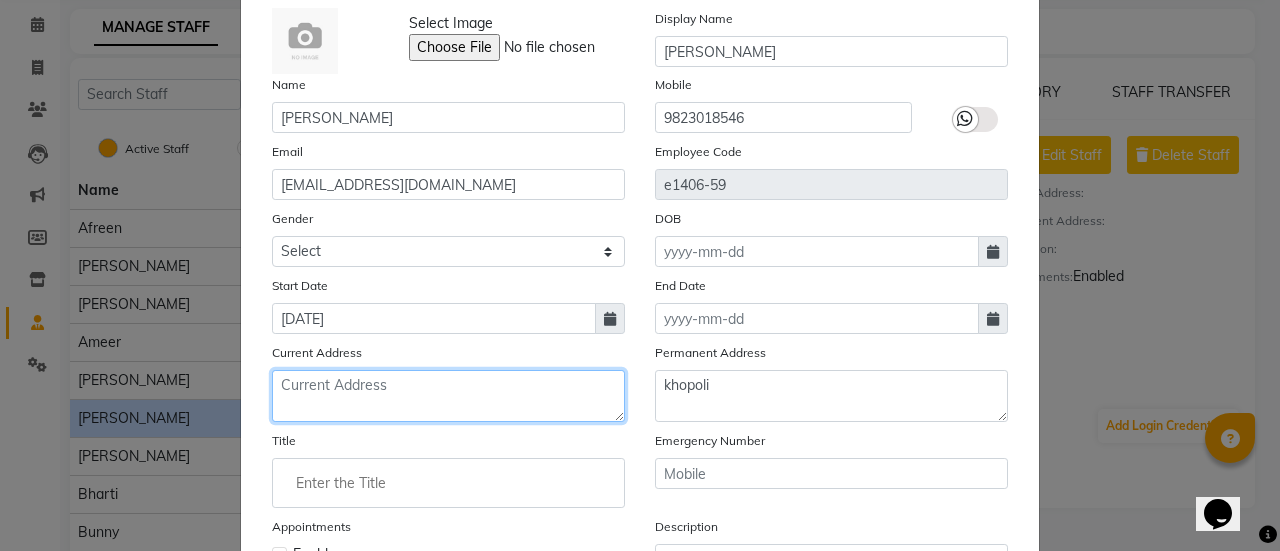 click 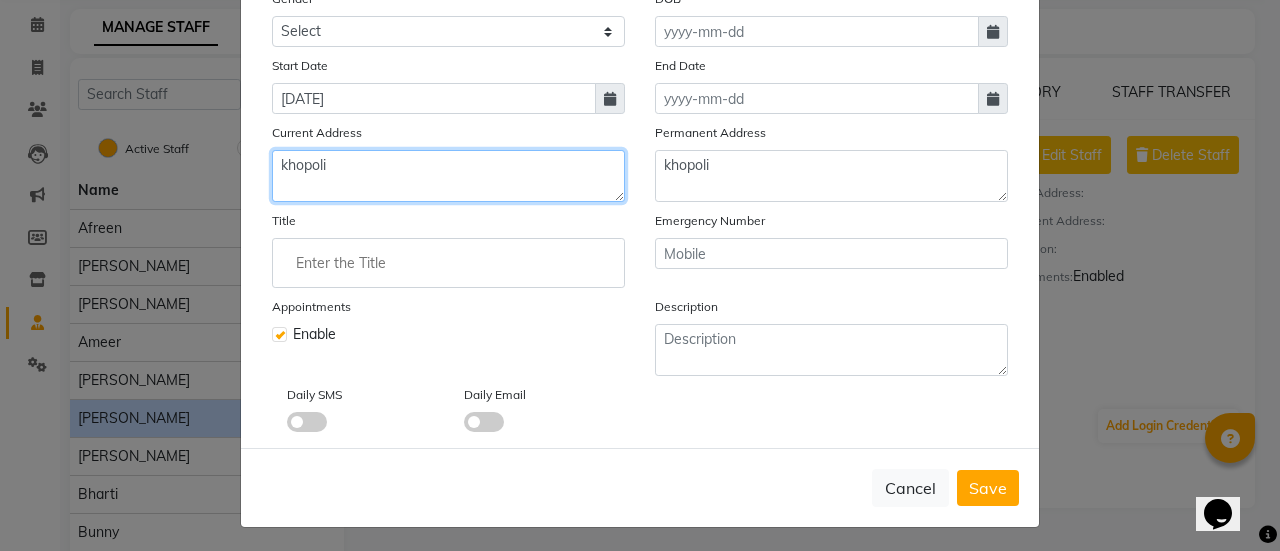 scroll, scrollTop: 0, scrollLeft: 0, axis: both 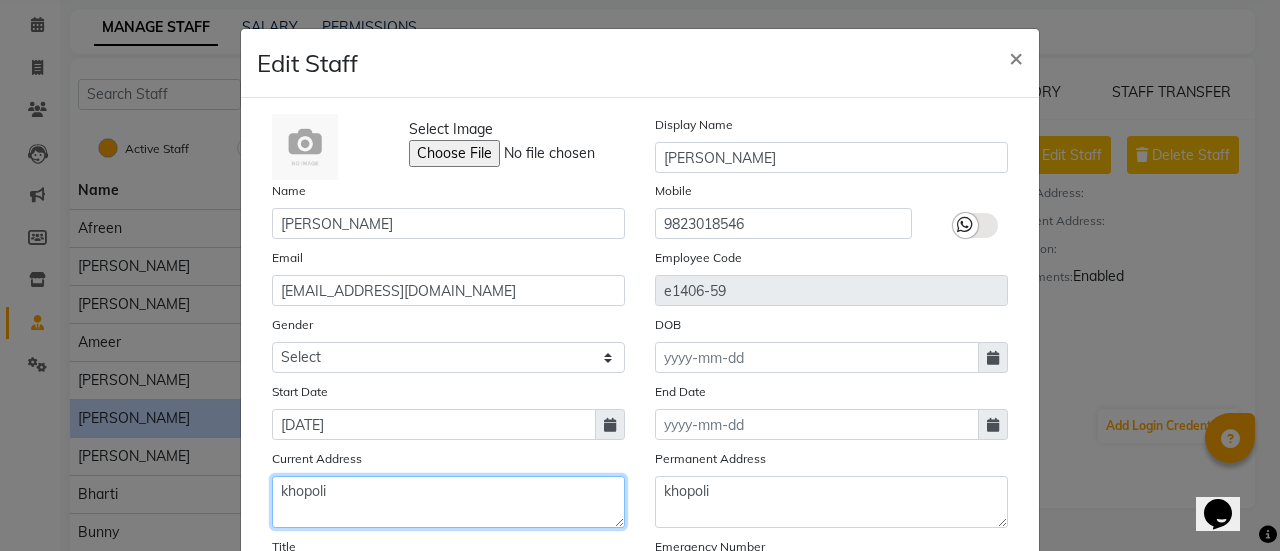 type on "khopoli" 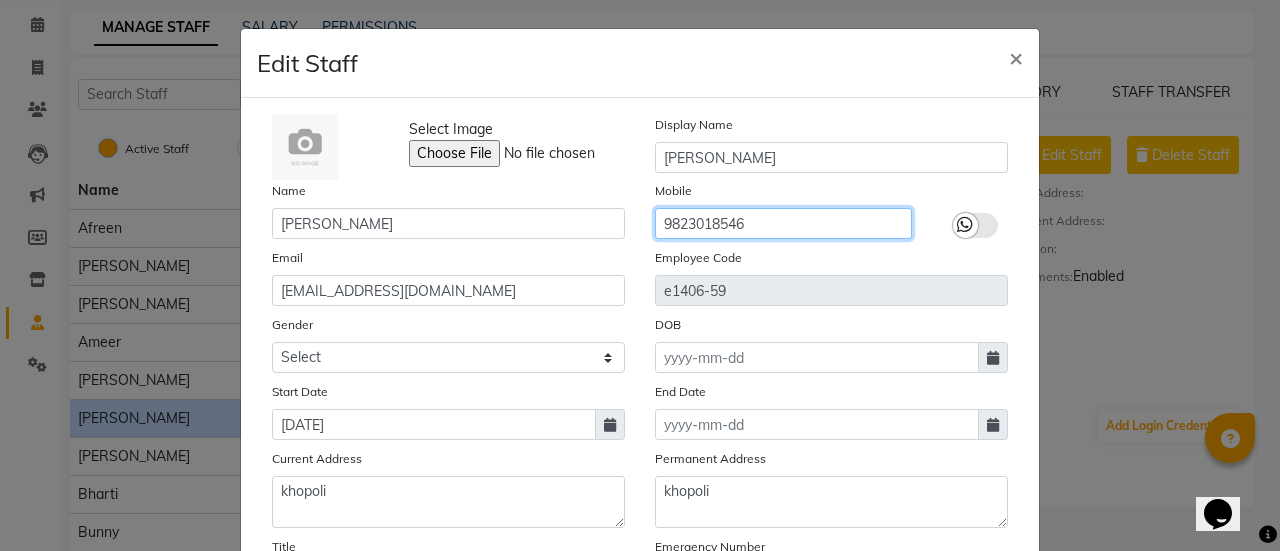 drag, startPoint x: 756, startPoint y: 238, endPoint x: 750, endPoint y: 219, distance: 19.924858 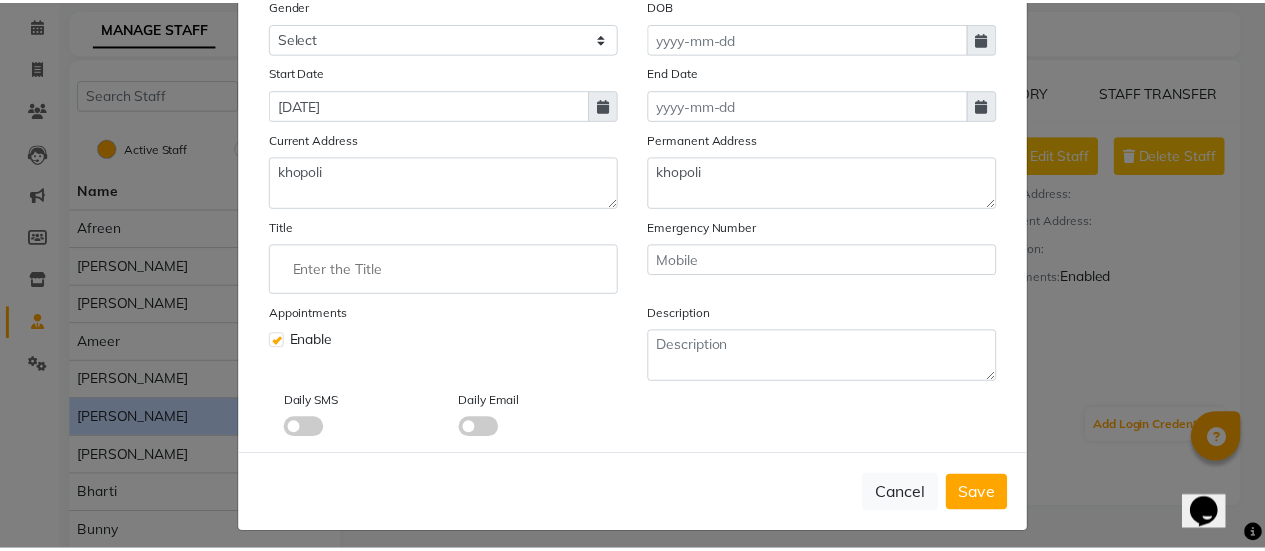 scroll, scrollTop: 326, scrollLeft: 0, axis: vertical 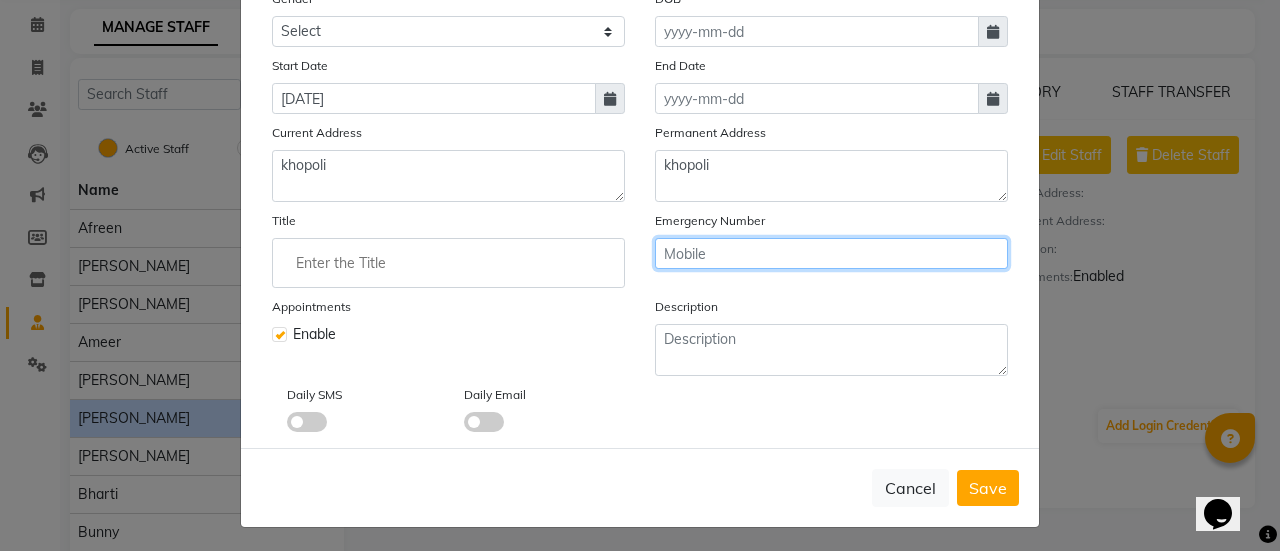 click 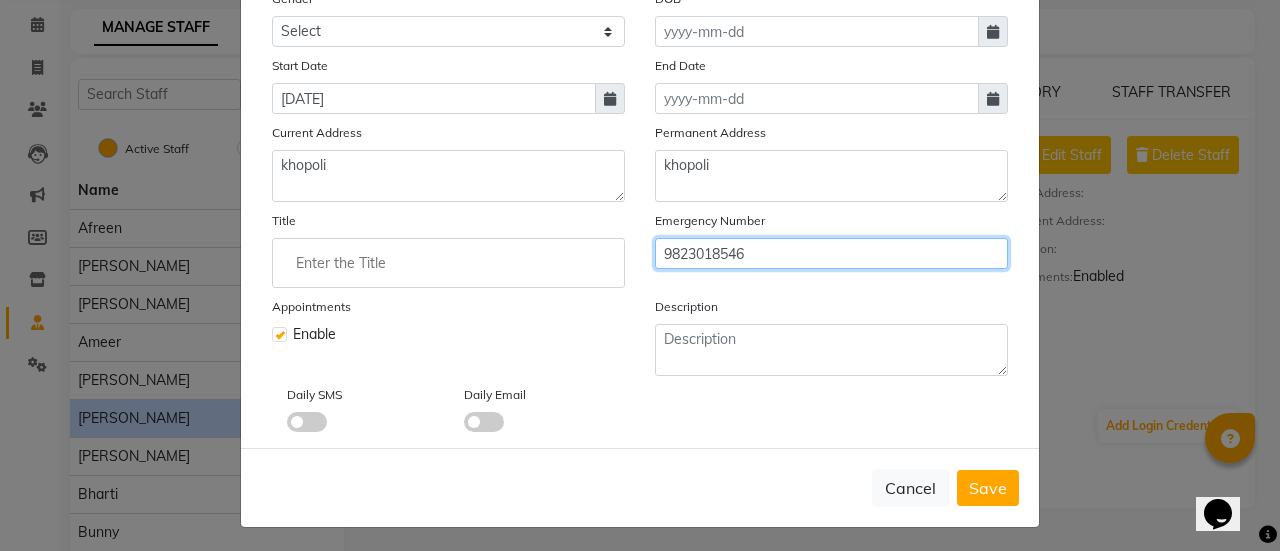 type on "9823018546" 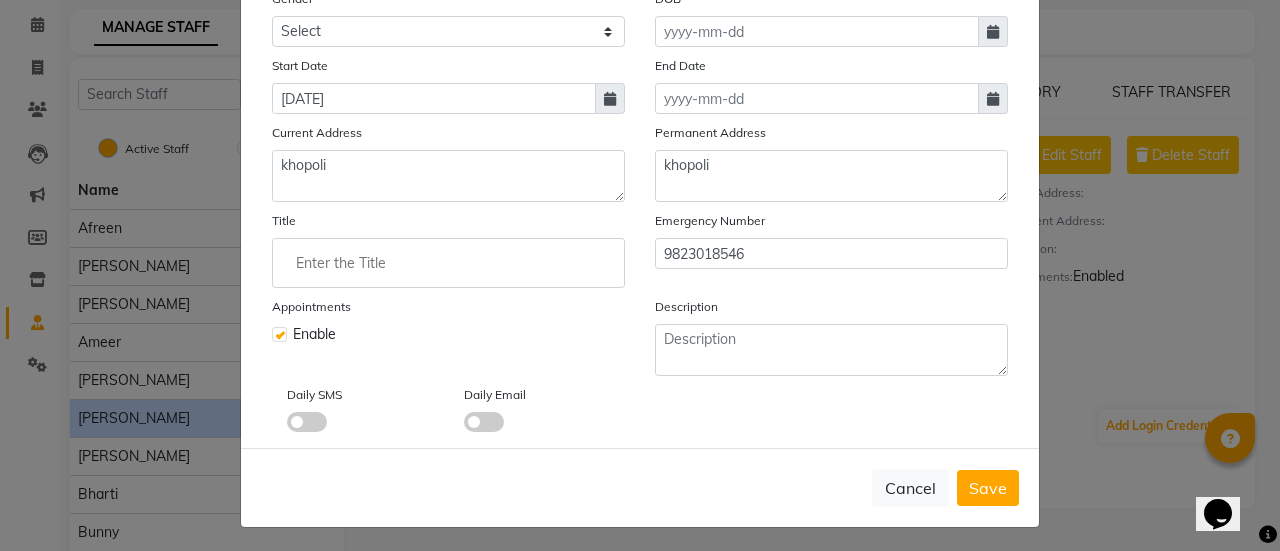 click 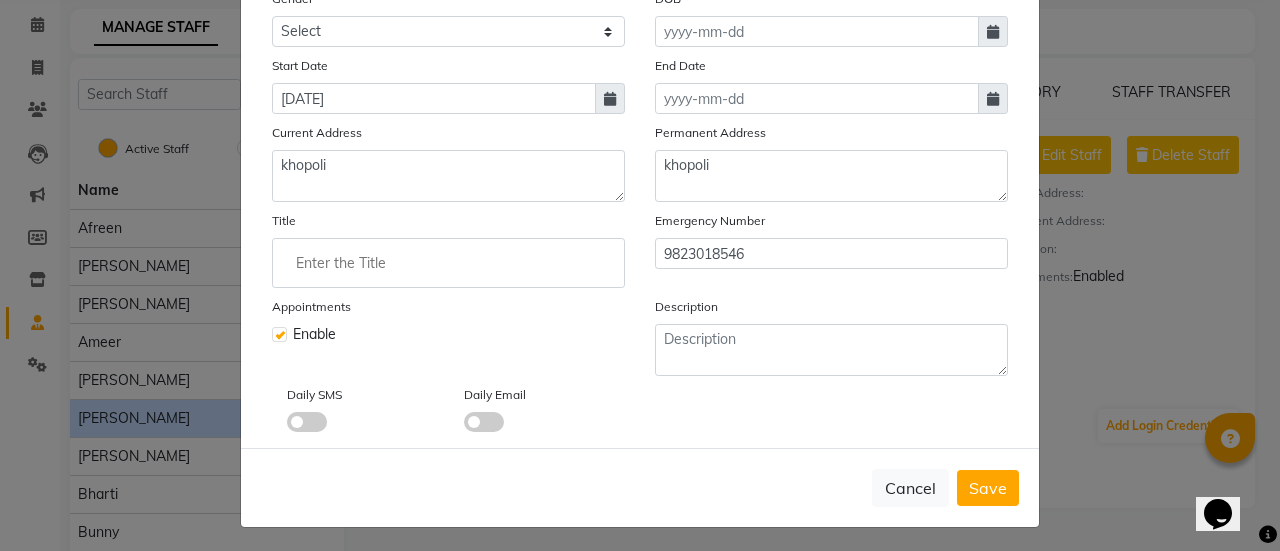 click 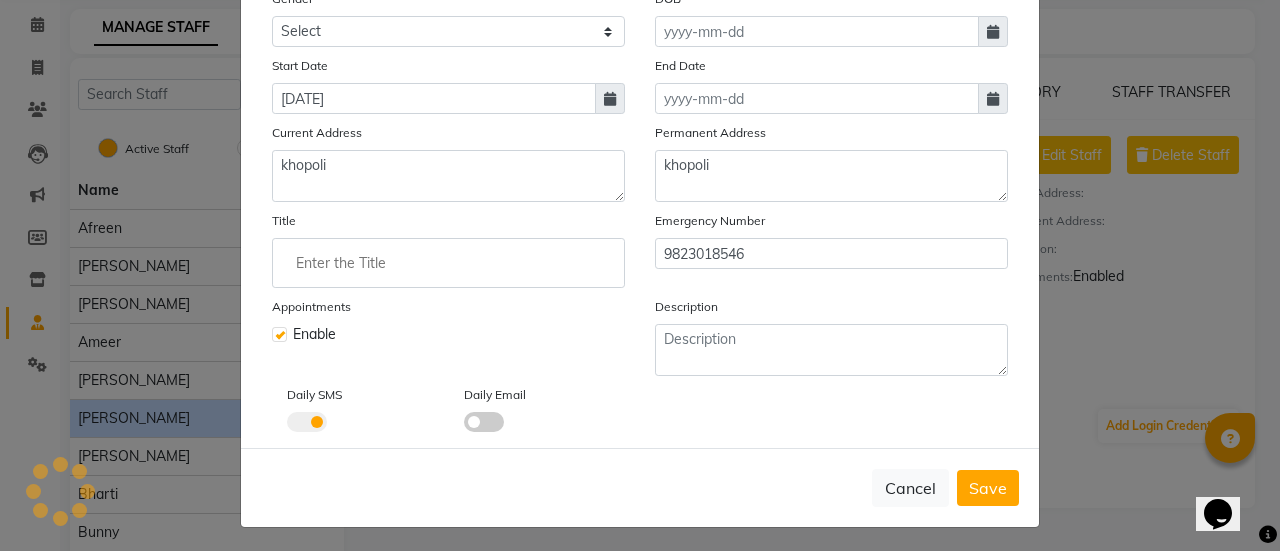 click 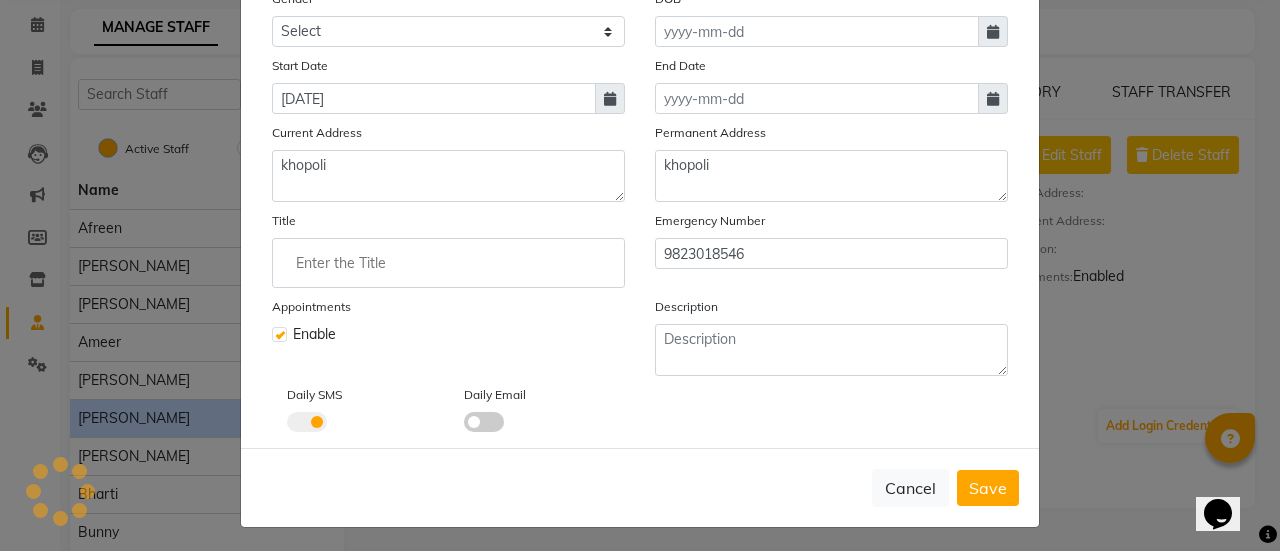click 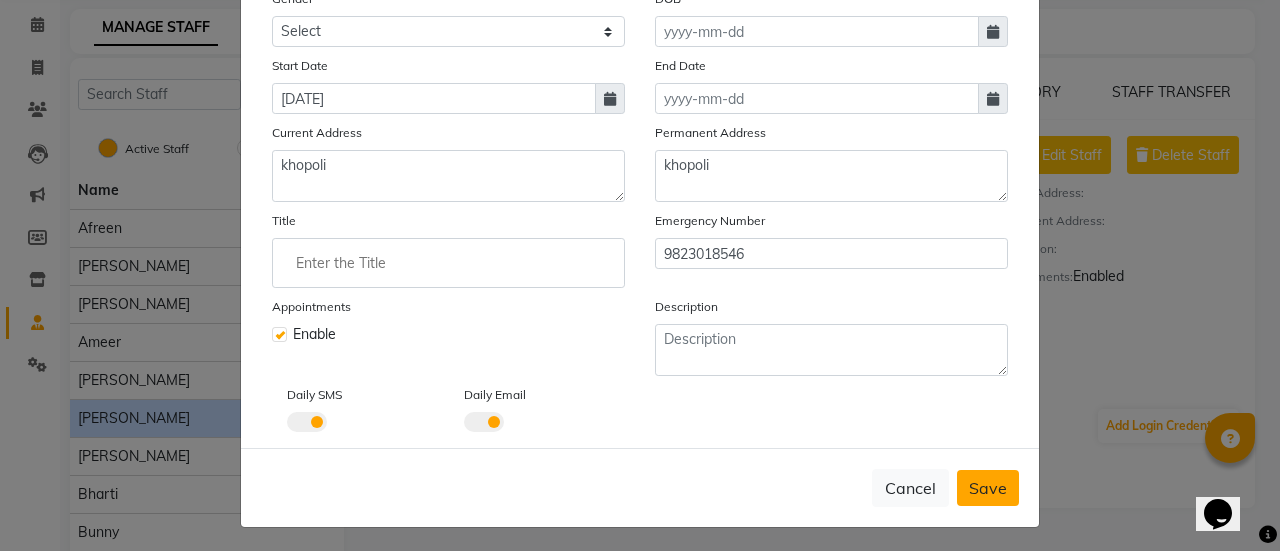 click on "Save" at bounding box center [988, 488] 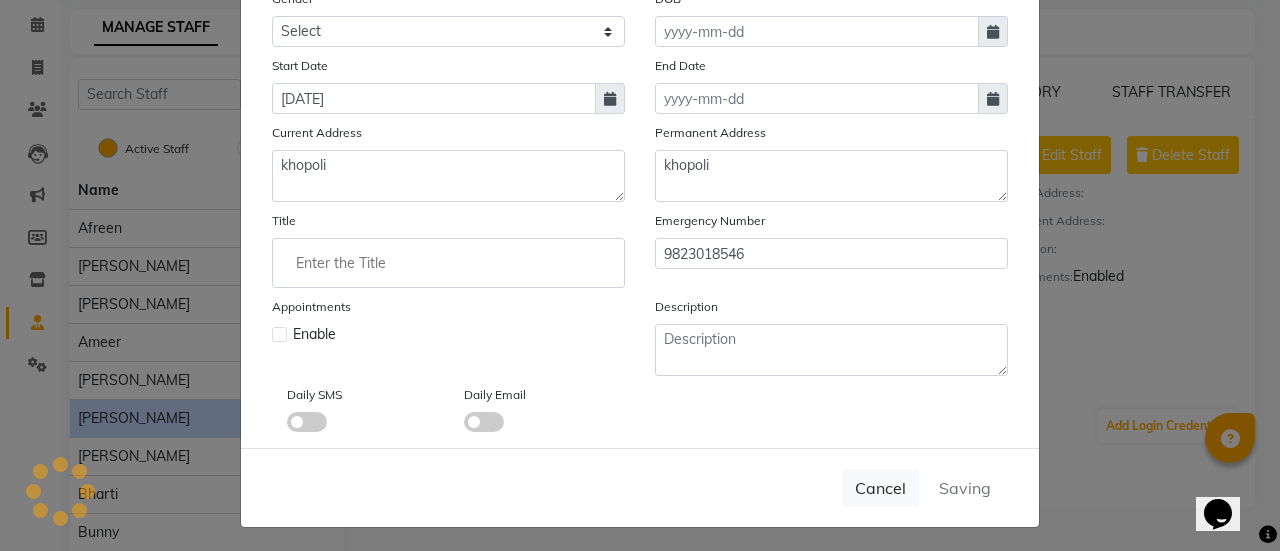 type 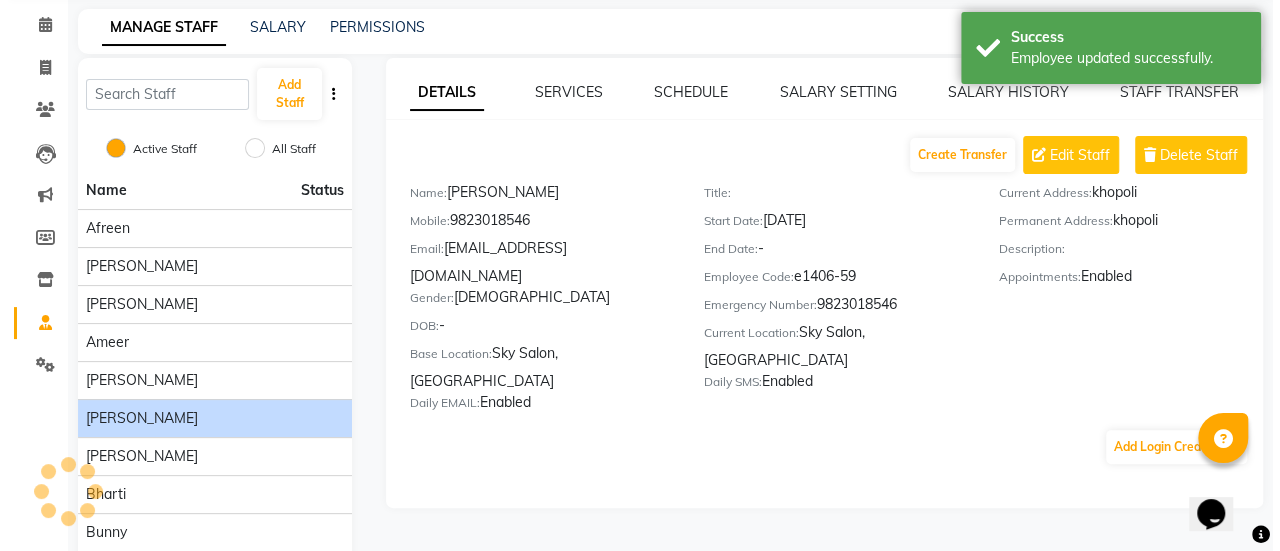 scroll, scrollTop: 0, scrollLeft: 0, axis: both 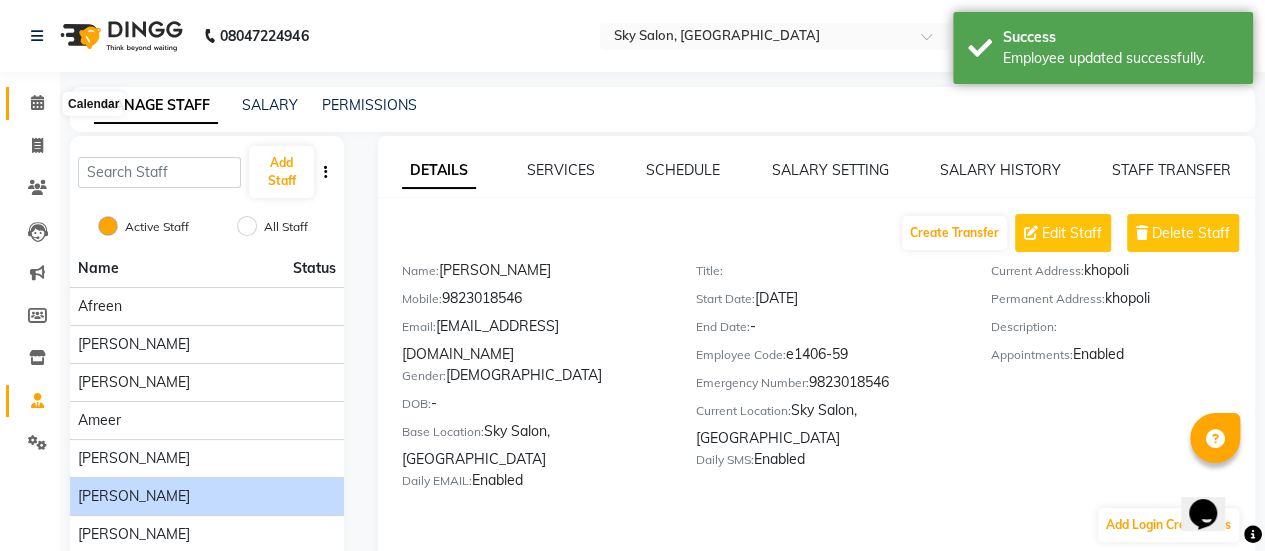click 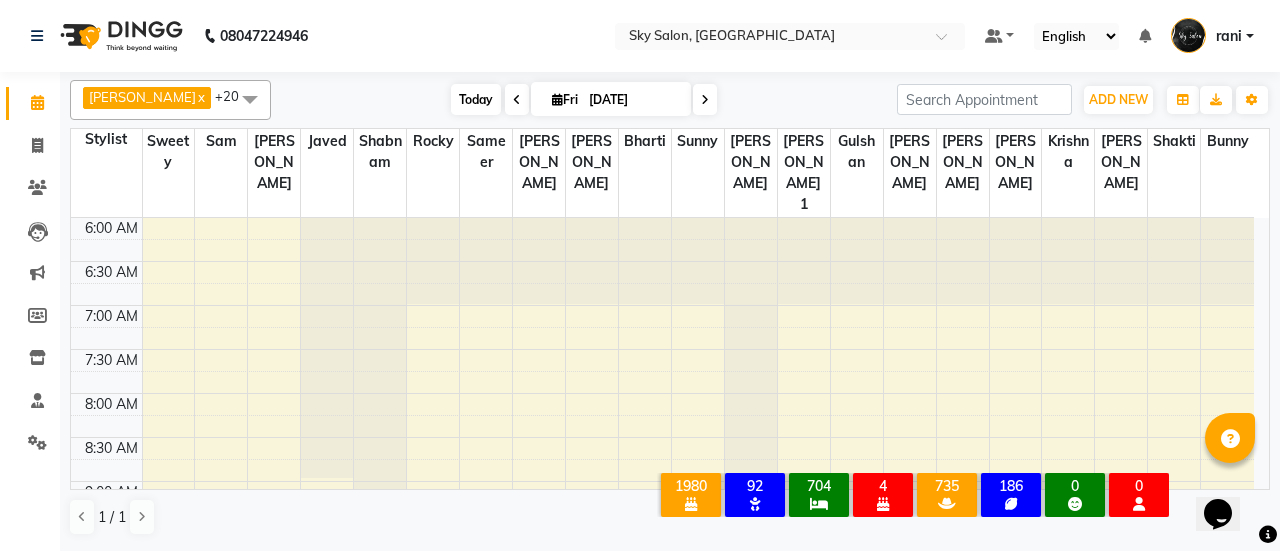 click on "Today" at bounding box center (476, 99) 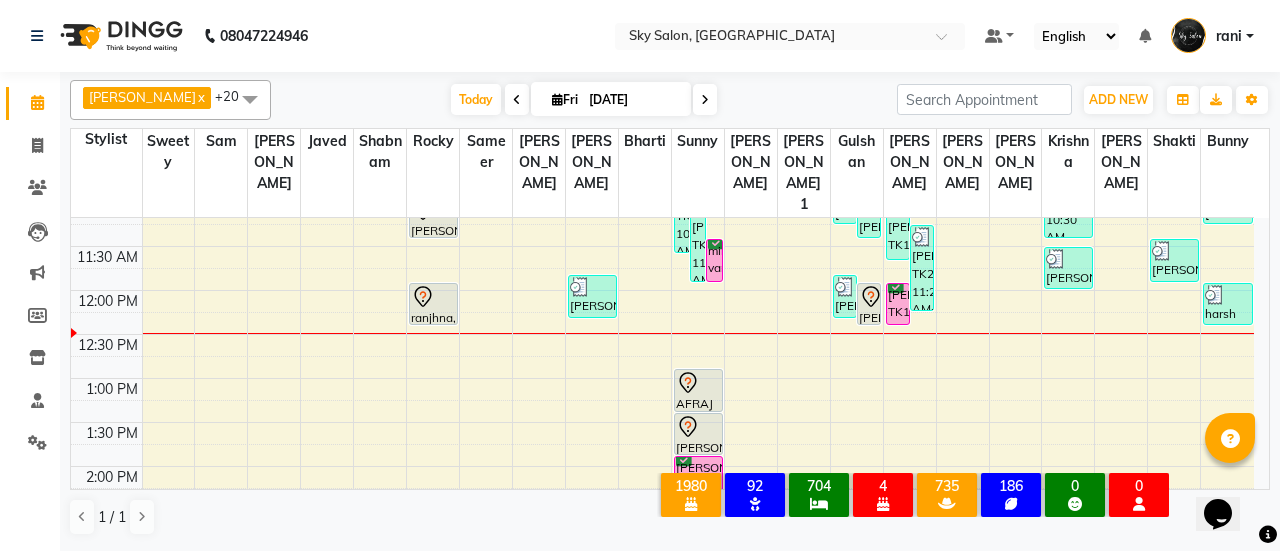 scroll, scrollTop: 454, scrollLeft: 0, axis: vertical 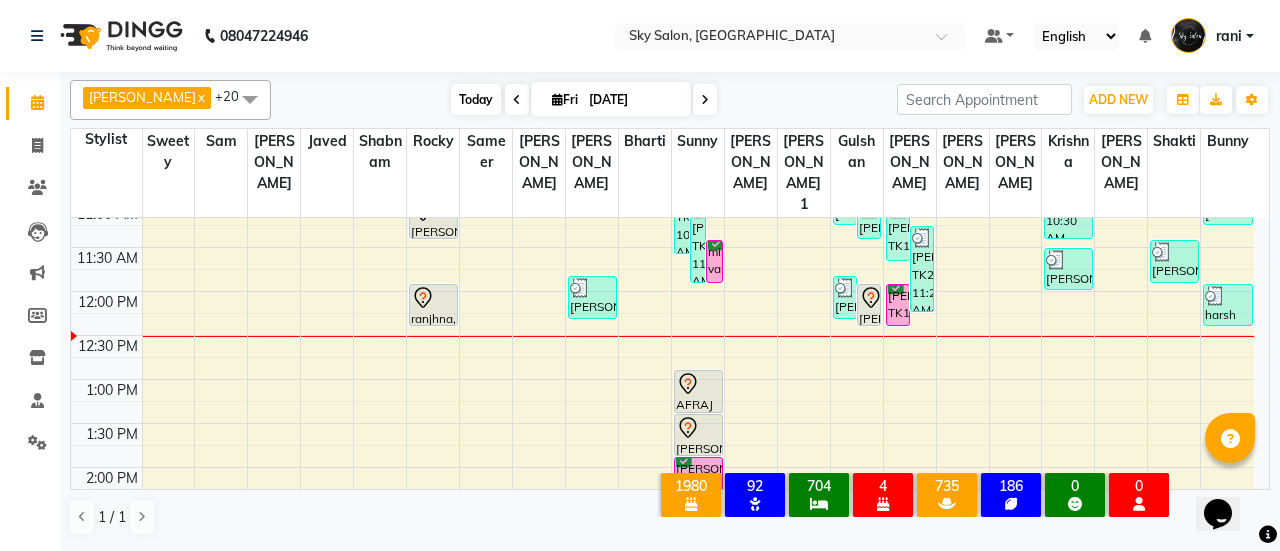 click on "Today" at bounding box center [476, 99] 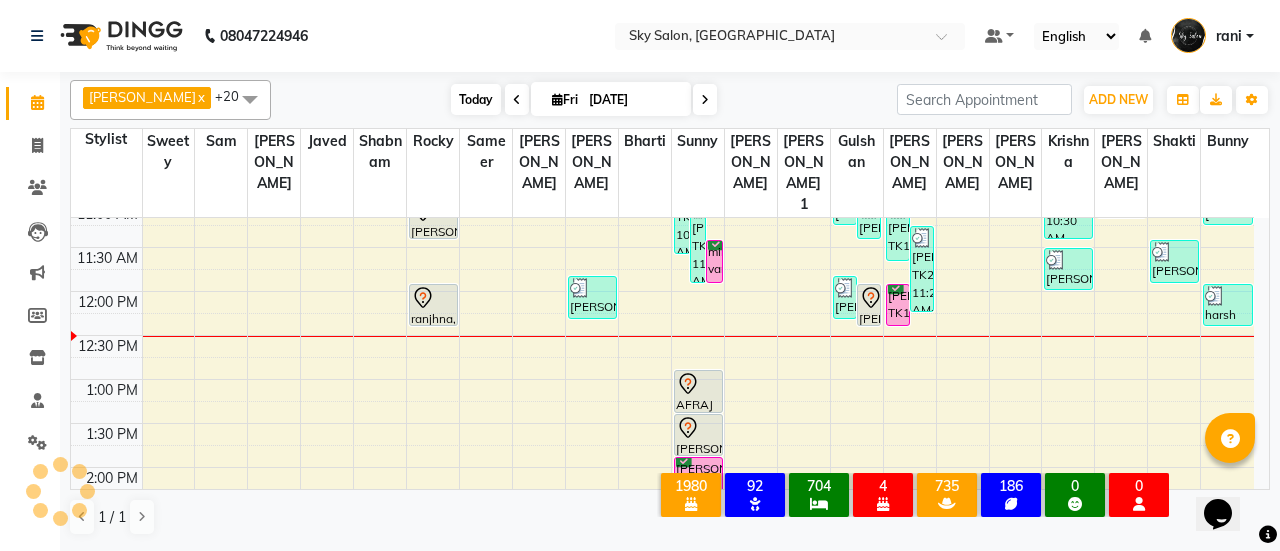 scroll, scrollTop: 522, scrollLeft: 0, axis: vertical 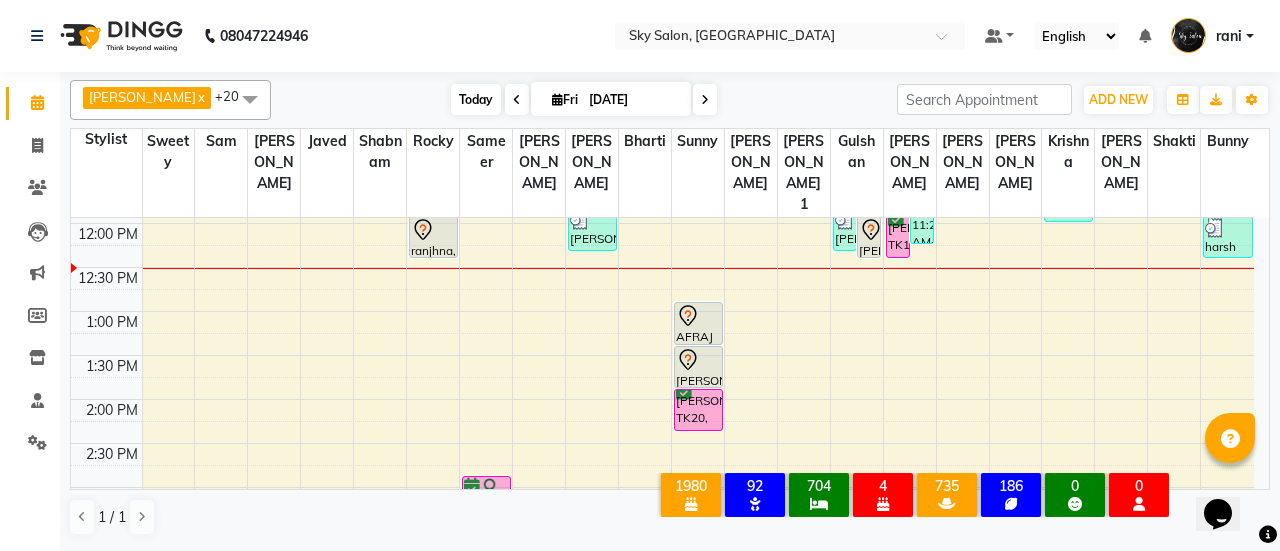 click on "Today" at bounding box center (476, 99) 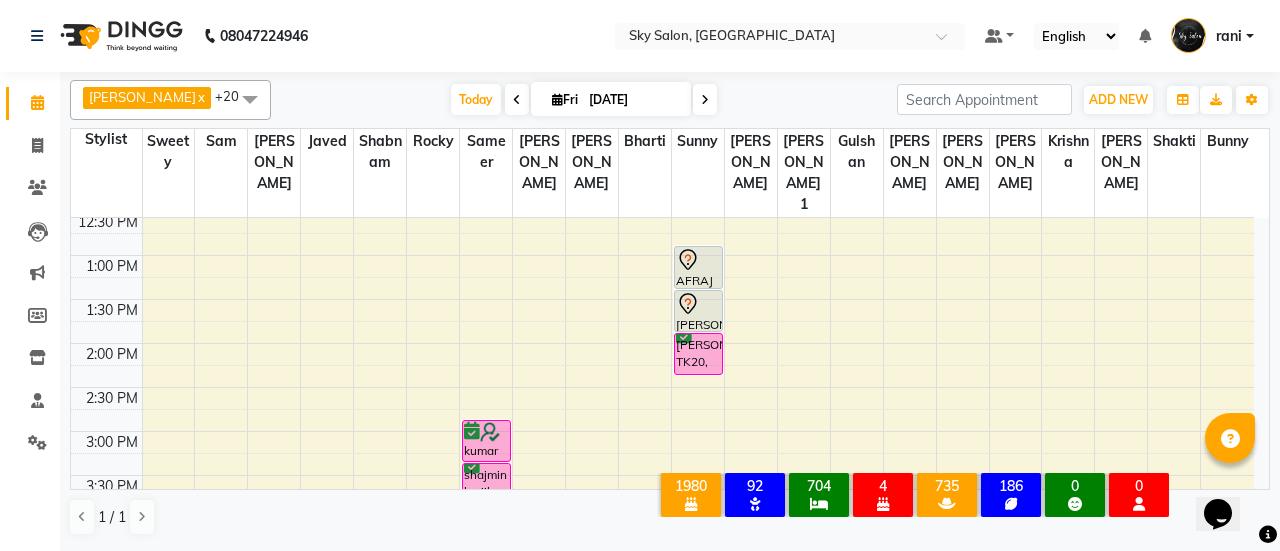 scroll, scrollTop: 579, scrollLeft: 0, axis: vertical 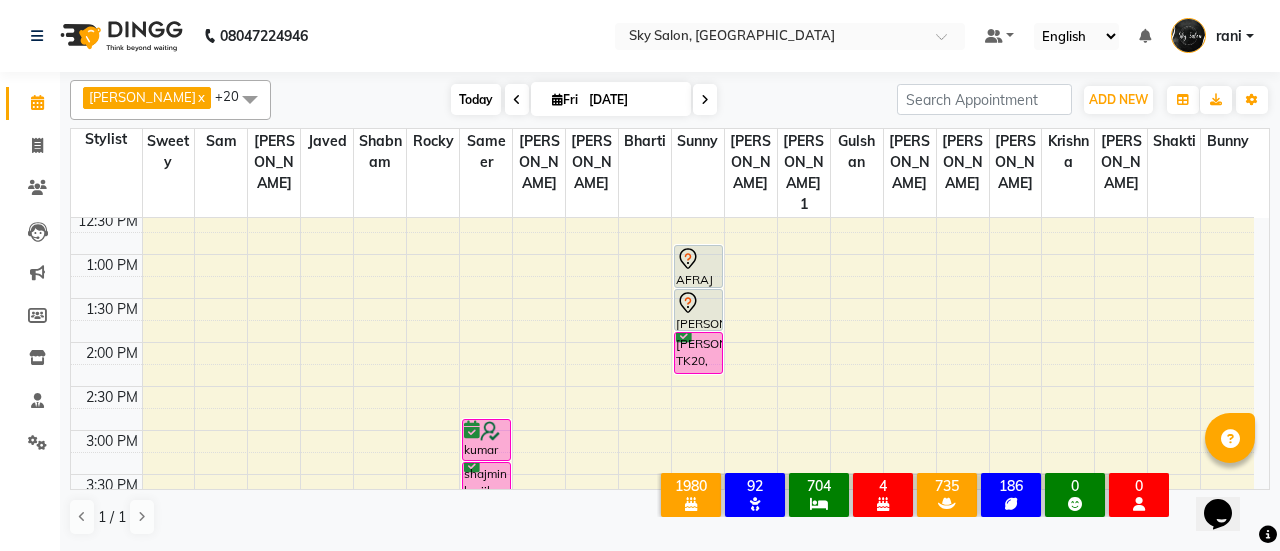 click on "Today" at bounding box center (476, 99) 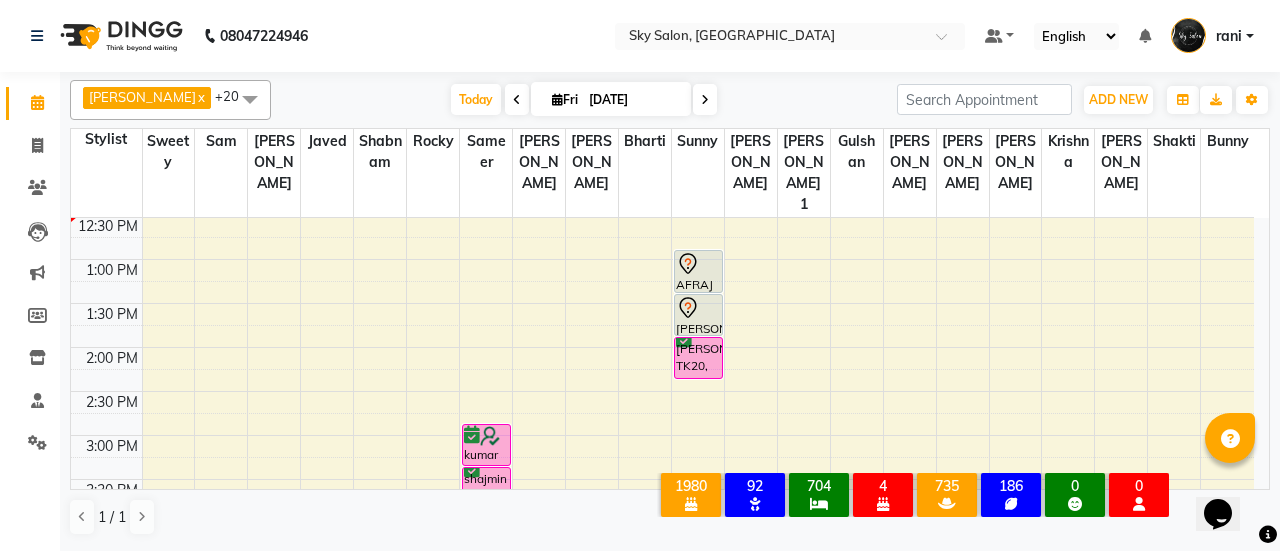 scroll, scrollTop: 575, scrollLeft: 0, axis: vertical 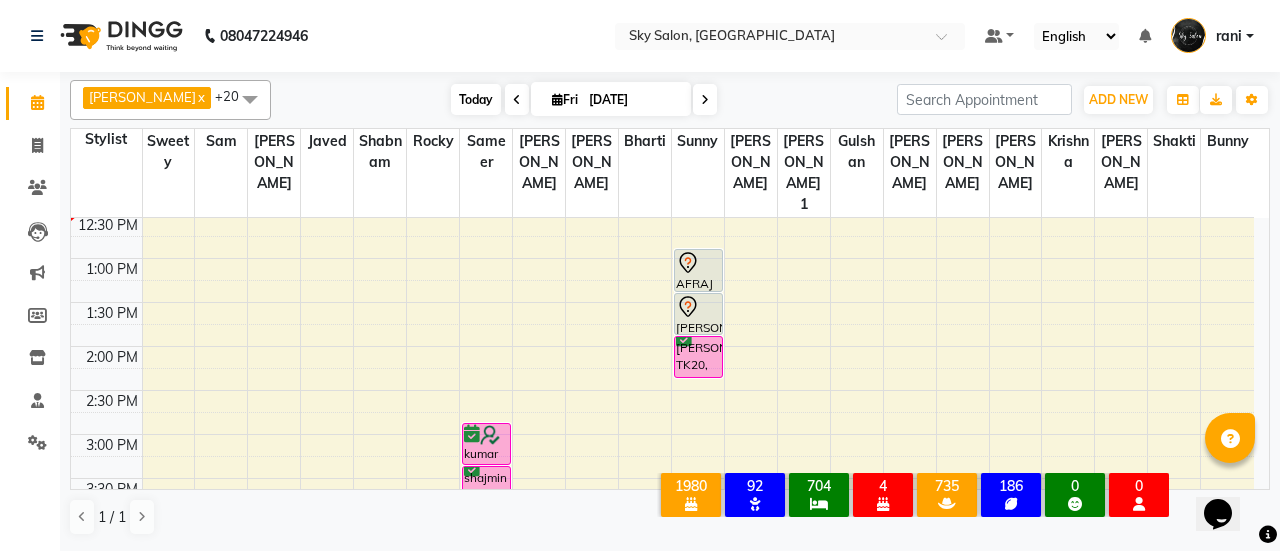 drag, startPoint x: 452, startPoint y: 81, endPoint x: 452, endPoint y: 93, distance: 12 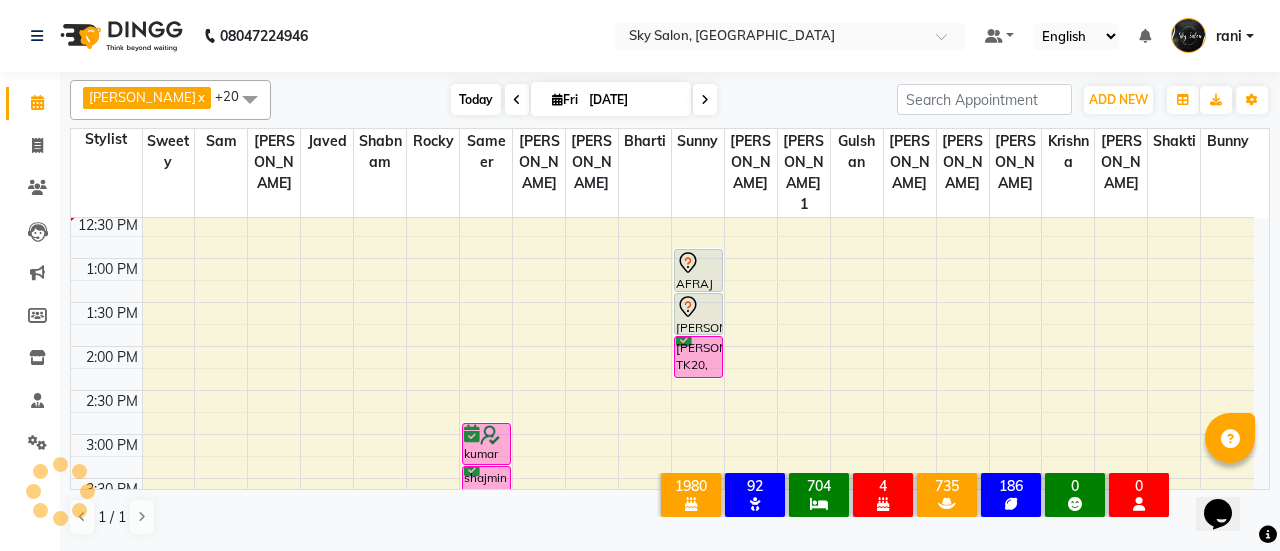 scroll, scrollTop: 522, scrollLeft: 0, axis: vertical 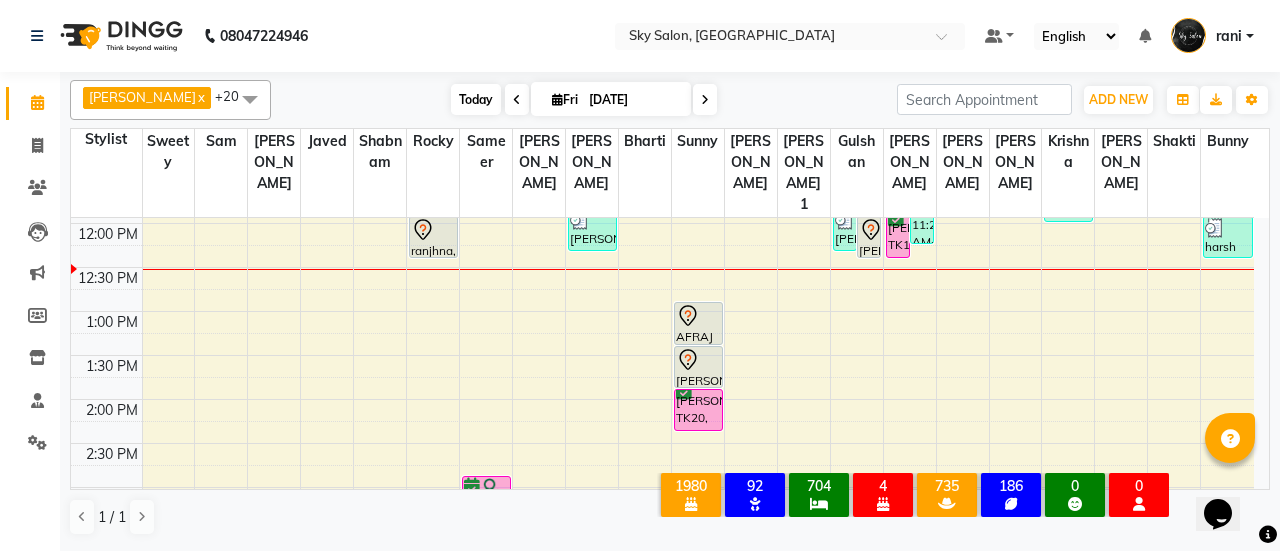 click on "Today" at bounding box center (476, 99) 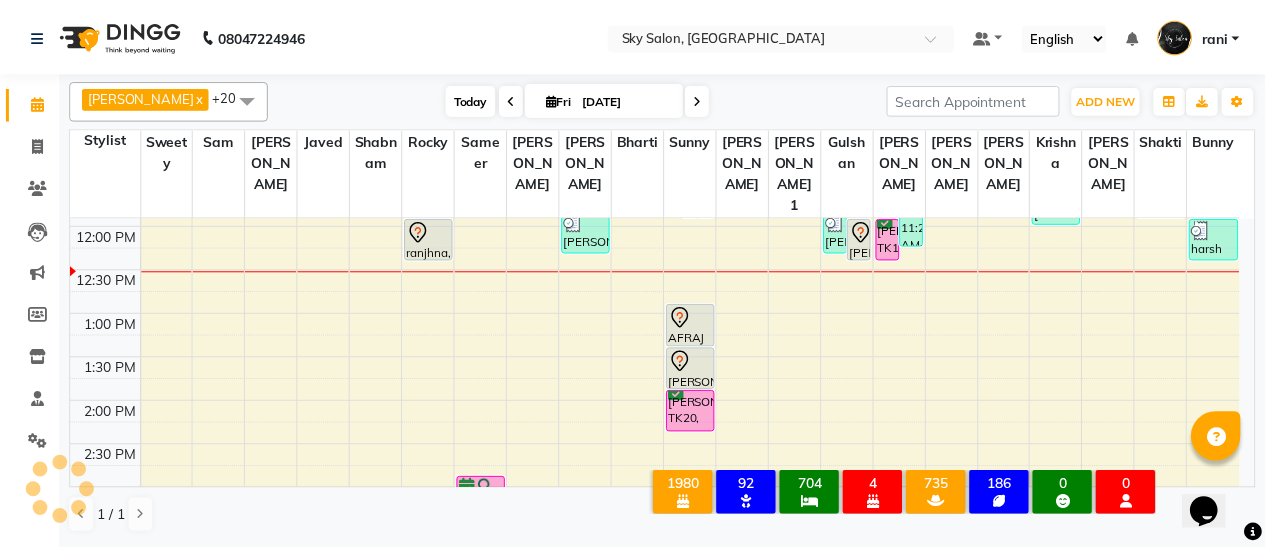 scroll, scrollTop: 521, scrollLeft: 0, axis: vertical 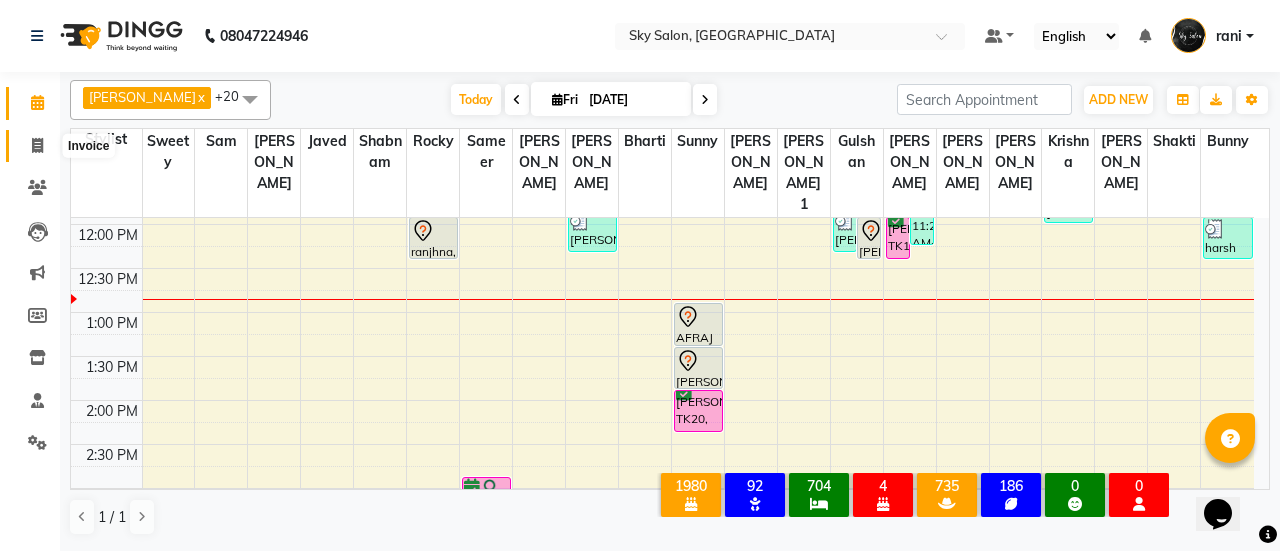 click 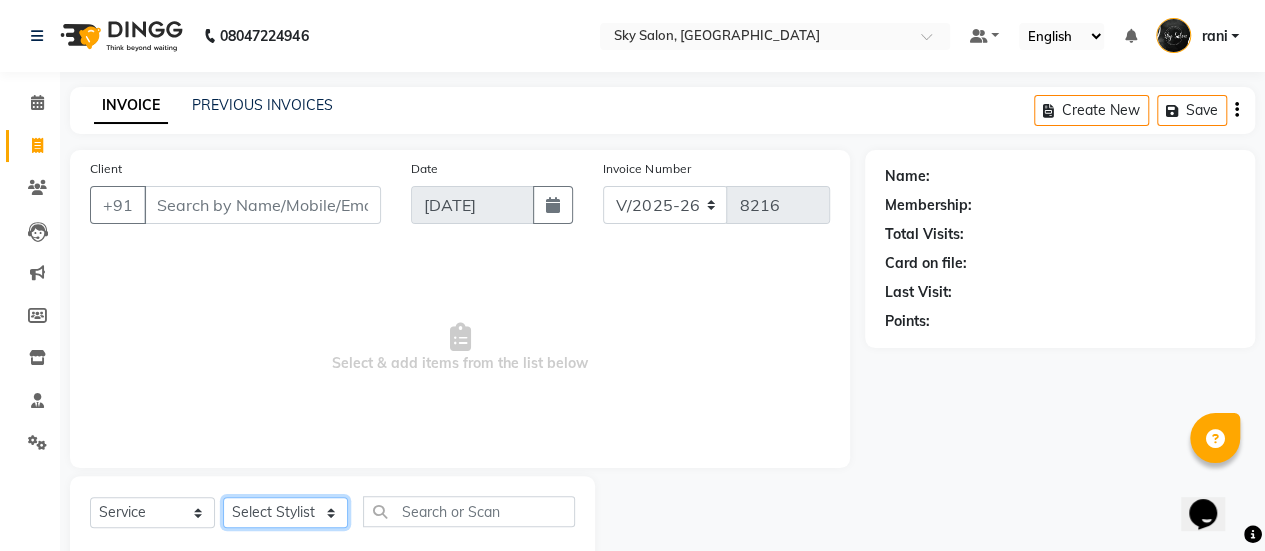 click on "Select Stylist afreen akshata aman saha ameer Anagha anisa arbaj bharti Bunny Danish Darshana 1 devyani dilshad gaurav Gulshan gurmeet javed jishan krishna mayuri gaikwad muskan rani rinku rocky Ronak sachin sahil sam sameer sameer 2 sandhya shabnam shakti sunny sweety vivek" 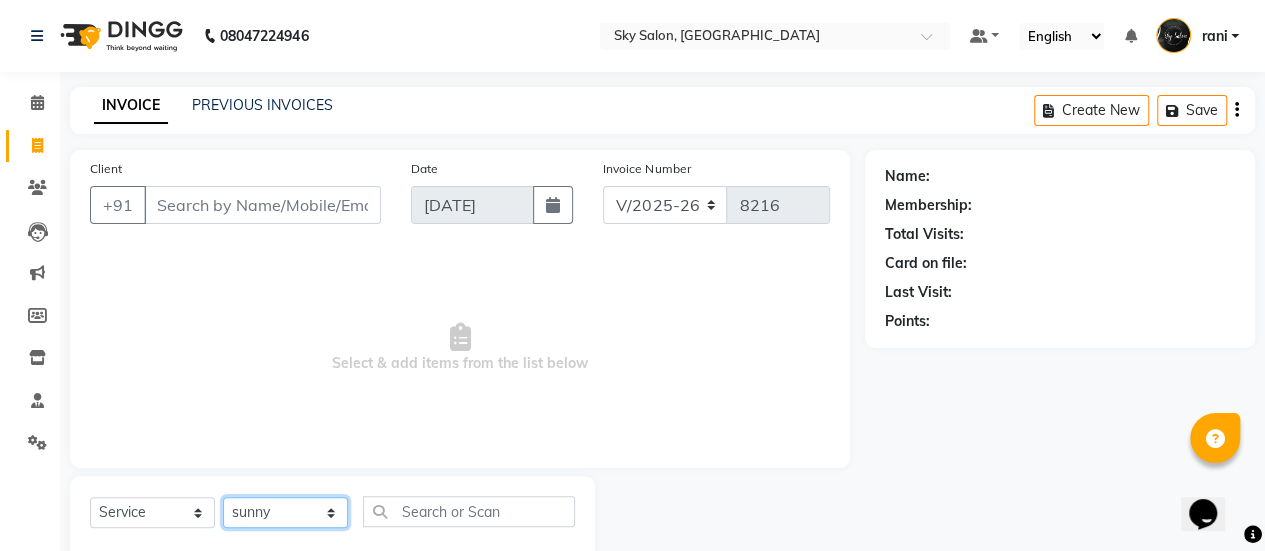 click on "Select Stylist afreen akshata aman saha ameer Anagha anisa arbaj bharti Bunny Danish Darshana 1 devyani dilshad gaurav Gulshan gurmeet javed jishan krishna mayuri gaikwad muskan rani rinku rocky Ronak sachin sahil sam sameer sameer 2 sandhya shabnam shakti sunny sweety vivek" 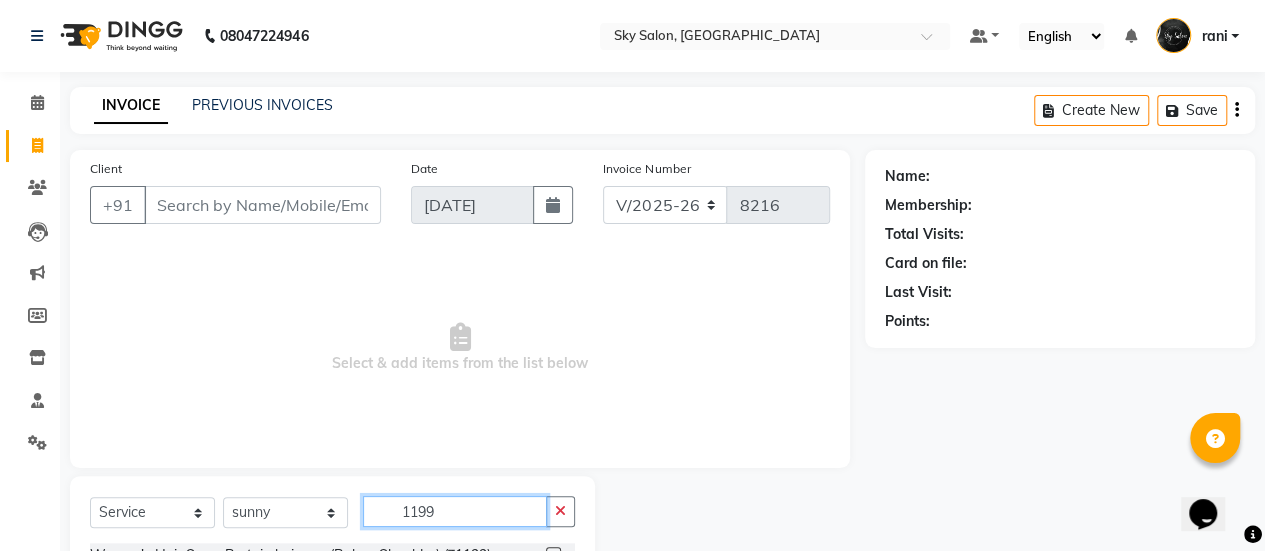 scroll, scrollTop: 249, scrollLeft: 0, axis: vertical 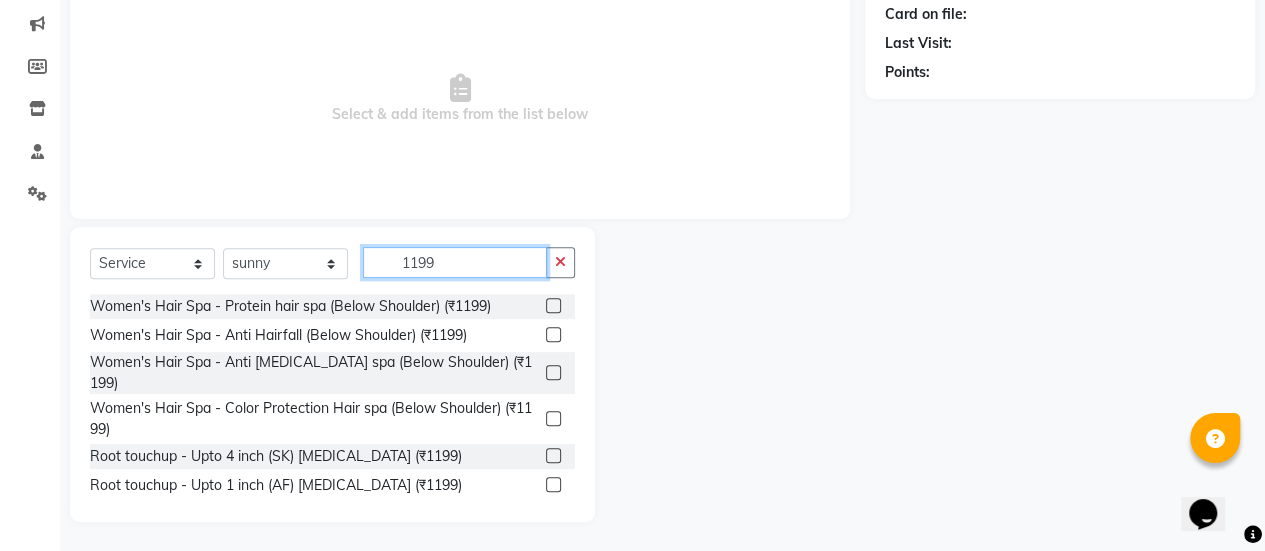 type on "1199" 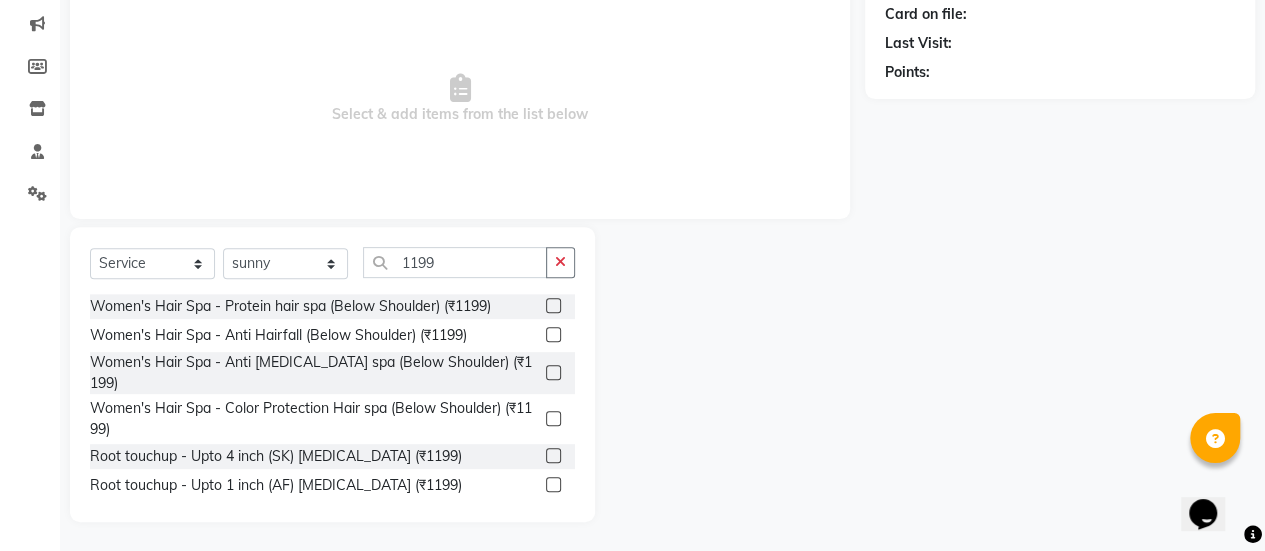 click 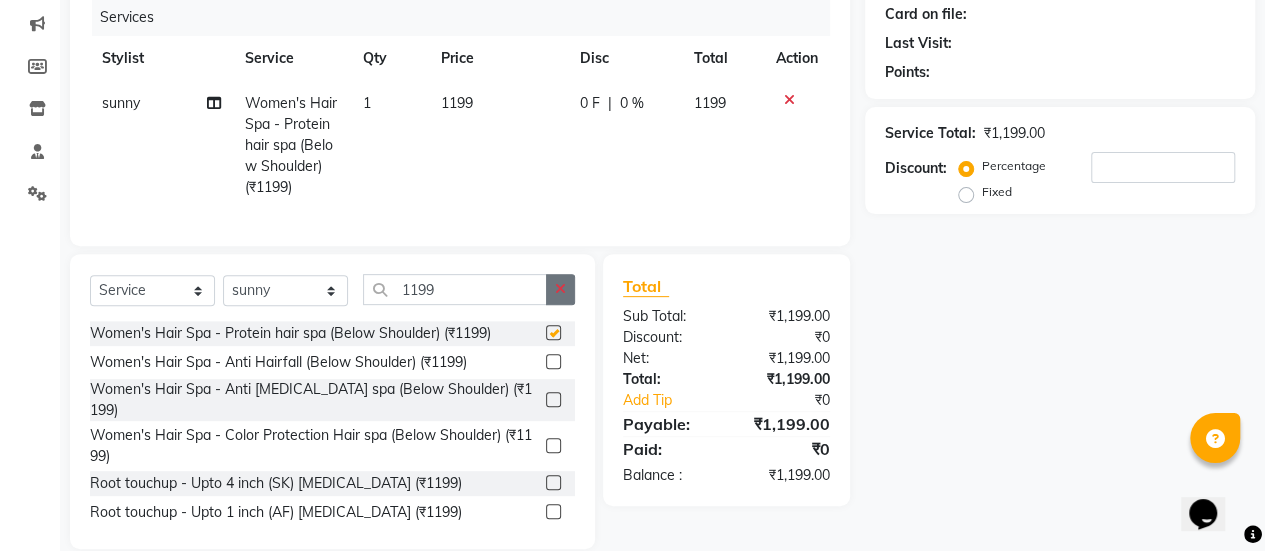 checkbox on "false" 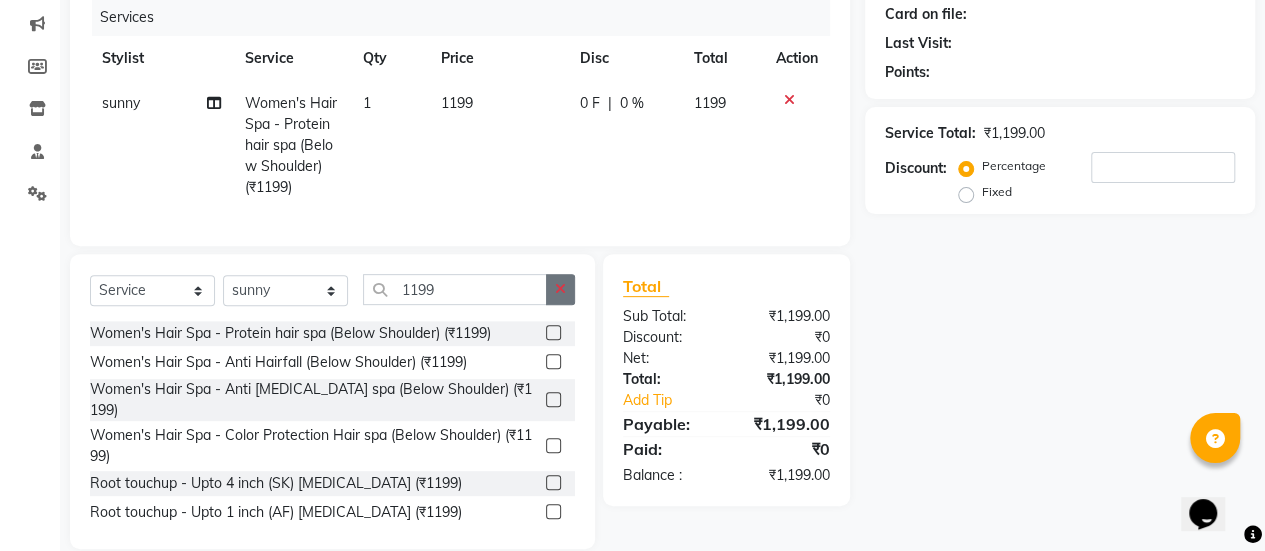 click 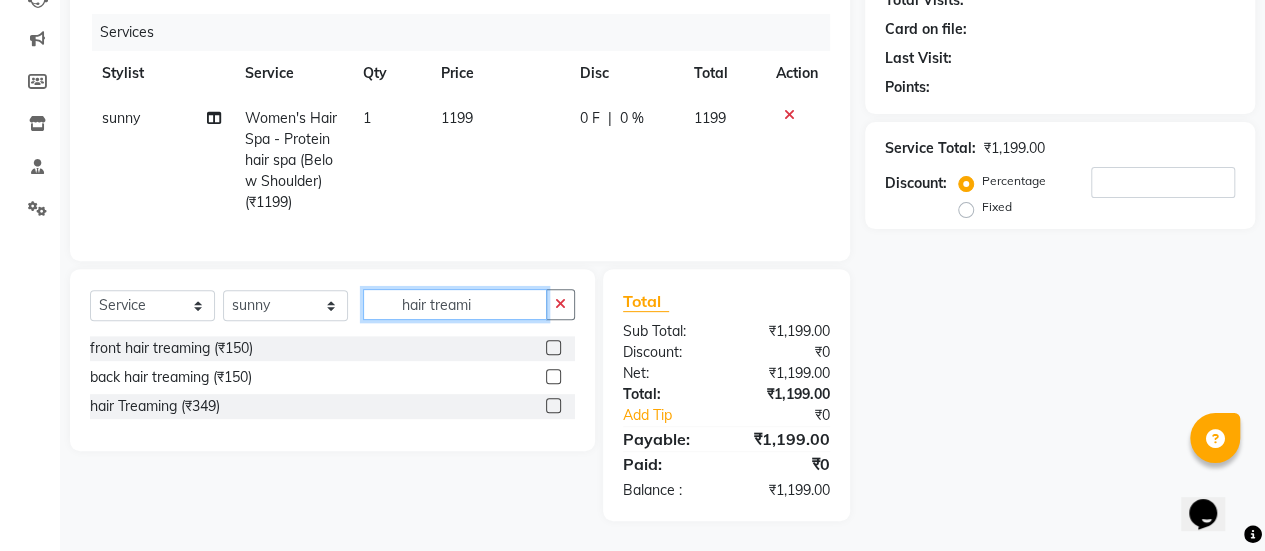 scroll, scrollTop: 248, scrollLeft: 0, axis: vertical 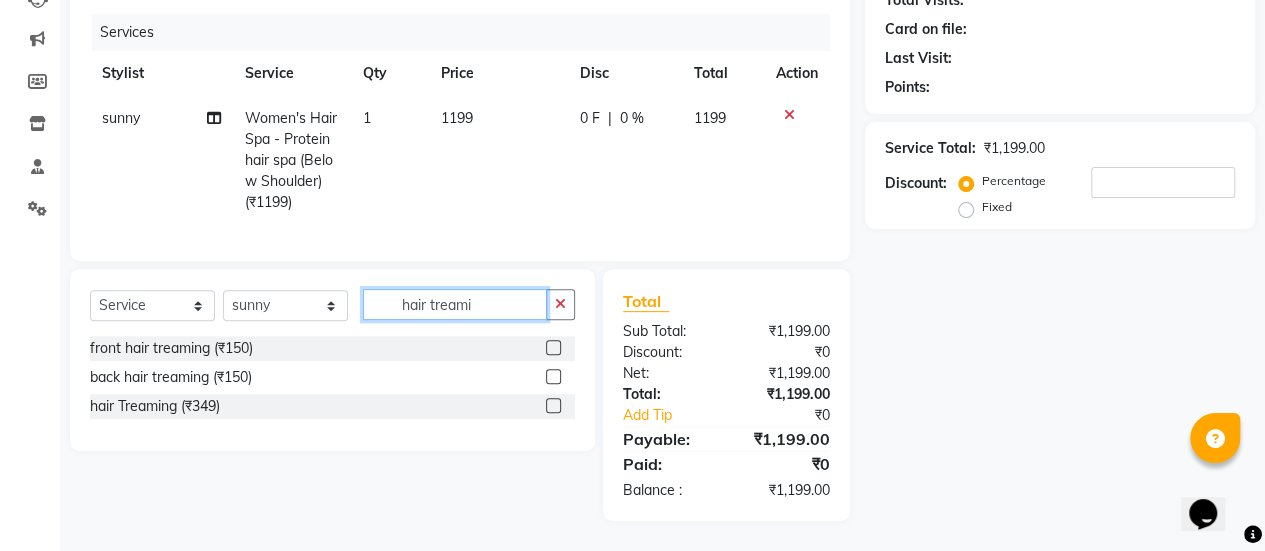 type on "hair treami" 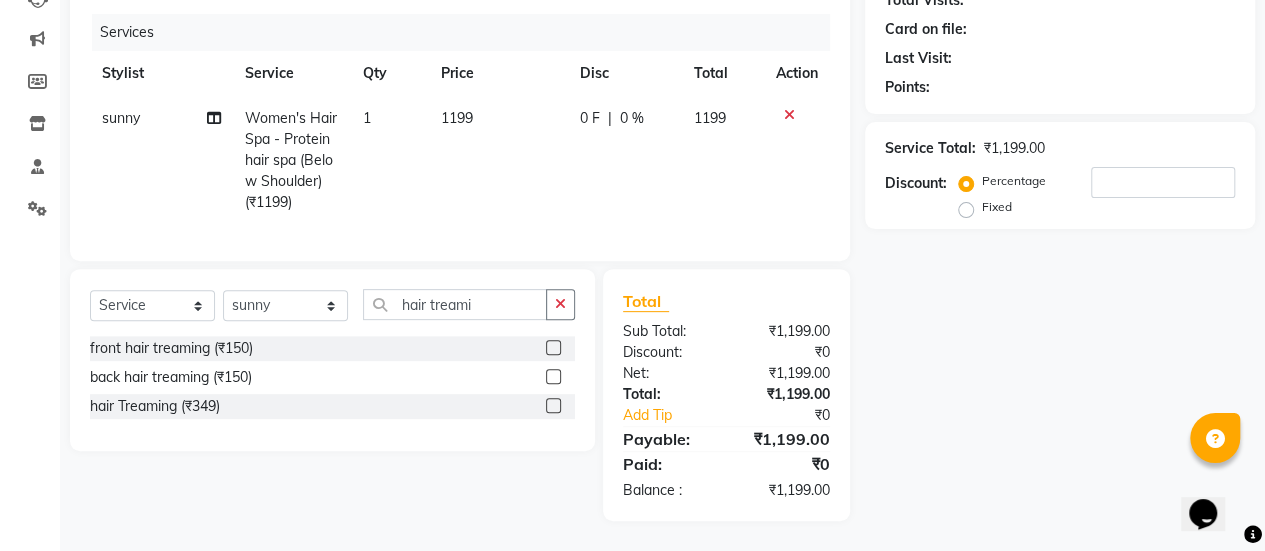 click 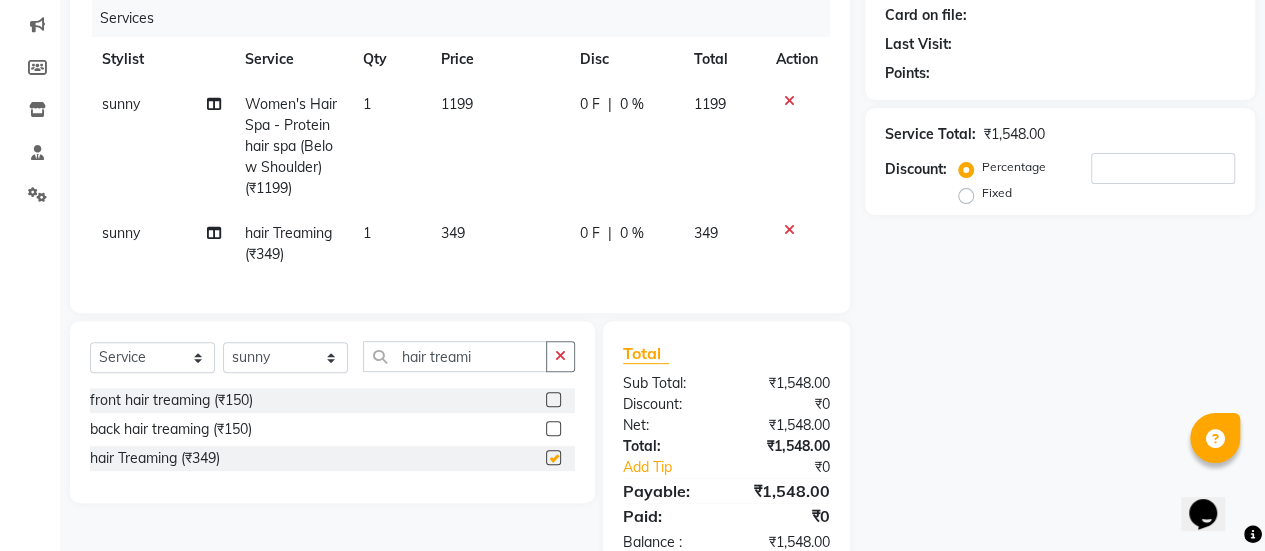 checkbox on "false" 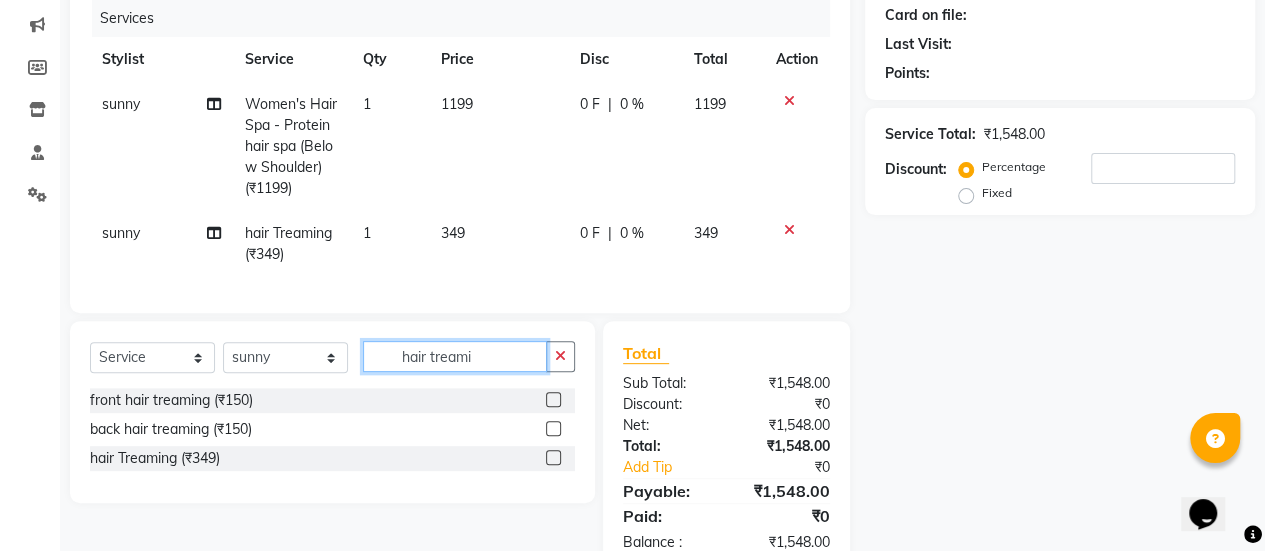 click on "hair treami" 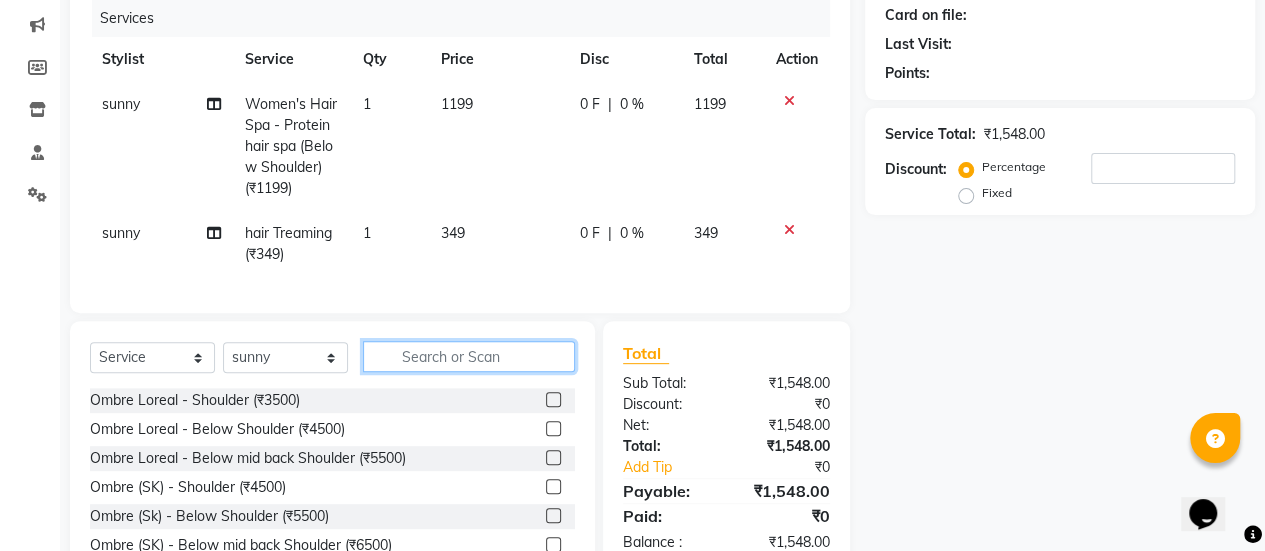 type 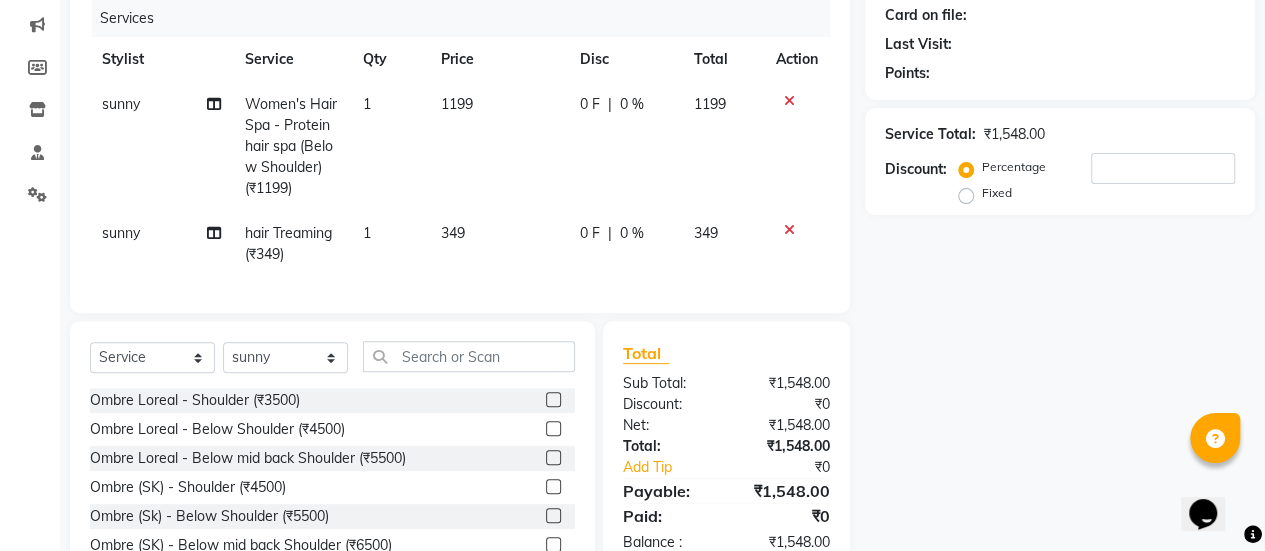 click on "Client" at bounding box center (262, -43) 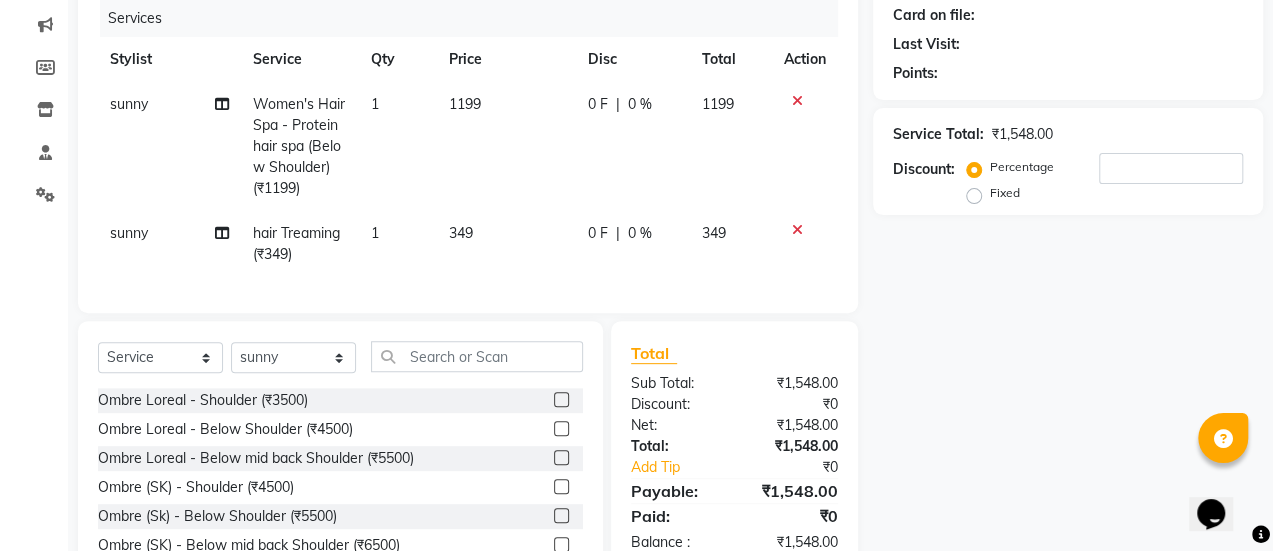 scroll, scrollTop: 122, scrollLeft: 0, axis: vertical 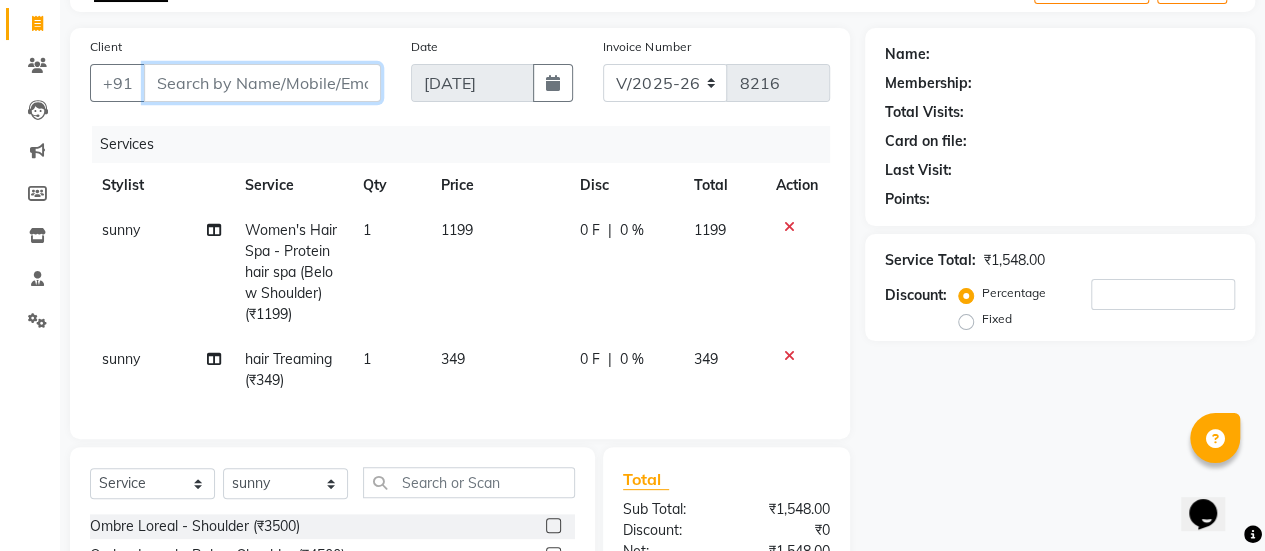 click on "Client" at bounding box center (262, 83) 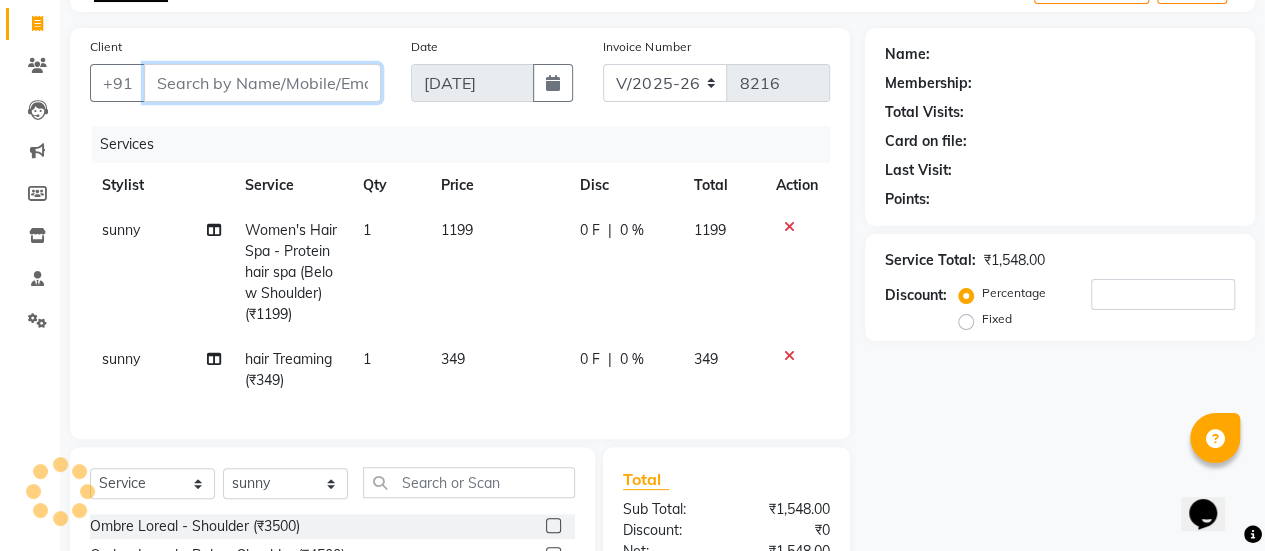 type on "9" 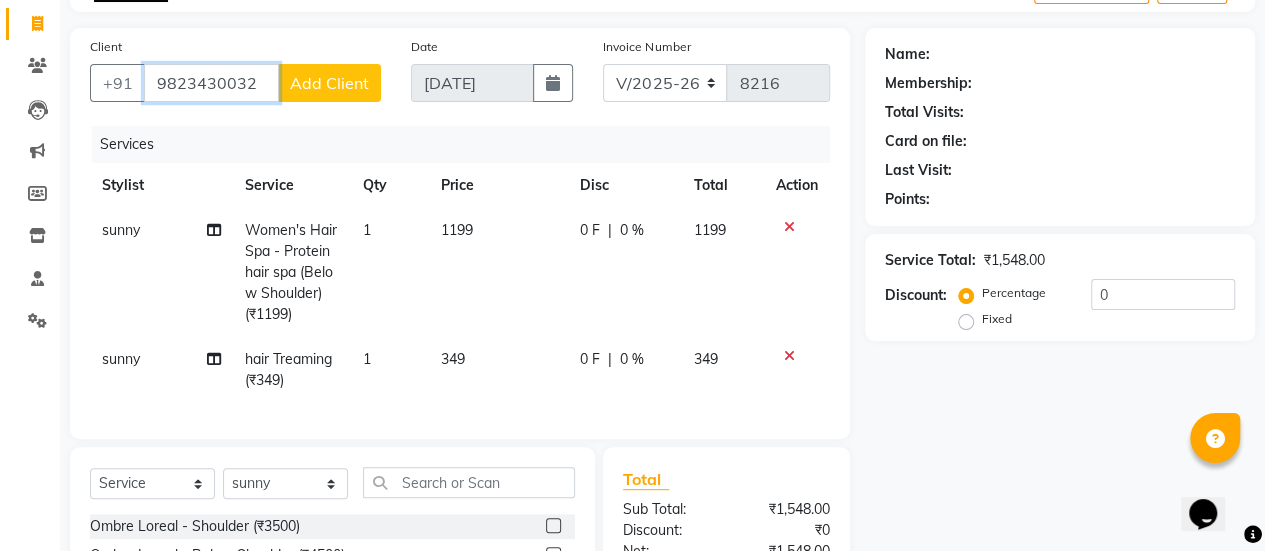 type on "9823430032" 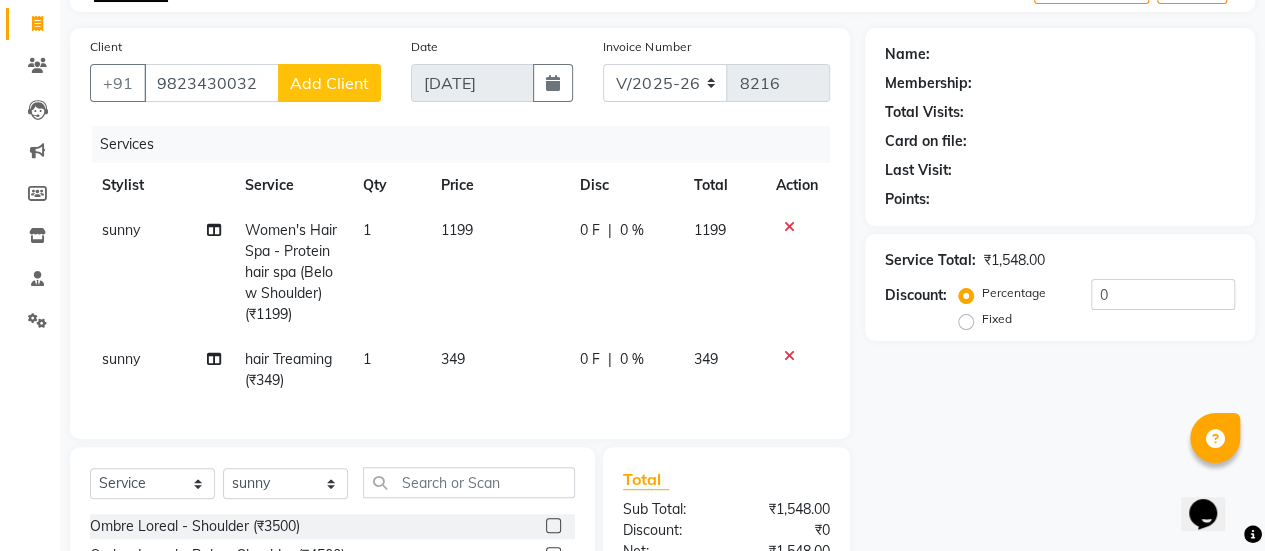 click on "Add Client" 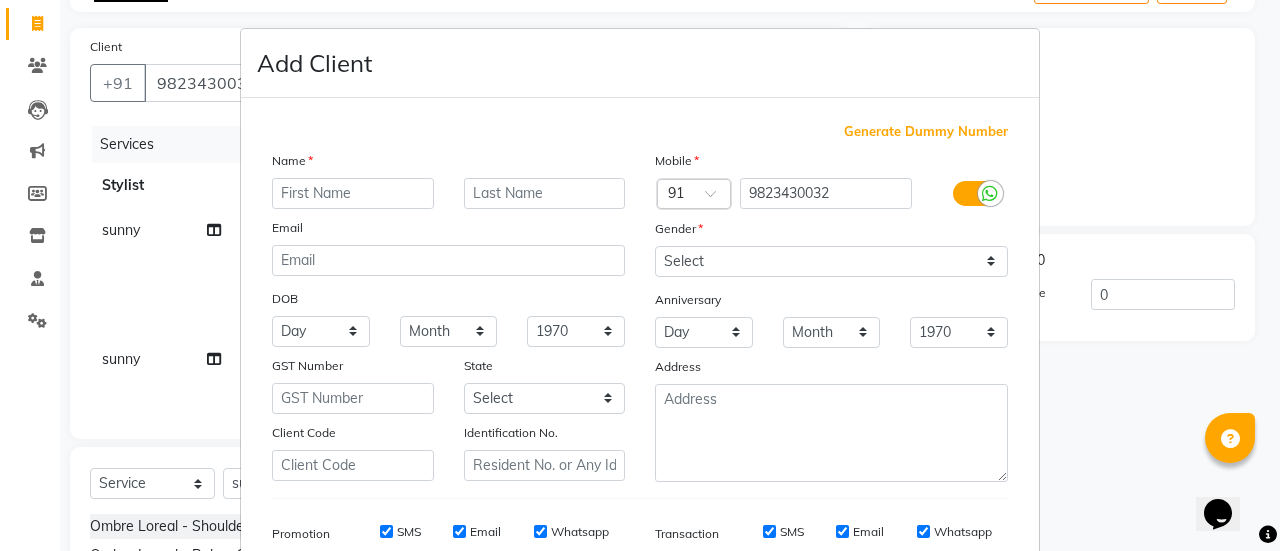 click at bounding box center (353, 193) 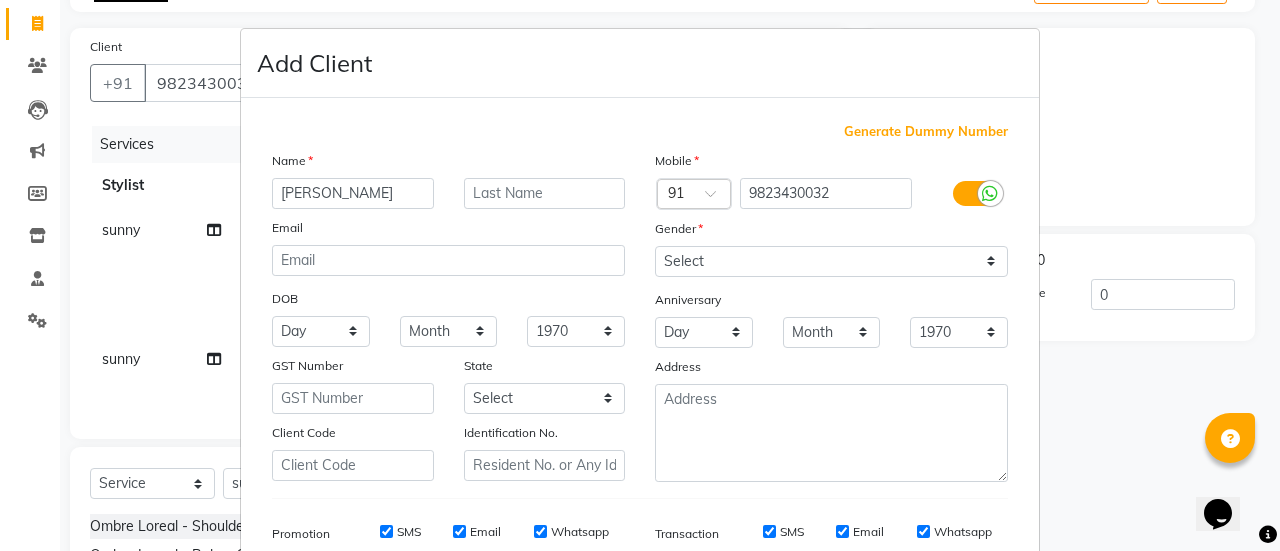 type on "darshana" 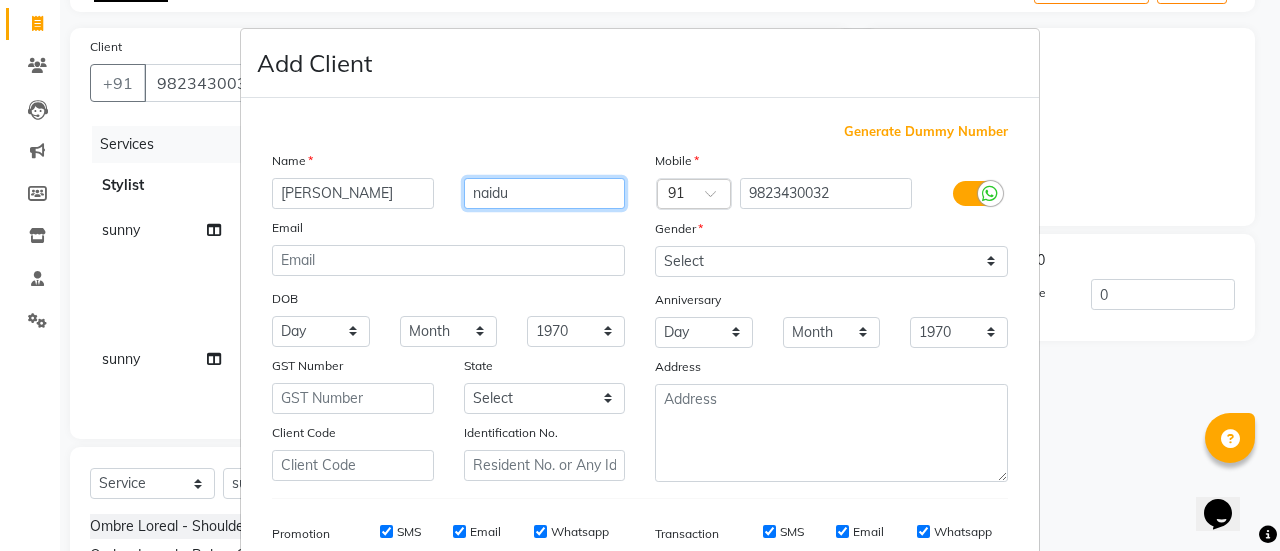 type on "naidu" 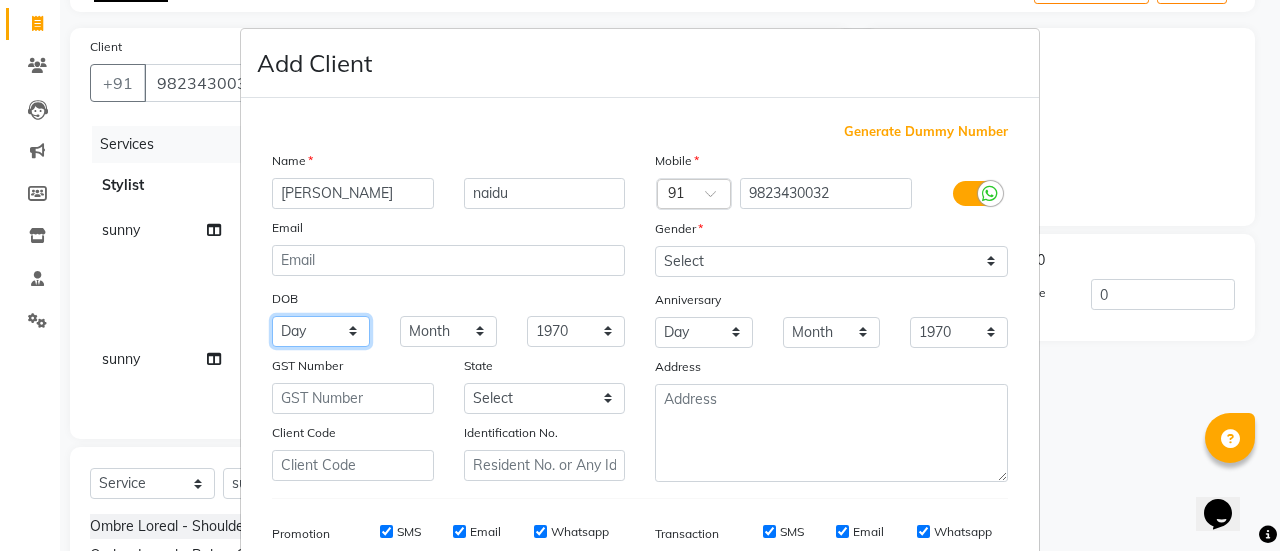 click on "Day 01 02 03 04 05 06 07 08 09 10 11 12 13 14 15 16 17 18 19 20 21 22 23 24 25 26 27 28 29 30 31" at bounding box center (321, 331) 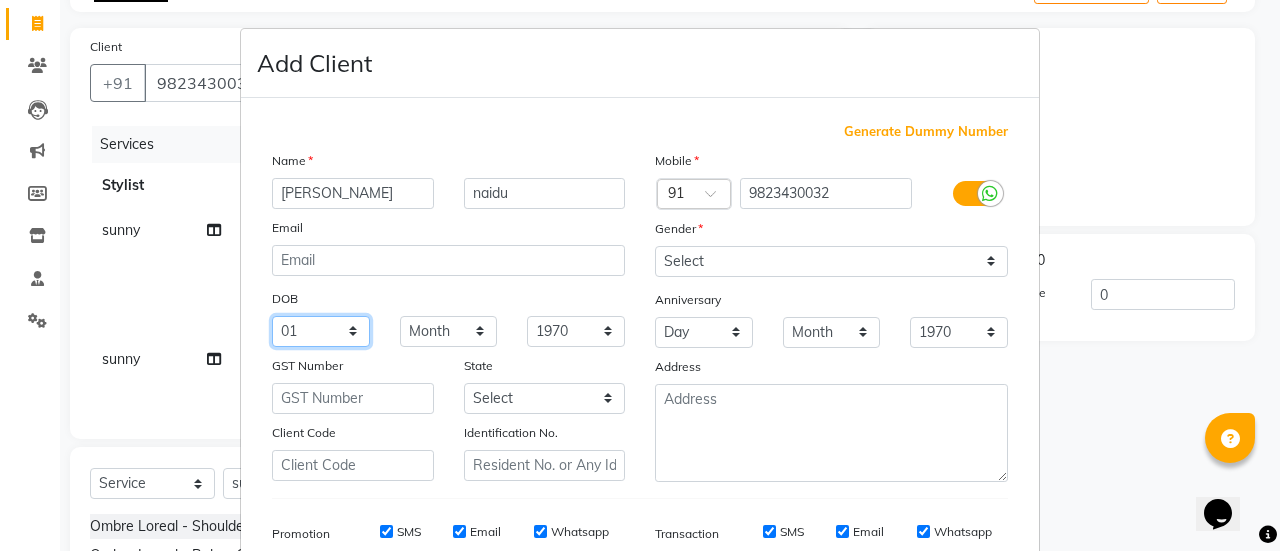click on "Day 01 02 03 04 05 06 07 08 09 10 11 12 13 14 15 16 17 18 19 20 21 22 23 24 25 26 27 28 29 30 31" at bounding box center [321, 331] 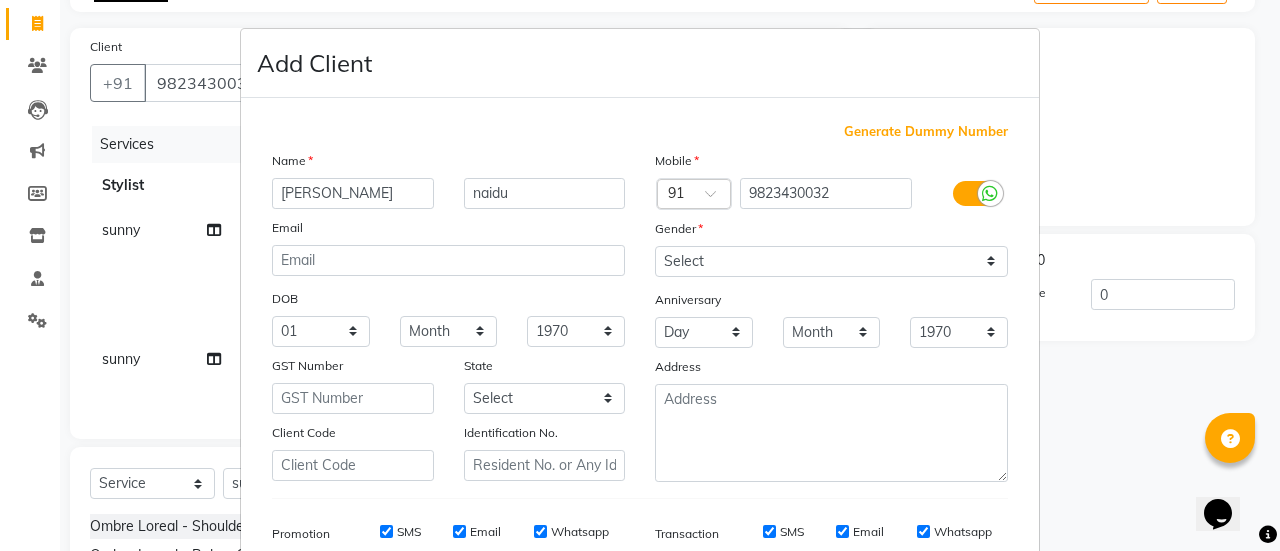 click on "DOB" at bounding box center (448, 300) 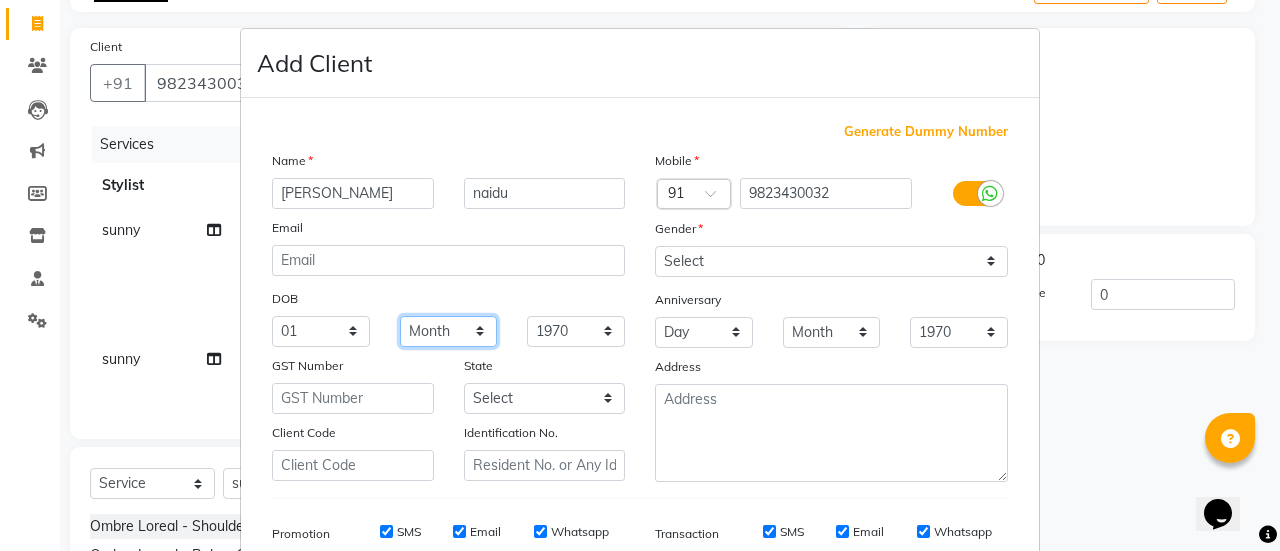 click on "Month January February March April May June July August September October November December" at bounding box center (449, 331) 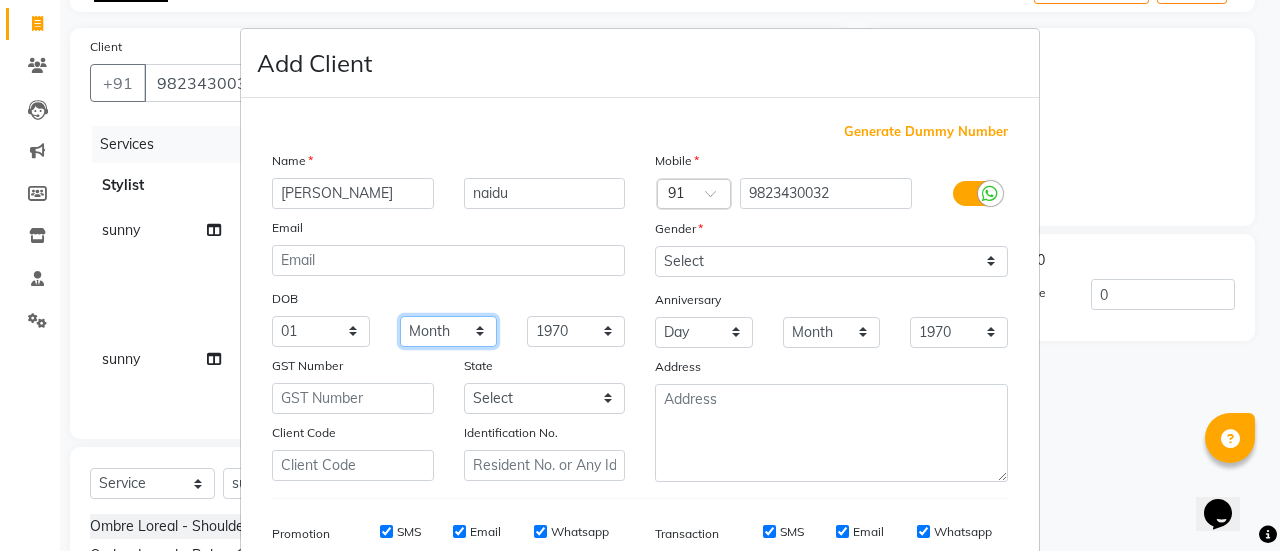 select on "06" 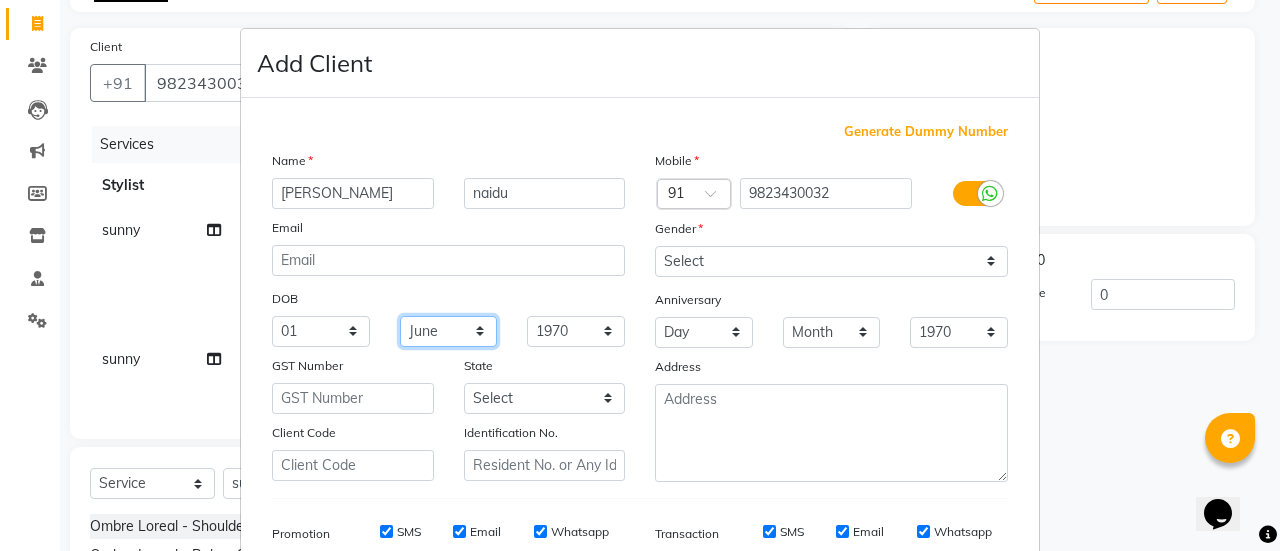 click on "Month January February March April May June July August September October November December" at bounding box center (449, 331) 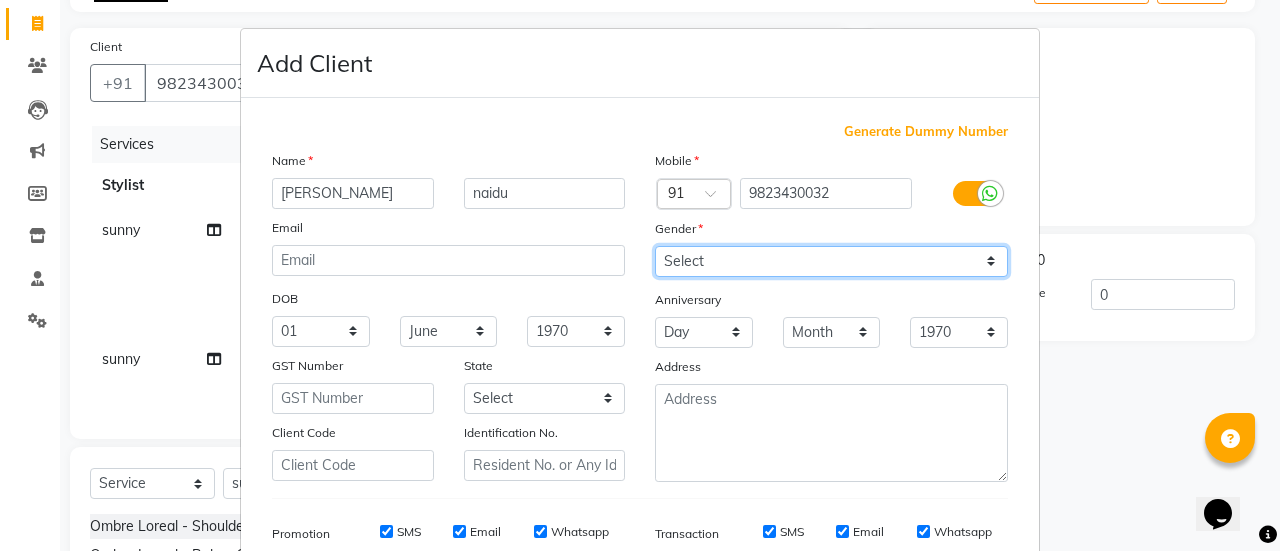 click on "Select Male Female Other Prefer Not To Say" at bounding box center (831, 261) 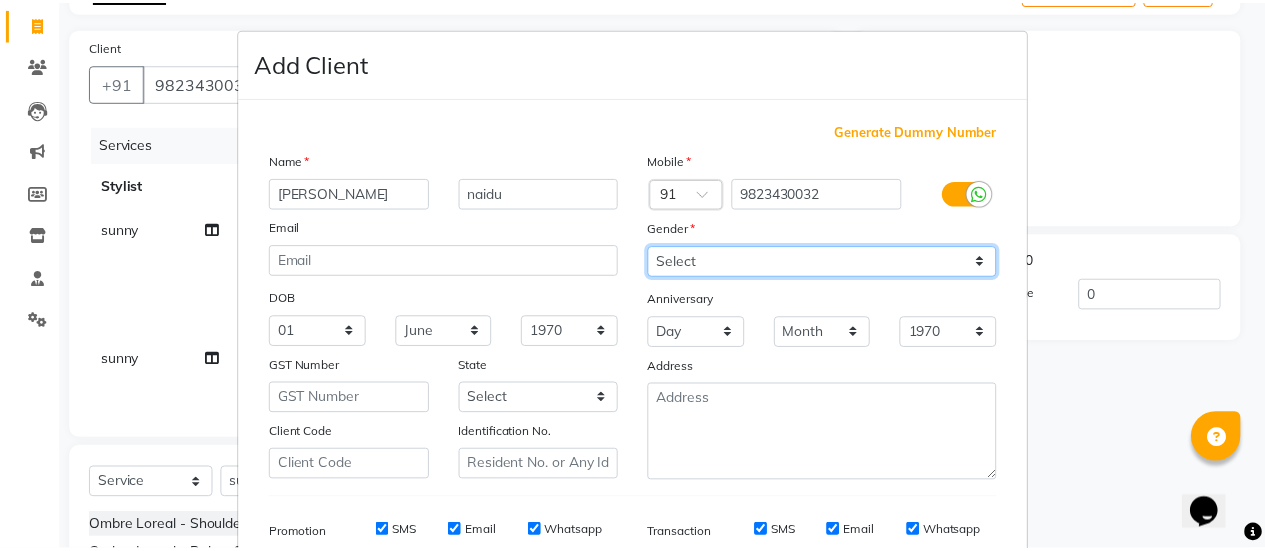 scroll, scrollTop: 294, scrollLeft: 0, axis: vertical 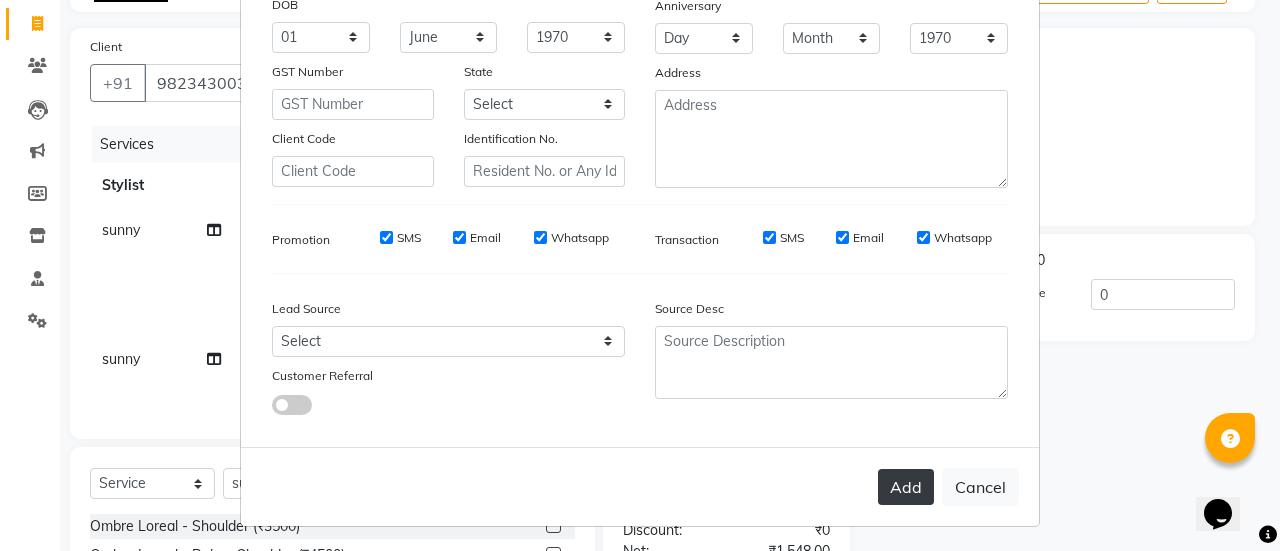 click on "Add" at bounding box center [906, 487] 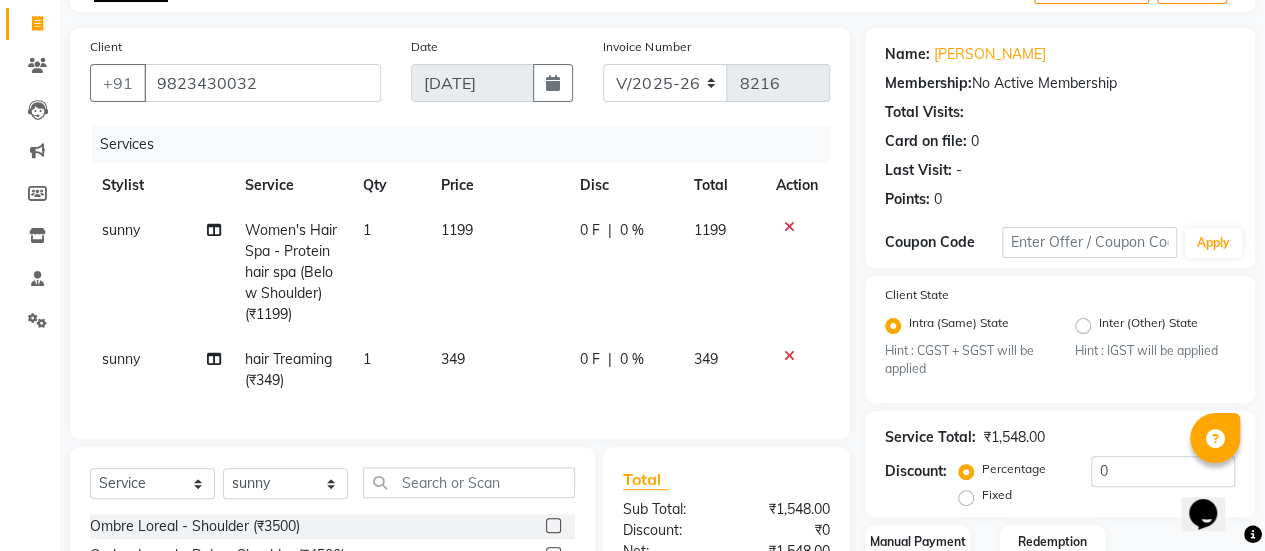 scroll, scrollTop: 357, scrollLeft: 0, axis: vertical 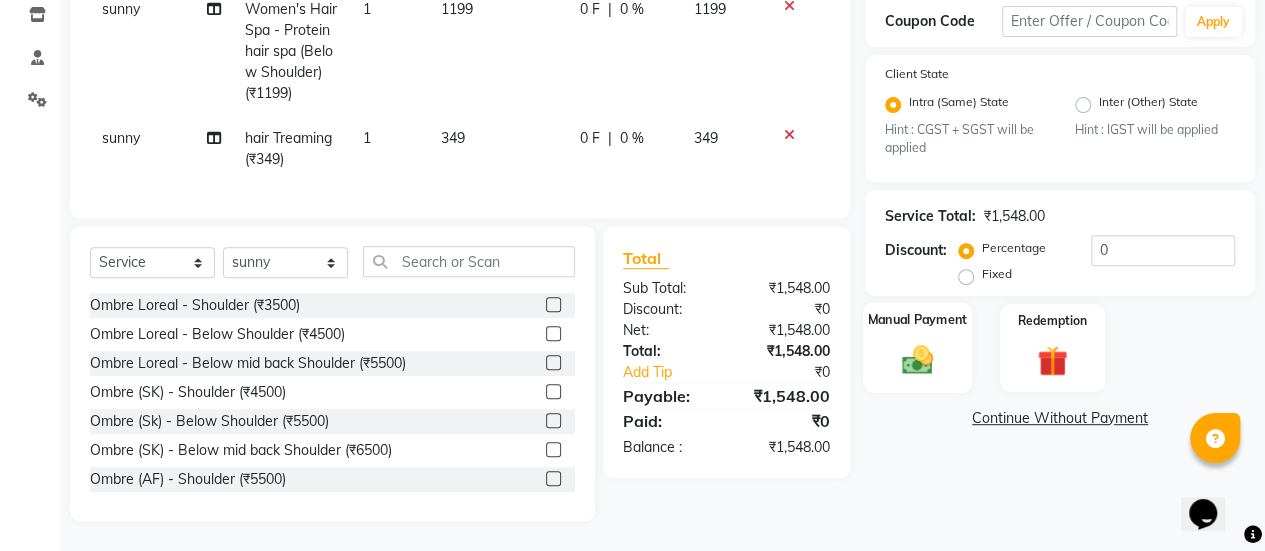 click 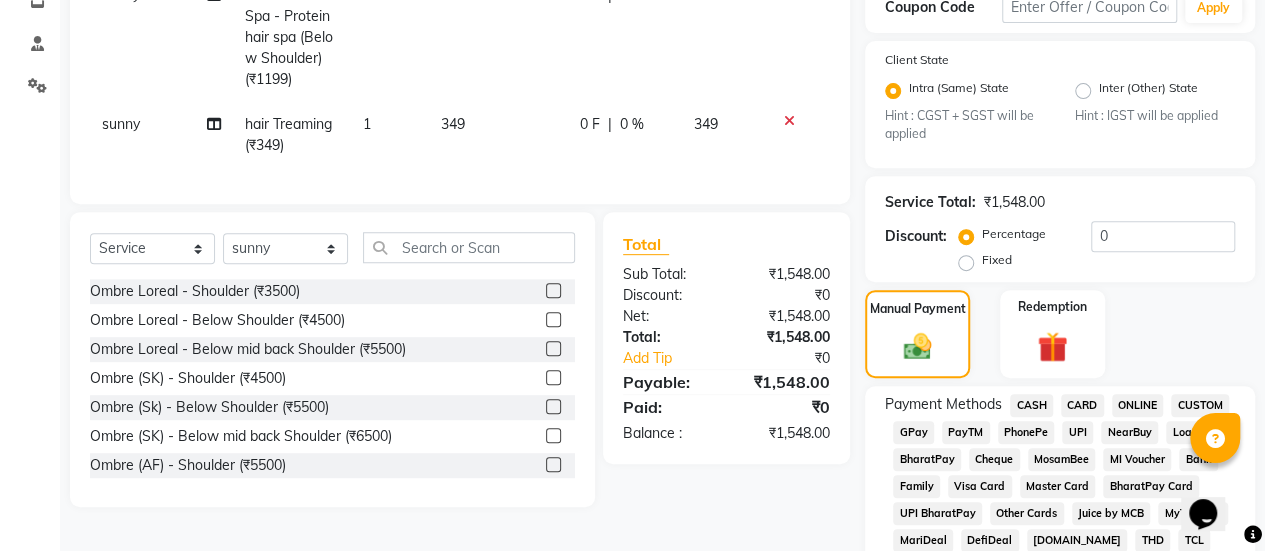 scroll, scrollTop: 519, scrollLeft: 0, axis: vertical 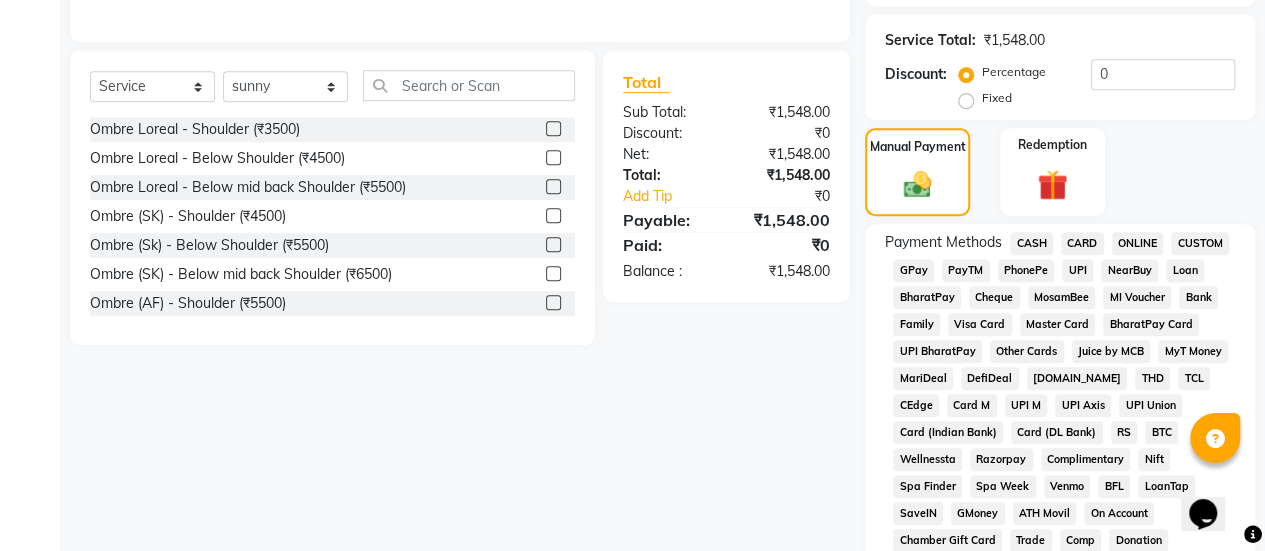 click on "GPay" 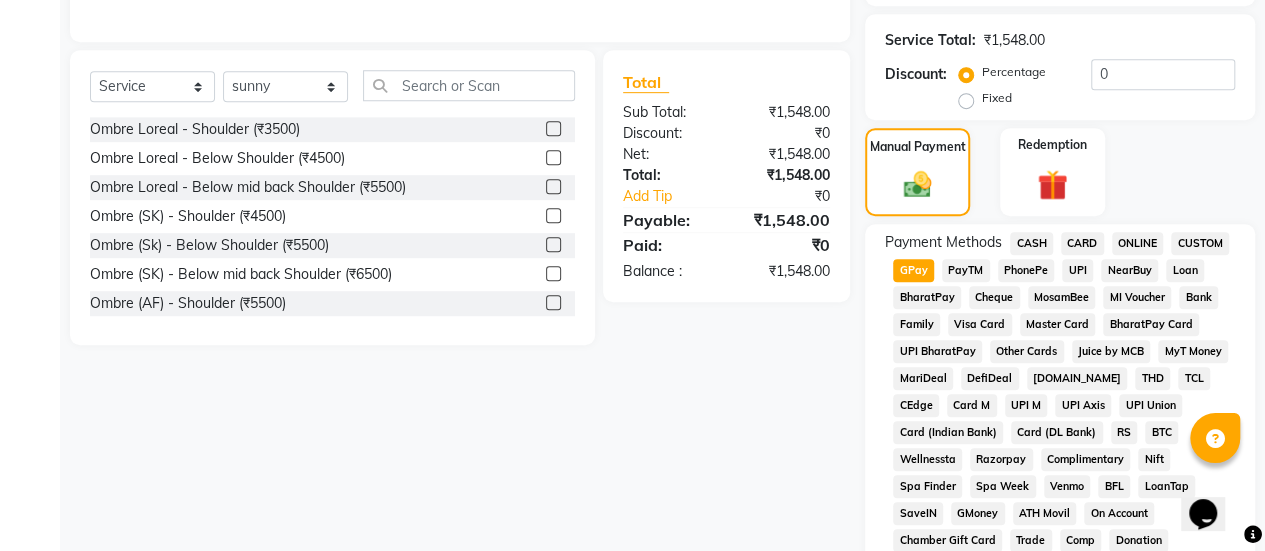 click on "GPay" 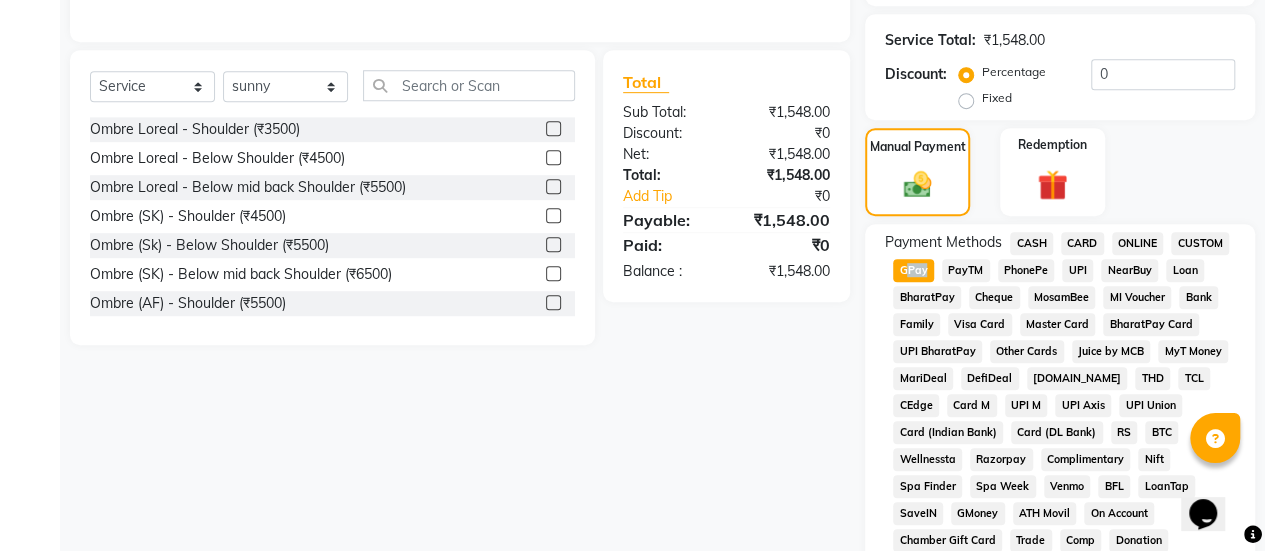 click on "GPay" 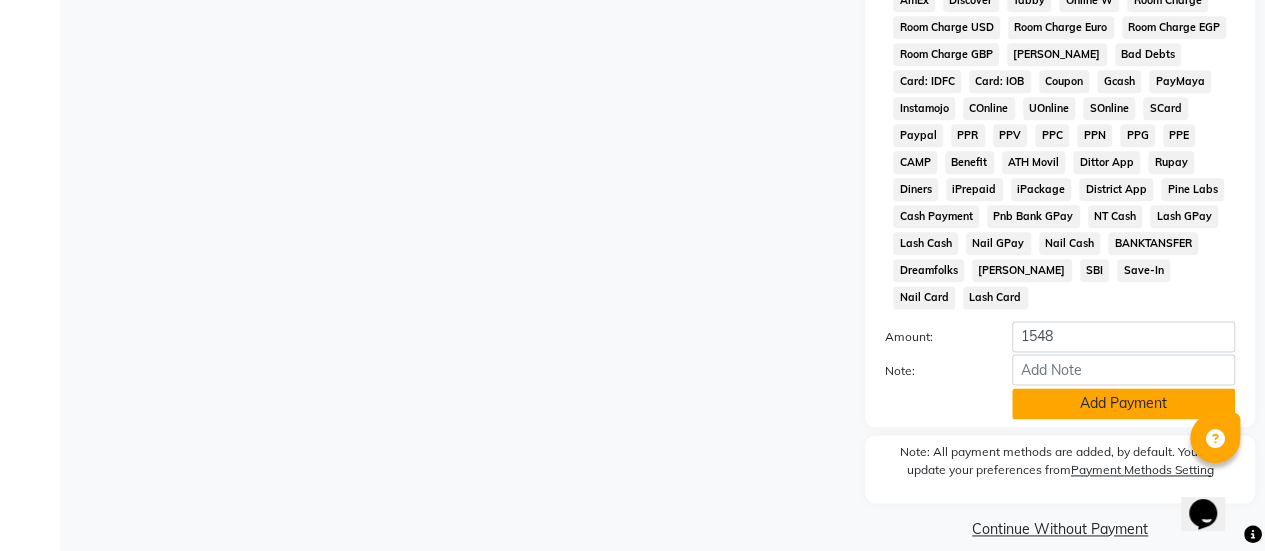 click on "Add Payment" 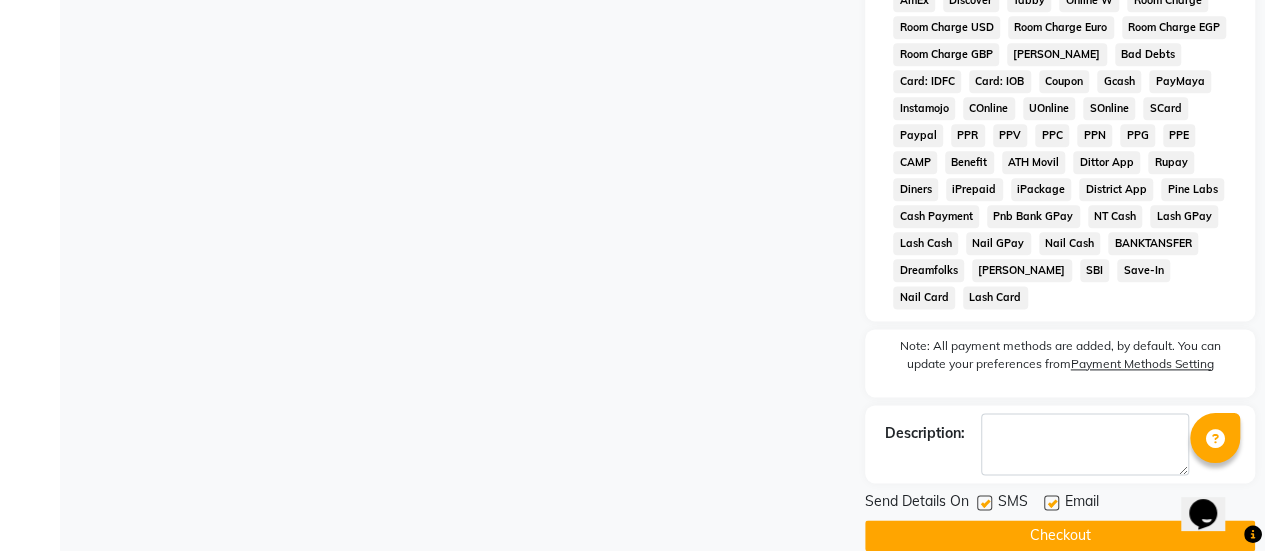 click 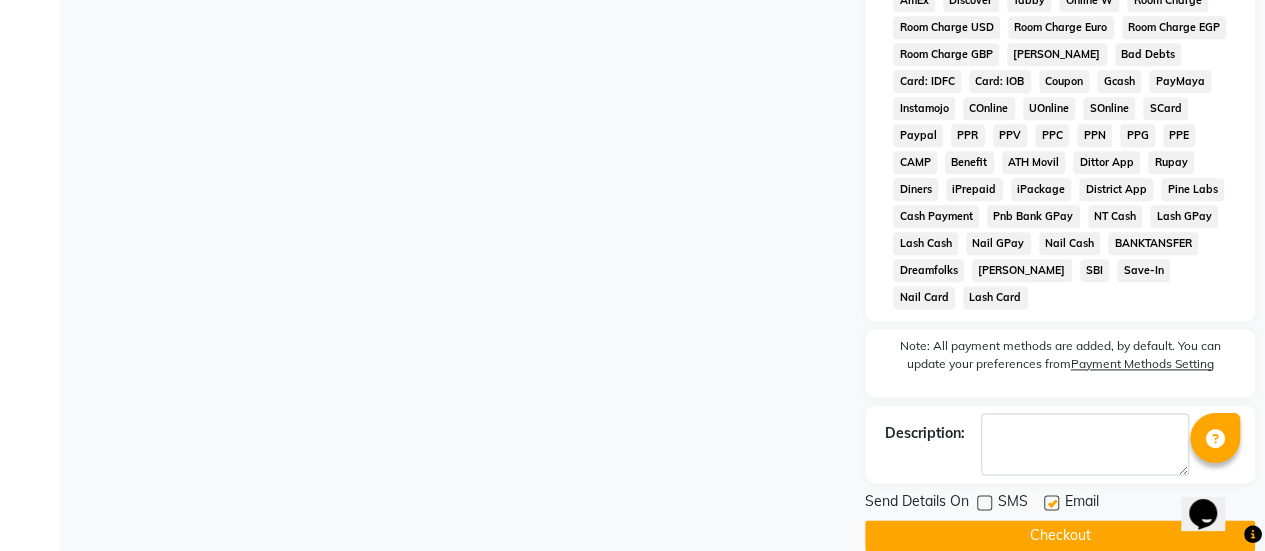 click on "Checkout" 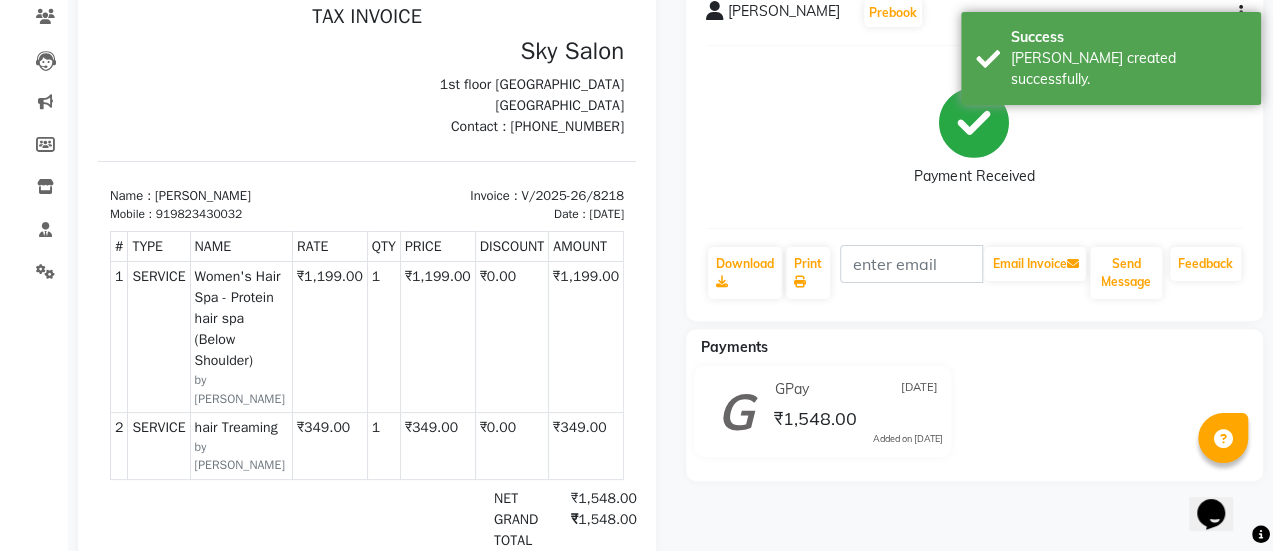 scroll, scrollTop: 0, scrollLeft: 0, axis: both 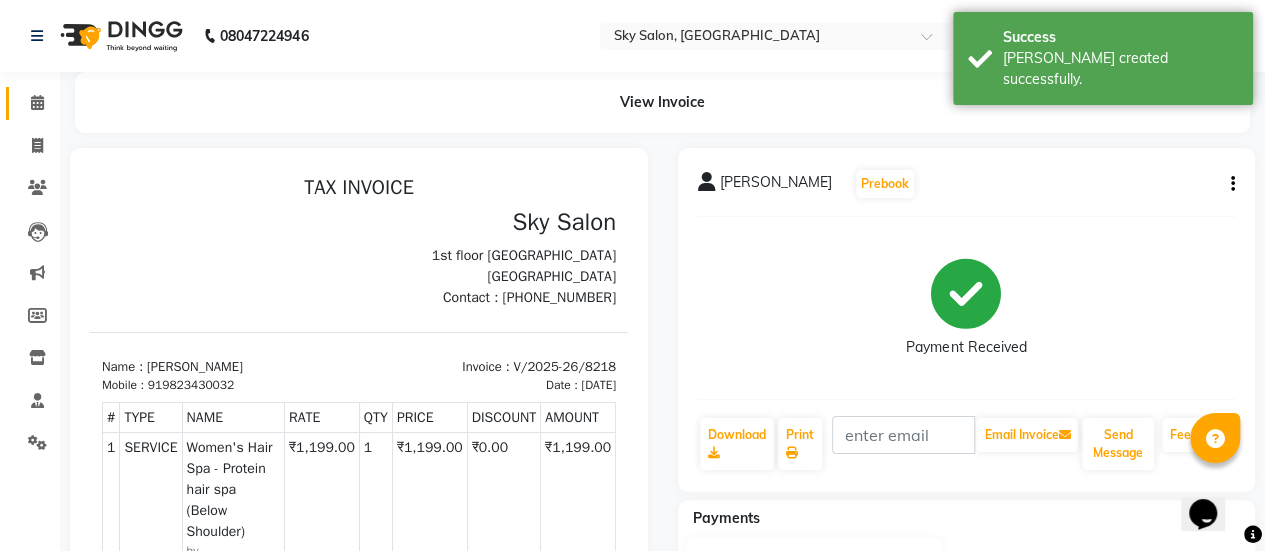 click on "Calendar" 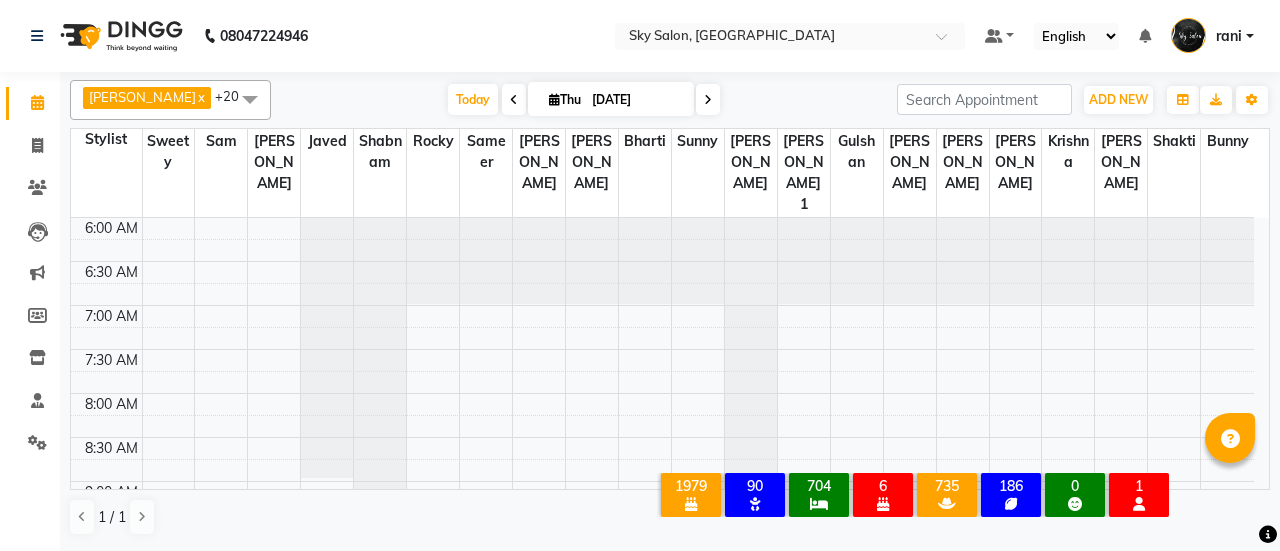 scroll, scrollTop: 0, scrollLeft: 0, axis: both 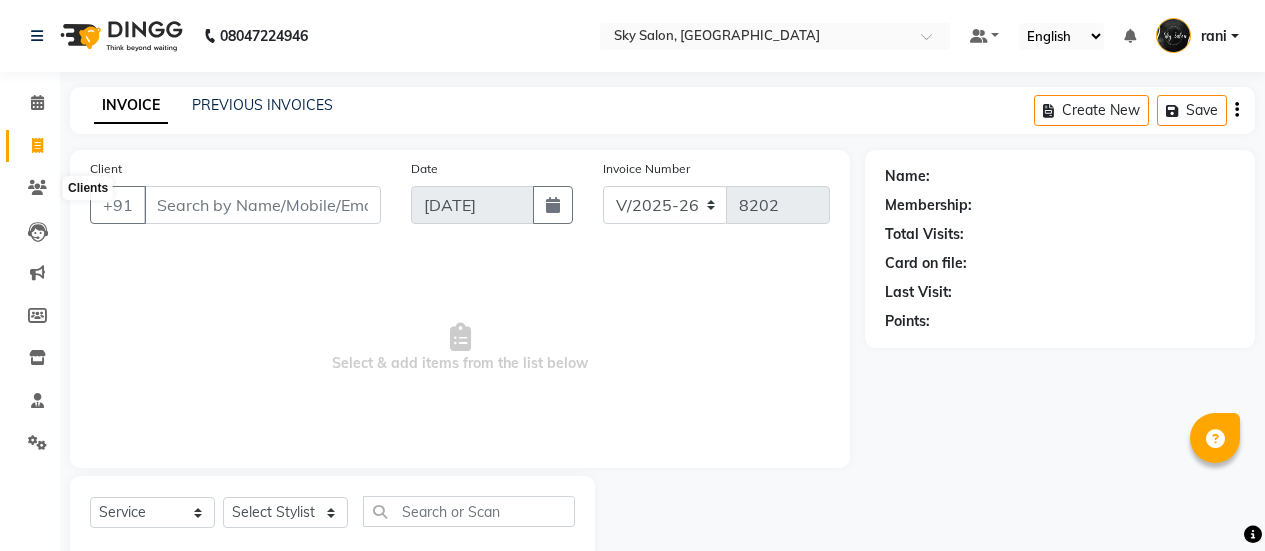 select on "3537" 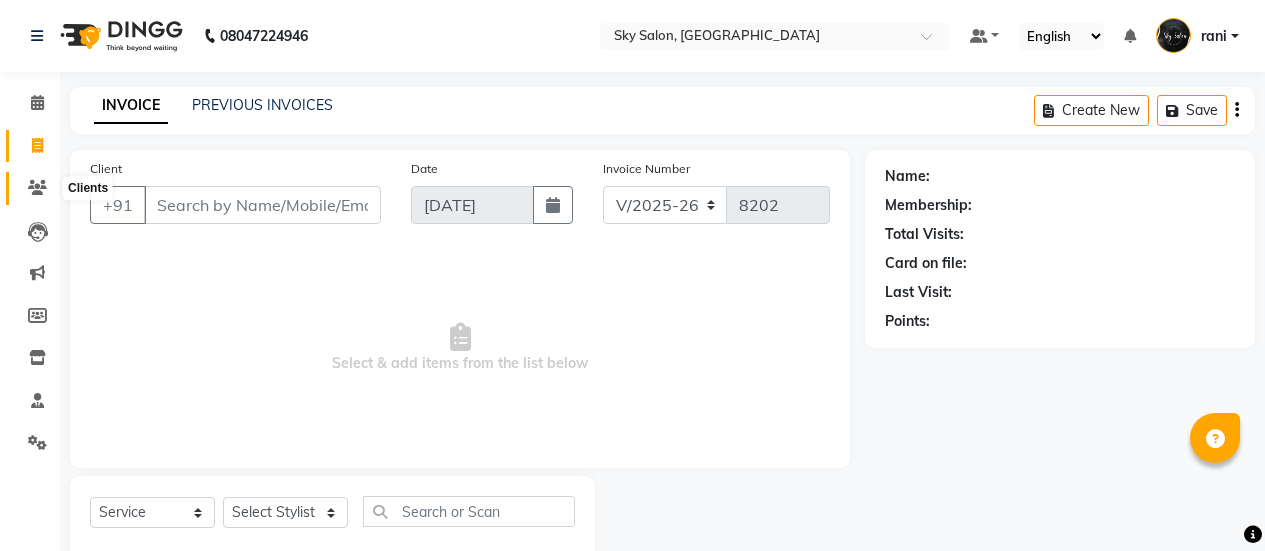 scroll, scrollTop: 49, scrollLeft: 0, axis: vertical 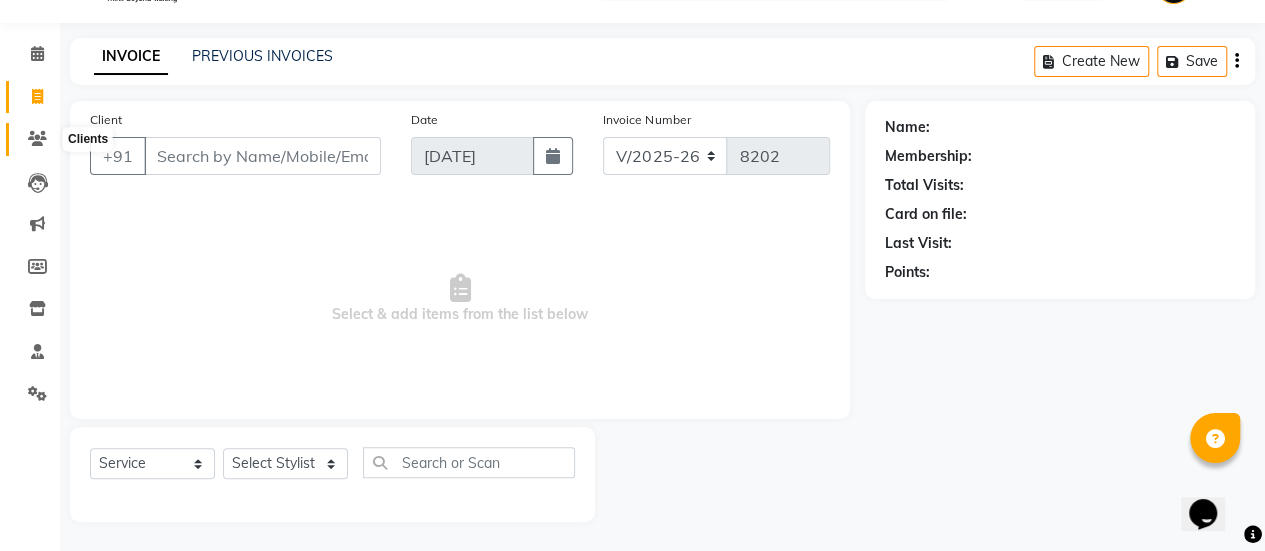 drag, startPoint x: 0, startPoint y: 0, endPoint x: 40, endPoint y: 133, distance: 138.88484 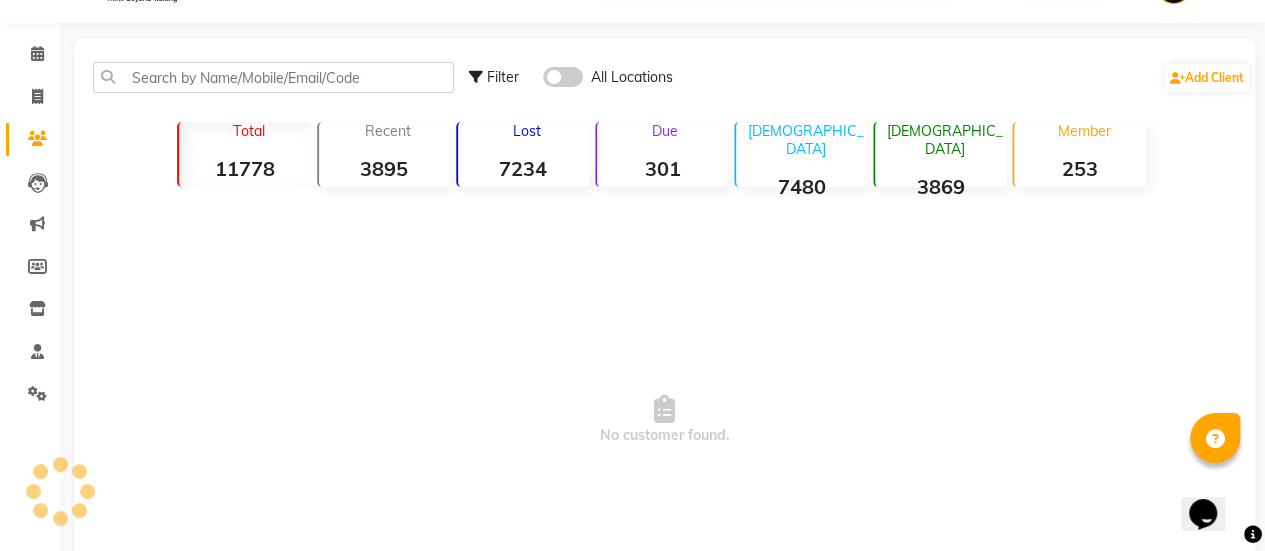 scroll, scrollTop: 49, scrollLeft: 0, axis: vertical 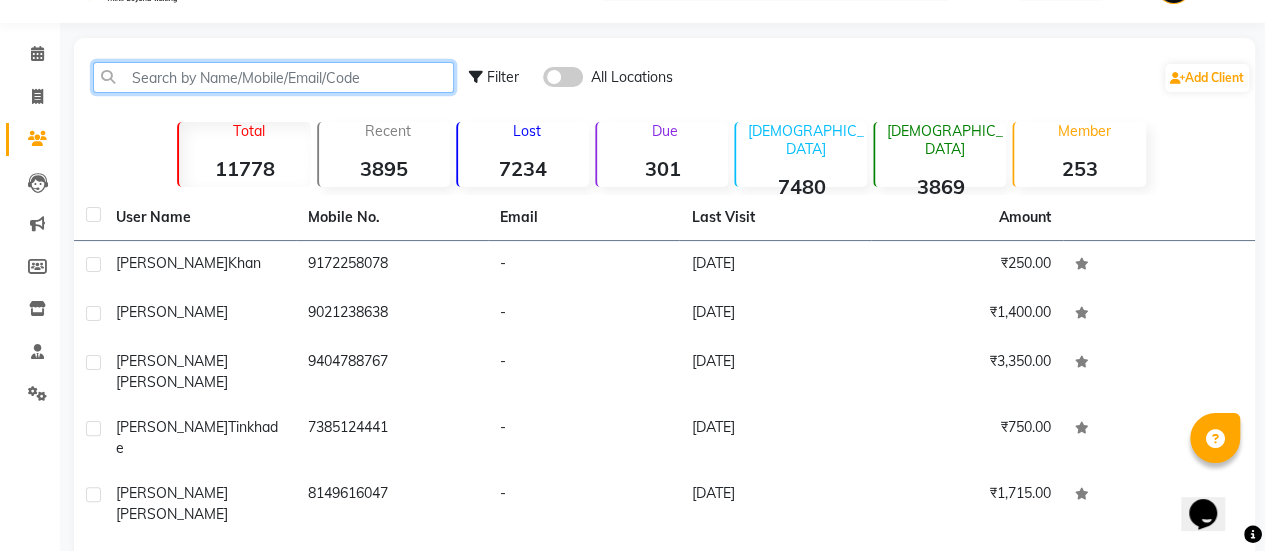 click 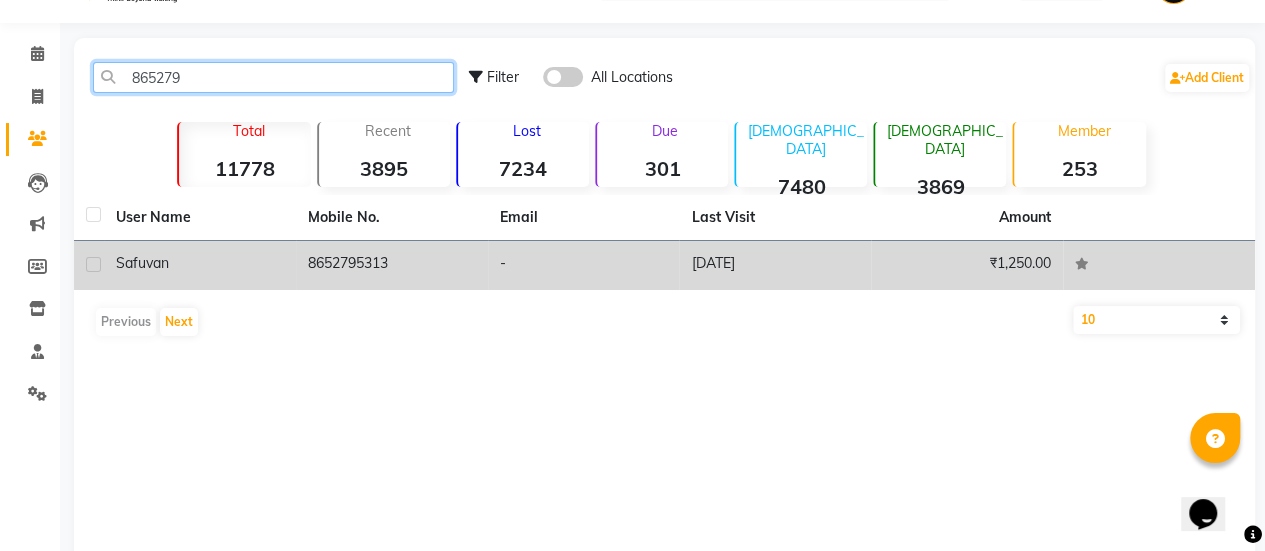 type on "865279" 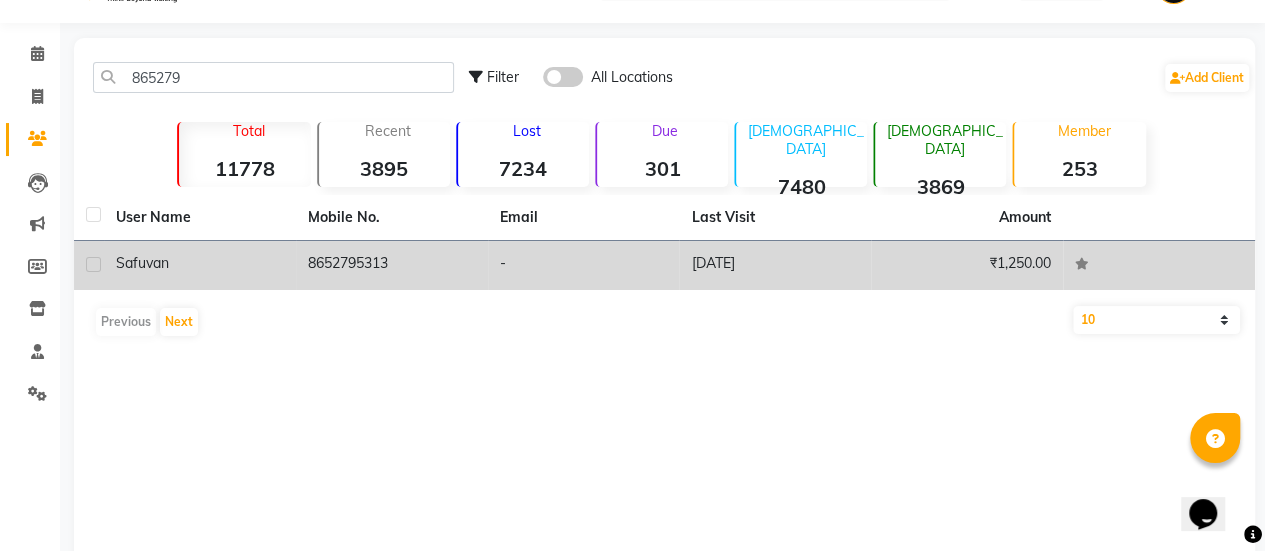 click on "8652795313" 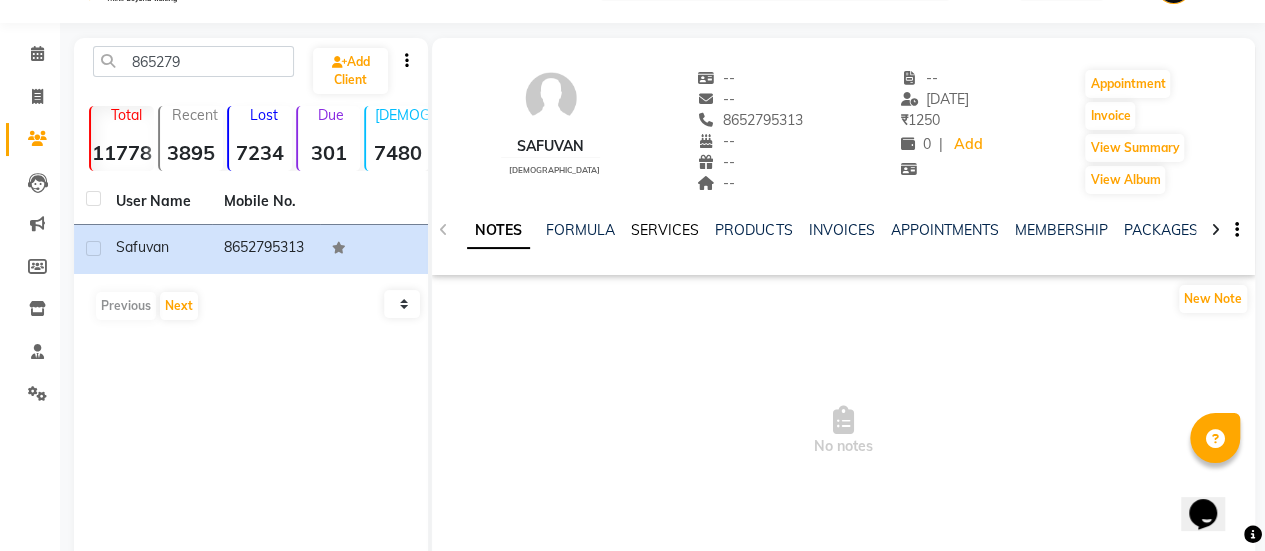 click on "SERVICES" 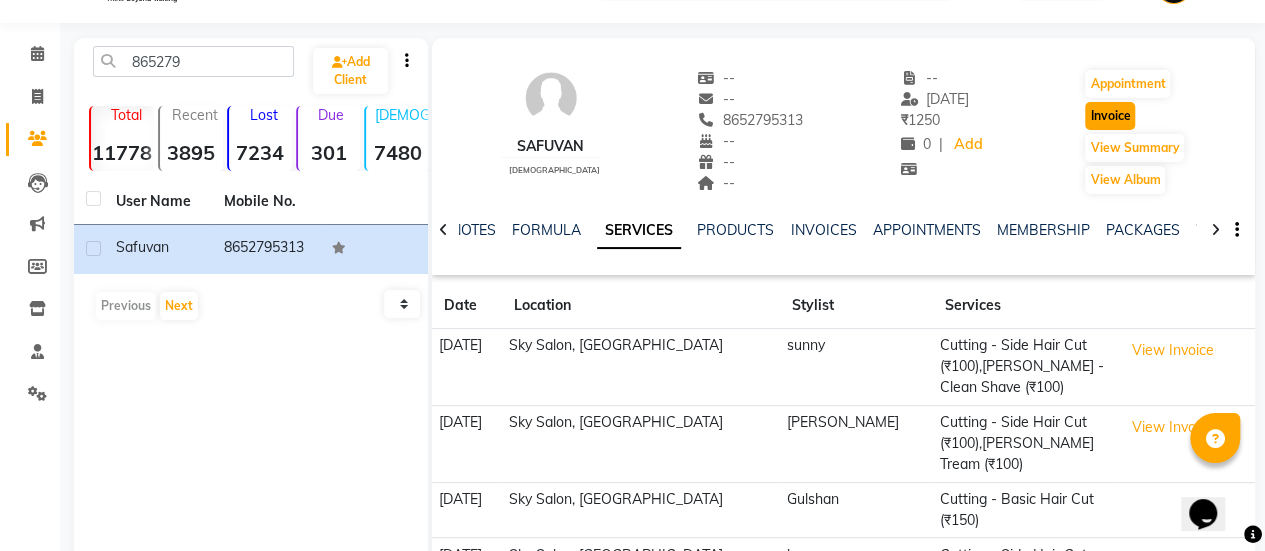 click on "Invoice" 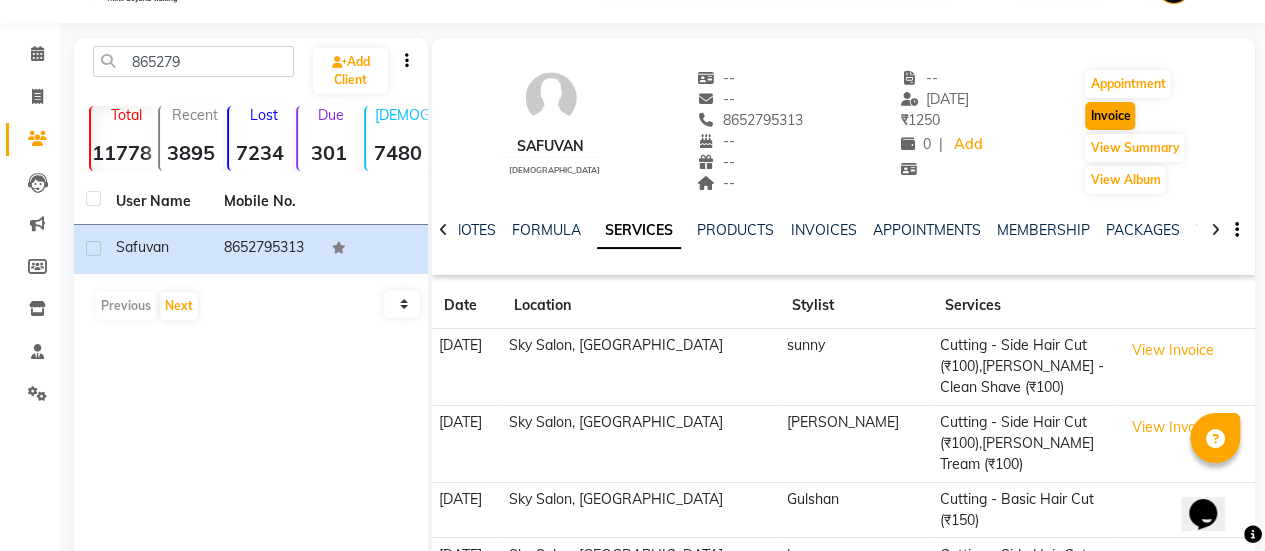 select on "3537" 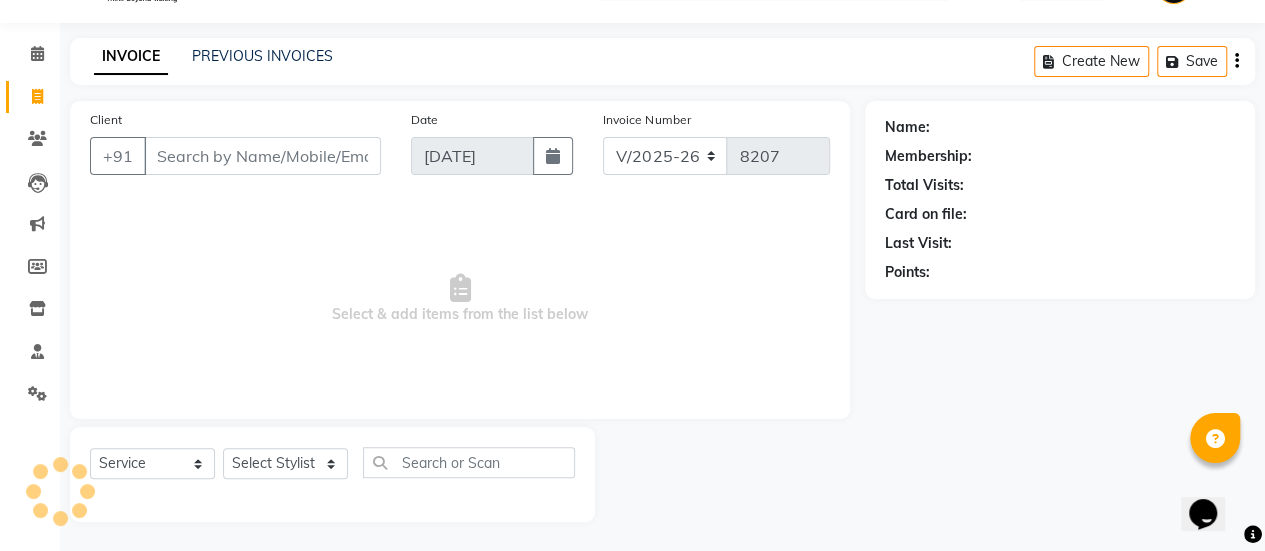 type on "8652795313" 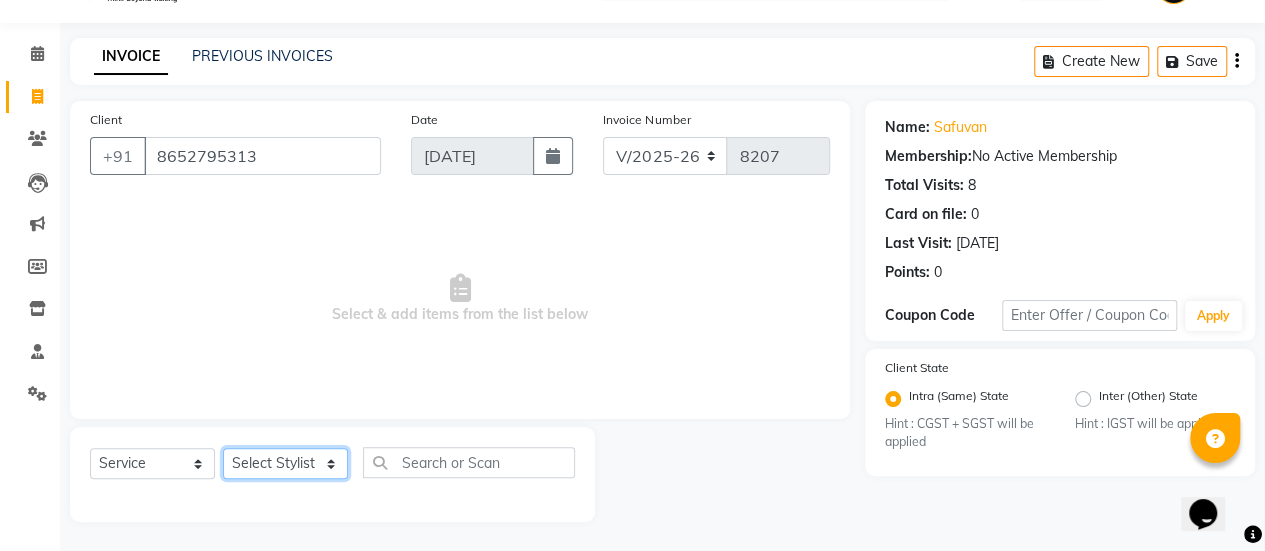 click on "Select Stylist afreen [PERSON_NAME] saha [PERSON_NAME] [PERSON_NAME] [PERSON_NAME] bharti Bunny Danish [PERSON_NAME] 1 [PERSON_NAME] [PERSON_NAME] gaurav Gulshan [PERSON_NAME] [PERSON_NAME] krishna [PERSON_NAME] [PERSON_NAME] rani [PERSON_NAME] [PERSON_NAME] sachin [PERSON_NAME] [PERSON_NAME] sameer 2 [PERSON_NAME] [PERSON_NAME] [PERSON_NAME]" 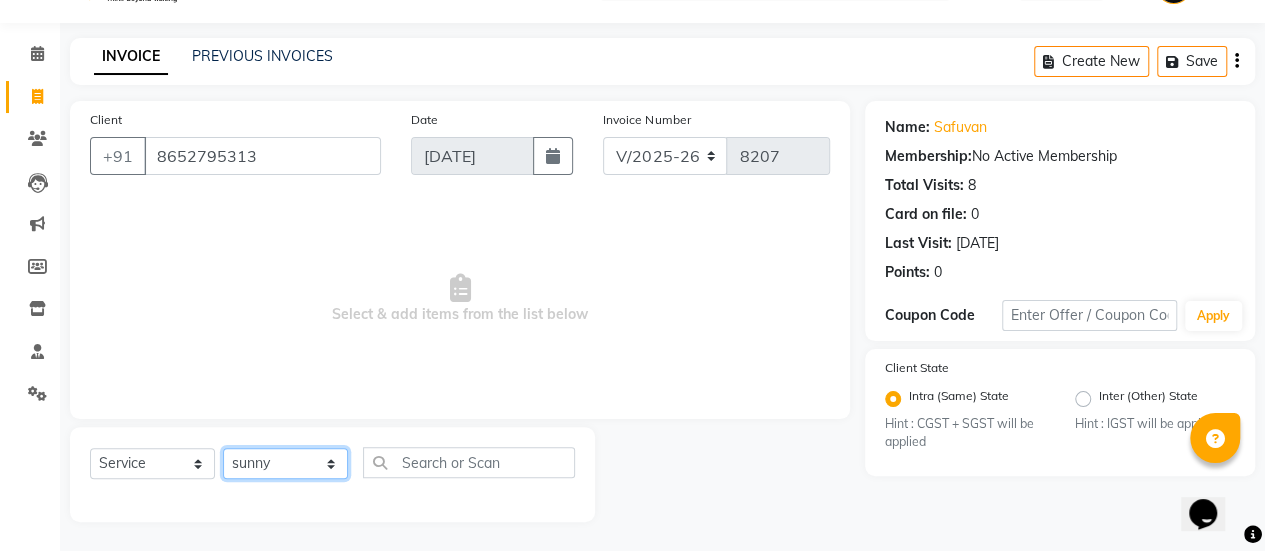 click on "Select Stylist afreen [PERSON_NAME] saha [PERSON_NAME] [PERSON_NAME] [PERSON_NAME] bharti Bunny Danish [PERSON_NAME] 1 [PERSON_NAME] [PERSON_NAME] gaurav Gulshan [PERSON_NAME] [PERSON_NAME] krishna [PERSON_NAME] [PERSON_NAME] rani [PERSON_NAME] [PERSON_NAME] sachin [PERSON_NAME] [PERSON_NAME] sameer 2 [PERSON_NAME] [PERSON_NAME] [PERSON_NAME]" 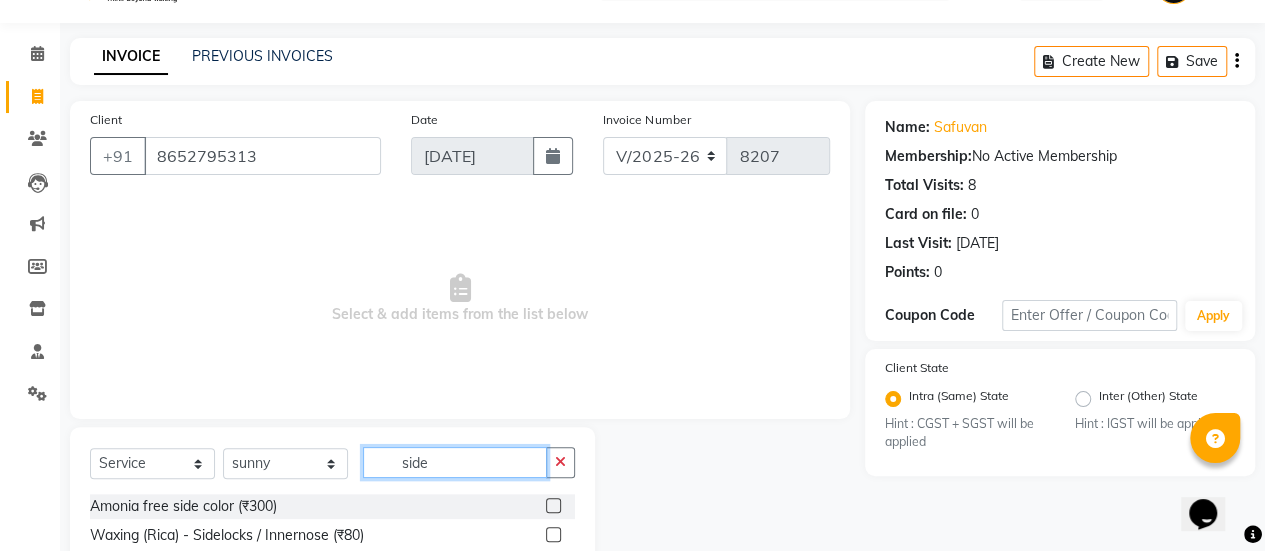 scroll, scrollTop: 194, scrollLeft: 0, axis: vertical 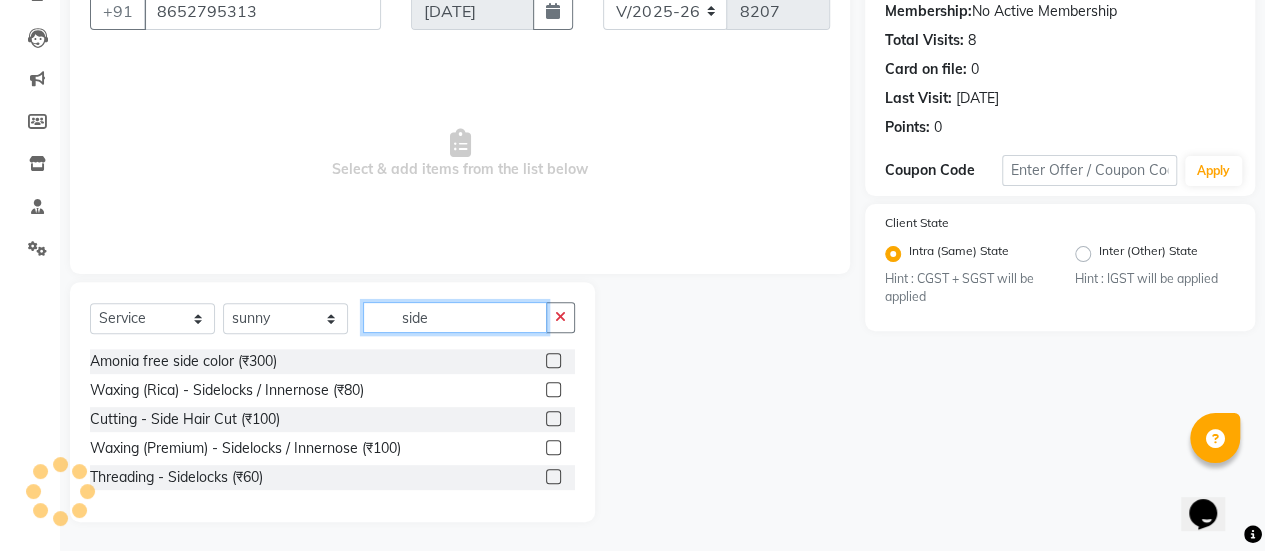 type on "side" 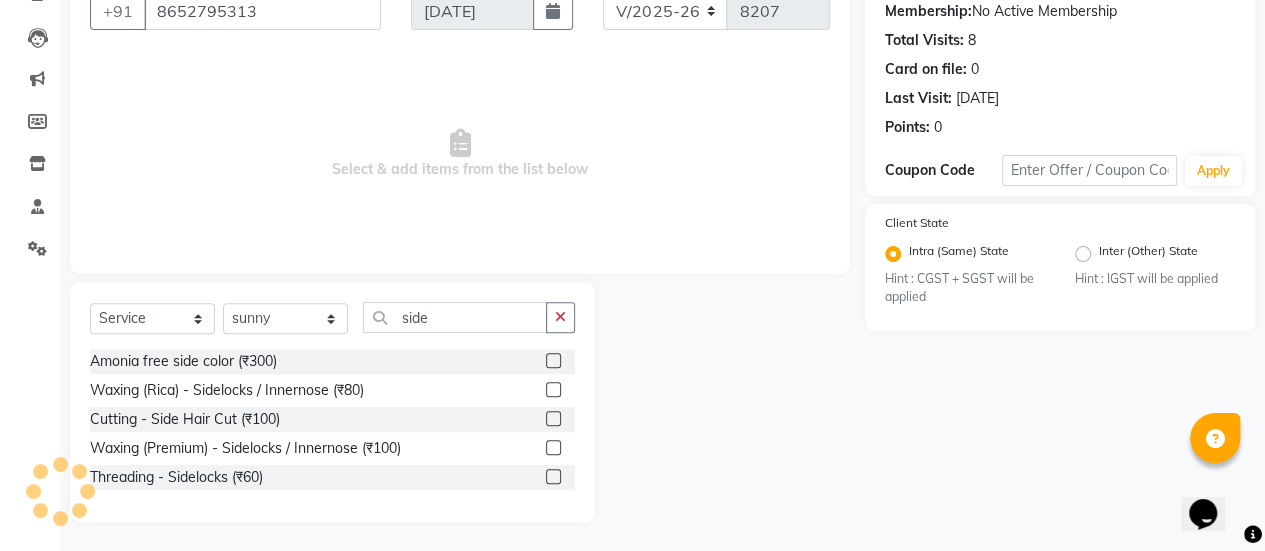click 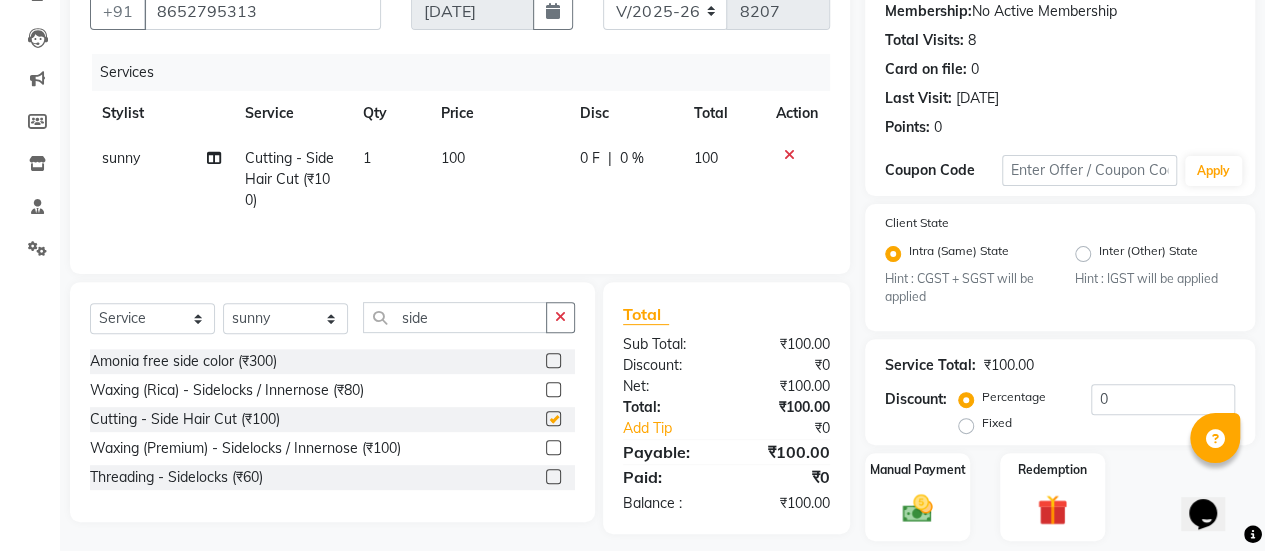 checkbox on "false" 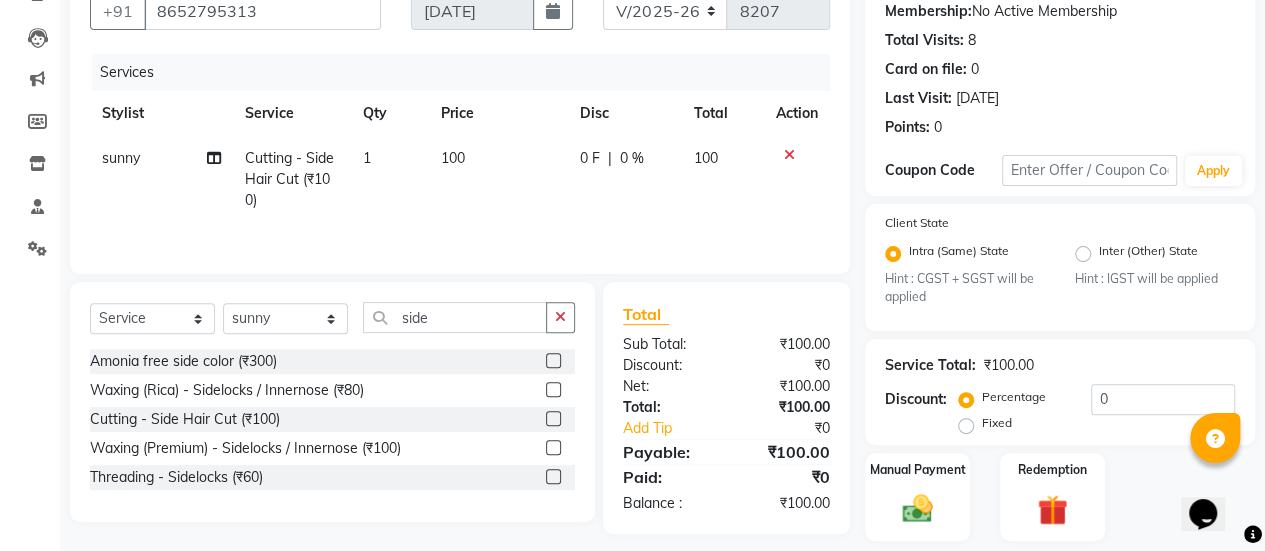 click on "Select  Service  Product  Membership  Package Voucher Prepaid Gift Card  Select Stylist afreen akshata aman saha ameer Anagha anisa arbaj bharti Bunny Danish Darshana 1 devyani dilshad gaurav Gulshan gurmeet javed jishan krishna mayuri gaikwad muskan rani rinku rocky Ronak sachin sahil sam sameer sameer 2 sandhya shabnam shakti sunny sweety vivek side" 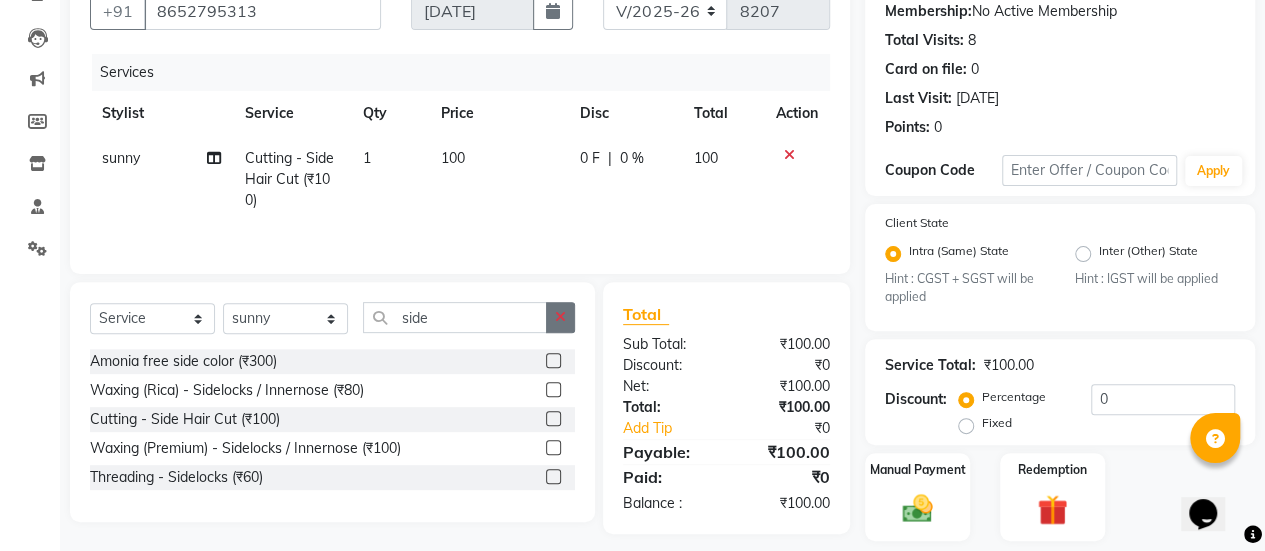 click 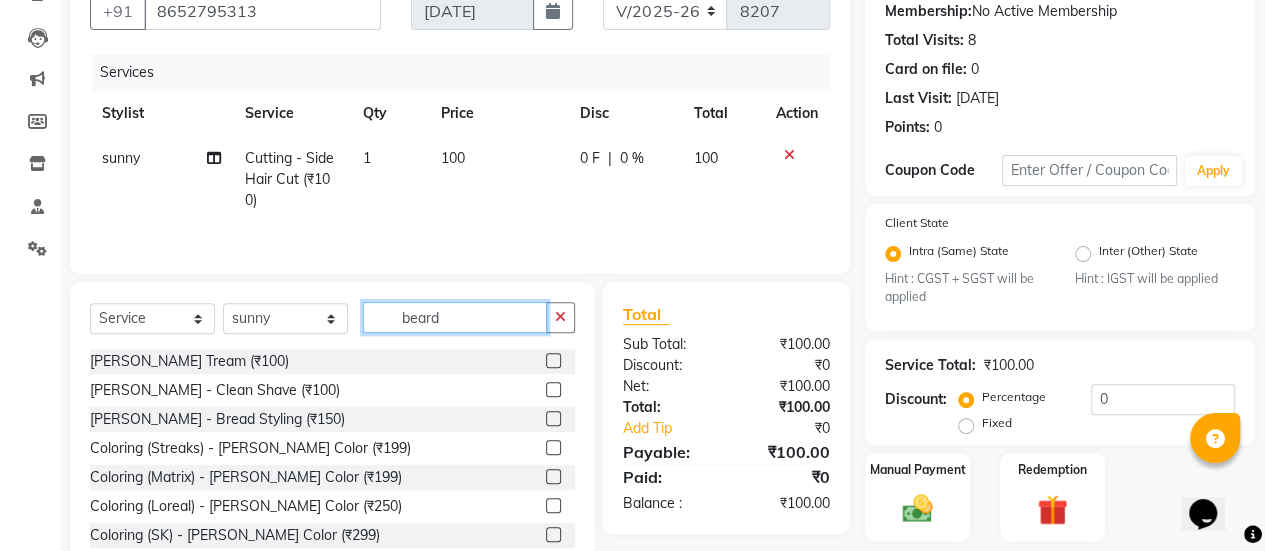 type on "beard" 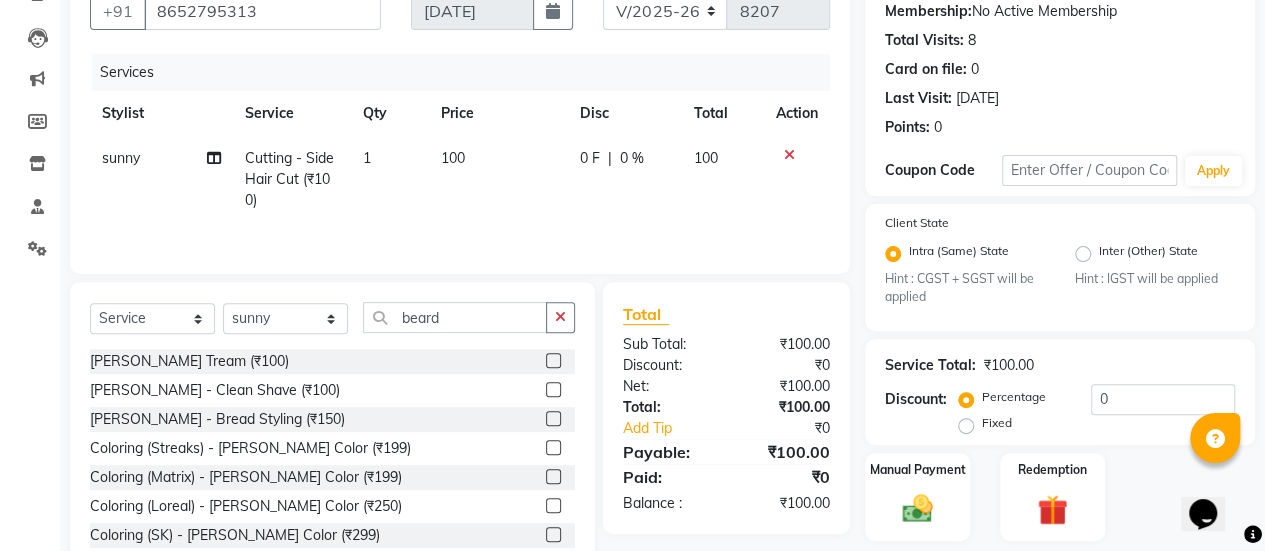 click 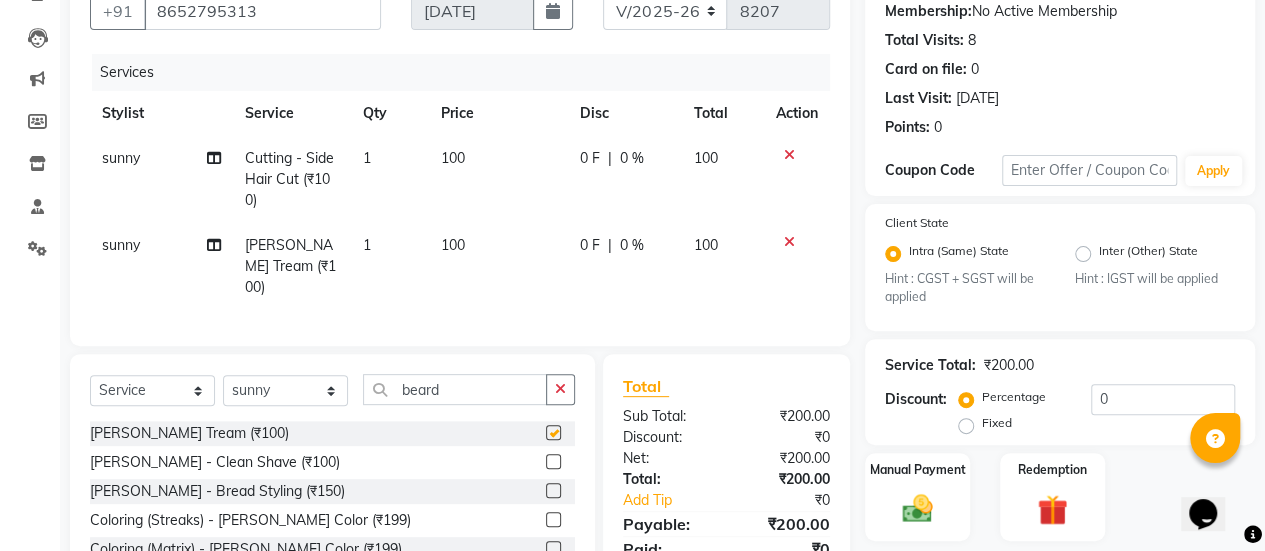 checkbox on "false" 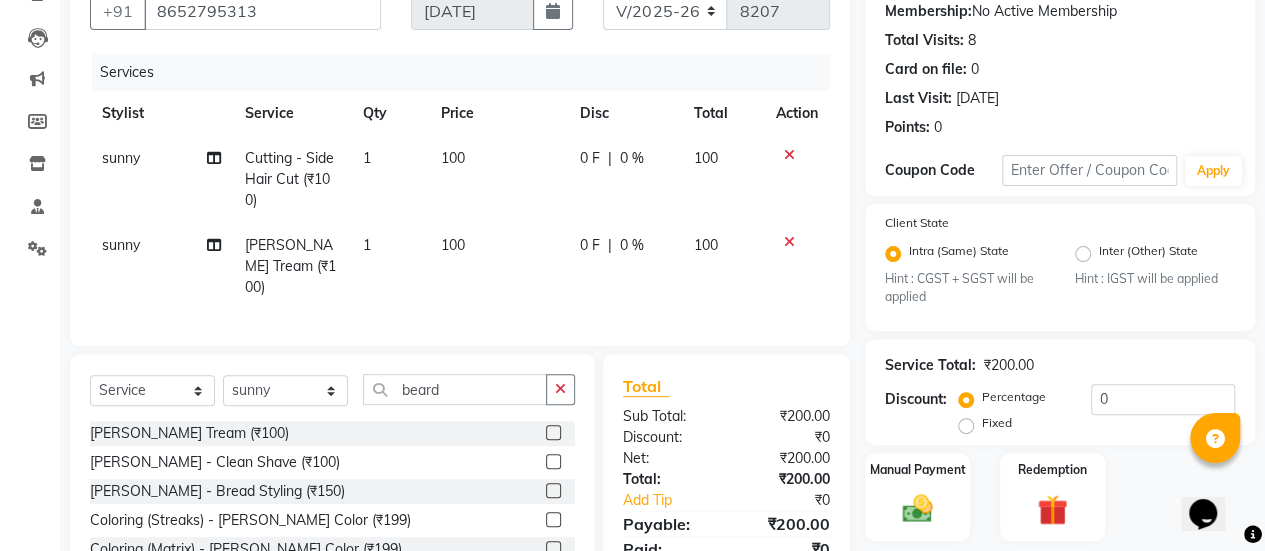 scroll, scrollTop: 315, scrollLeft: 0, axis: vertical 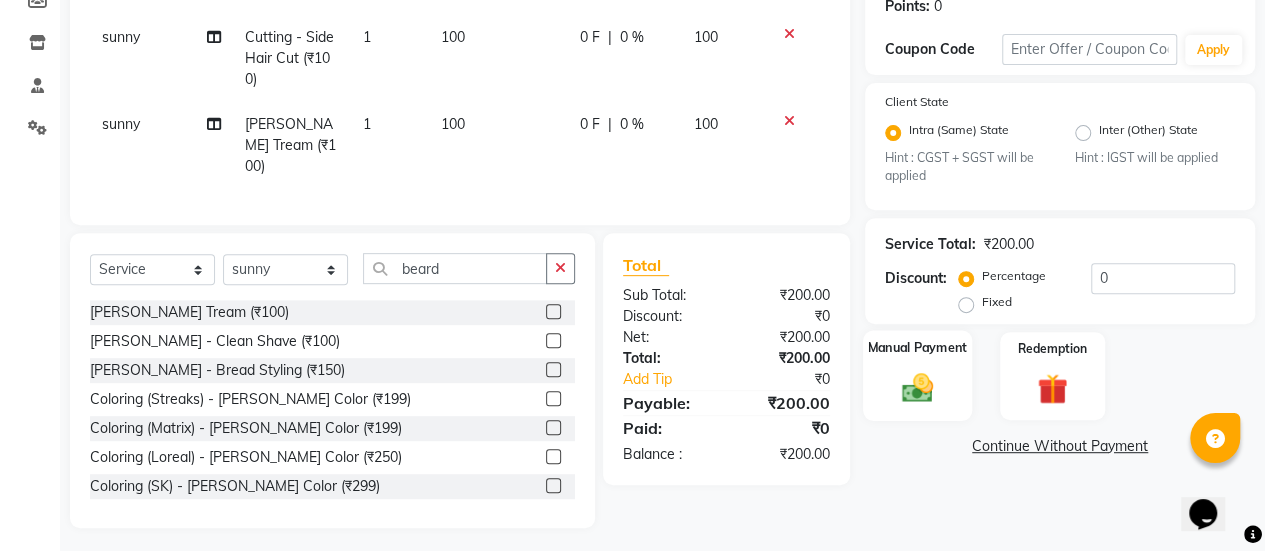 click on "Manual Payment" 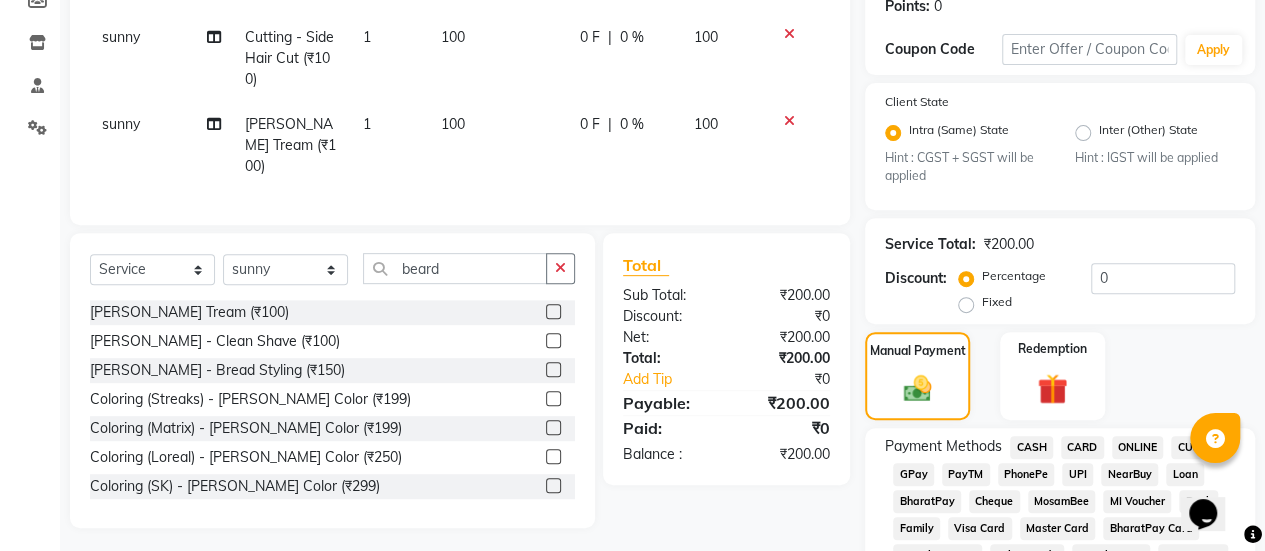 scroll, scrollTop: 487, scrollLeft: 0, axis: vertical 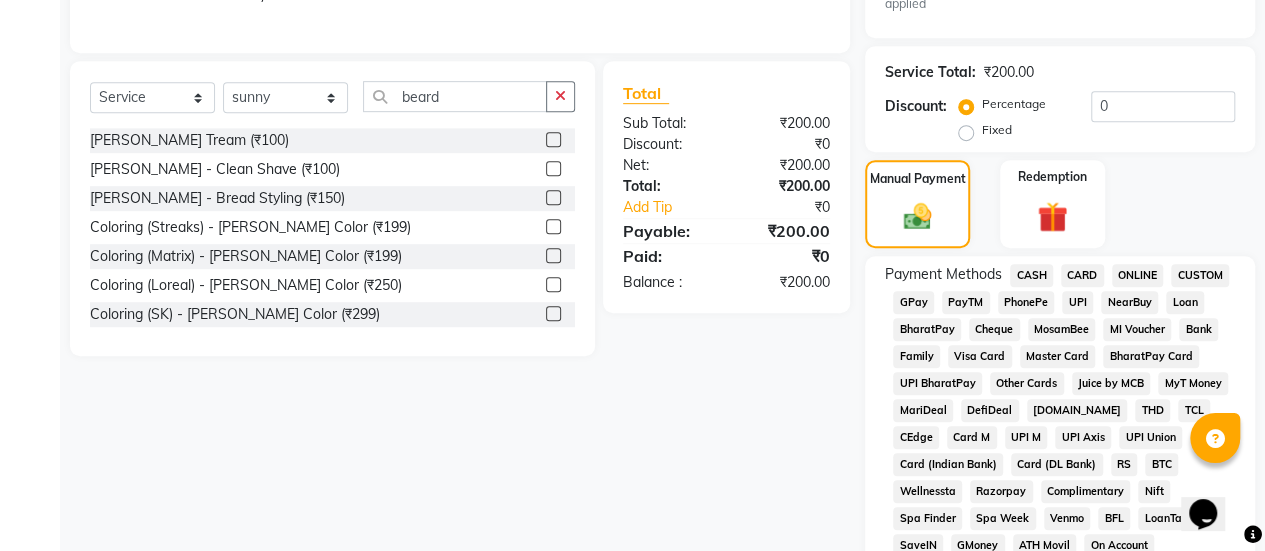 click on "CASH" 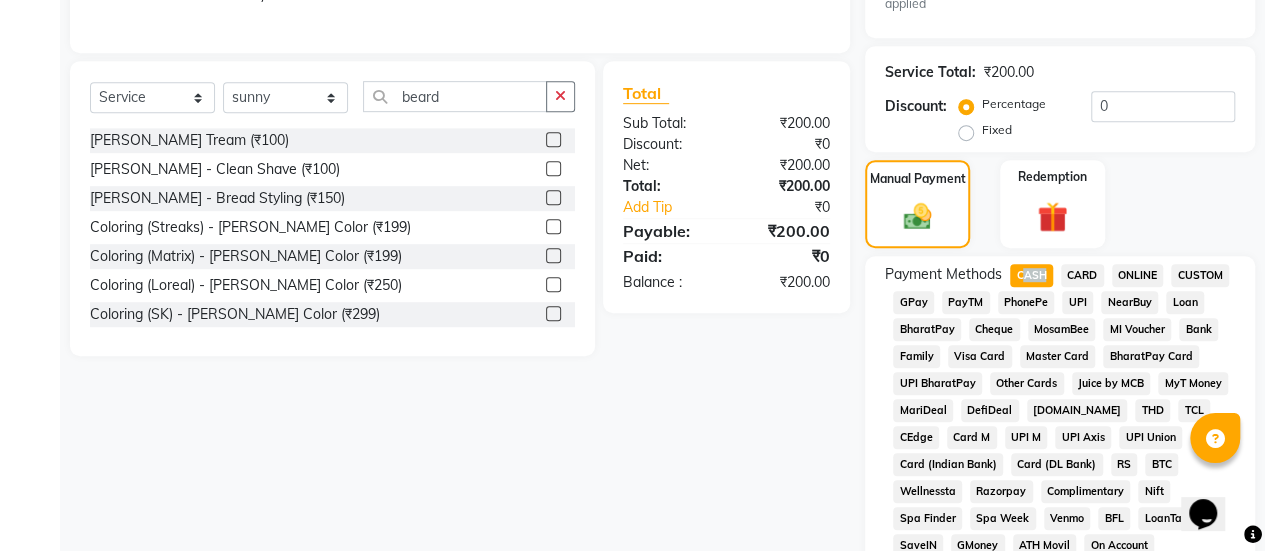 click on "CASH" 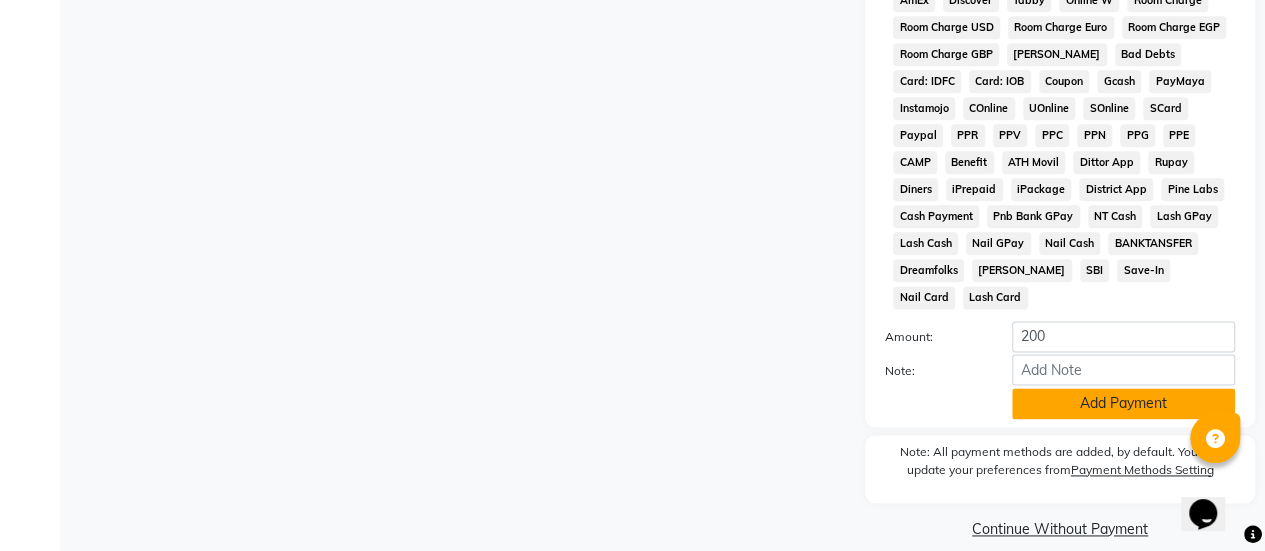 click on "Add Payment" 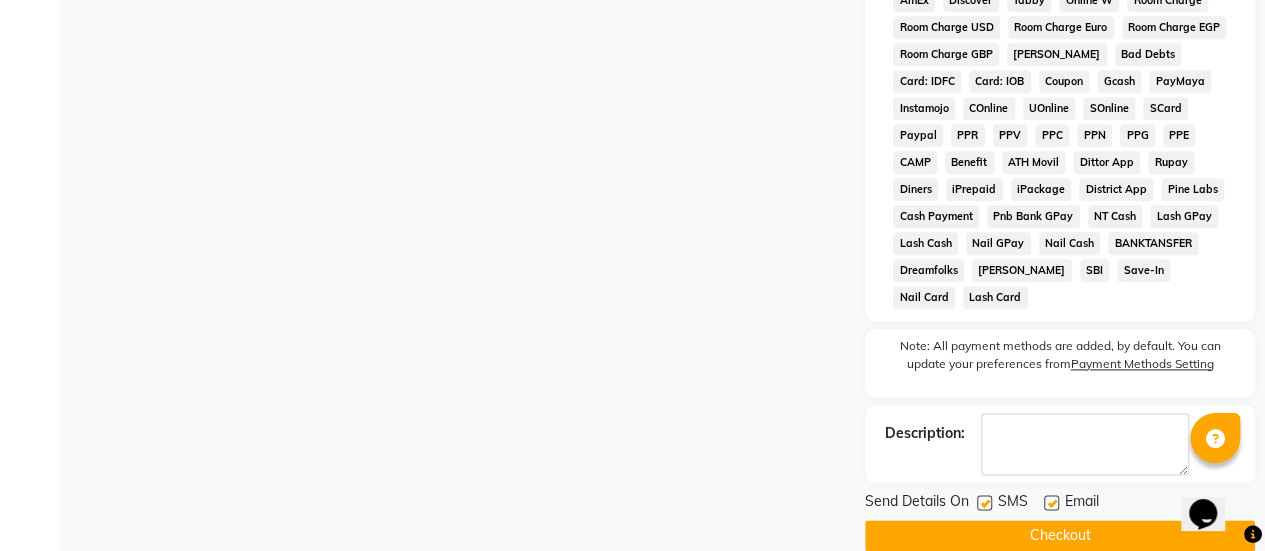 click 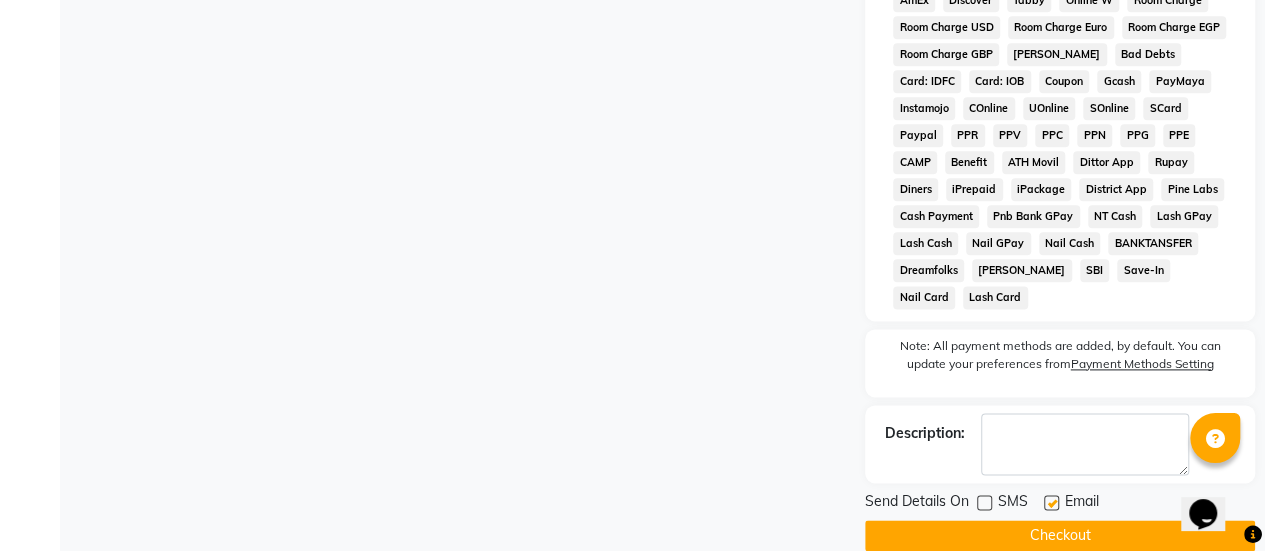 click on "Checkout" 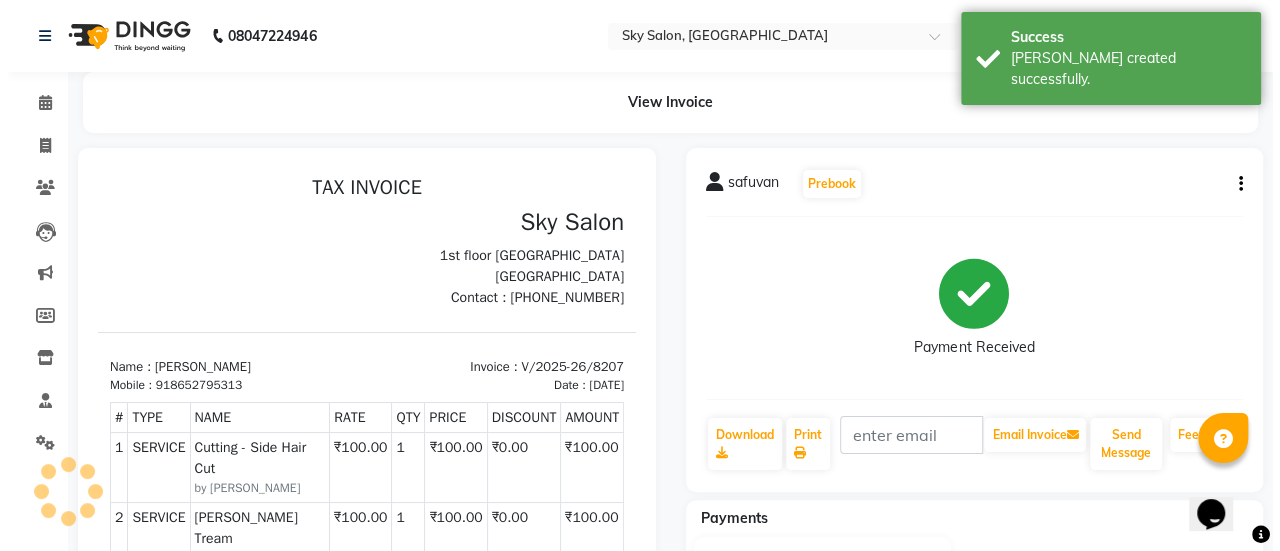 scroll, scrollTop: 0, scrollLeft: 0, axis: both 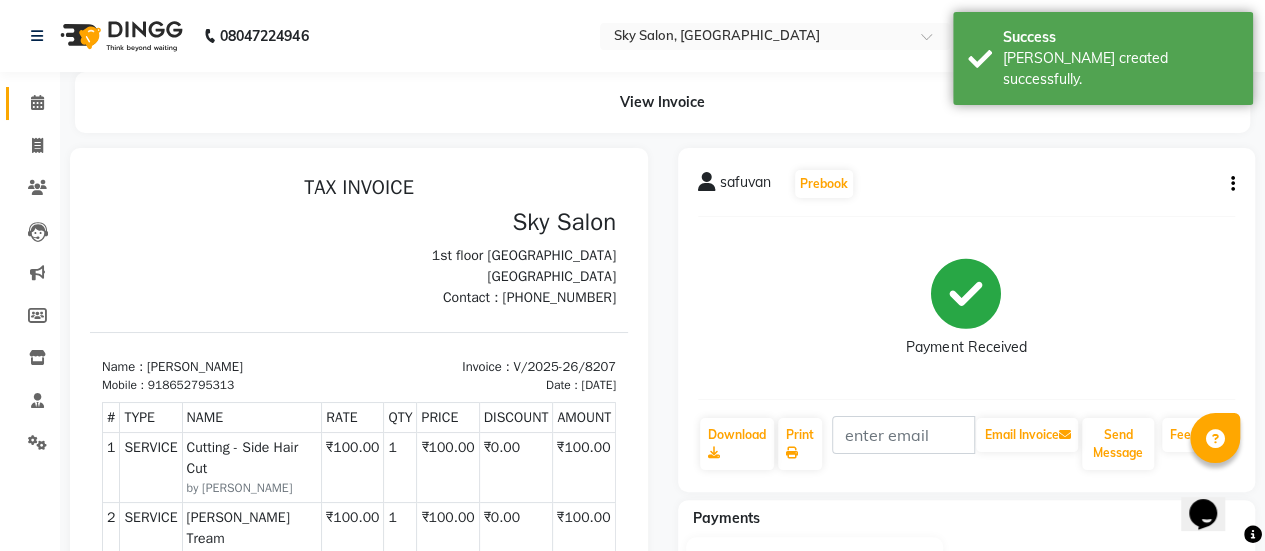 click on "Calendar" 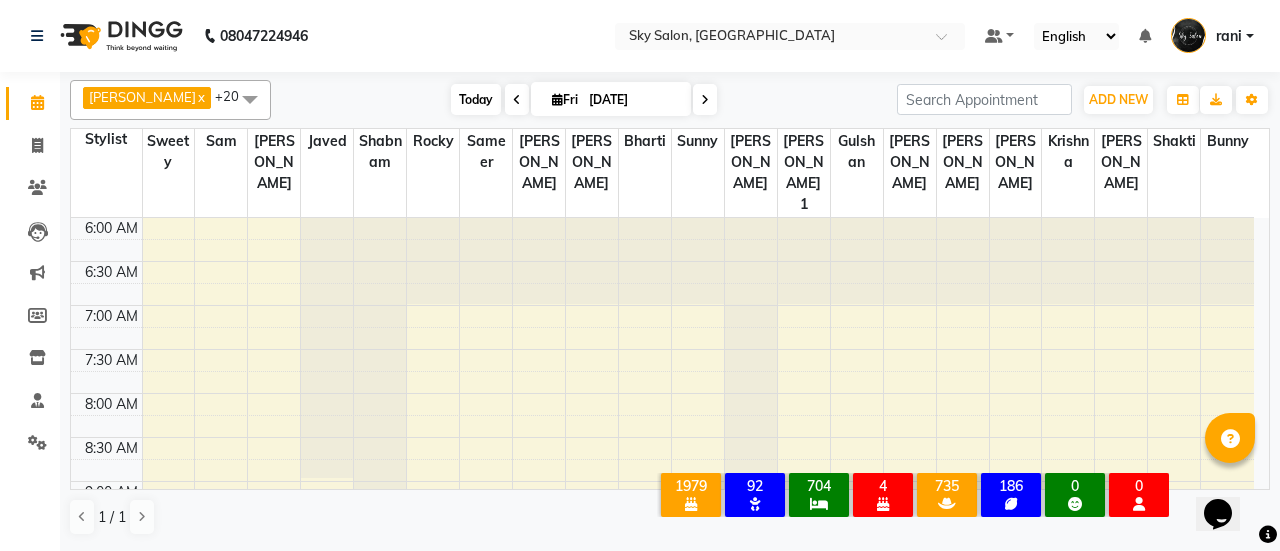 drag, startPoint x: 446, startPoint y: 77, endPoint x: 448, endPoint y: 94, distance: 17.117243 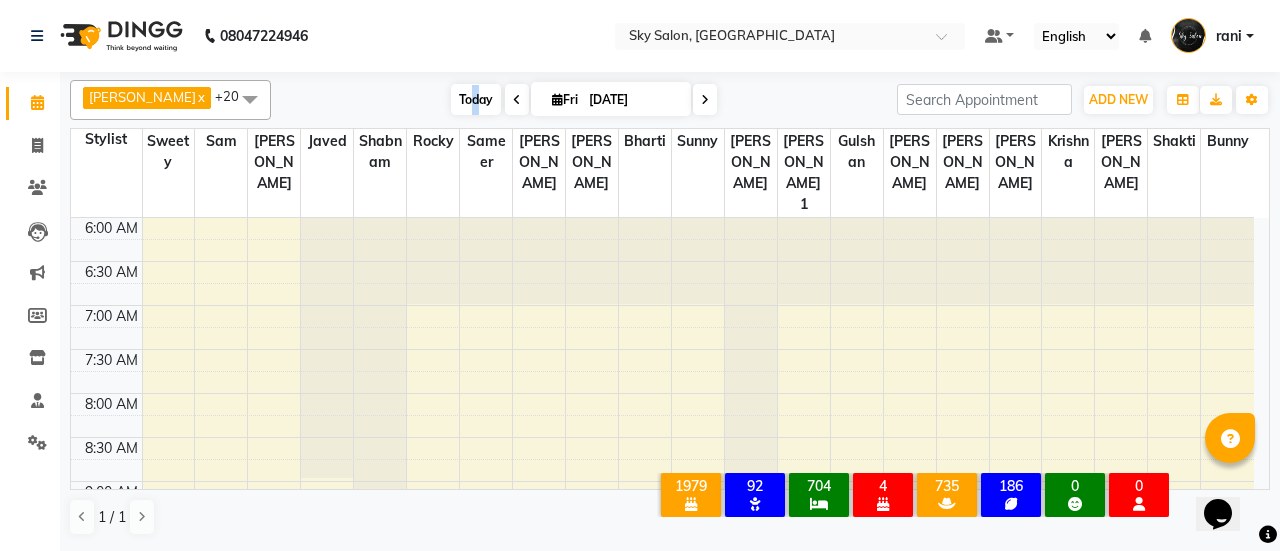 click on "Today" at bounding box center [476, 99] 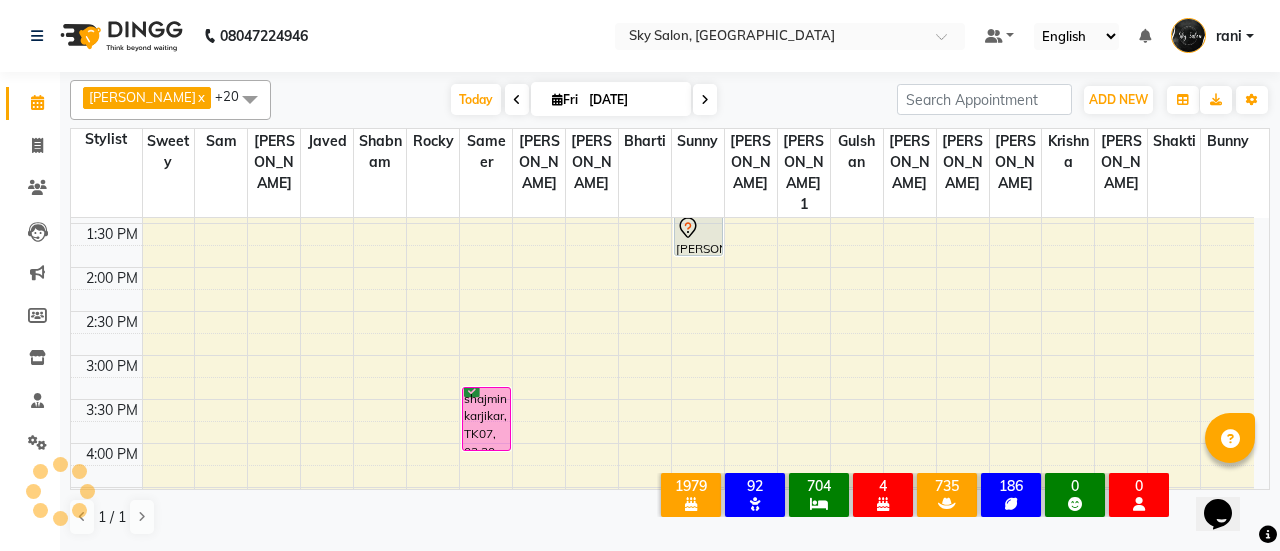 scroll, scrollTop: 659, scrollLeft: 0, axis: vertical 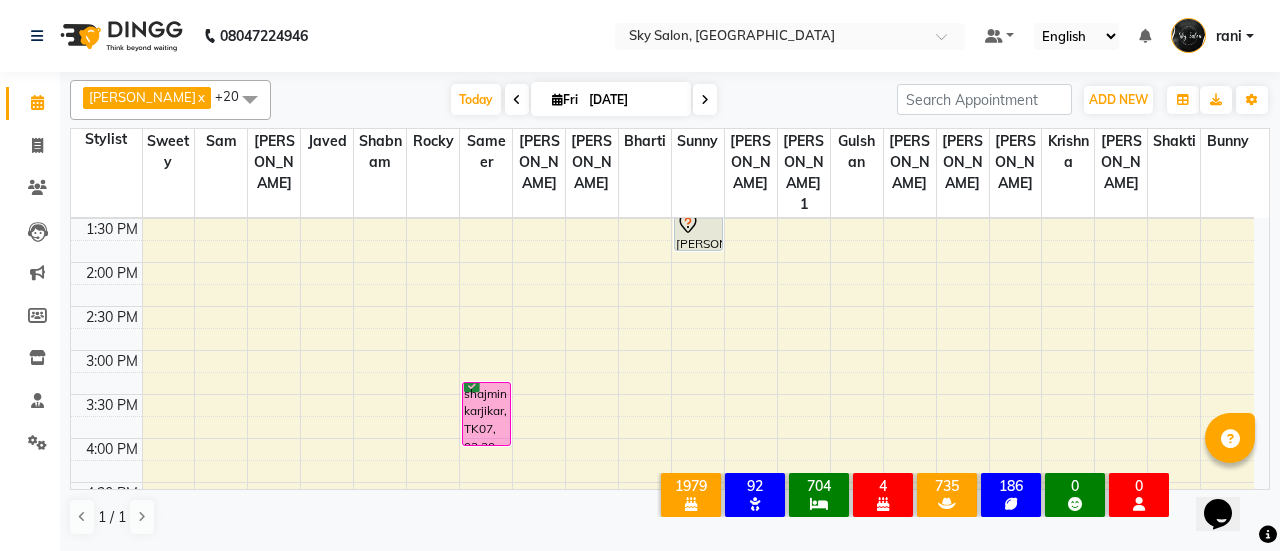 click on "6:00 AM 6:30 AM 7:00 AM 7:30 AM 8:00 AM 8:30 AM 9:00 AM 9:30 AM 10:00 AM 10:30 AM 11:00 AM 11:30 AM 12:00 PM 12:30 PM 1:00 PM 1:30 PM 2:00 PM 2:30 PM 3:00 PM 3:30 PM 4:00 PM 4:30 PM 5:00 PM 5:30 PM 6:00 PM 6:30 PM 7:00 PM 7:30 PM 8:00 PM 8:30 PM 9:00 PM 9:30 PM 10:00 PM 10:30 PM 11:00 PM 11:30 PM             TONNY GAIKWAD, TK01, 11:00 AM-11:30 AM, Cutting  - Basic Hair Cut             ranjhna, TK04, 12:00 PM-12:30 PM, Cutting  - Side Hair Cut     shajmin karjikar, TK07, 03:30 PM-04:15 PM, irning below shouldar              PRASAD GHOSALKAR, TK02, 05:30 PM-06:00 PM, Beard - Beard Tream     safuvan, TK15, 10:40 AM-11:40 AM, Cutting  - Side Hair Cut (₹100),Beard - Beard Tream (₹100)             AFRAJ SHAIKH, TK03, 01:00 PM-01:30 PM, Cutting  - Basic Hair Cut             naitik pingle, TK05, 01:30 PM-02:00 PM, Cutting  - Basic Hair Cut     milind varange, TK09, 11:30 AM-12:00 PM, Cutting  - Basic Hair Cut     nimisha tandel, TK08, 10:50 AM-11:20 AM, Regular cut + hair wash (₹399)" at bounding box center [662, 350] 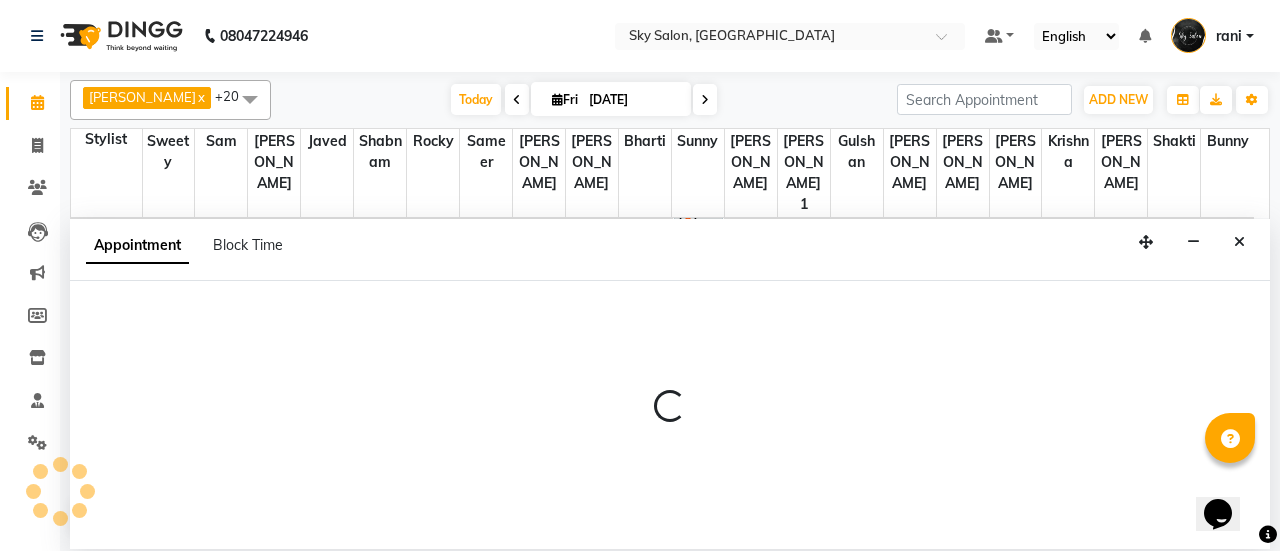 select on "20908" 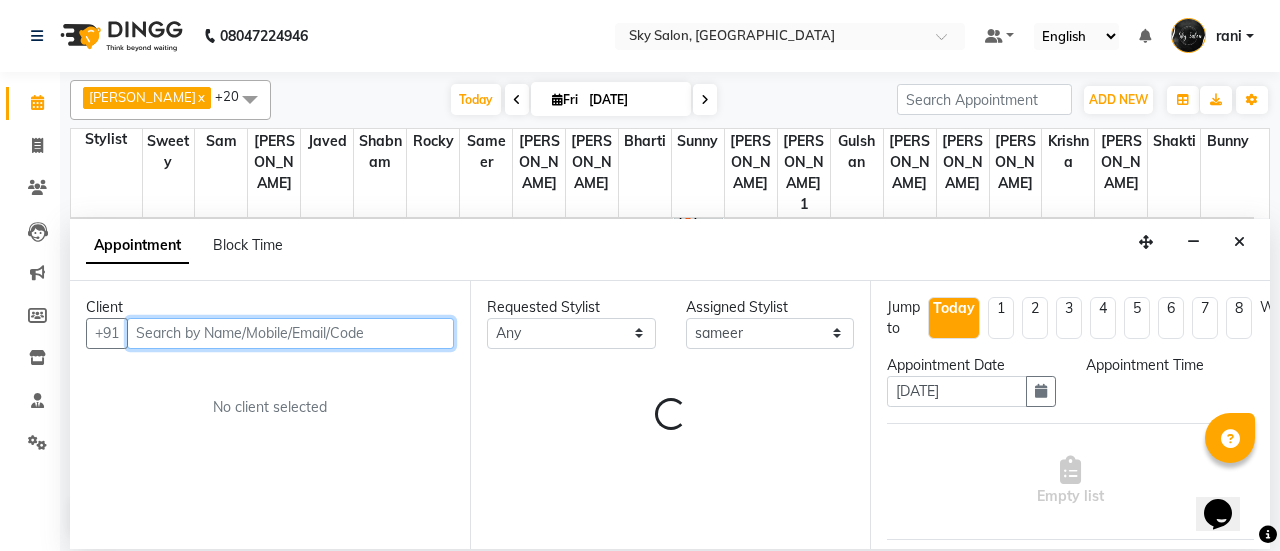 select on "900" 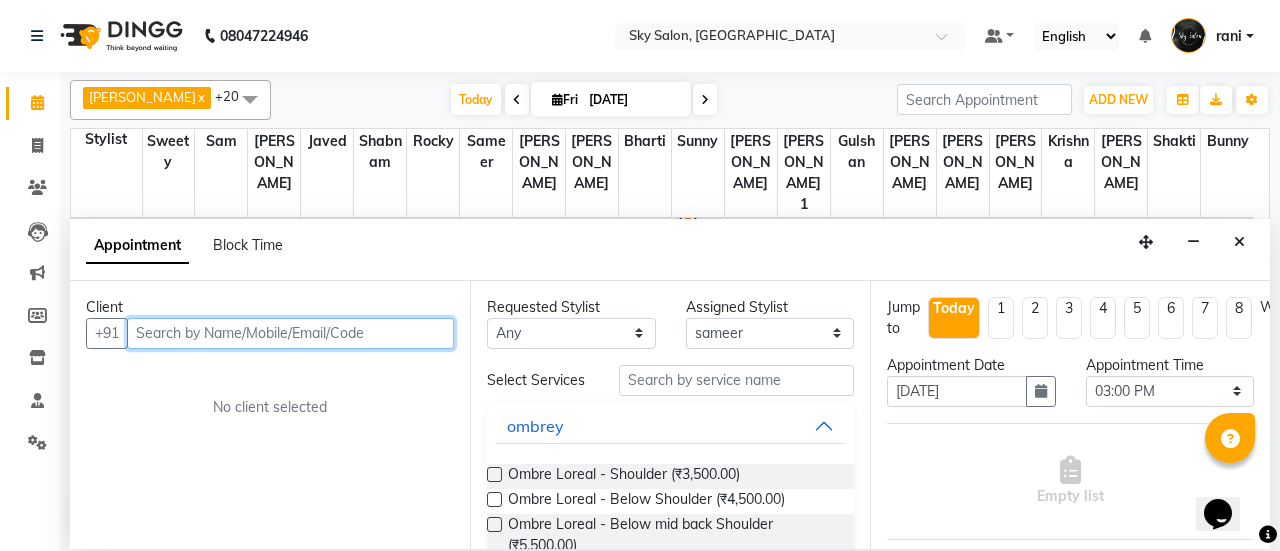 click at bounding box center [290, 333] 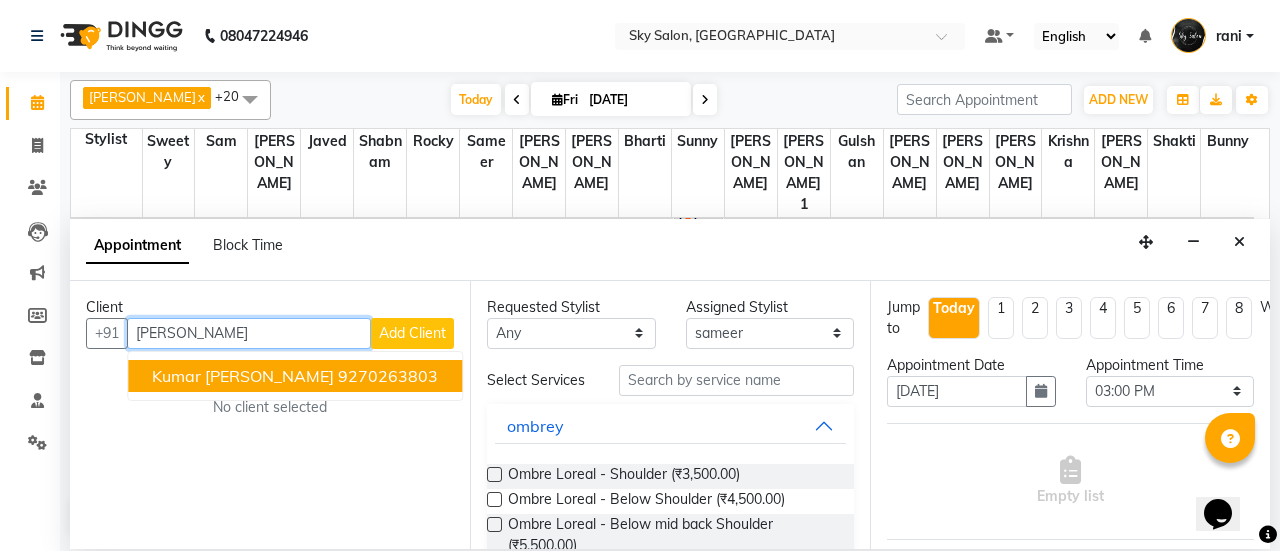 click on "9270263803" at bounding box center (388, 376) 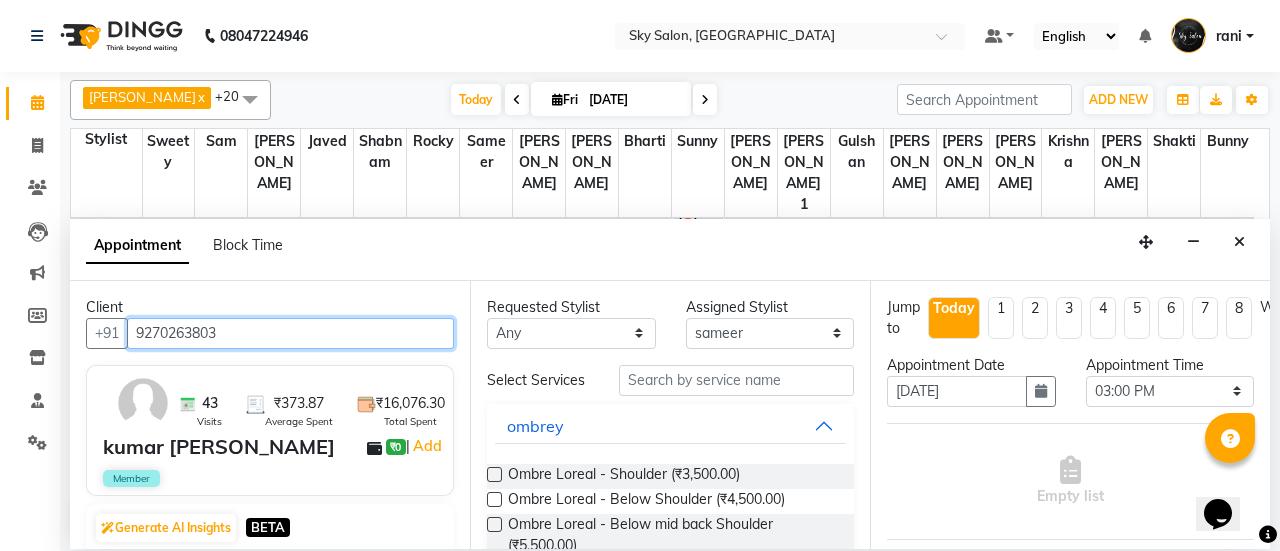 type on "9270263803" 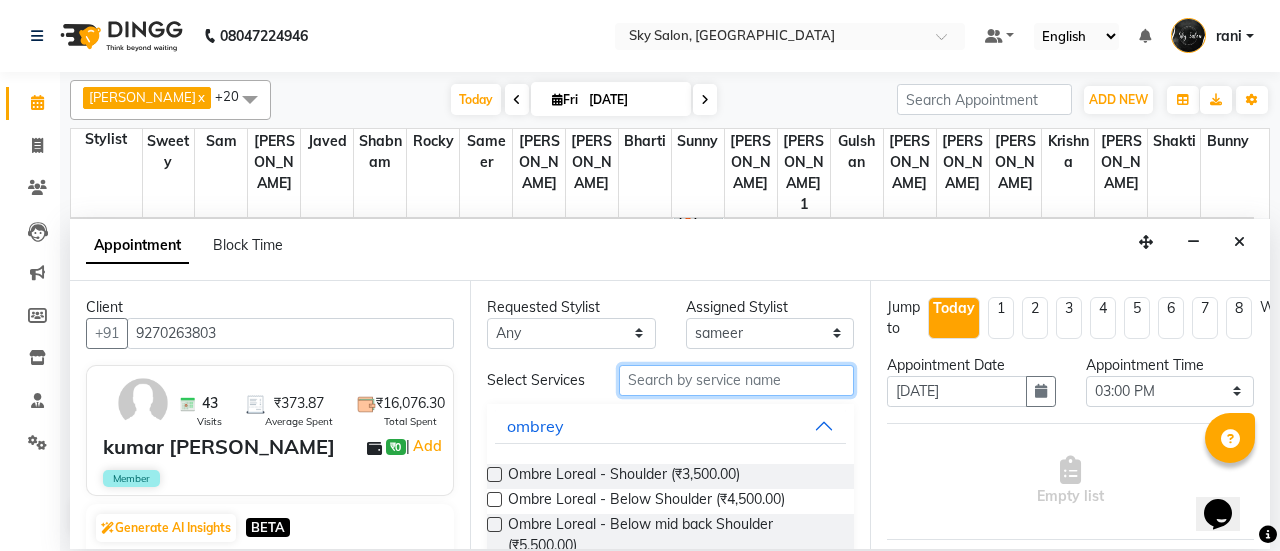 click at bounding box center [736, 380] 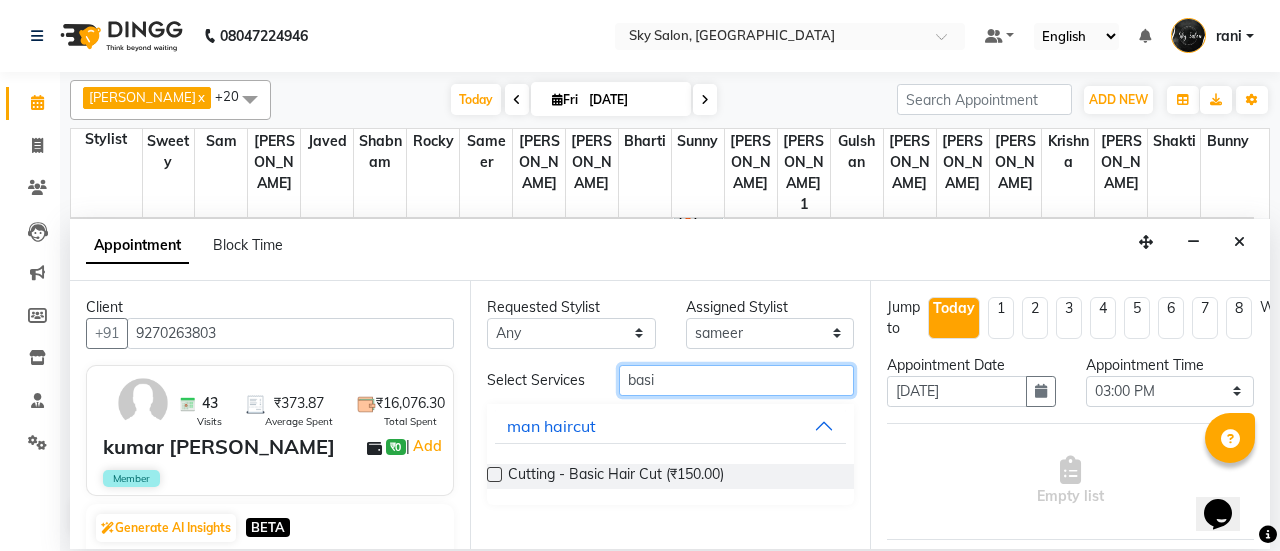 type on "basi" 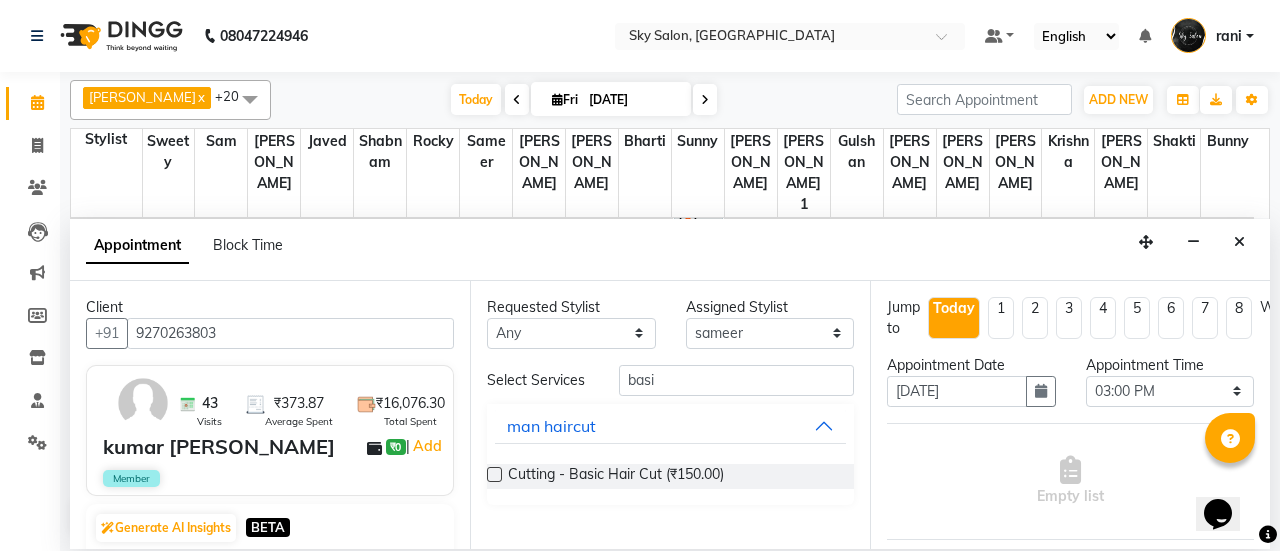 click at bounding box center [494, 474] 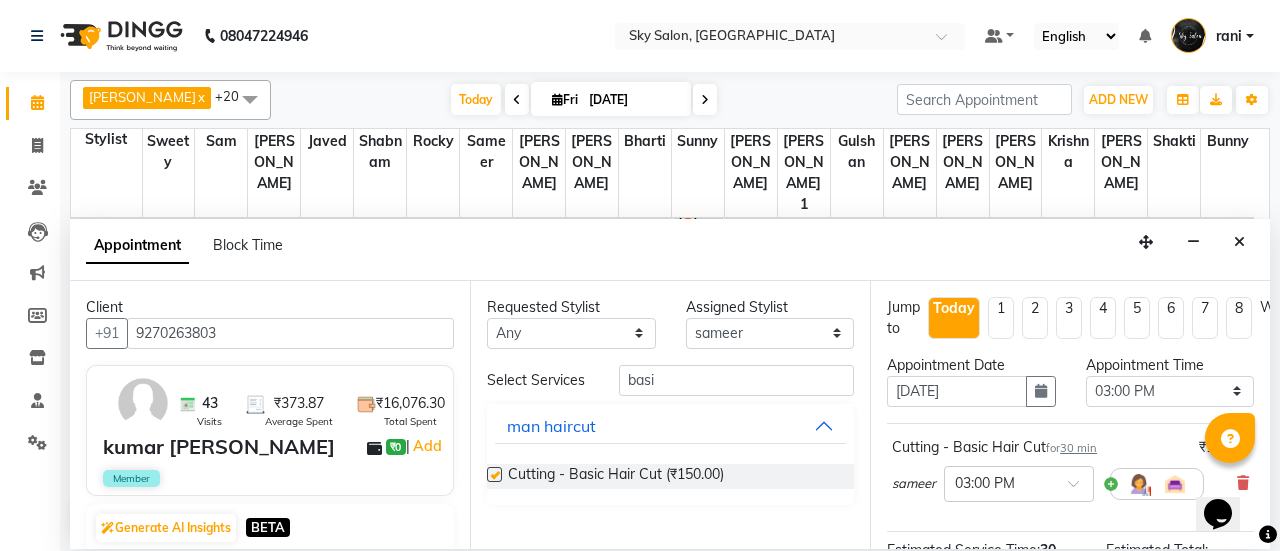 checkbox on "false" 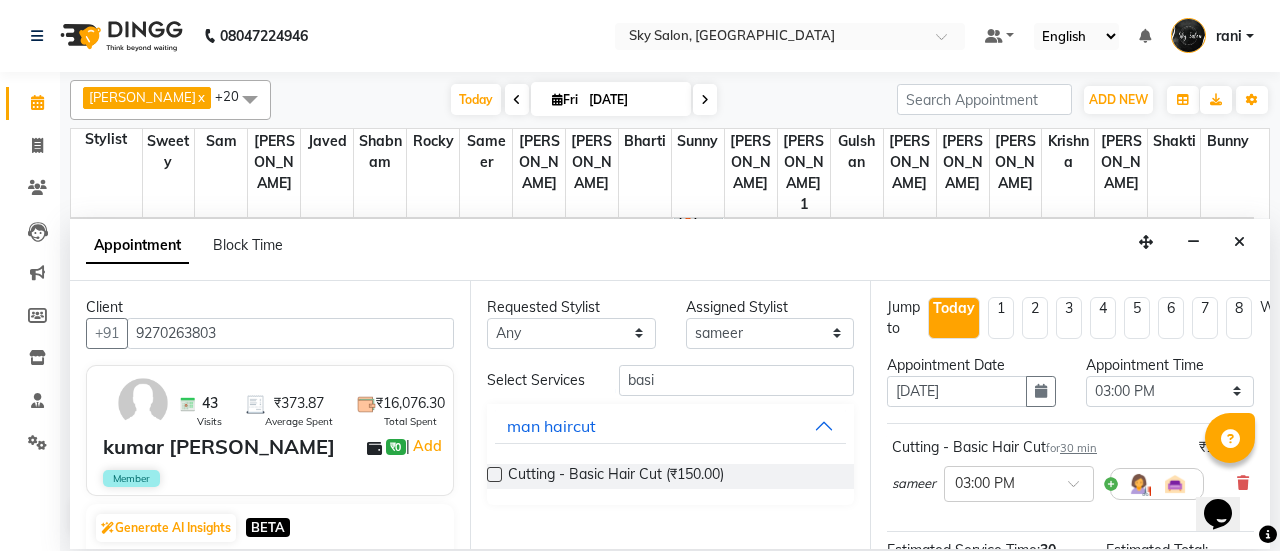 scroll, scrollTop: 292, scrollLeft: 0, axis: vertical 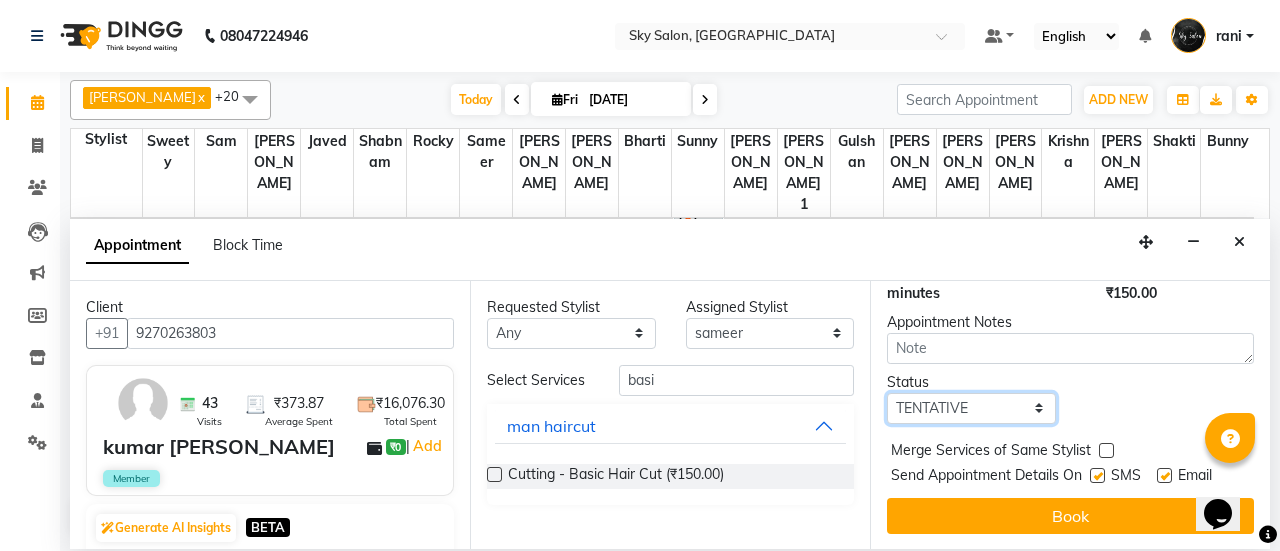 click on "Select TENTATIVE CONFIRM CHECK-IN UPCOMING" at bounding box center [971, 408] 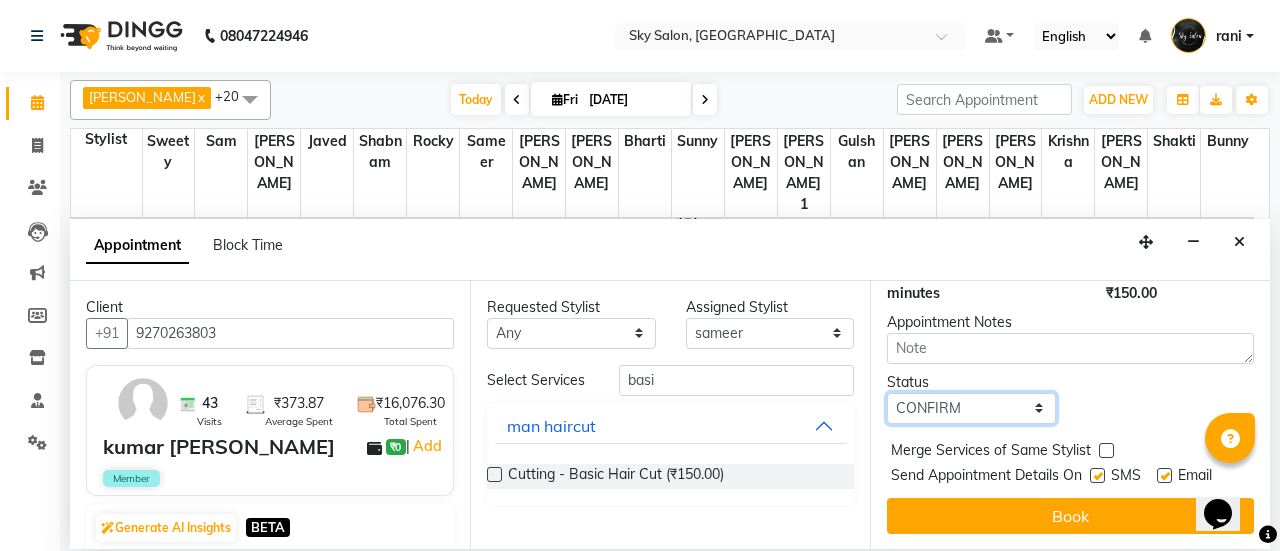 click on "Select TENTATIVE CONFIRM CHECK-IN UPCOMING" at bounding box center [971, 408] 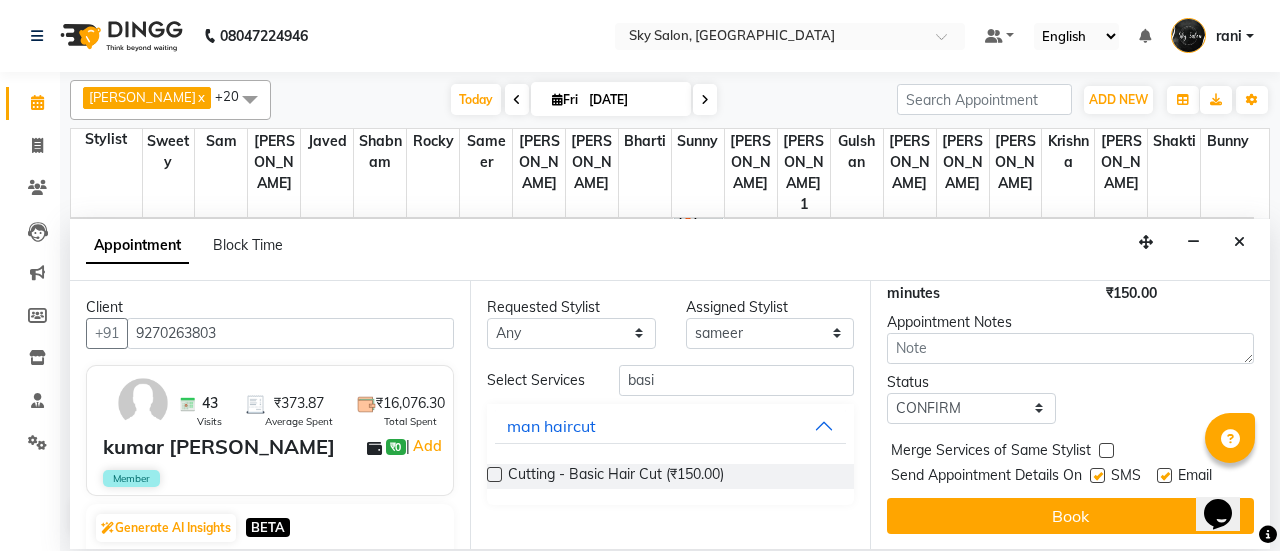 click at bounding box center (1097, 475) 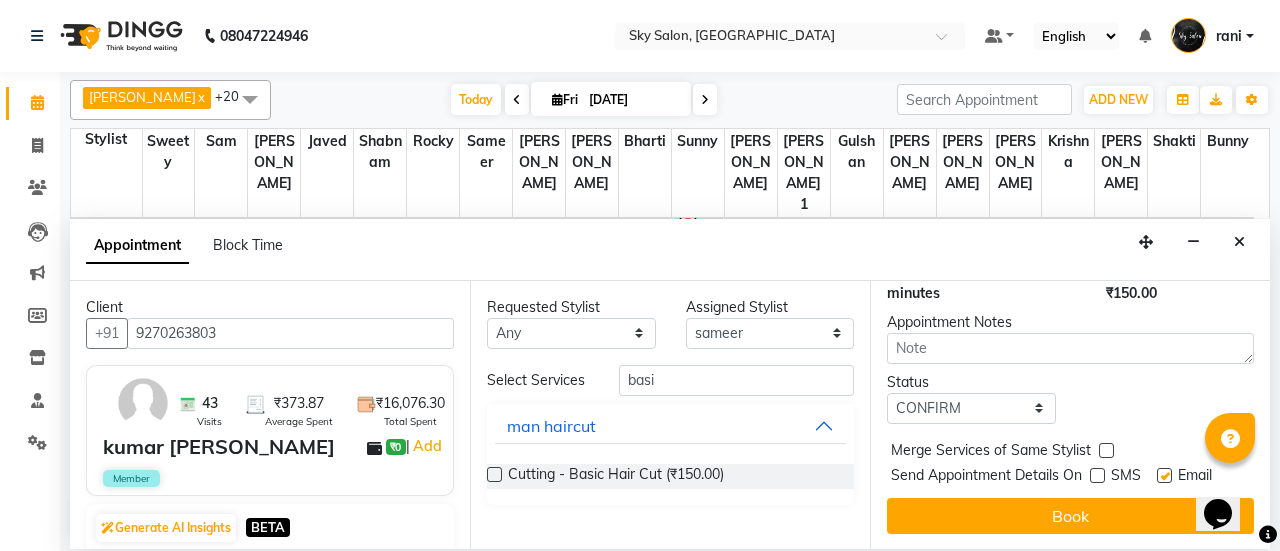 click at bounding box center [1164, 475] 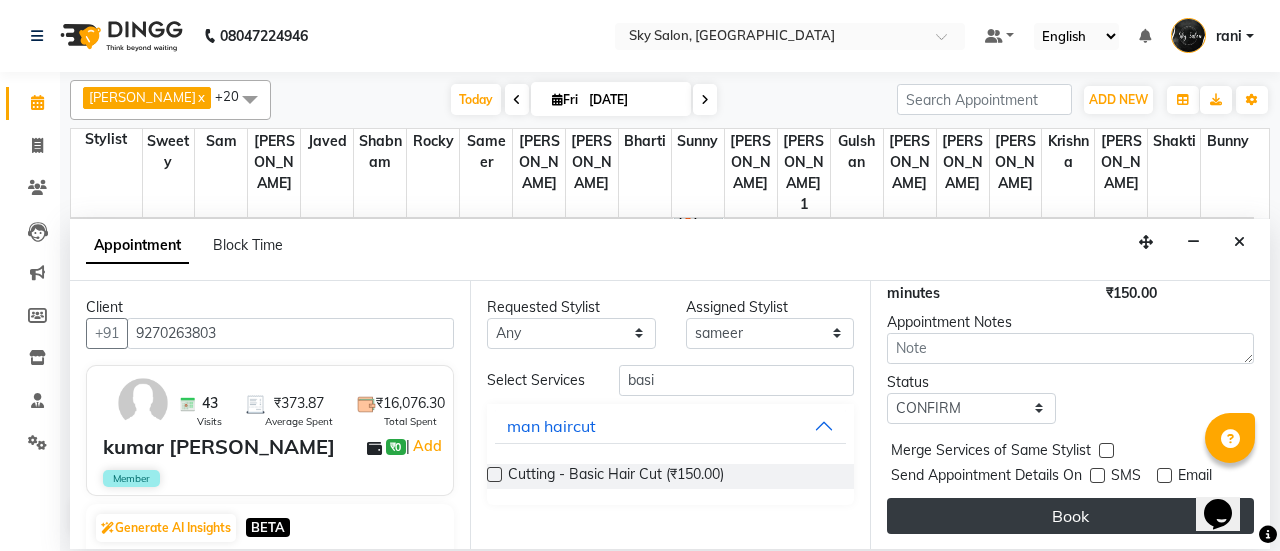 click on "Book" at bounding box center [1070, 516] 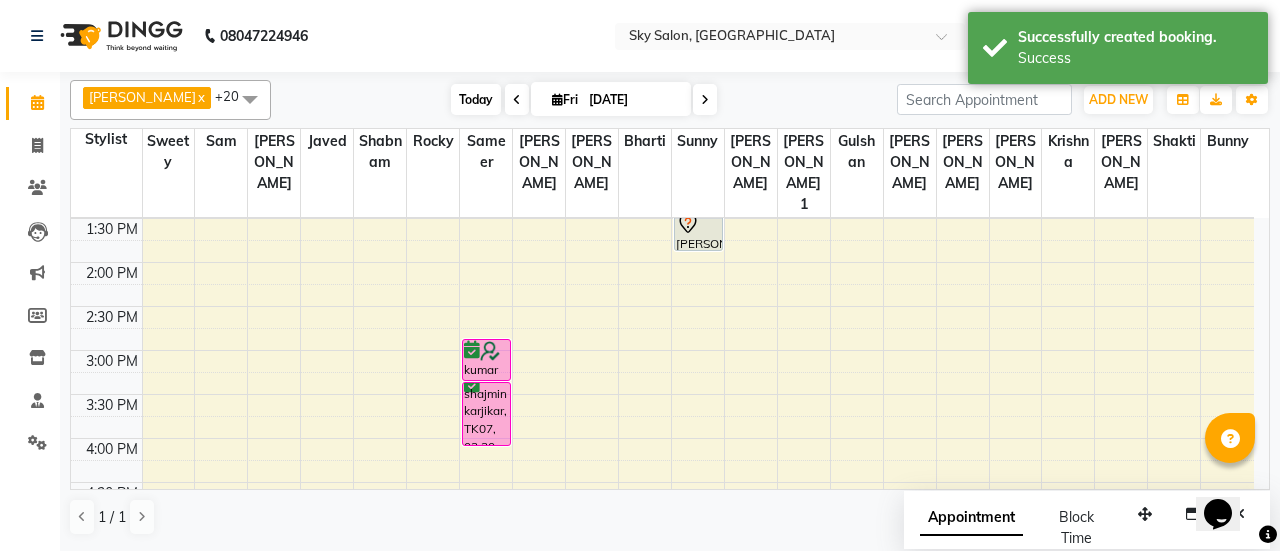 click on "Today" at bounding box center (476, 99) 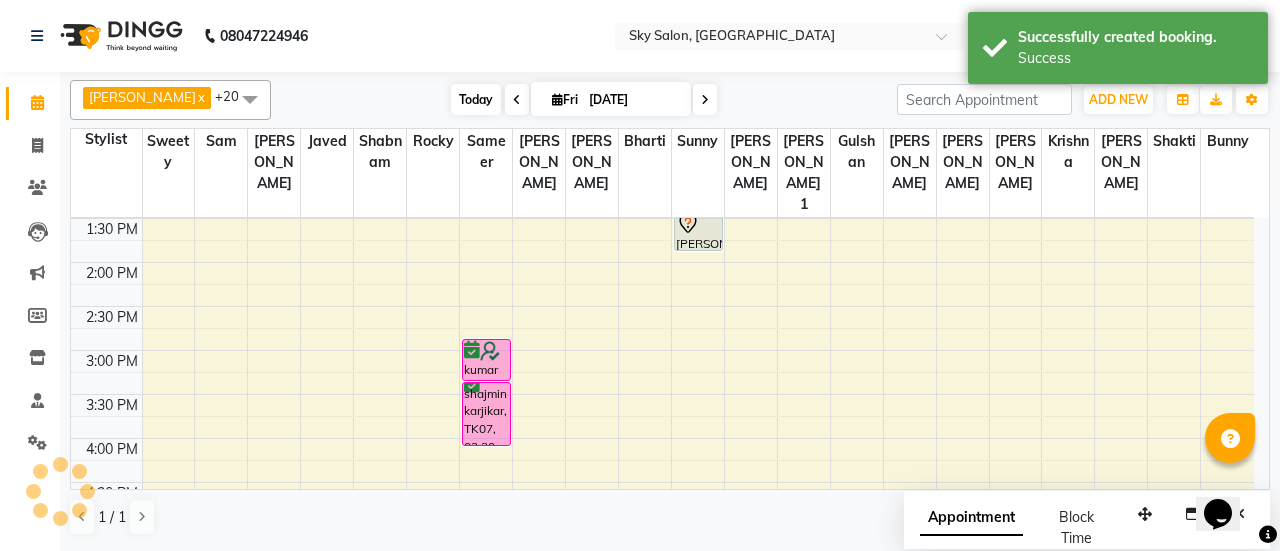 scroll, scrollTop: 435, scrollLeft: 0, axis: vertical 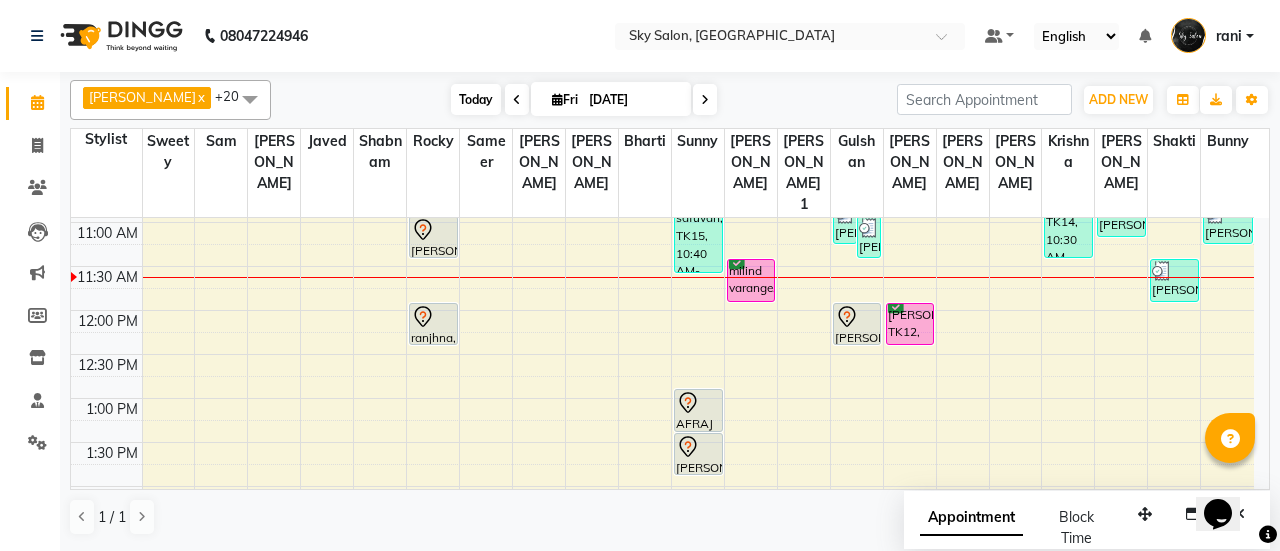 click on "Today" at bounding box center [476, 99] 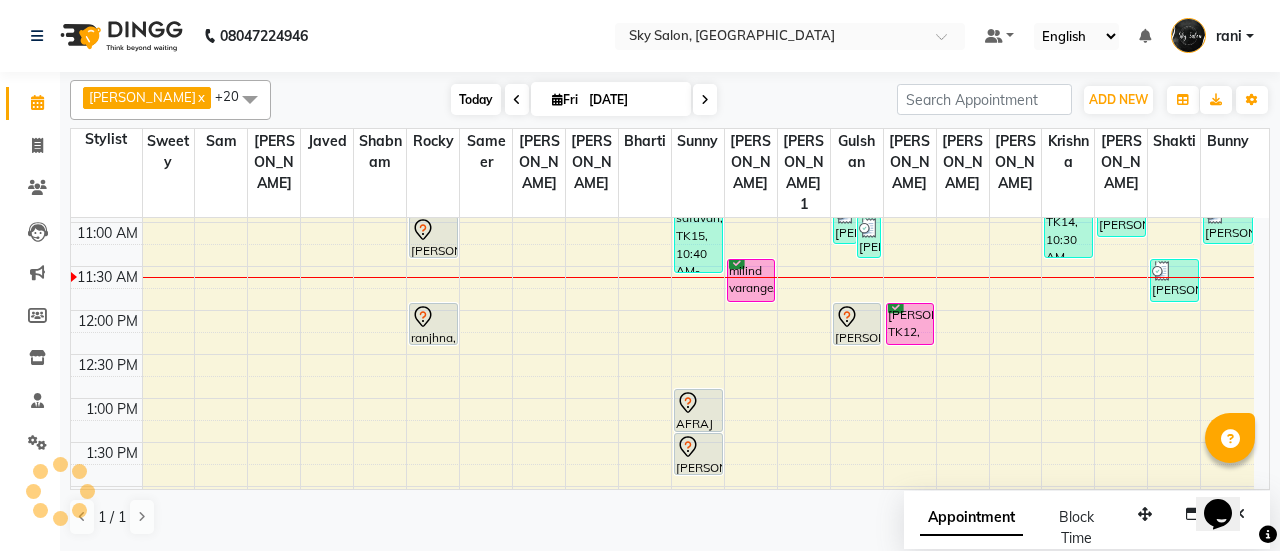 scroll, scrollTop: 434, scrollLeft: 0, axis: vertical 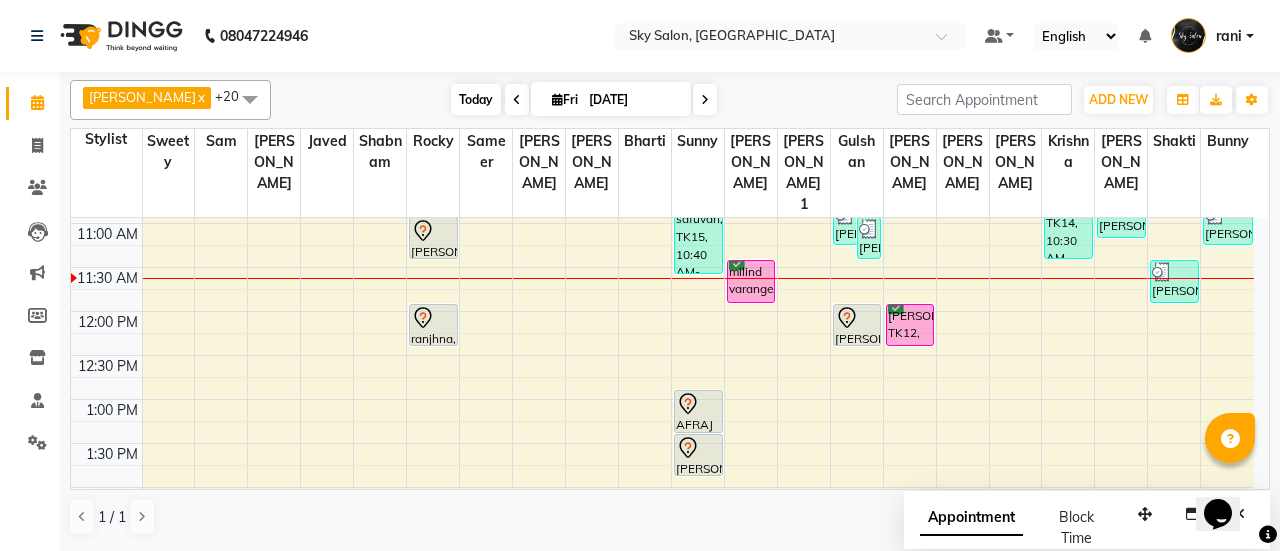 click on "Today" at bounding box center [476, 99] 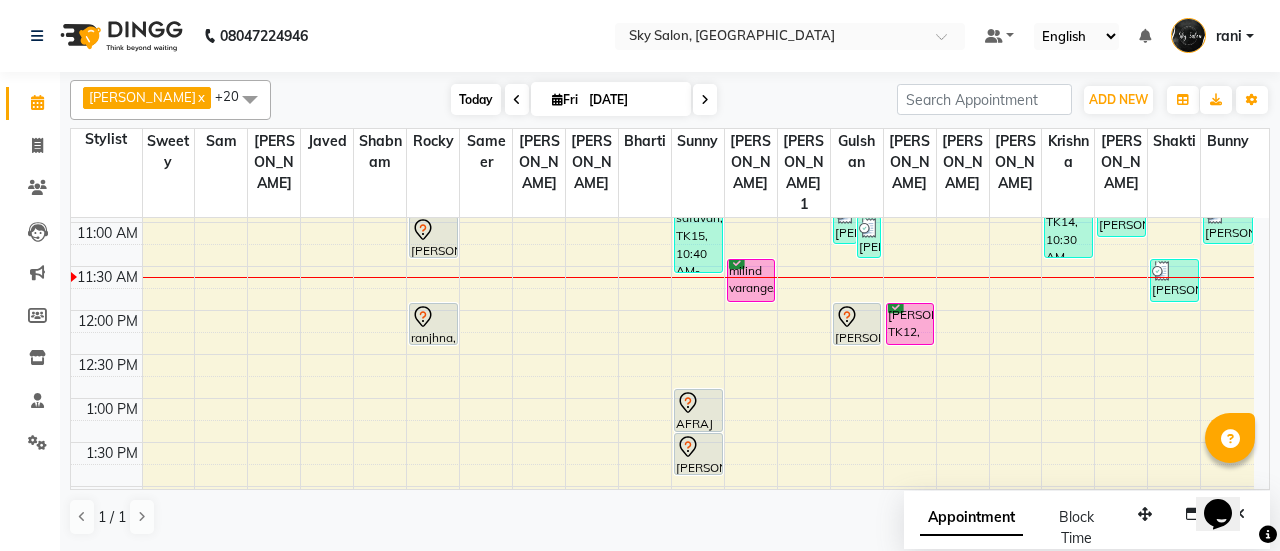 click on "Today" at bounding box center (476, 99) 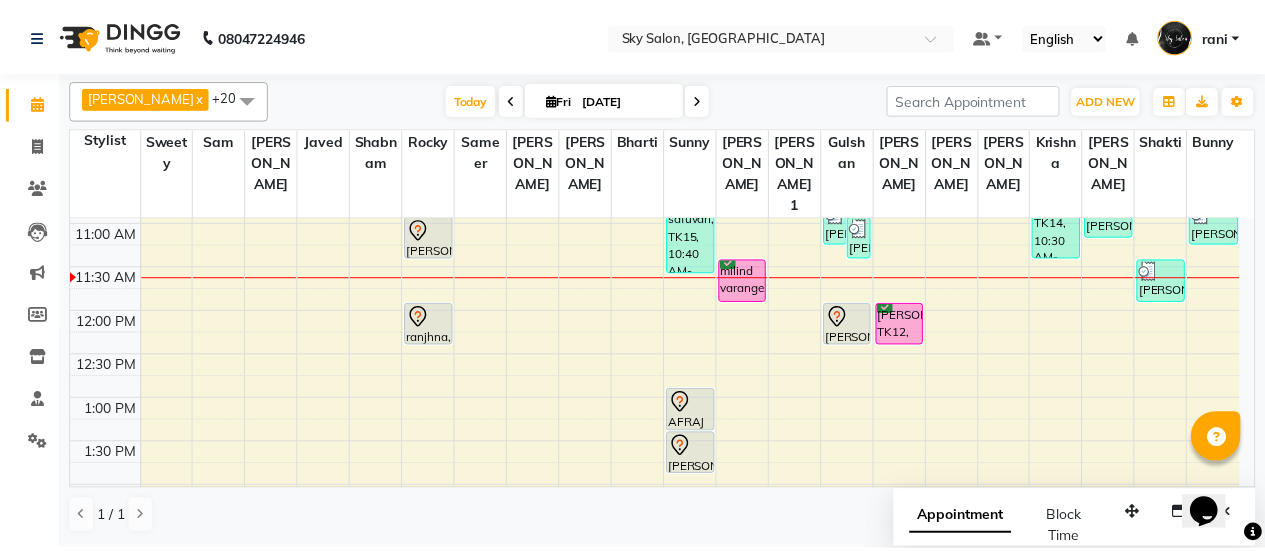 scroll, scrollTop: 434, scrollLeft: 0, axis: vertical 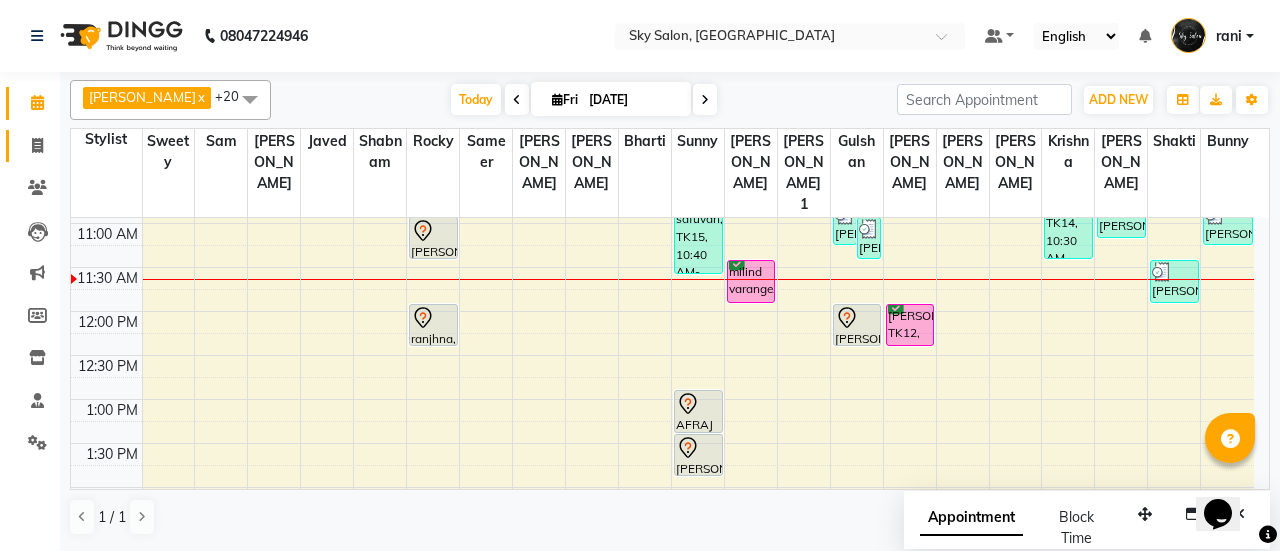 click on "Invoice" 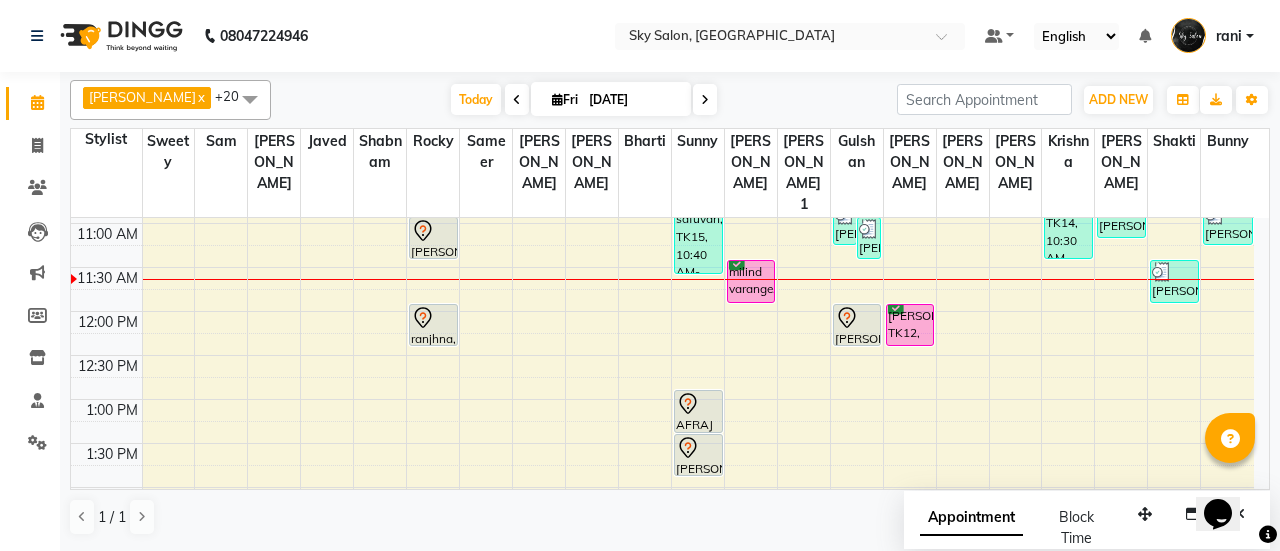 select on "service" 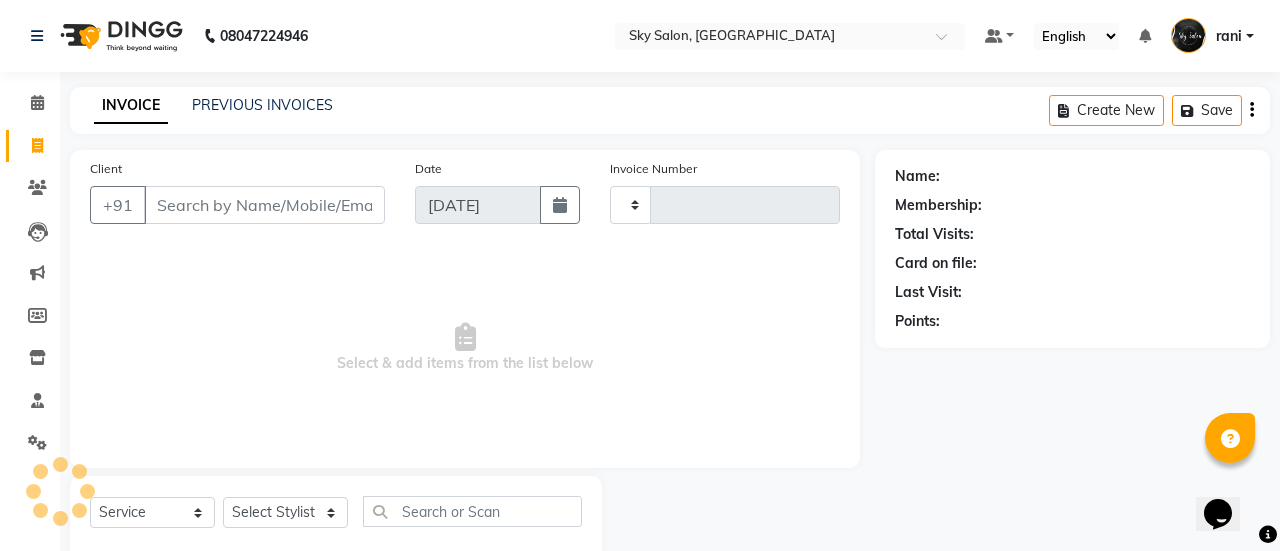 type on "8208" 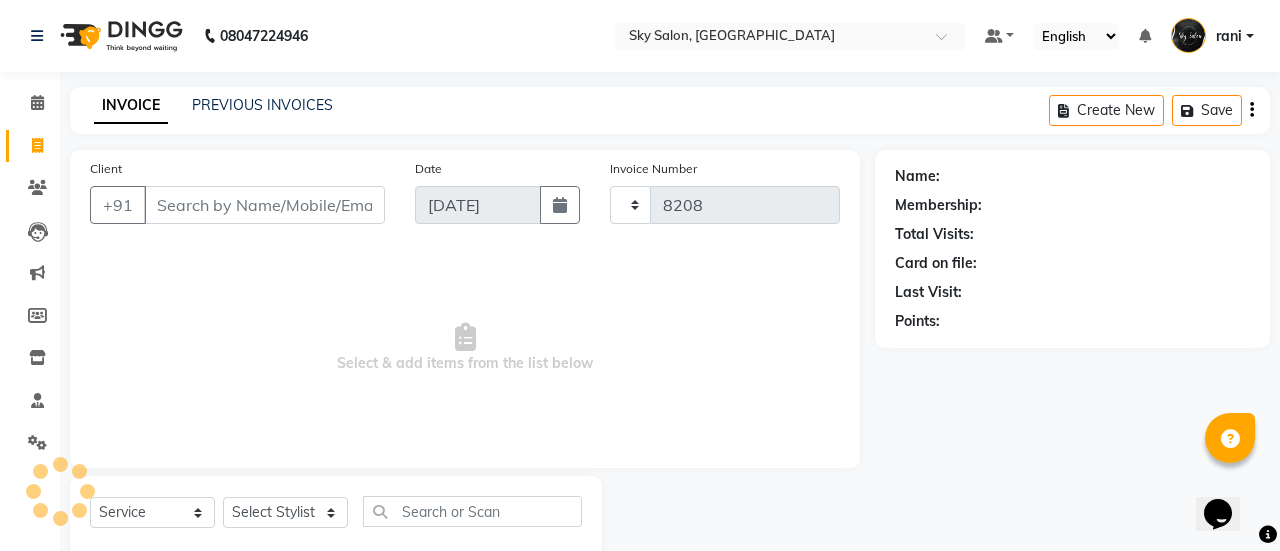 select on "3537" 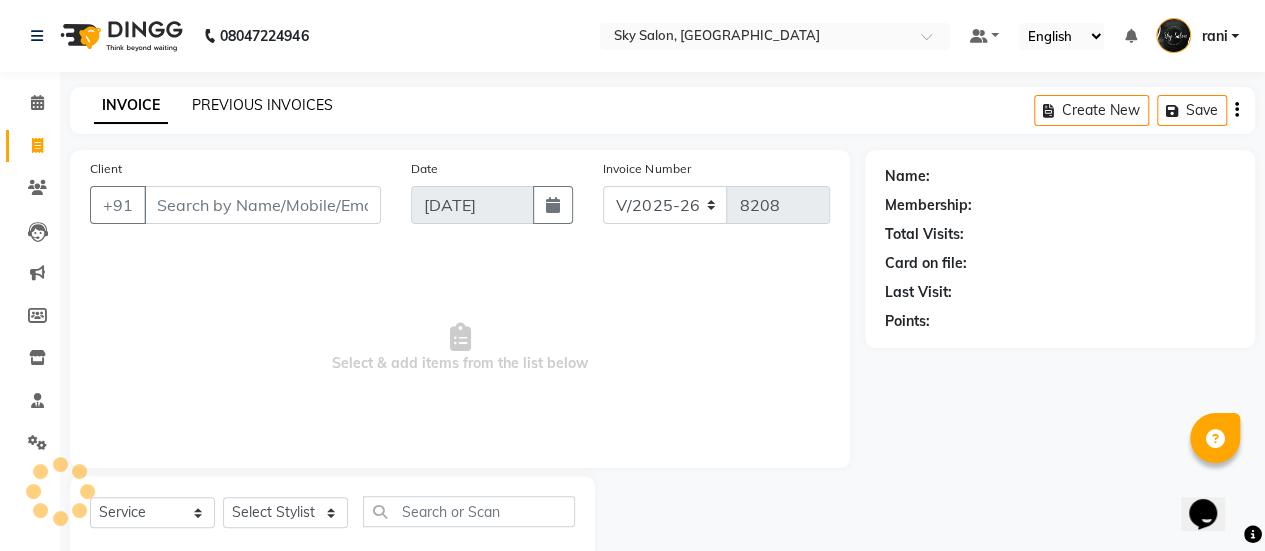 click on "PREVIOUS INVOICES" 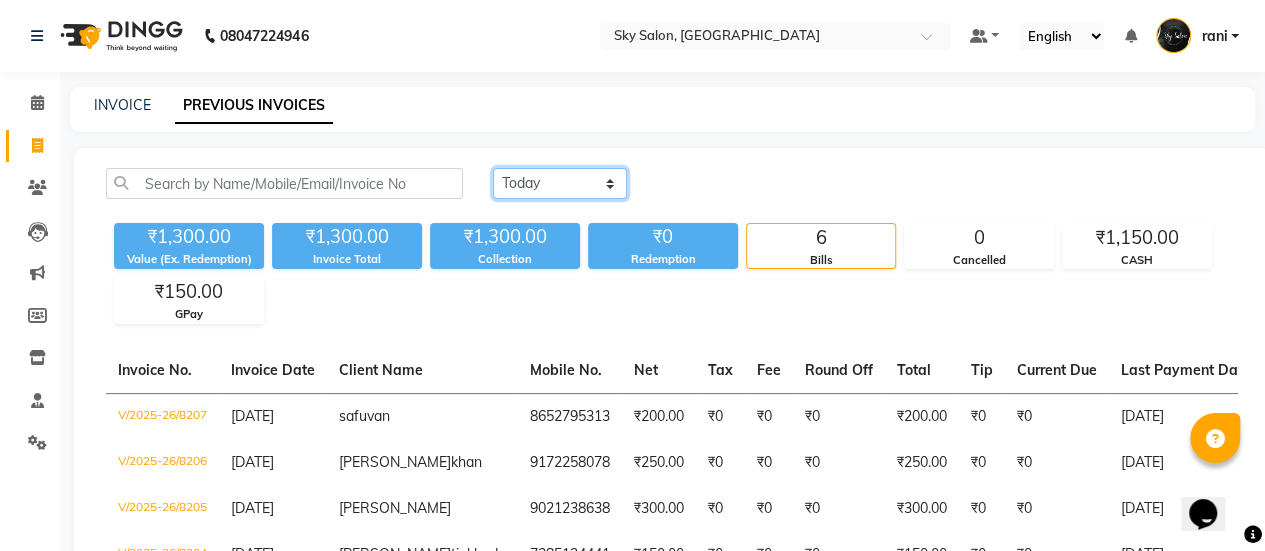 click on "Today Yesterday Custom Range" 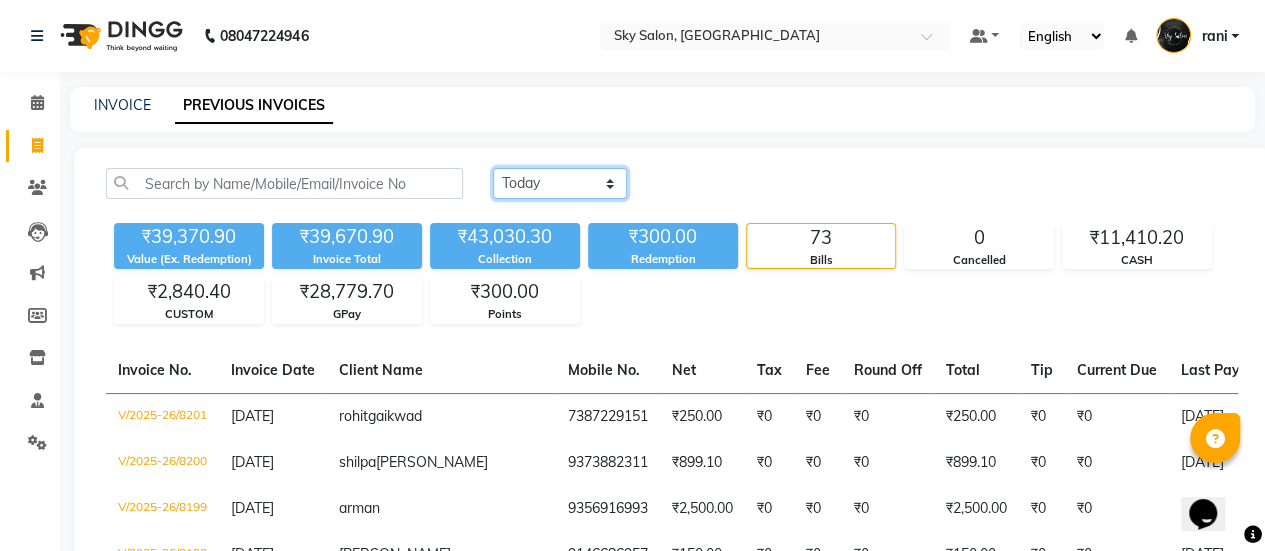 click on "Today Yesterday Custom Range" 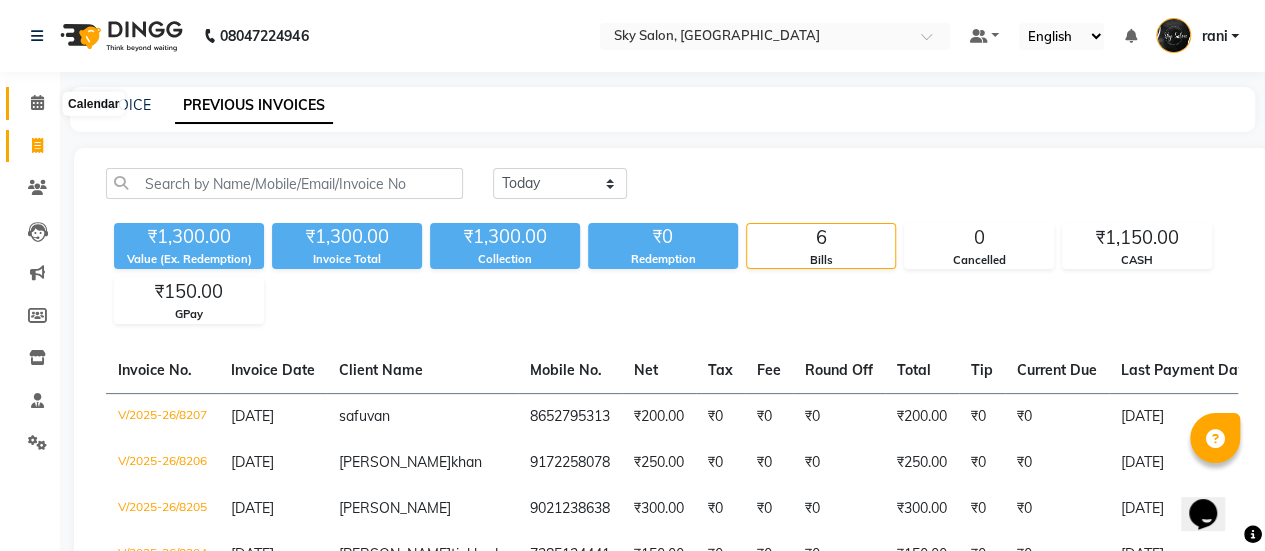 click 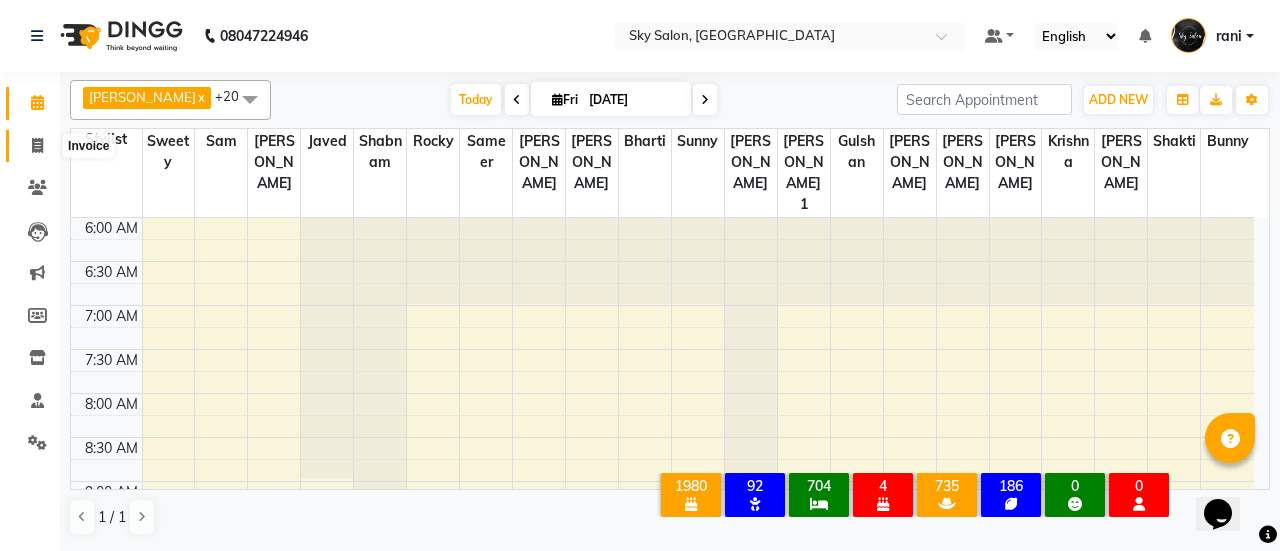 click 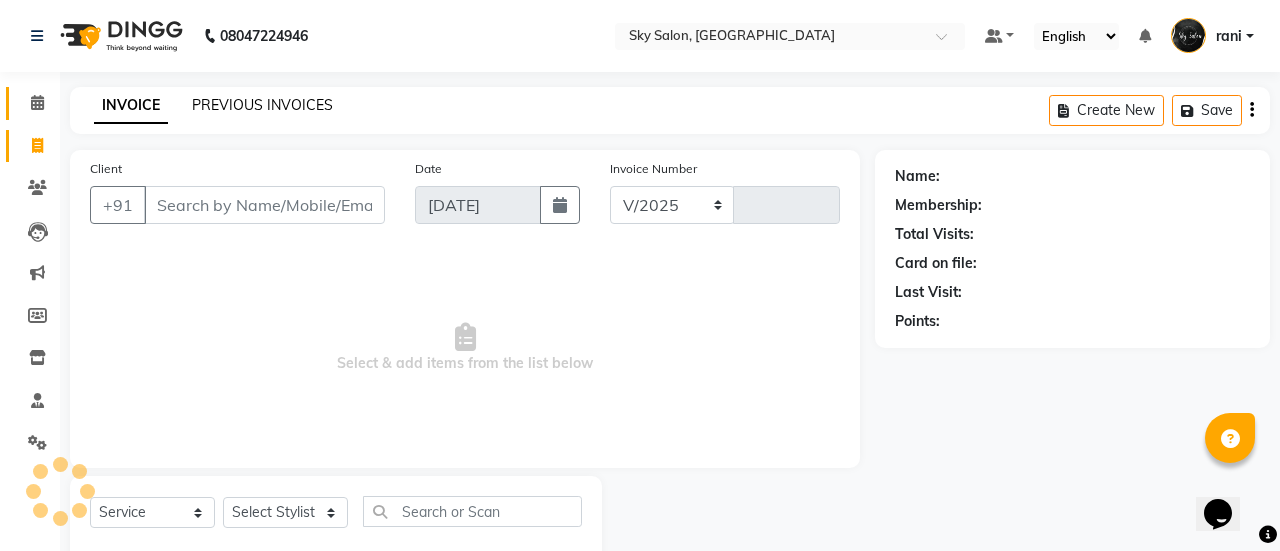 select on "3537" 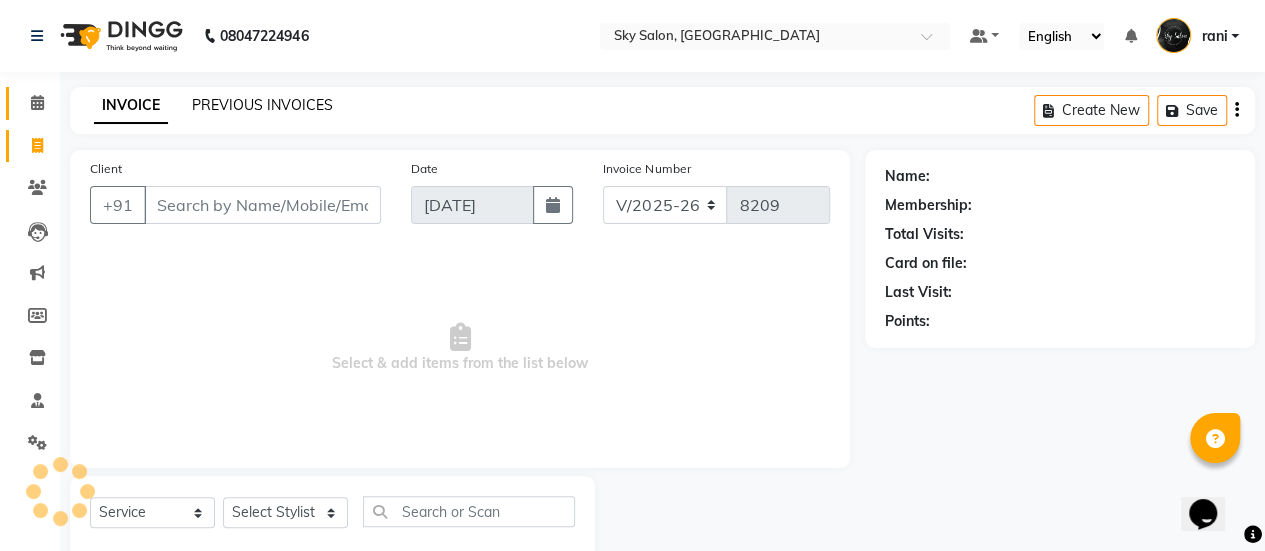 drag, startPoint x: 35, startPoint y: 151, endPoint x: 296, endPoint y: 99, distance: 266.12967 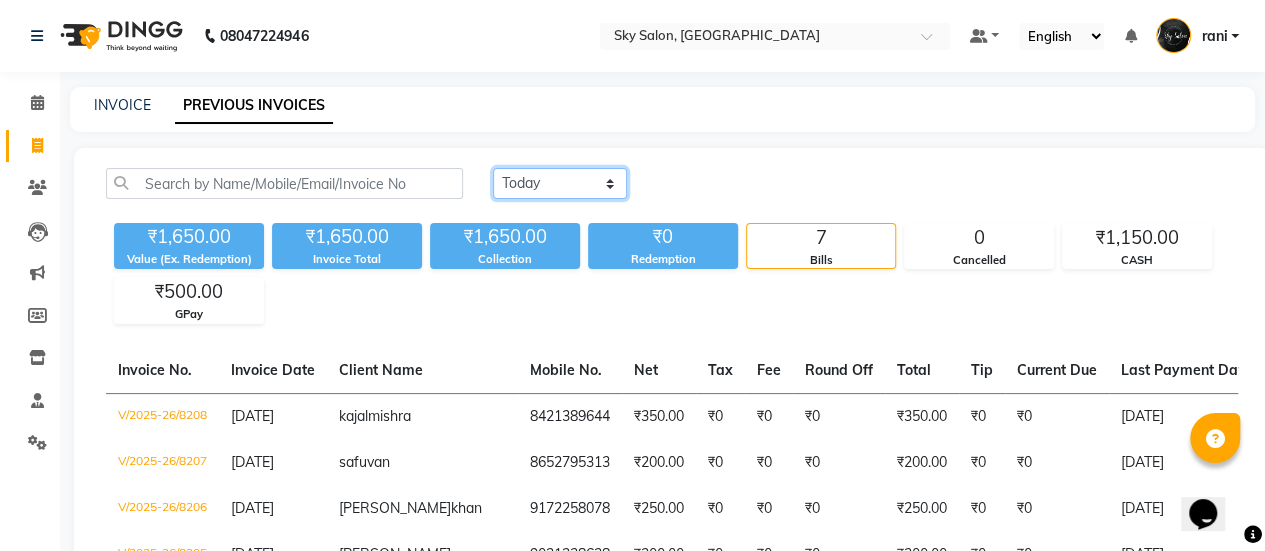 click on "Today Yesterday Custom Range" 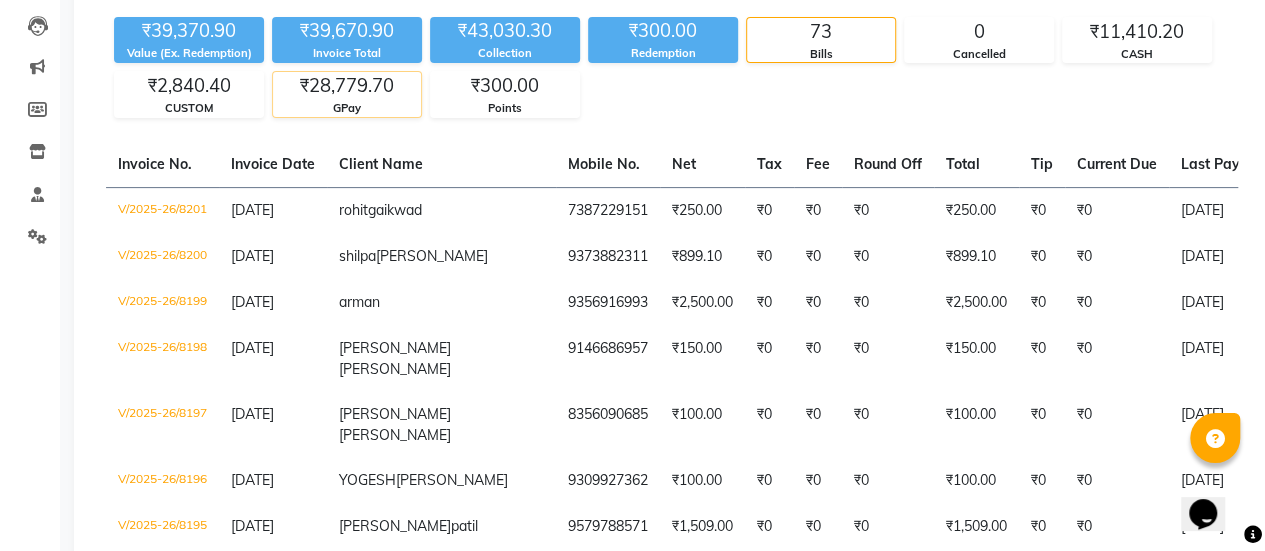 scroll, scrollTop: 205, scrollLeft: 0, axis: vertical 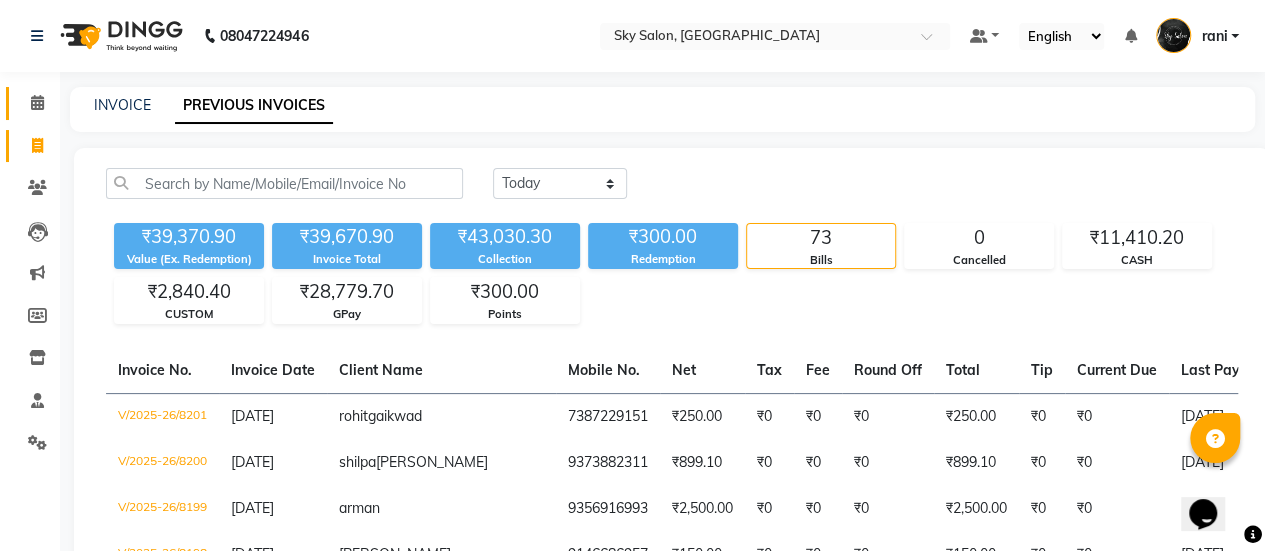click on "Calendar" 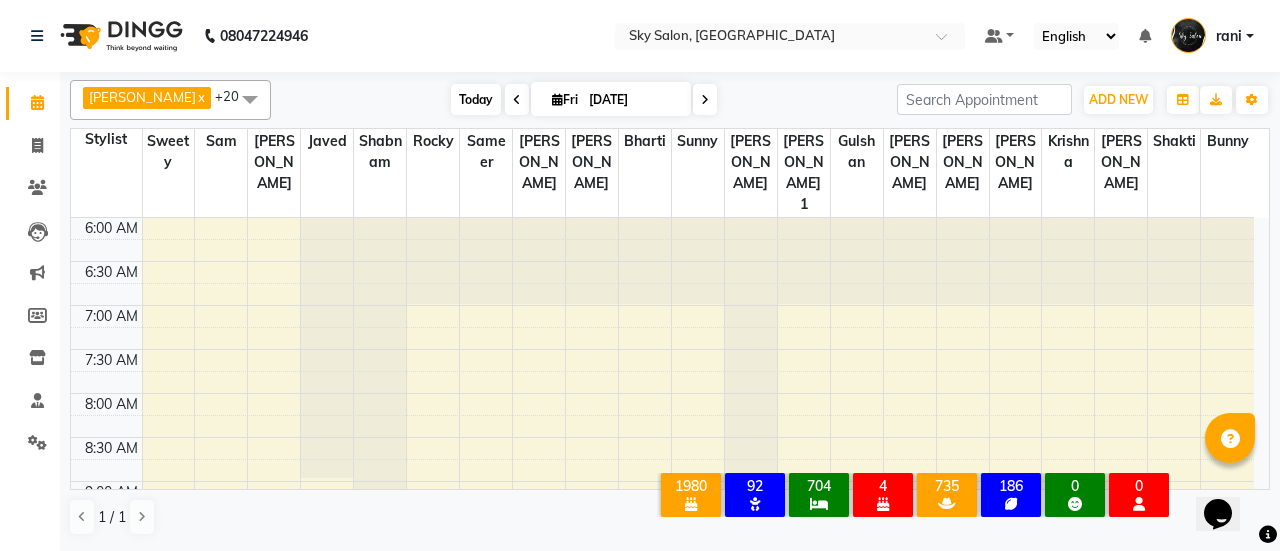 click on "Today" at bounding box center [476, 99] 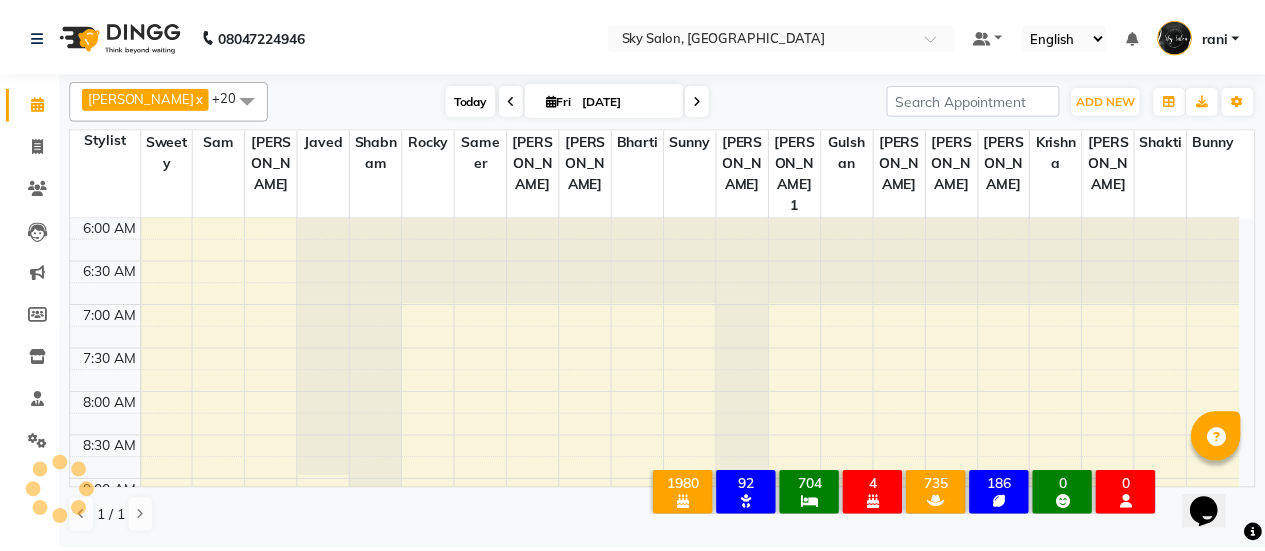 scroll, scrollTop: 435, scrollLeft: 0, axis: vertical 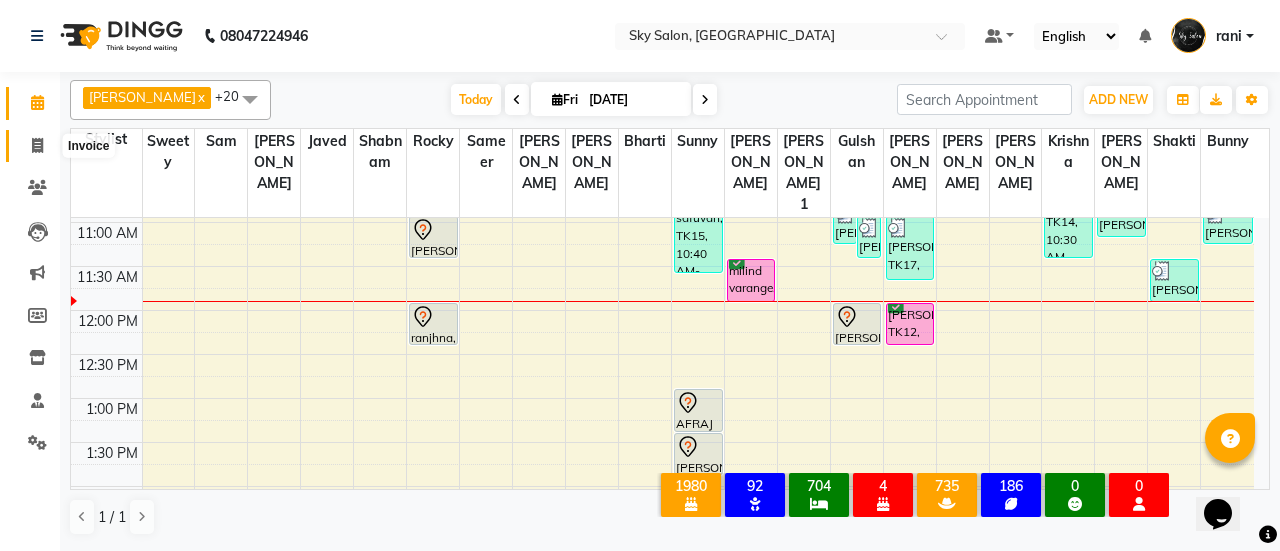 click 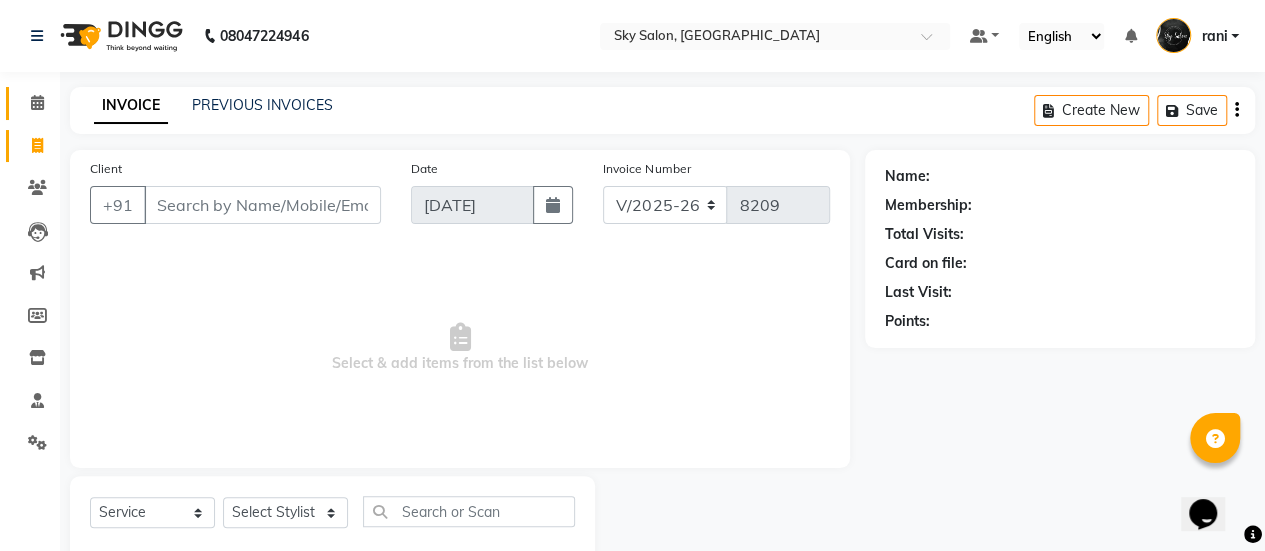 scroll, scrollTop: 49, scrollLeft: 0, axis: vertical 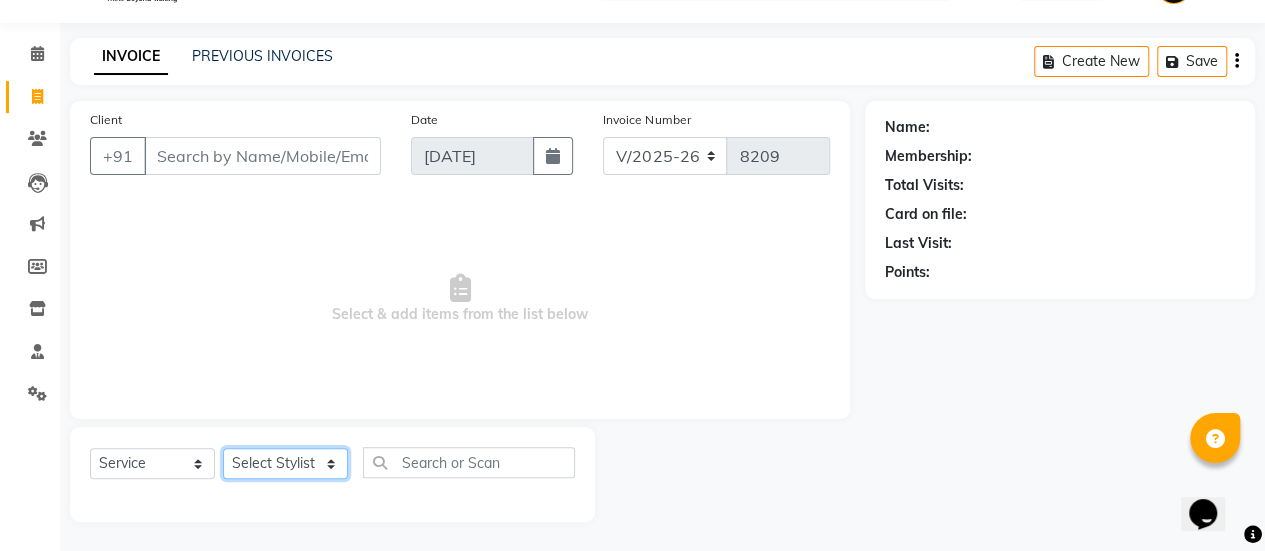 click on "Select Stylist afreen akshata aman saha ameer Anagha anisa arbaj bharti Bunny Danish Darshana 1 devyani dilshad gaurav Gulshan gurmeet javed jishan krishna mayuri gaikwad muskan rani rinku rocky Ronak sachin sahil sam sameer sameer 2 sandhya shabnam shakti sunny sweety vivek" 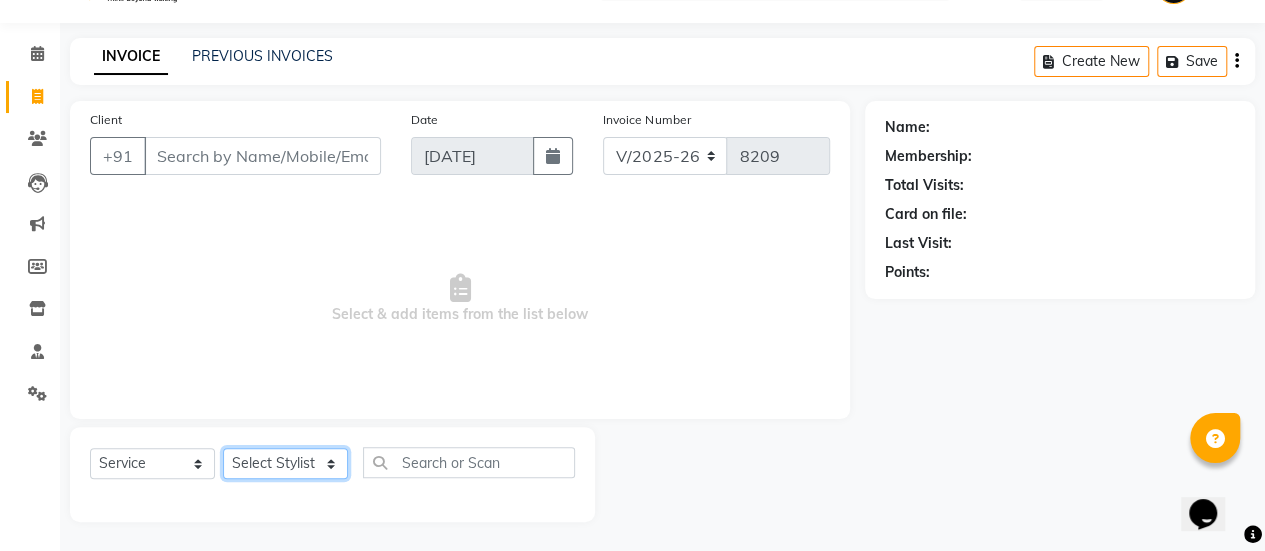 click on "Select Stylist afreen akshata aman saha ameer Anagha anisa arbaj bharti Bunny Danish Darshana 1 devyani dilshad gaurav Gulshan gurmeet javed jishan krishna mayuri gaikwad muskan rani rinku rocky Ronak sachin sahil sam sameer sameer 2 sandhya shabnam shakti sunny sweety vivek" 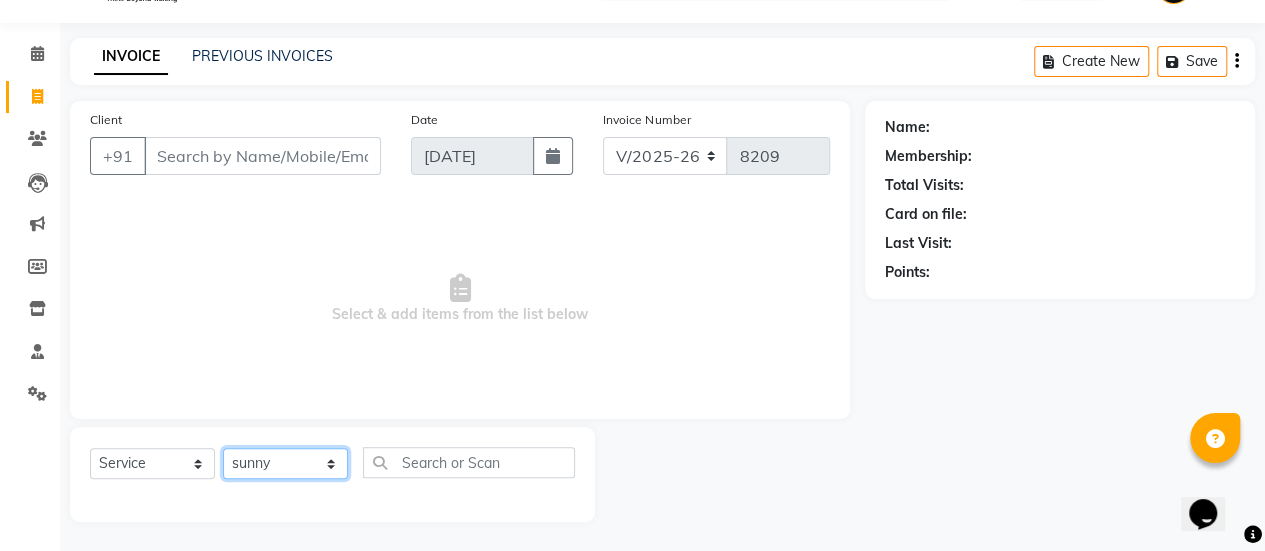 click on "Select Stylist afreen akshata aman saha ameer Anagha anisa arbaj bharti Bunny Danish Darshana 1 devyani dilshad gaurav Gulshan gurmeet javed jishan krishna mayuri gaikwad muskan rani rinku rocky Ronak sachin sahil sam sameer sameer 2 sandhya shabnam shakti sunny sweety vivek" 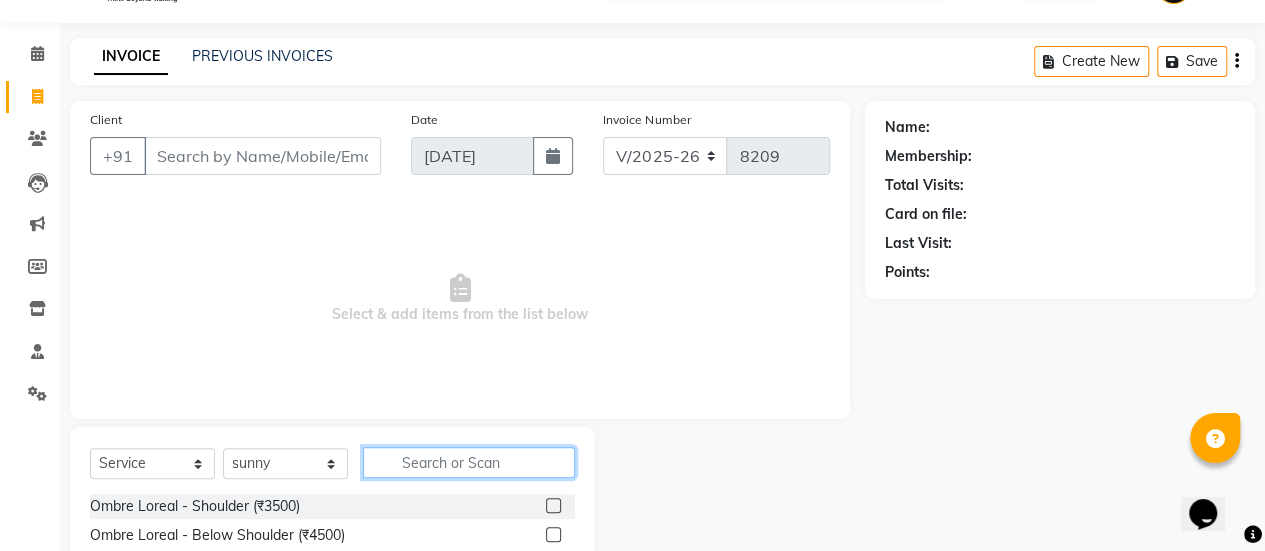 click 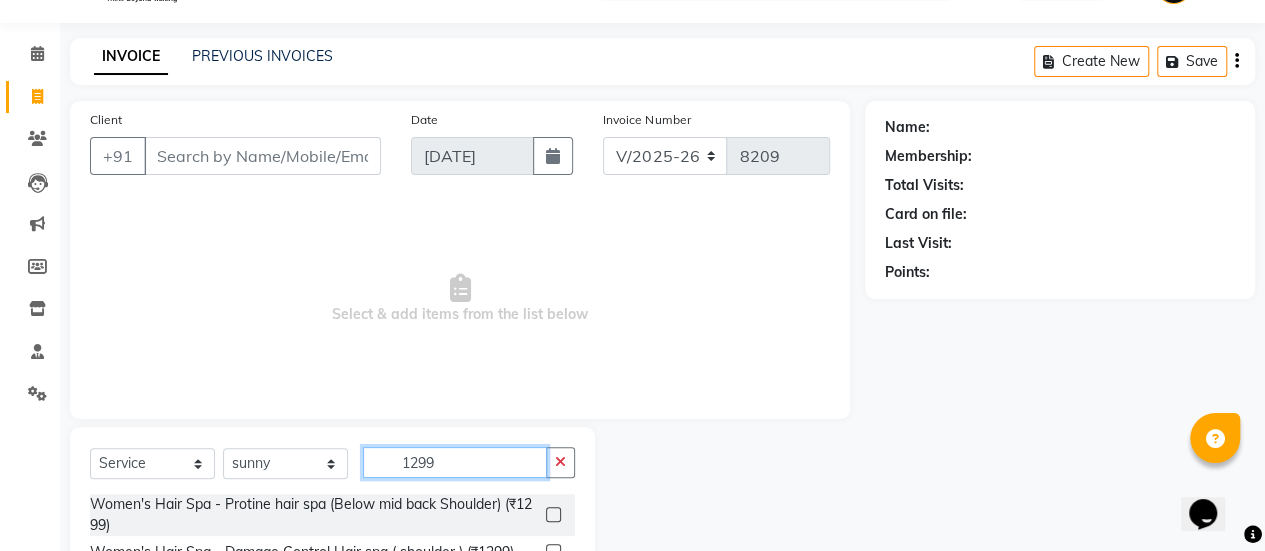 scroll, scrollTop: 182, scrollLeft: 0, axis: vertical 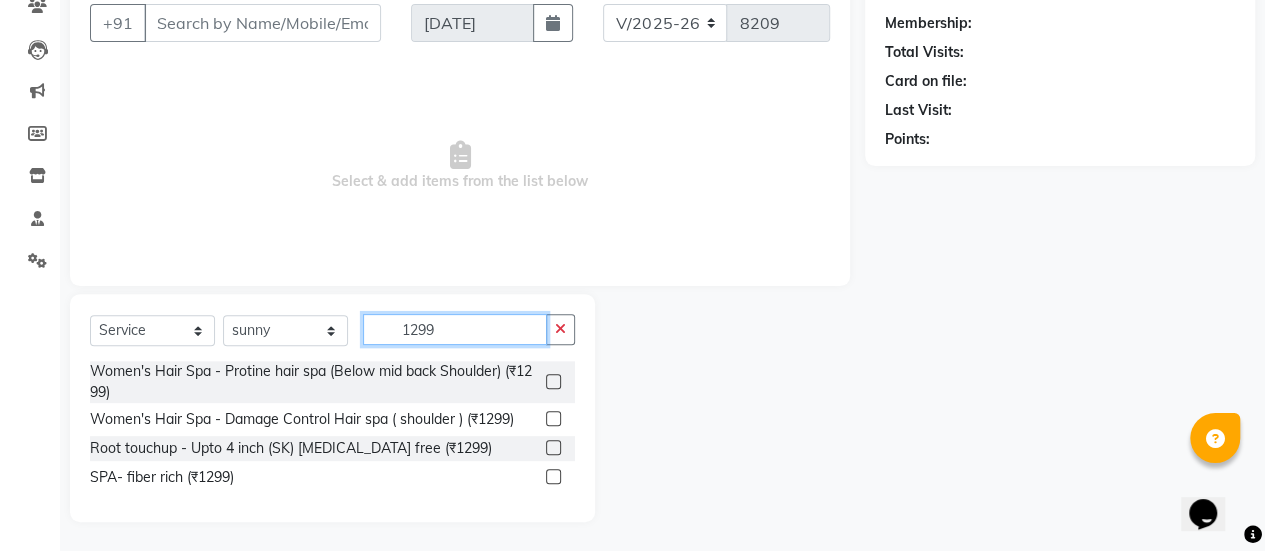 type on "1299" 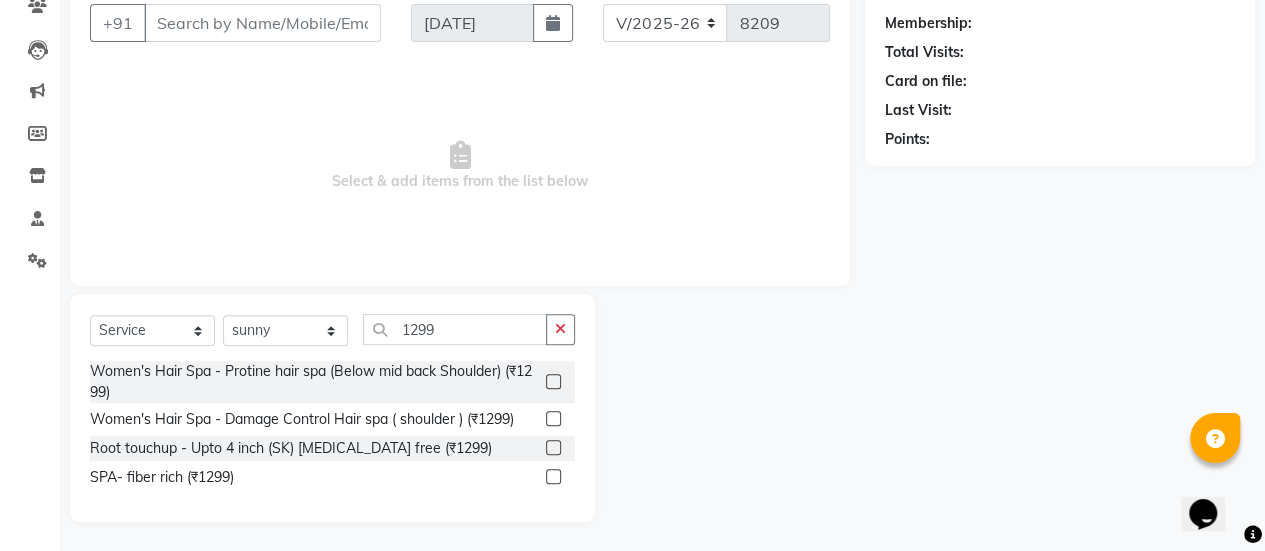 click 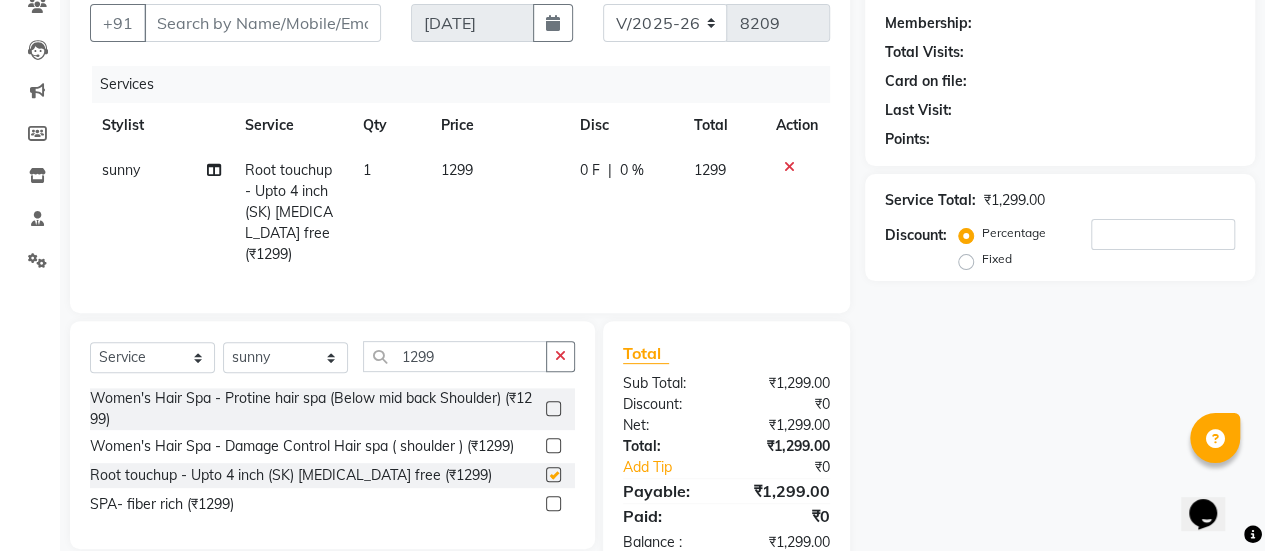 checkbox on "false" 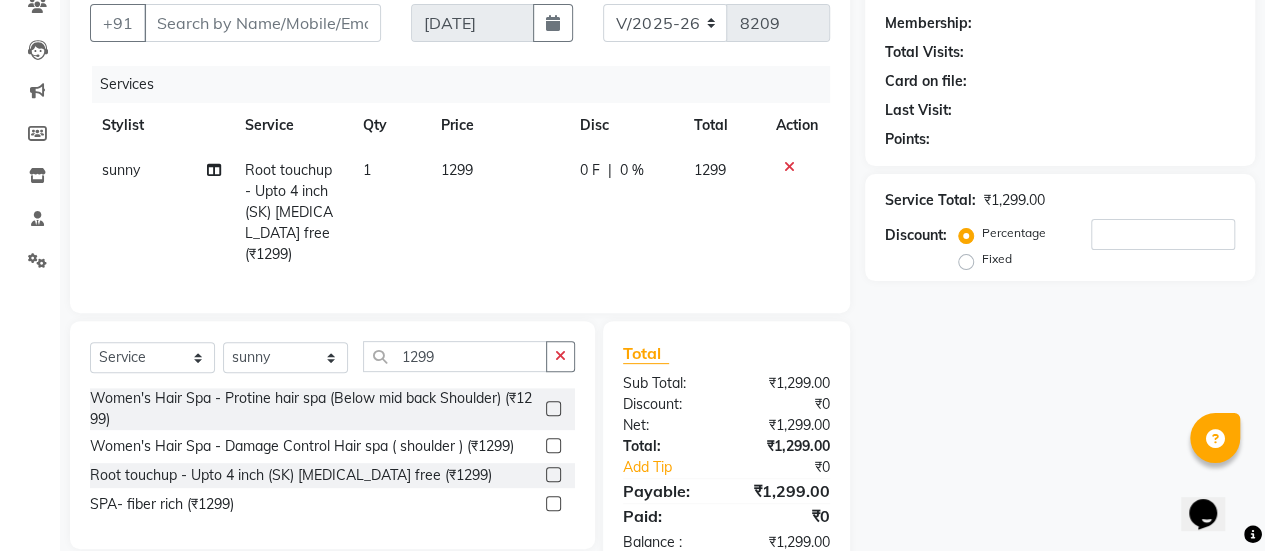 scroll, scrollTop: 143, scrollLeft: 0, axis: vertical 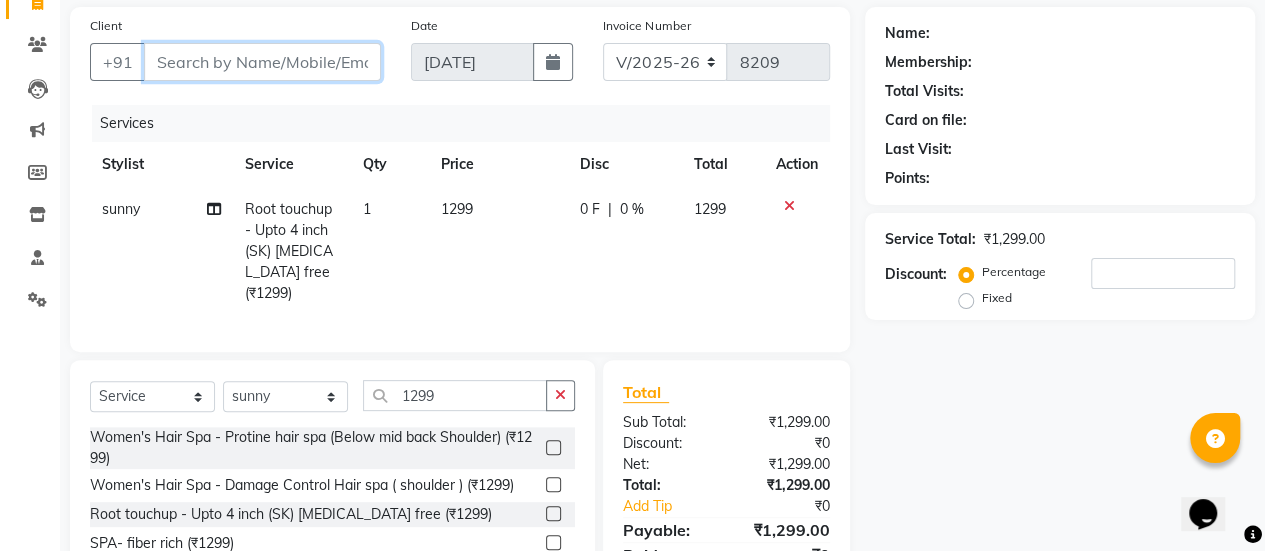 click on "Client" at bounding box center (262, 62) 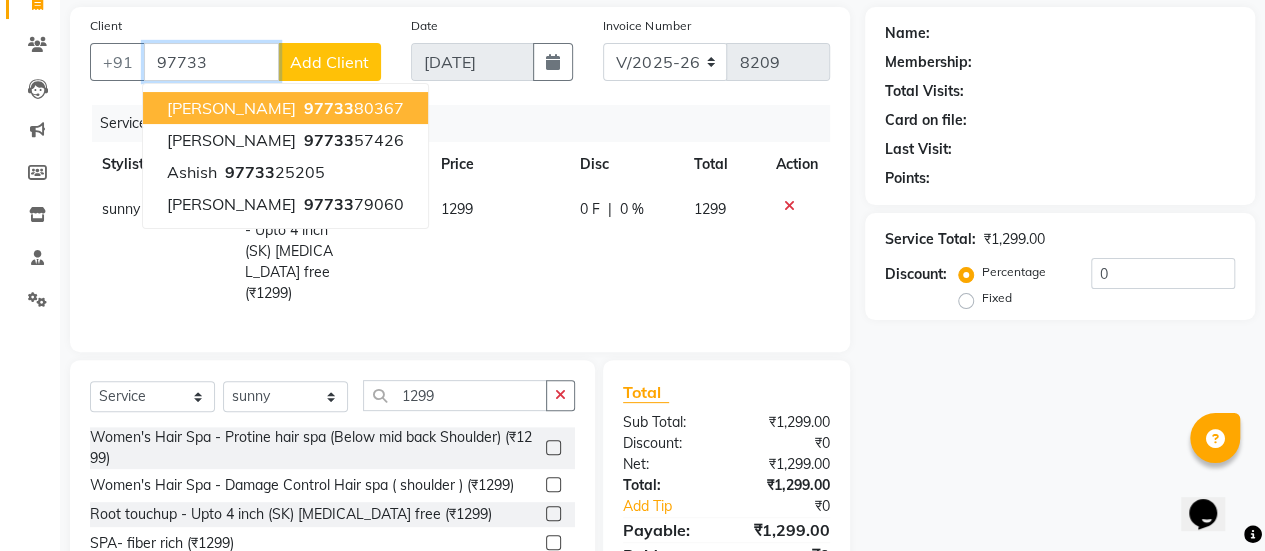 click on "shetal sawant   97733 80367" at bounding box center (285, 108) 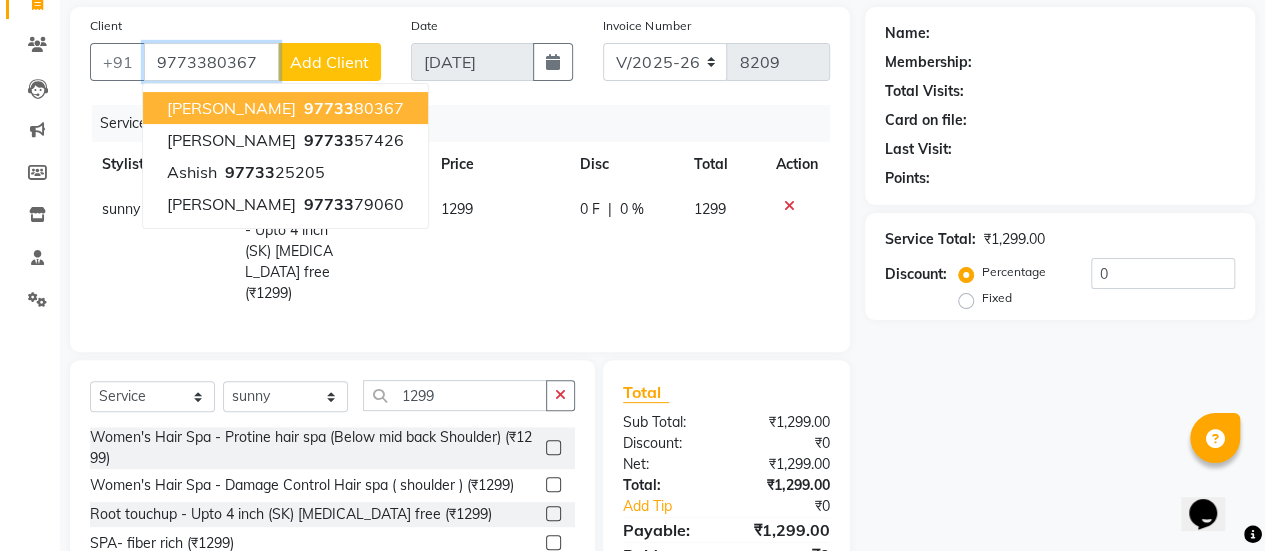 type on "9773380367" 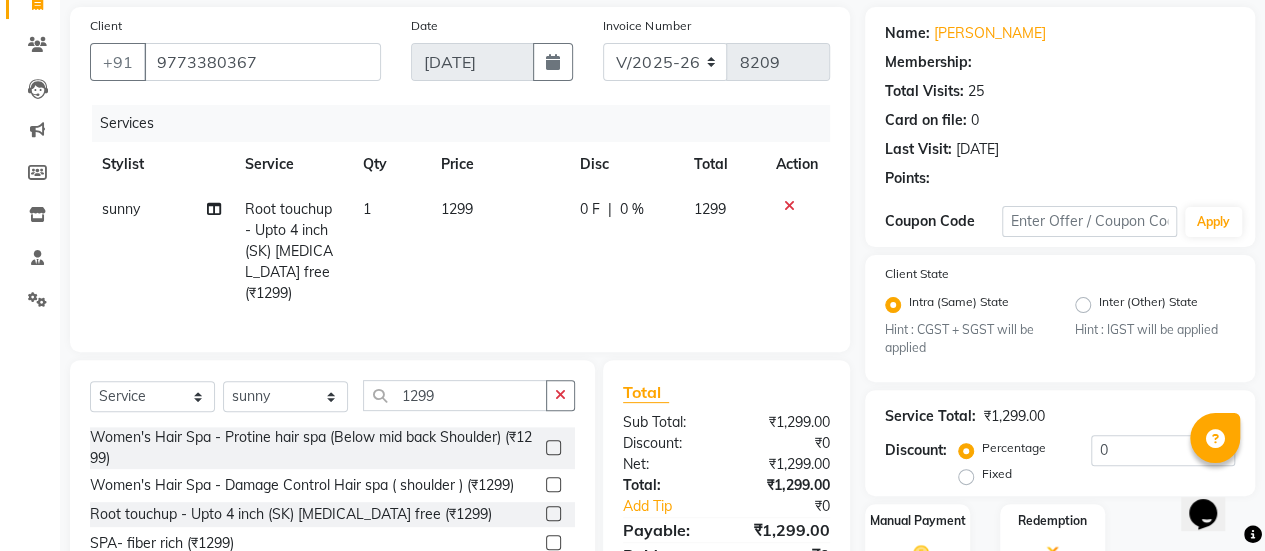 type on "10" 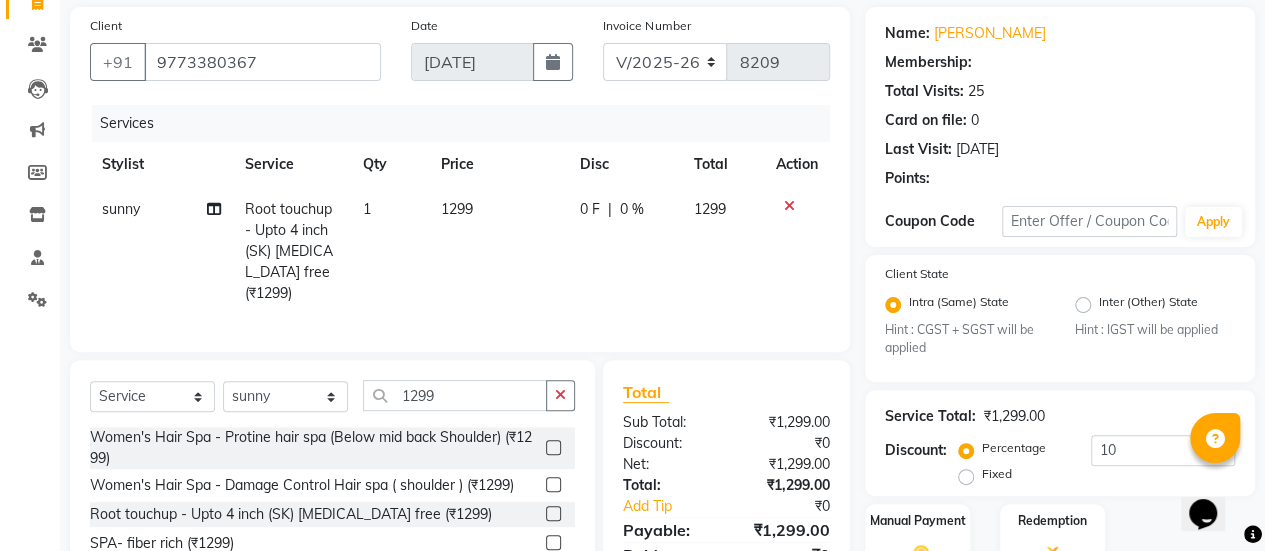 select on "1: Object" 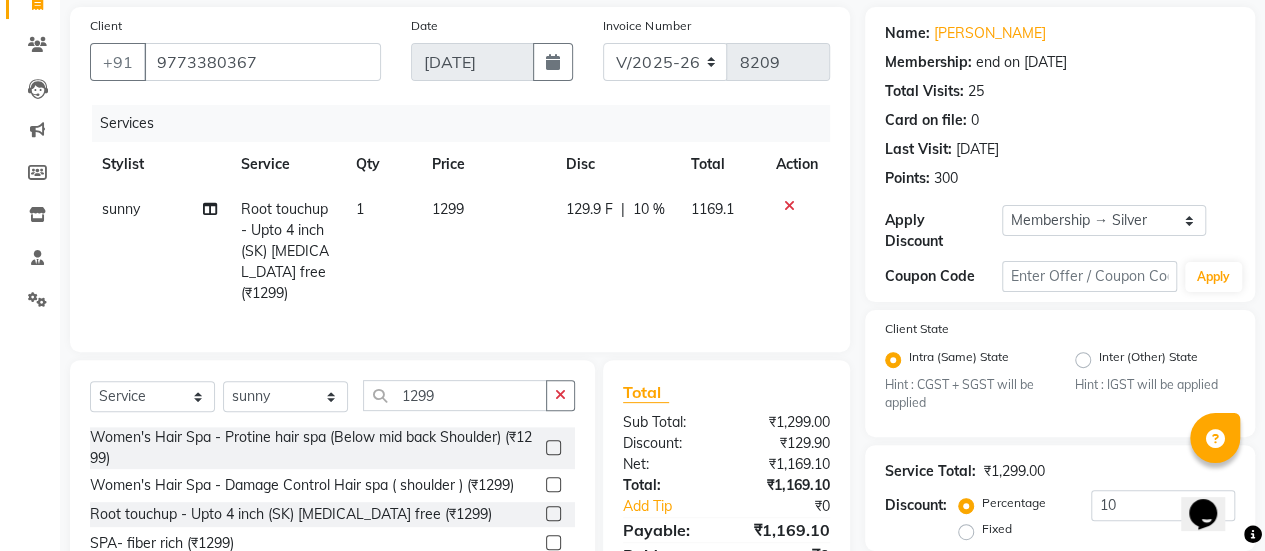 scroll, scrollTop: 308, scrollLeft: 0, axis: vertical 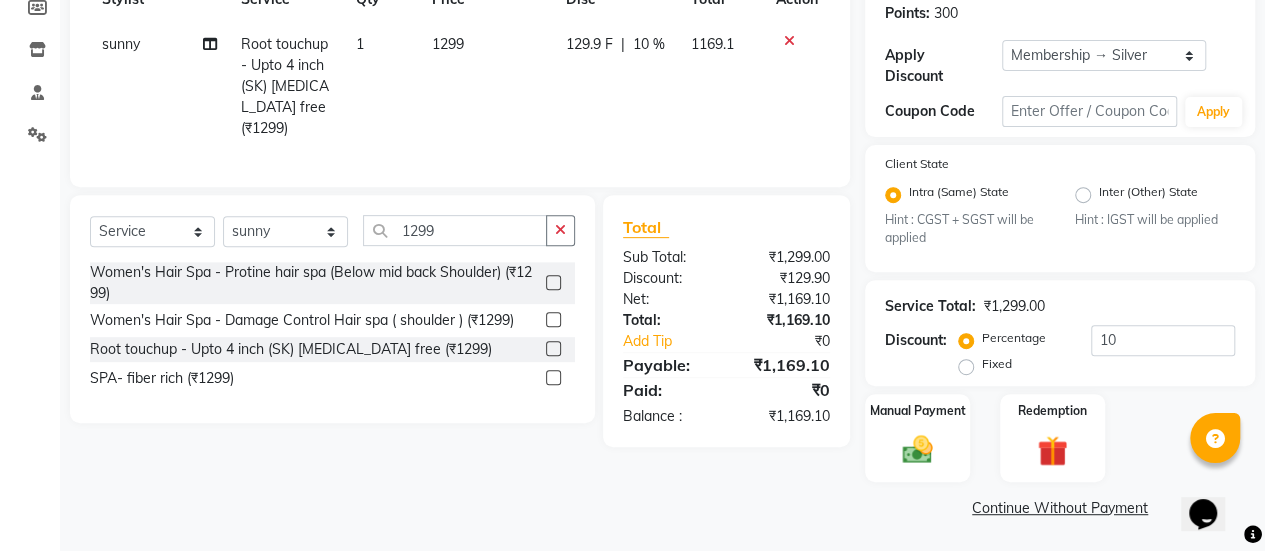 click on "Manual Payment Redemption" 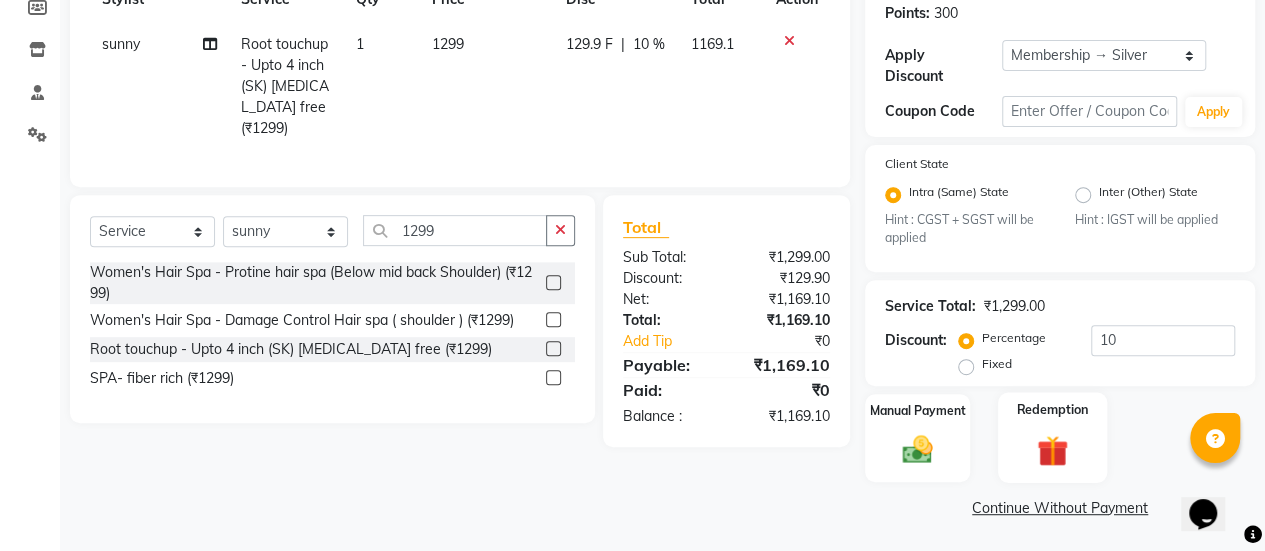 click 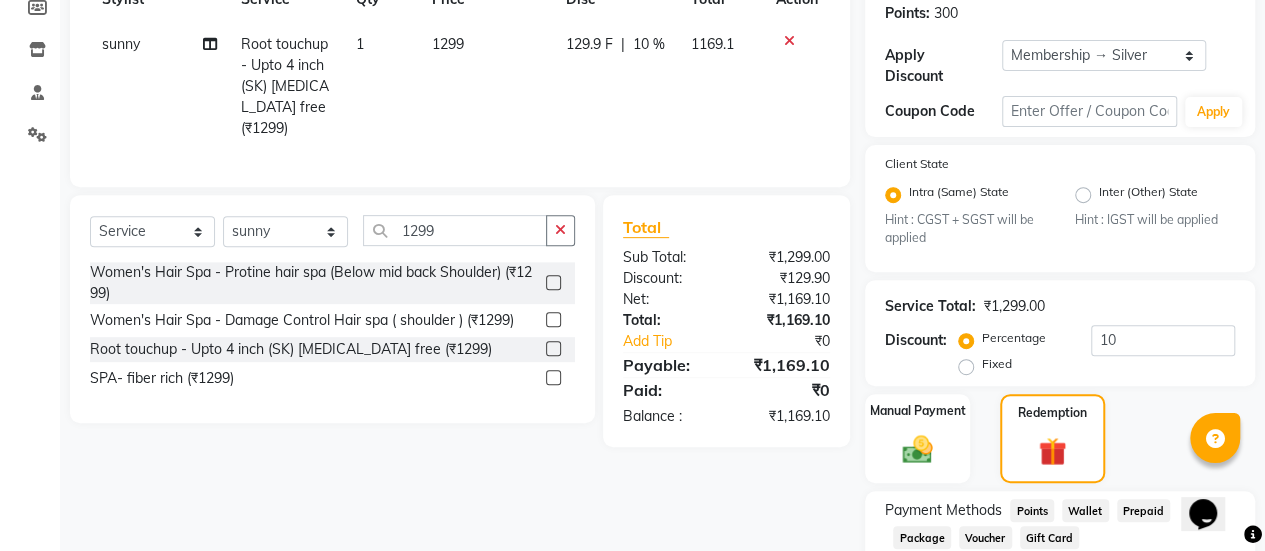 scroll, scrollTop: 512, scrollLeft: 0, axis: vertical 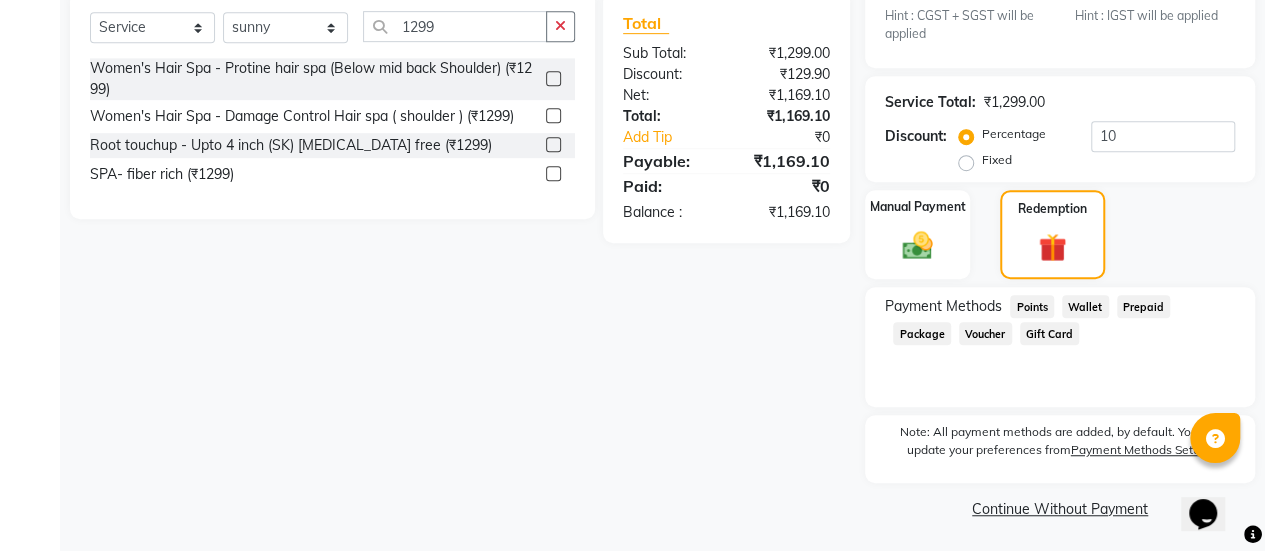 click on "Points" 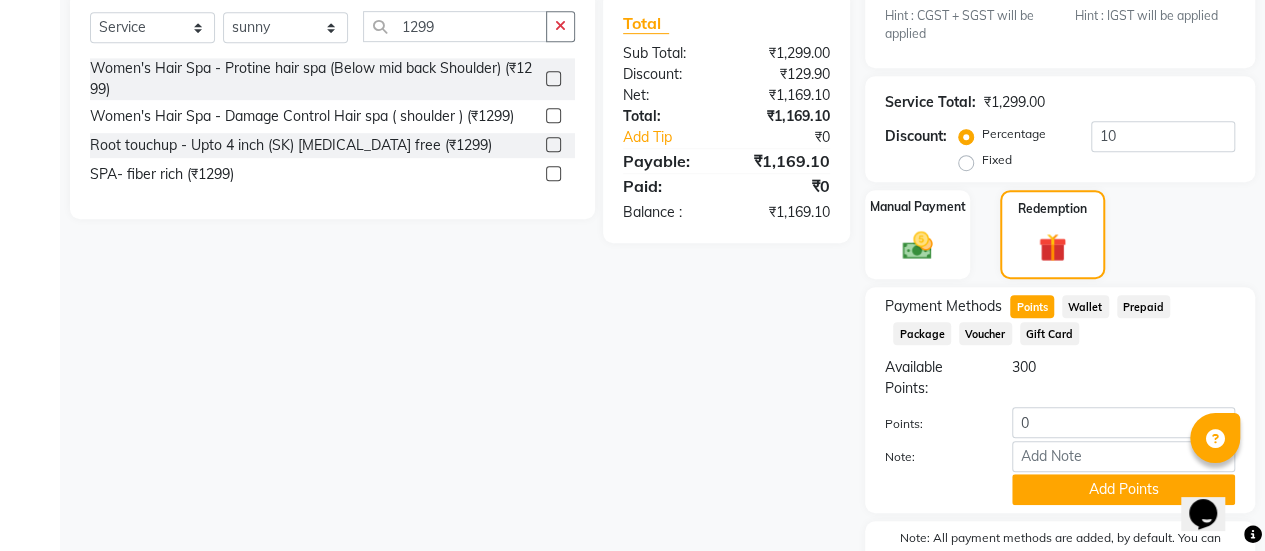 scroll, scrollTop: 620, scrollLeft: 0, axis: vertical 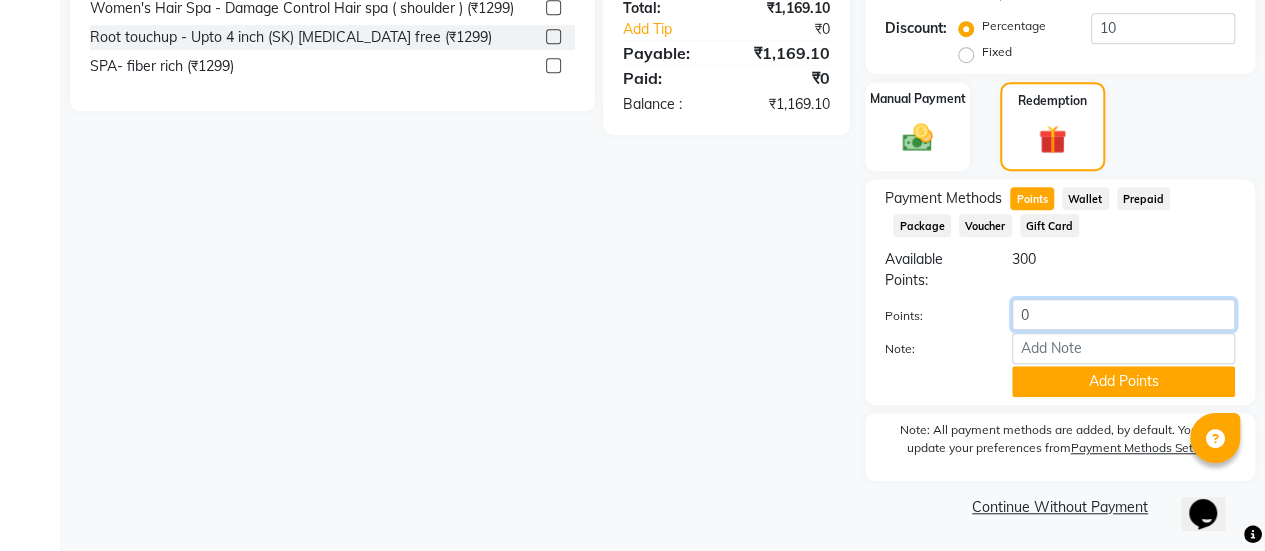 click on "0" 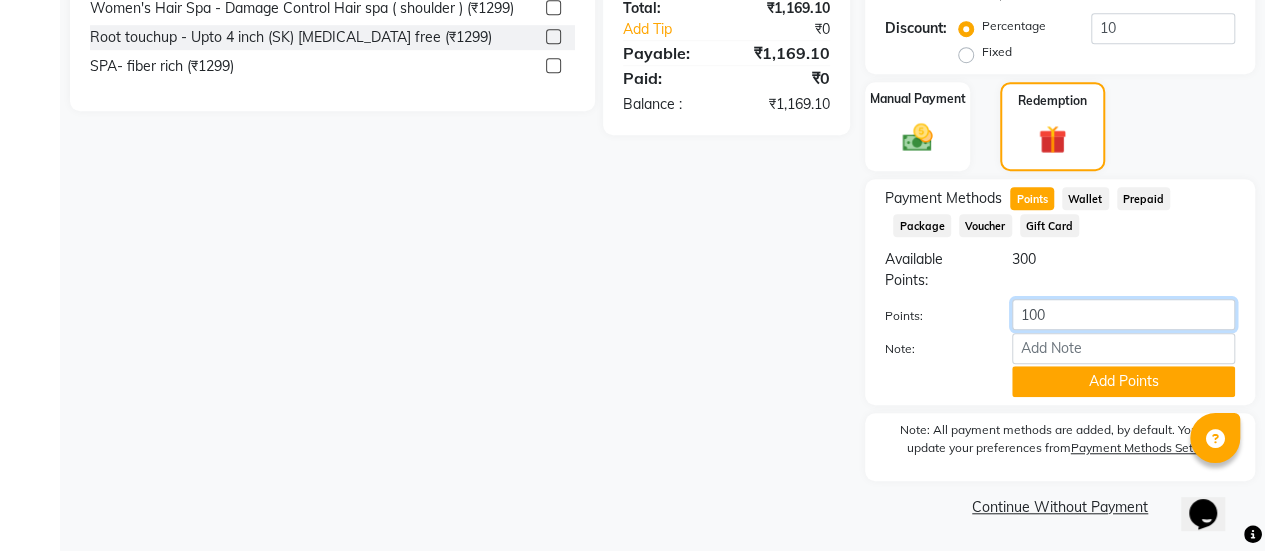 type on "100" 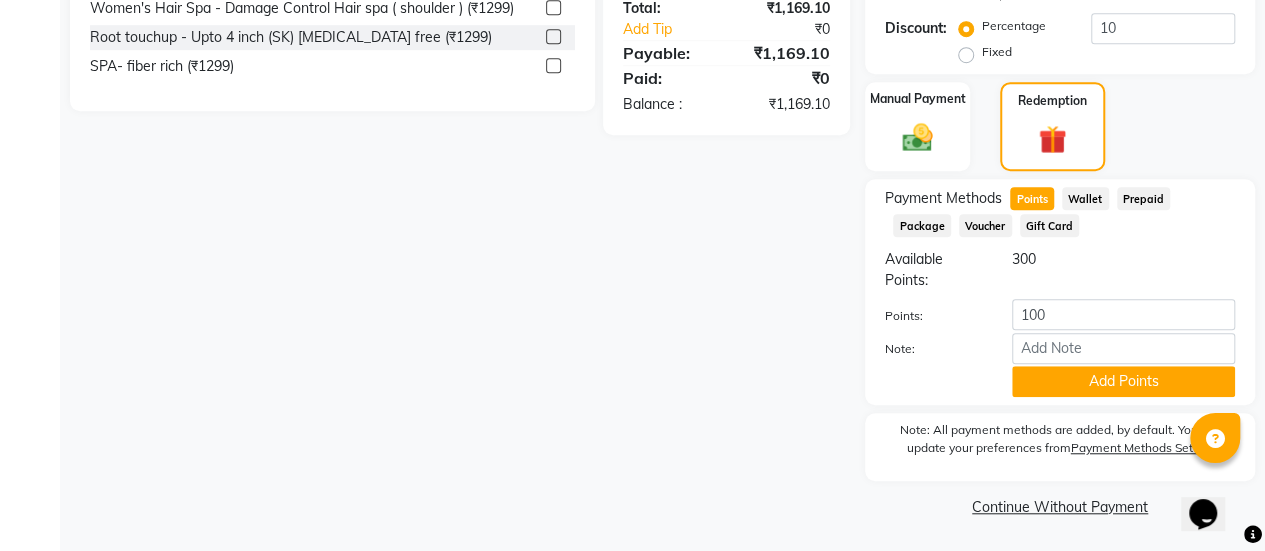 click on "Note:" 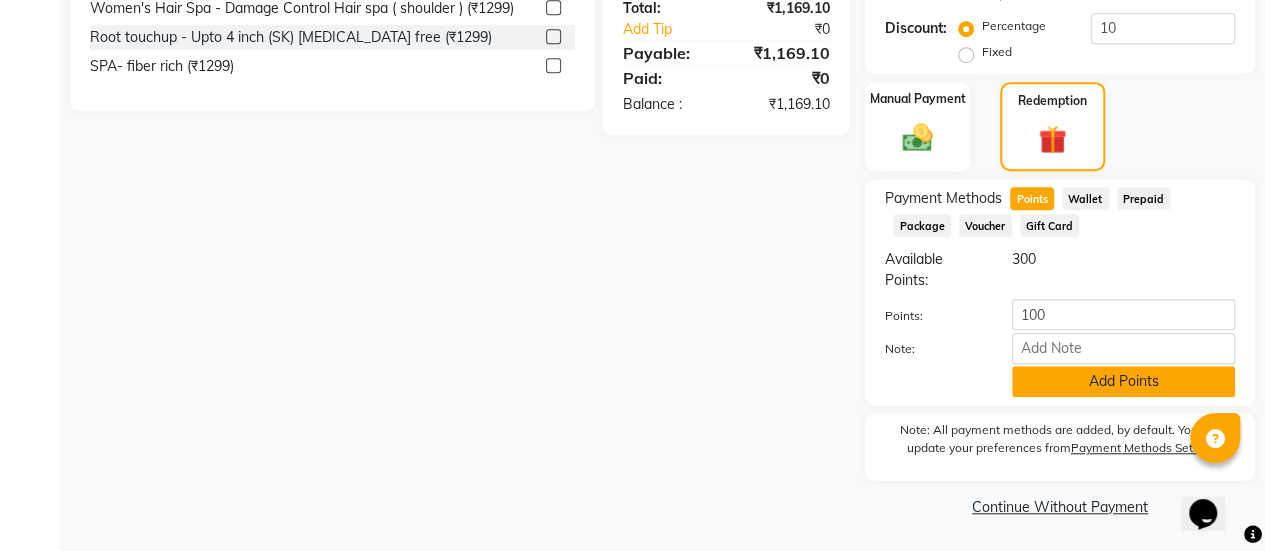click on "Add Points" 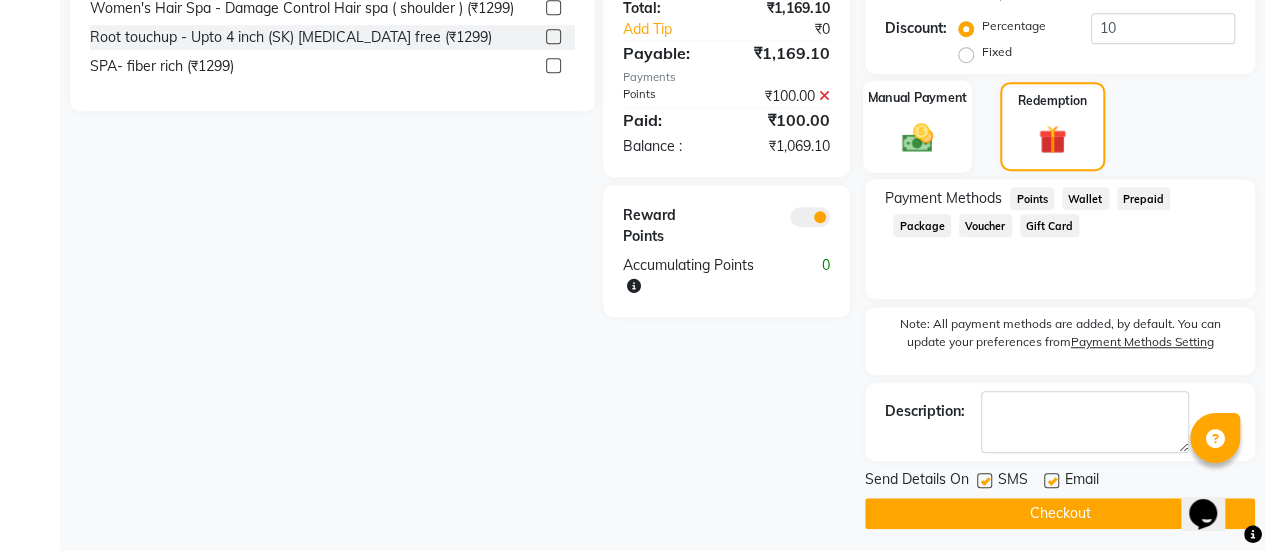 click 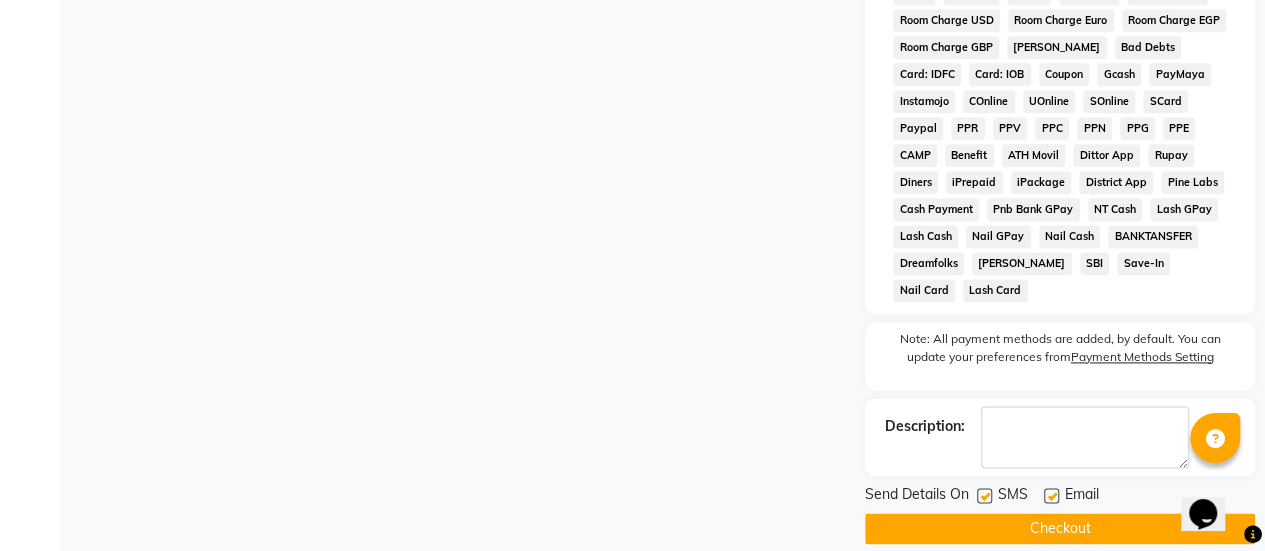 scroll, scrollTop: 558, scrollLeft: 0, axis: vertical 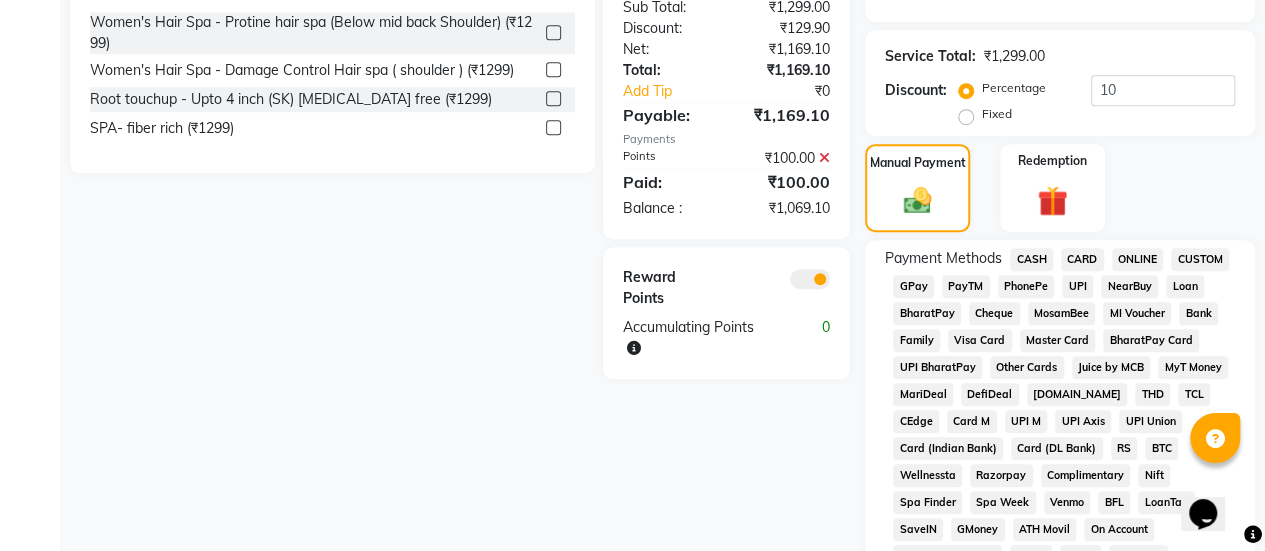 click on "GPay" 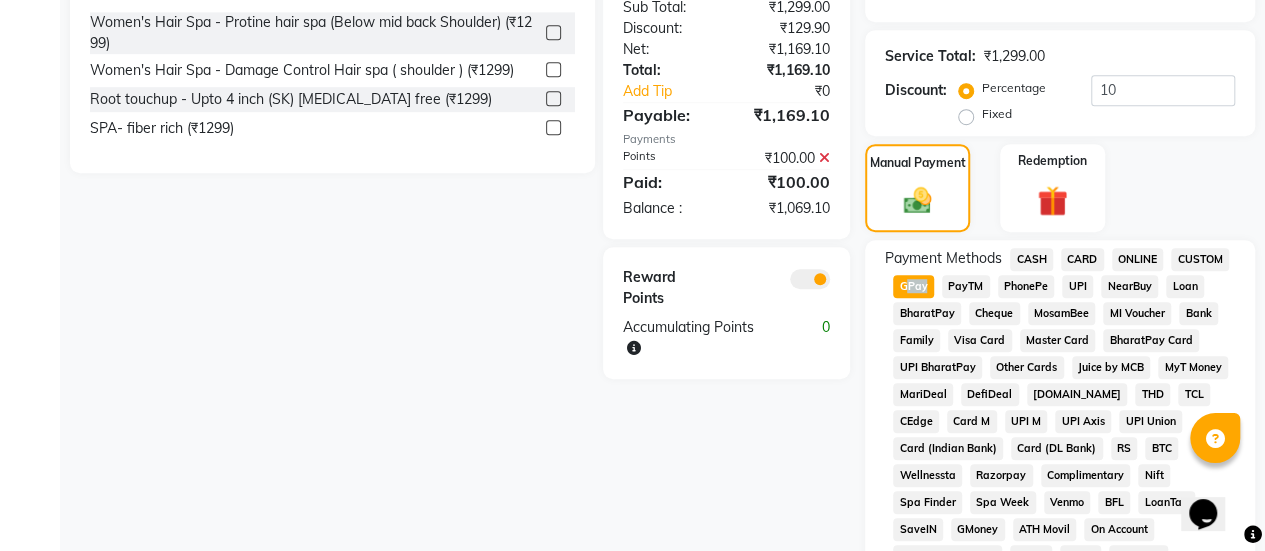 click on "GPay" 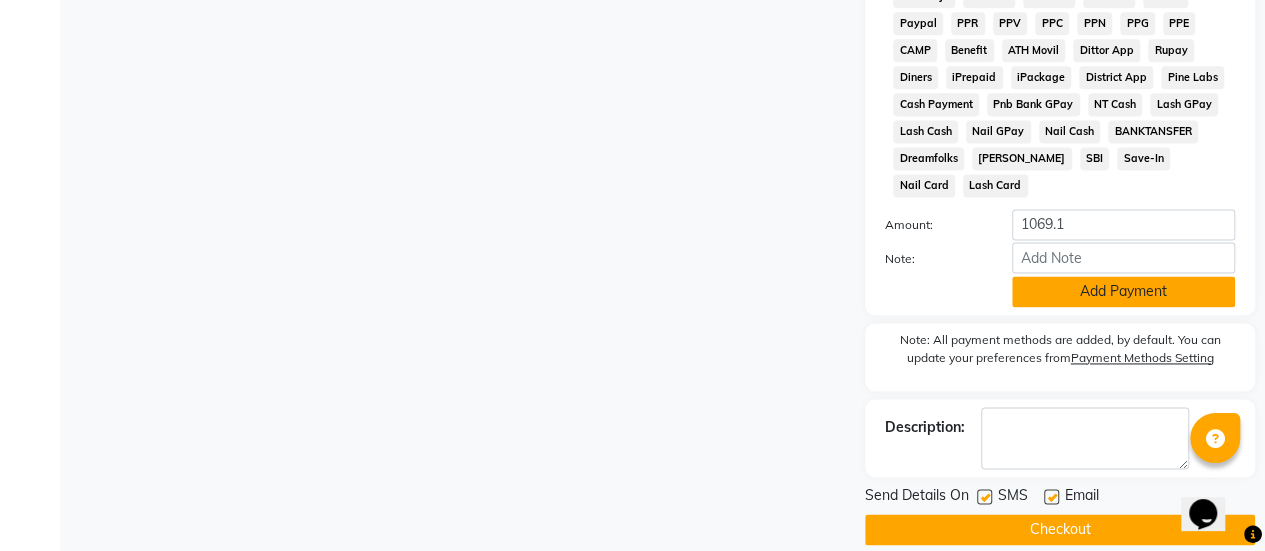 click on "Add Payment" 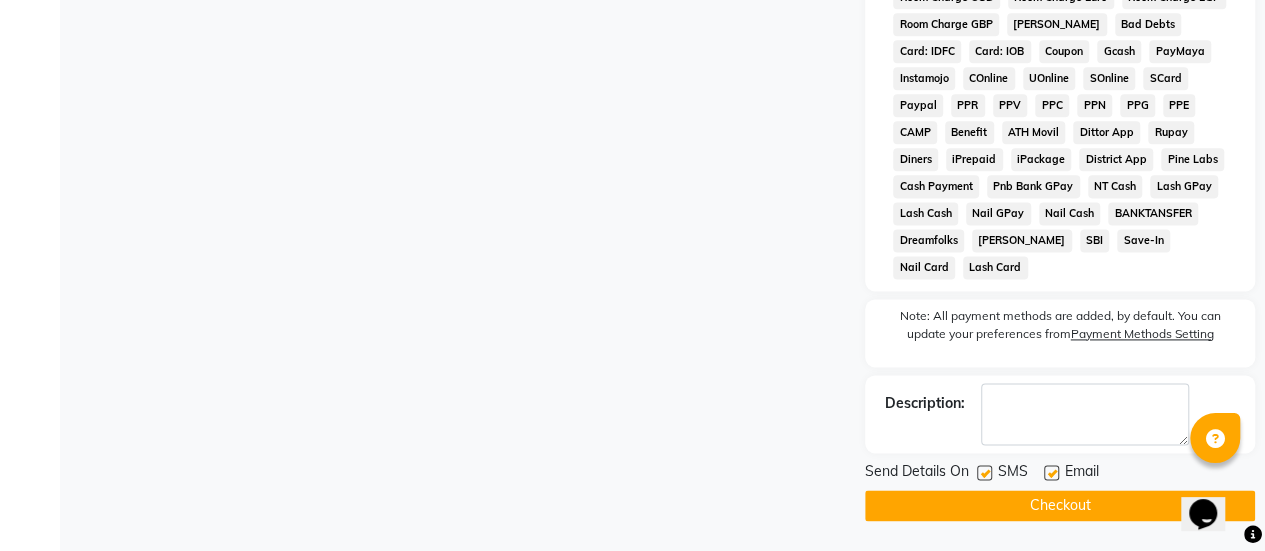 scroll, scrollTop: 1202, scrollLeft: 0, axis: vertical 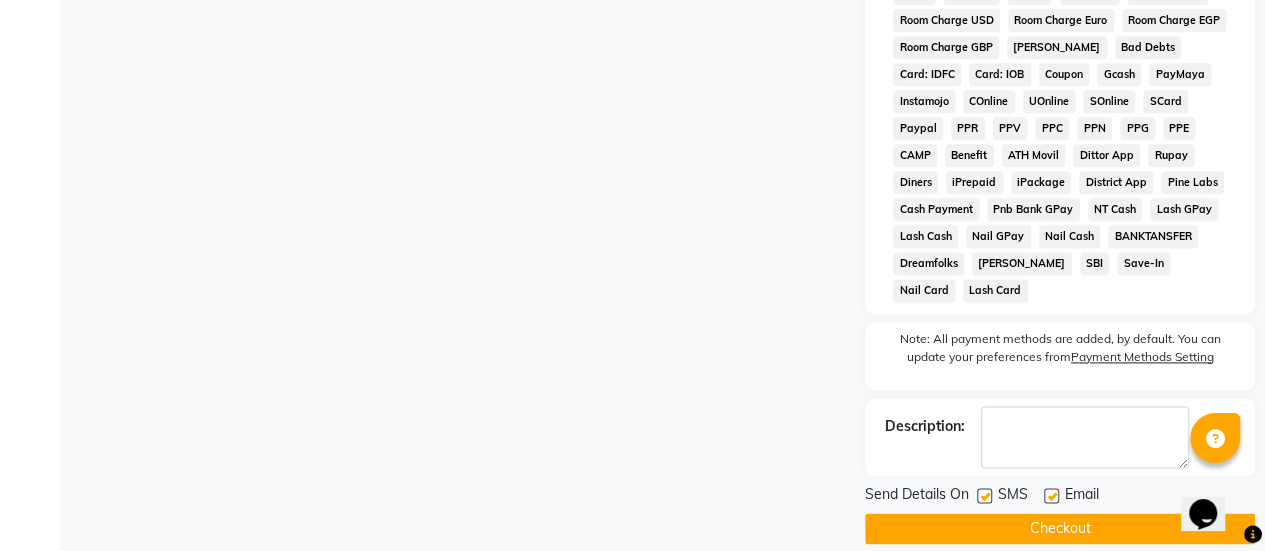 click 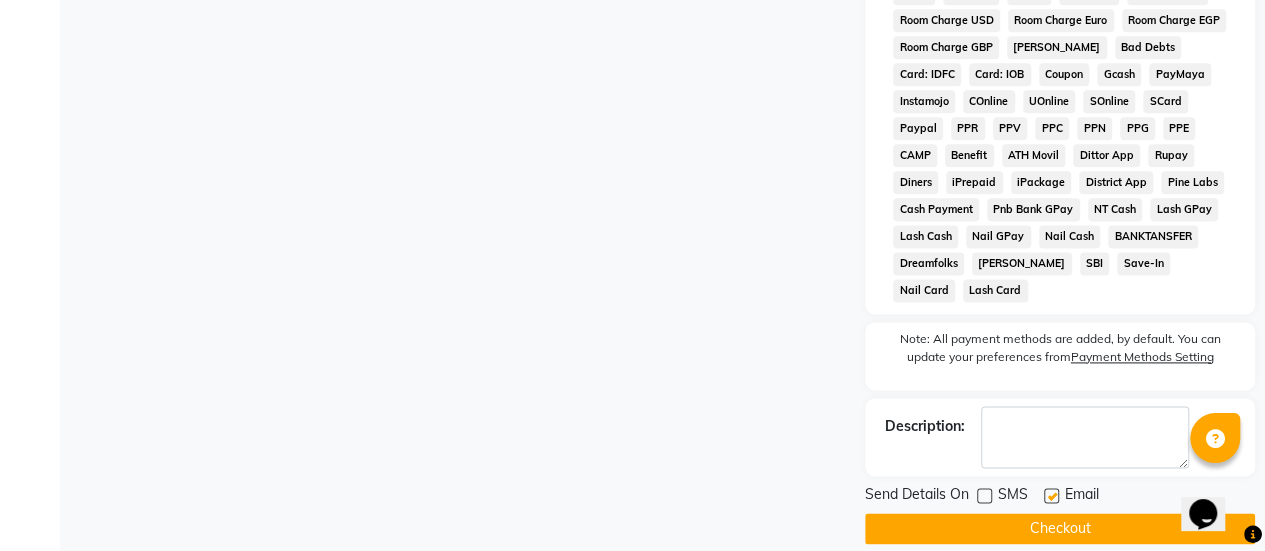 click on "Checkout" 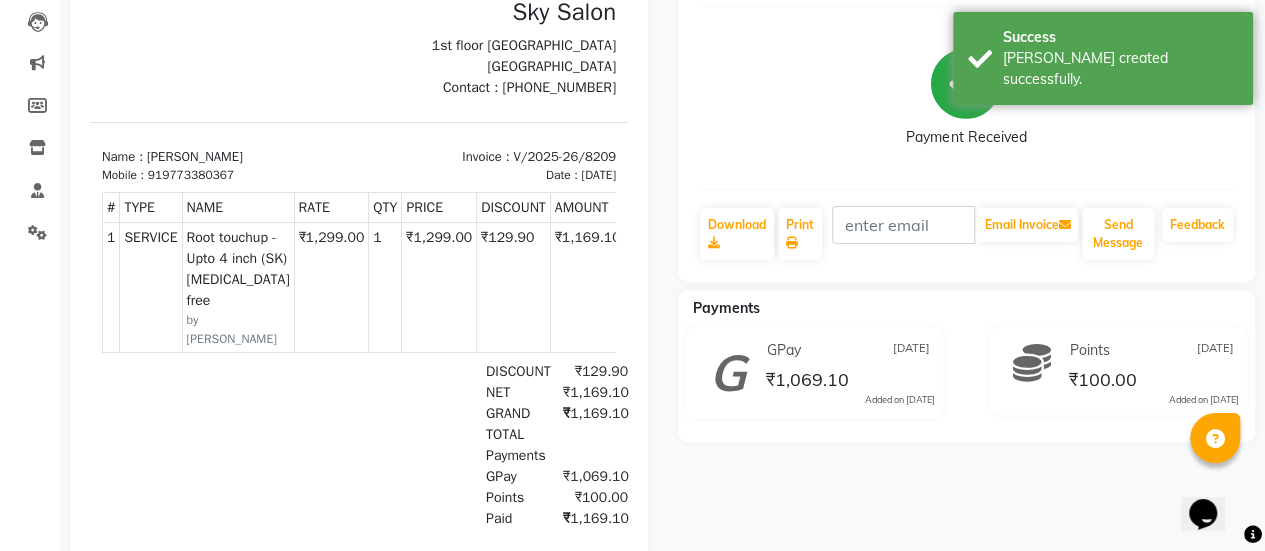 scroll, scrollTop: 0, scrollLeft: 0, axis: both 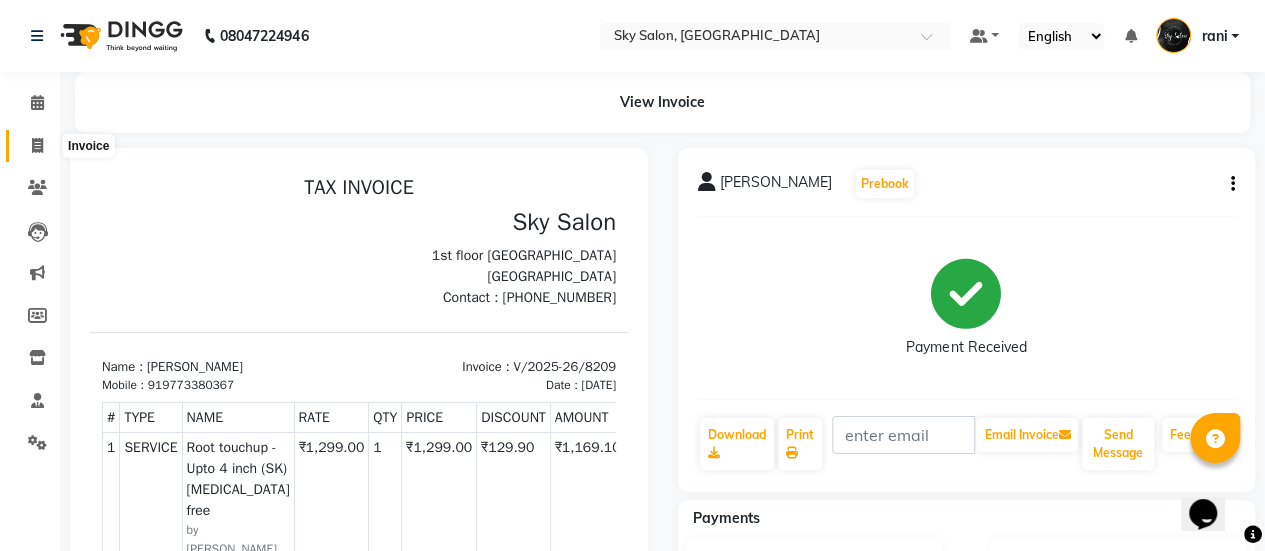 click 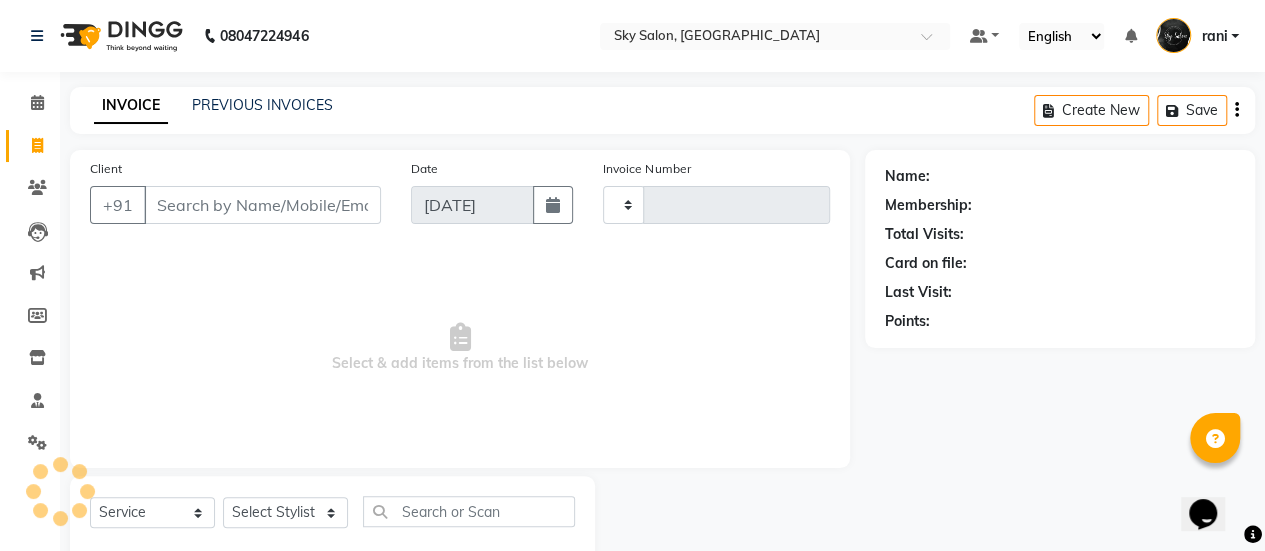 scroll, scrollTop: 49, scrollLeft: 0, axis: vertical 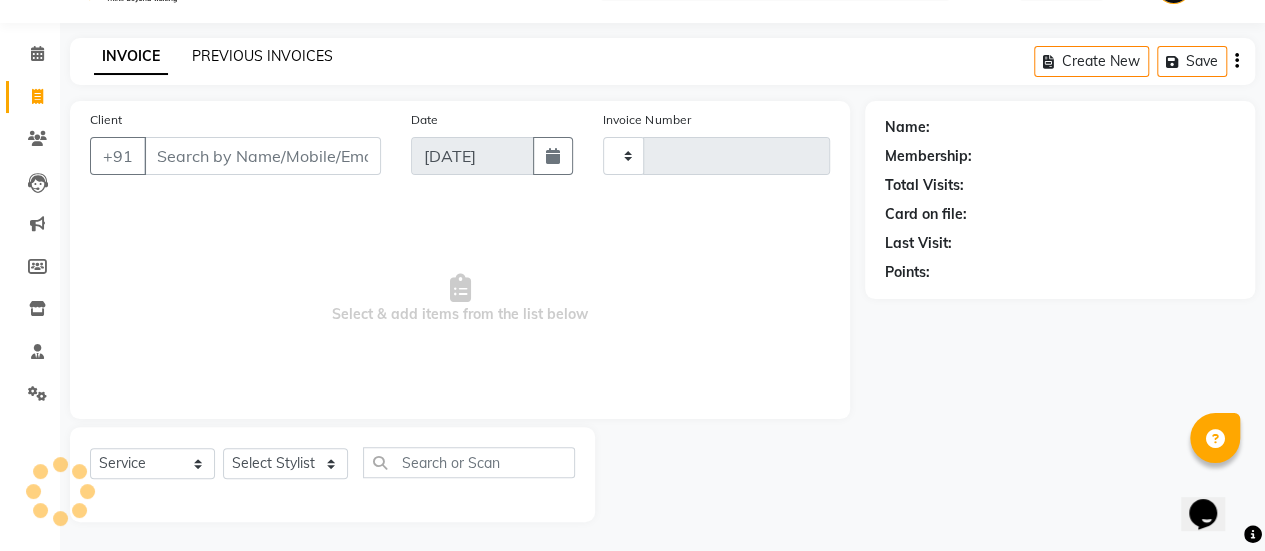 click on "PREVIOUS INVOICES" 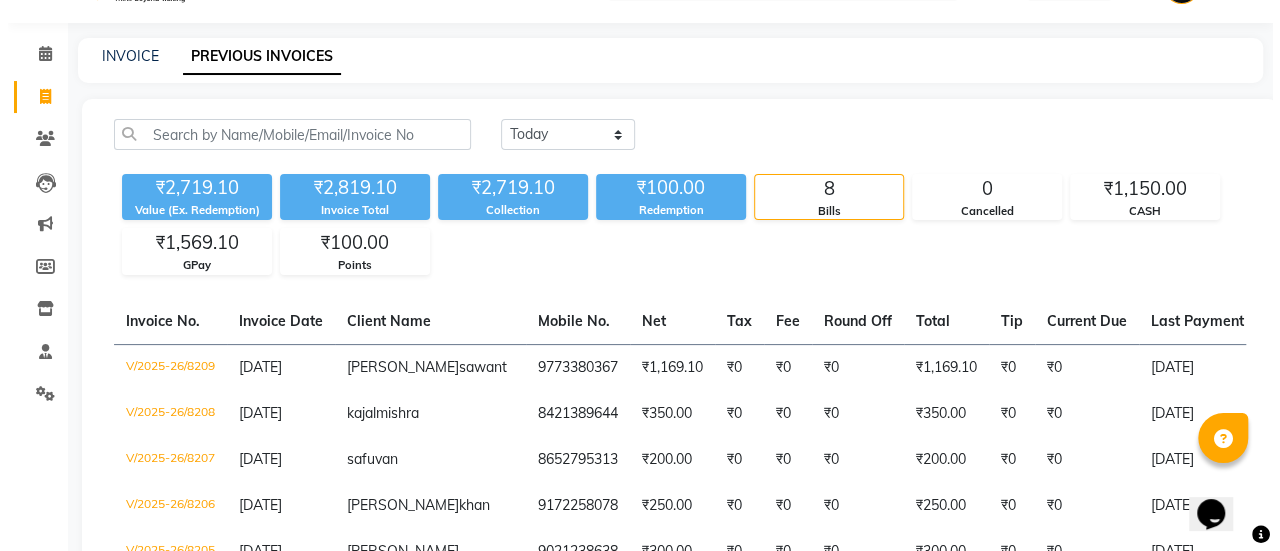 scroll, scrollTop: 0, scrollLeft: 0, axis: both 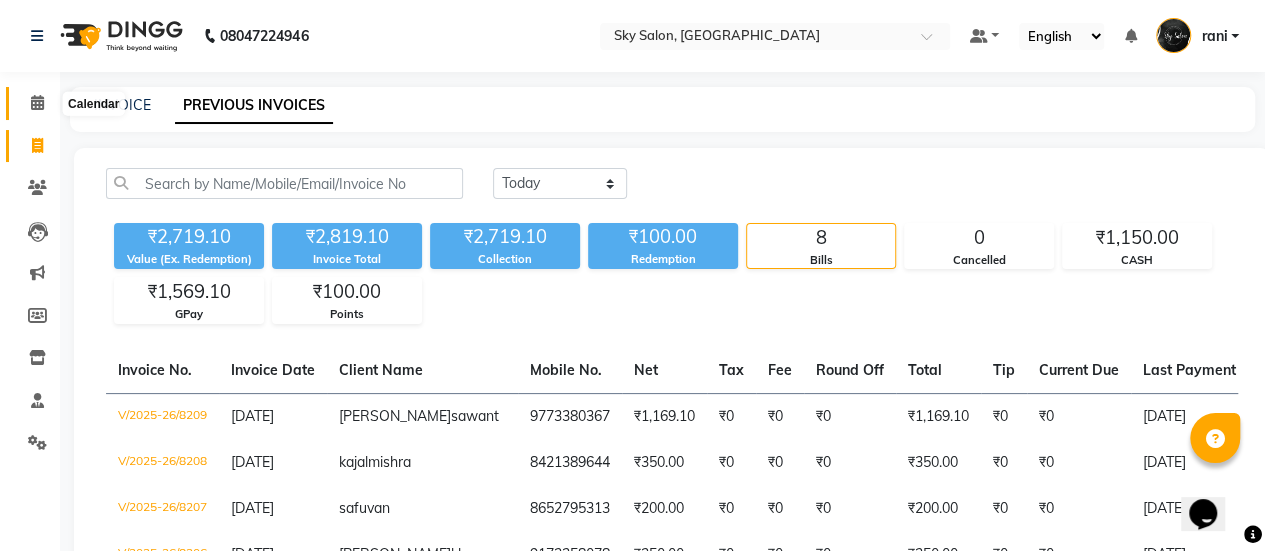 click 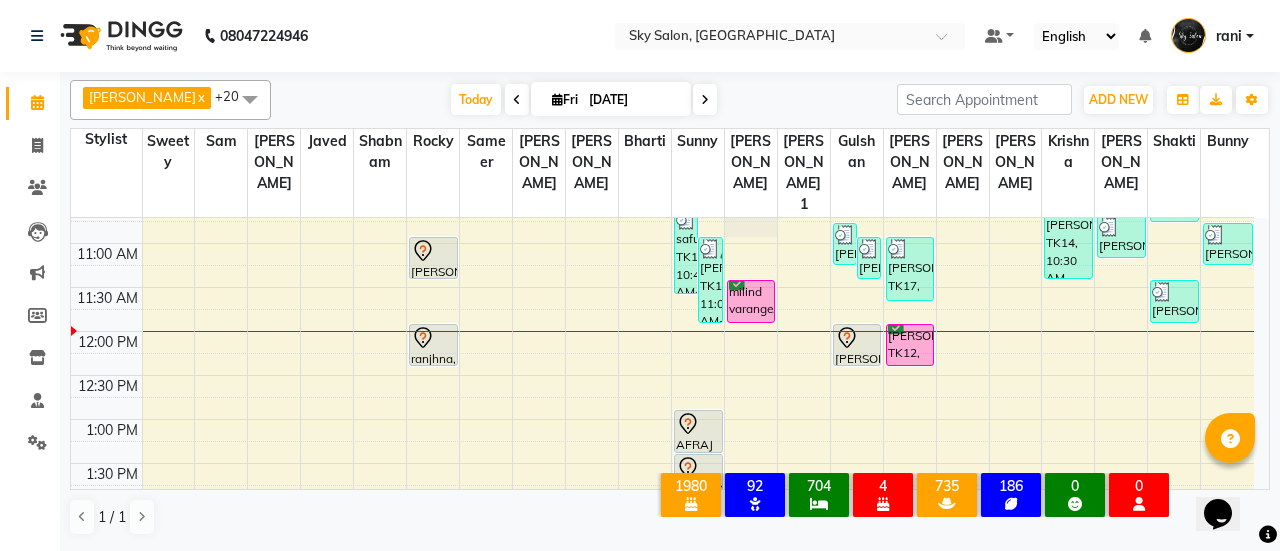 scroll, scrollTop: 405, scrollLeft: 0, axis: vertical 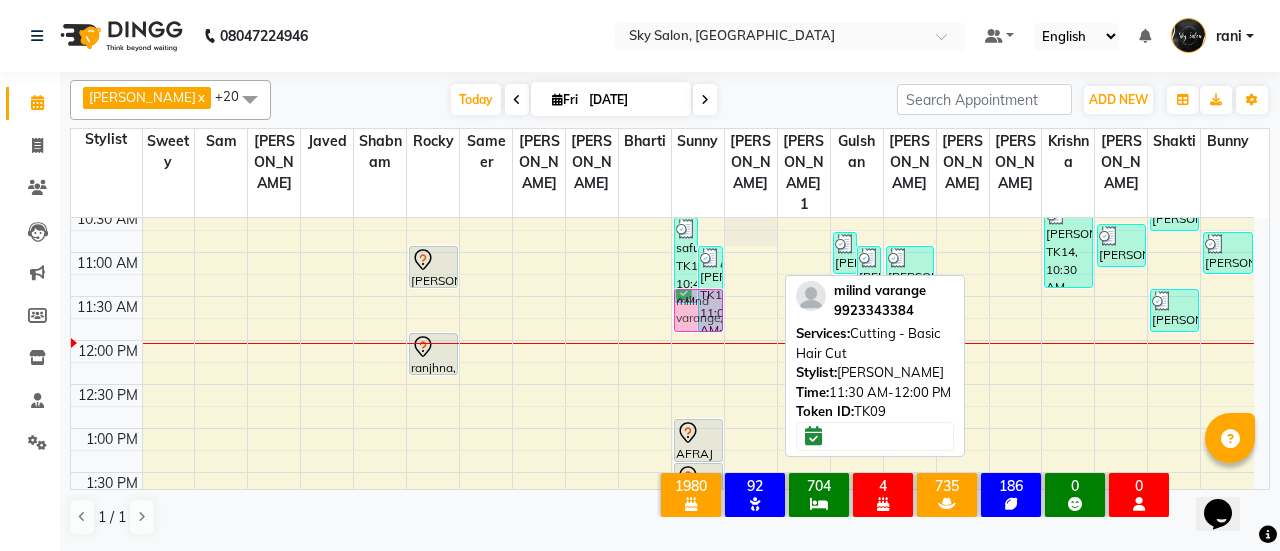 drag, startPoint x: 745, startPoint y: 314, endPoint x: 702, endPoint y: 319, distance: 43.289722 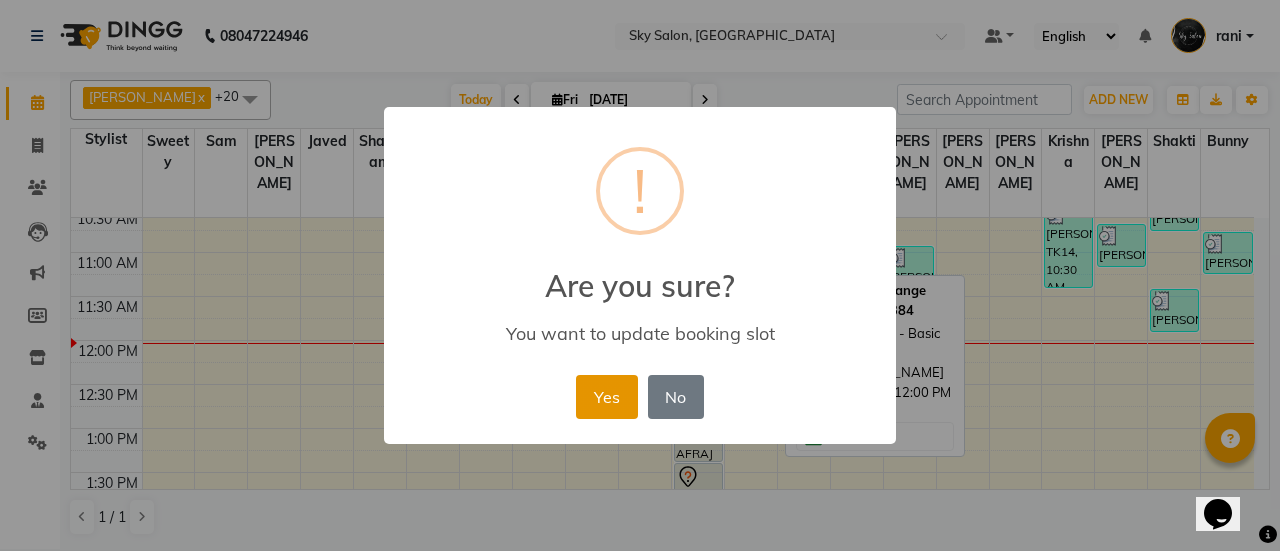 click on "Yes" at bounding box center (606, 397) 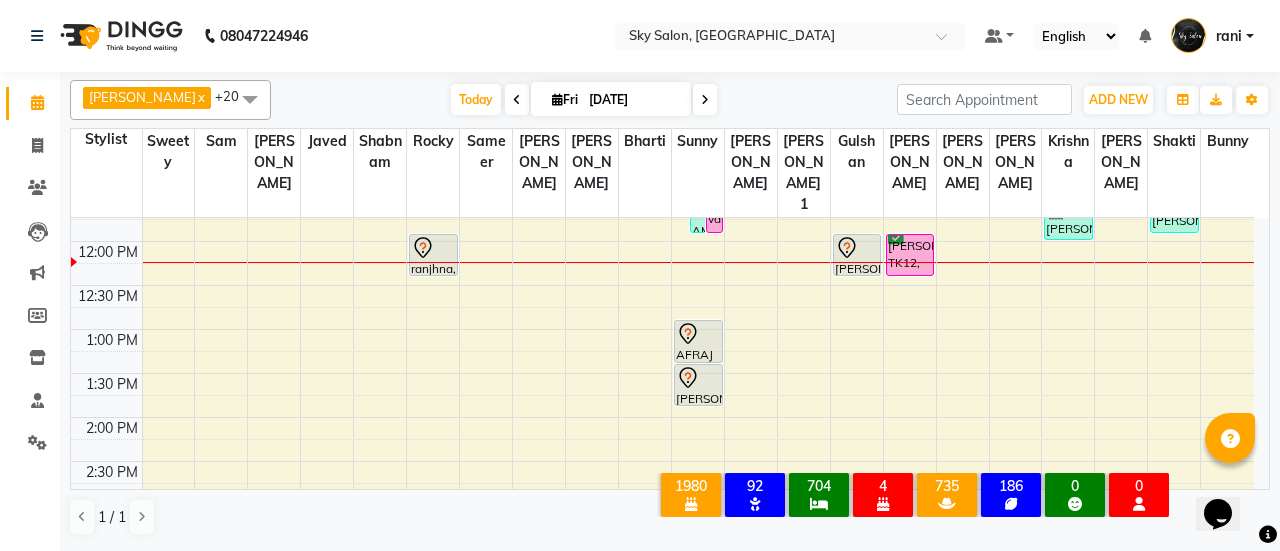 scroll, scrollTop: 503, scrollLeft: 0, axis: vertical 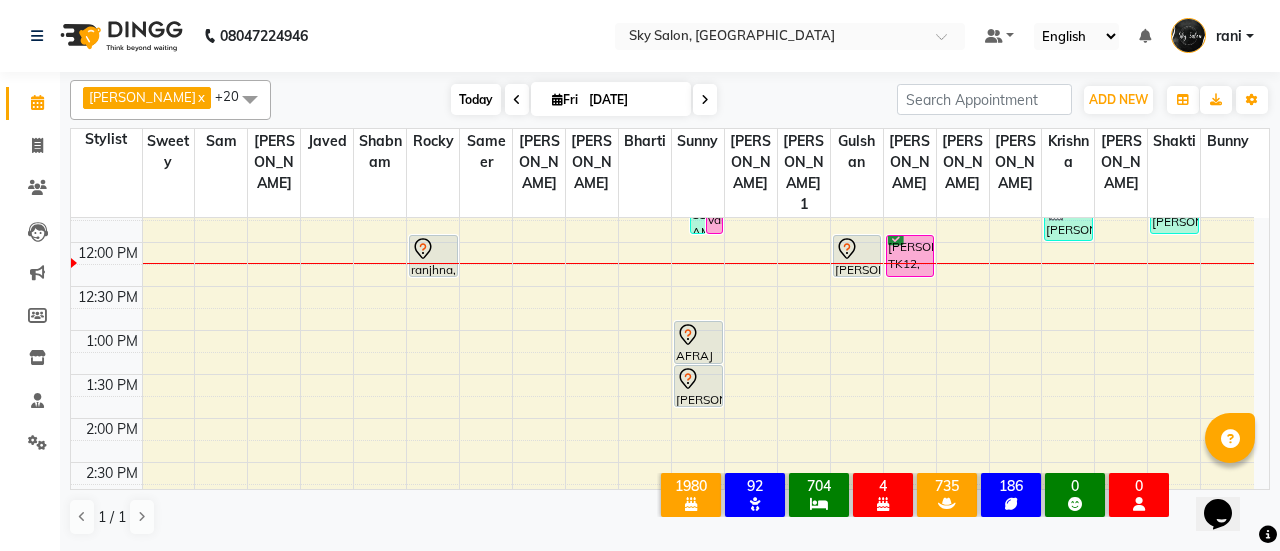 click on "Today" at bounding box center (476, 99) 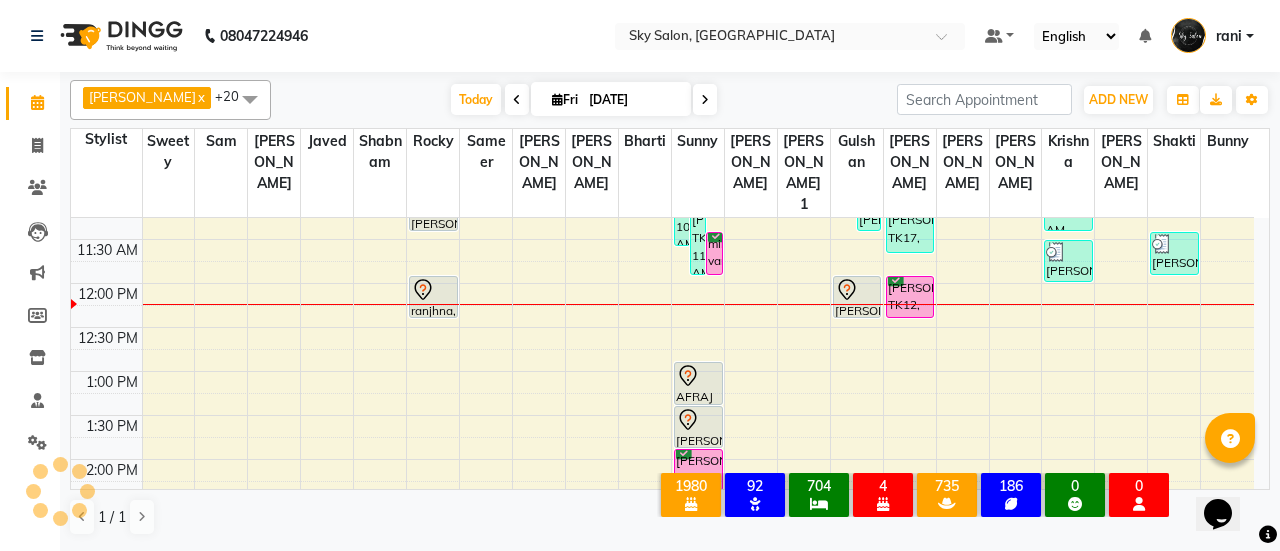 scroll, scrollTop: 447, scrollLeft: 0, axis: vertical 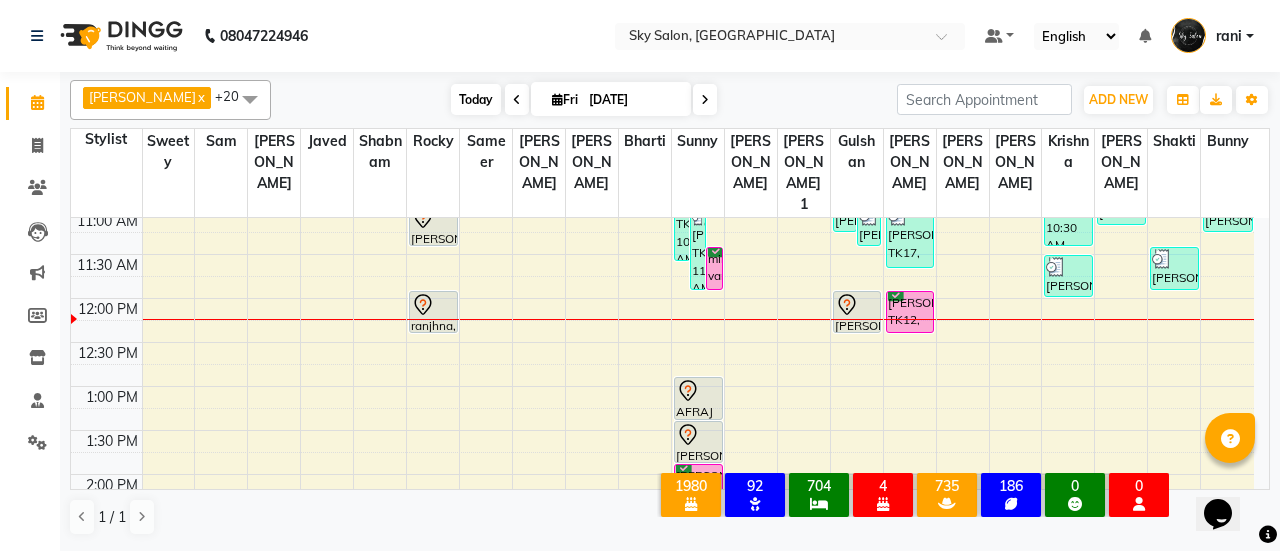 click on "Today" at bounding box center (476, 99) 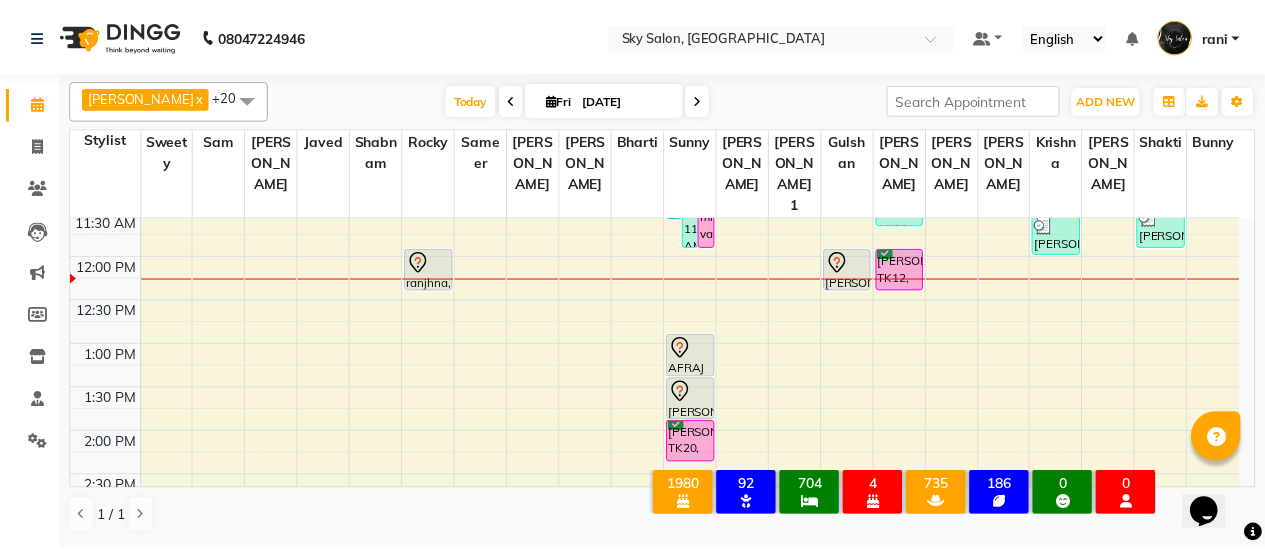 scroll, scrollTop: 495, scrollLeft: 0, axis: vertical 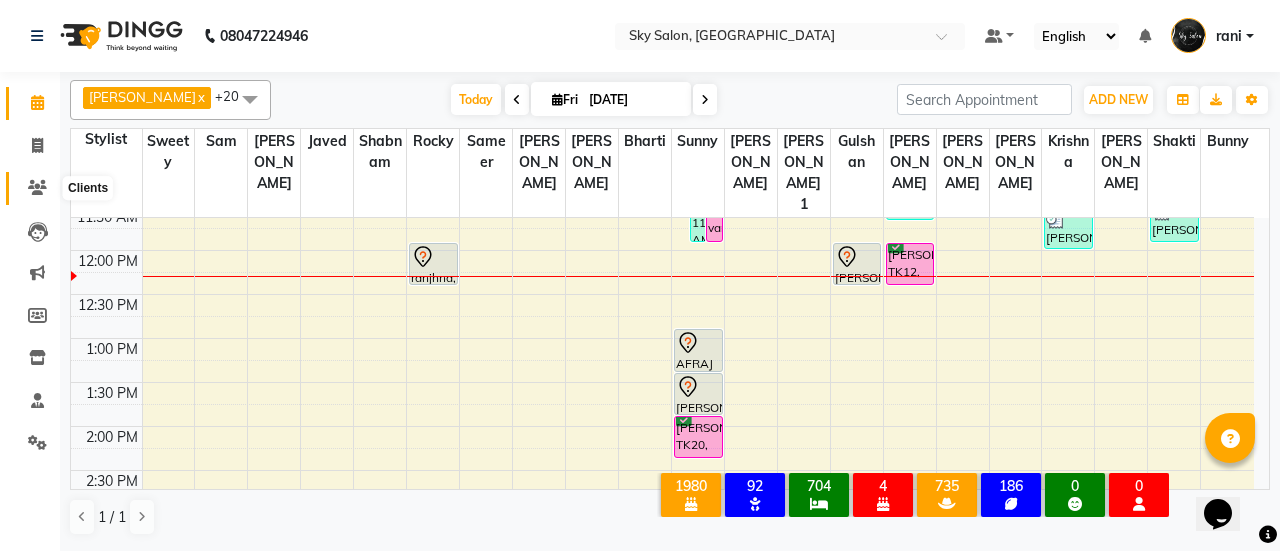 click 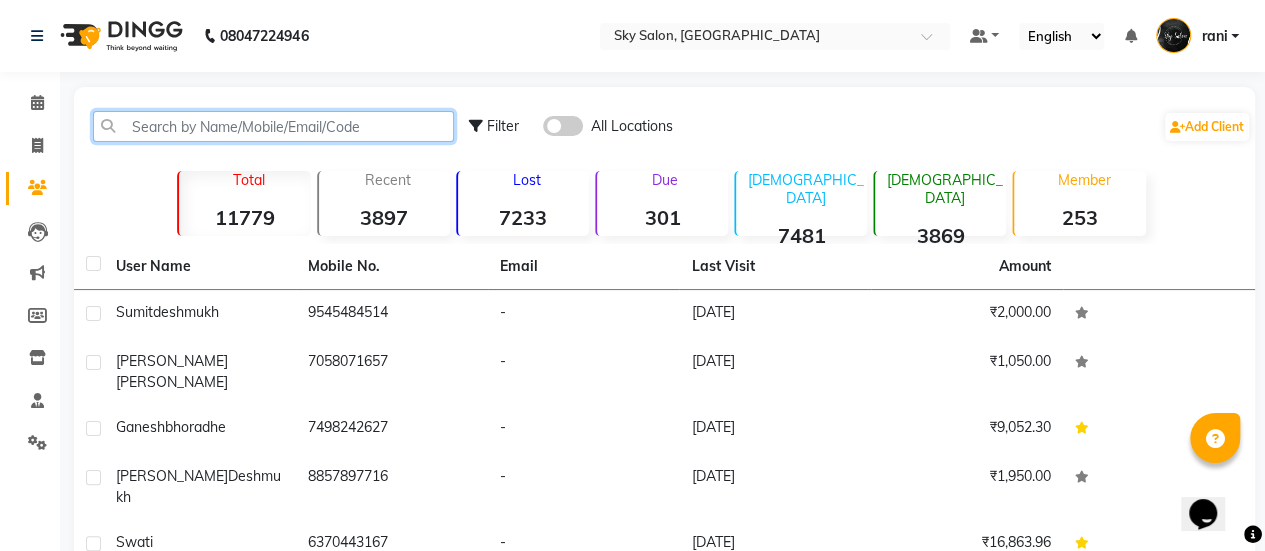 click 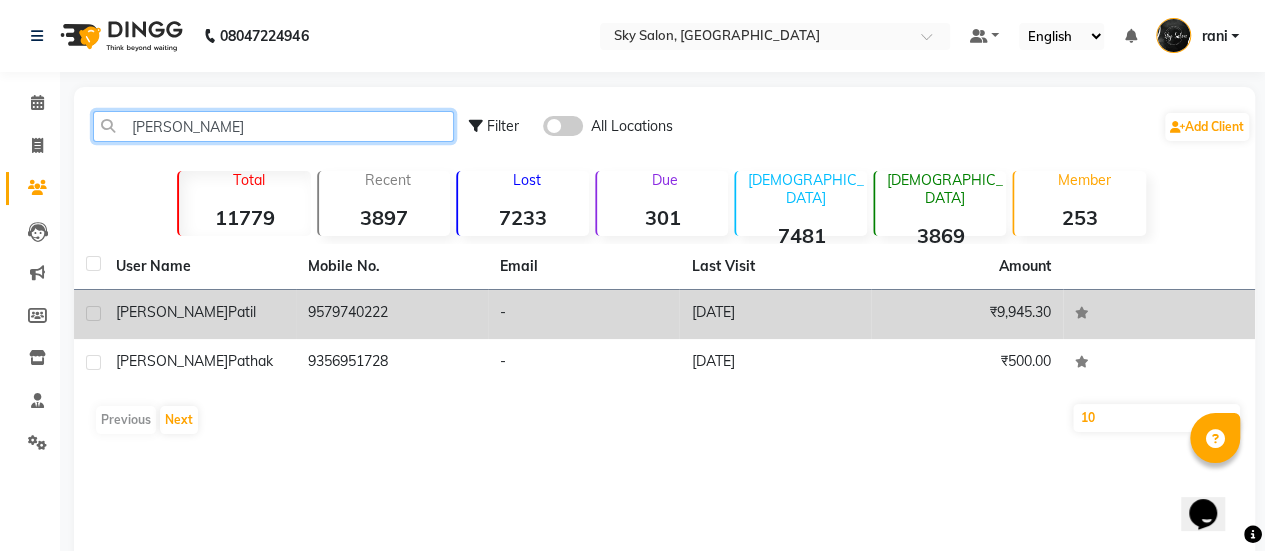 type on "bhavesh pat" 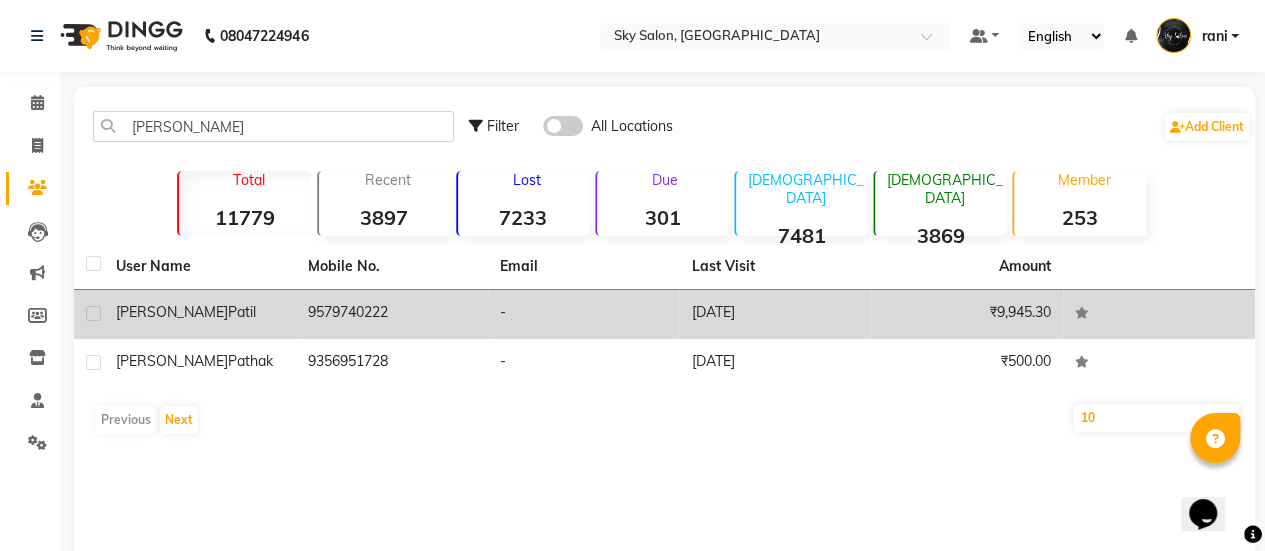click on "9579740222" 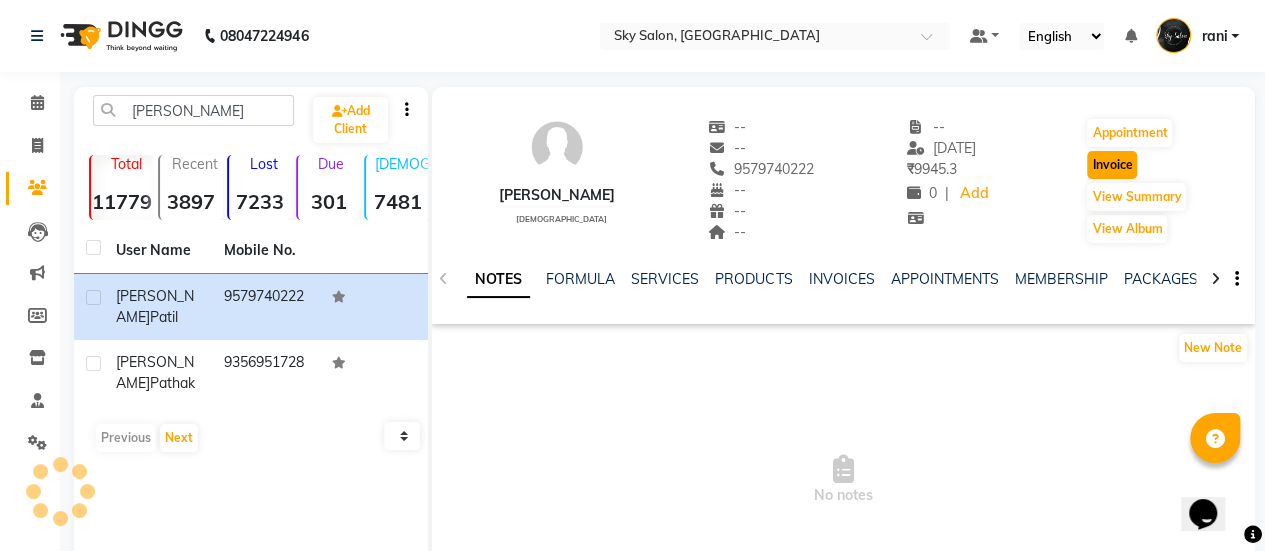 click on "Invoice" 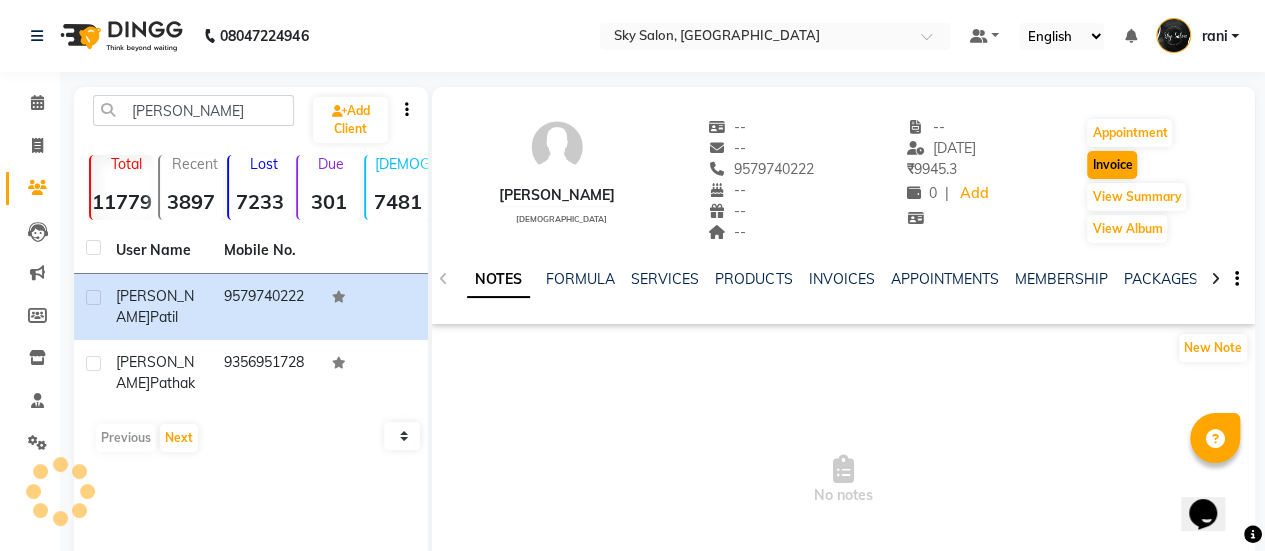 select on "3537" 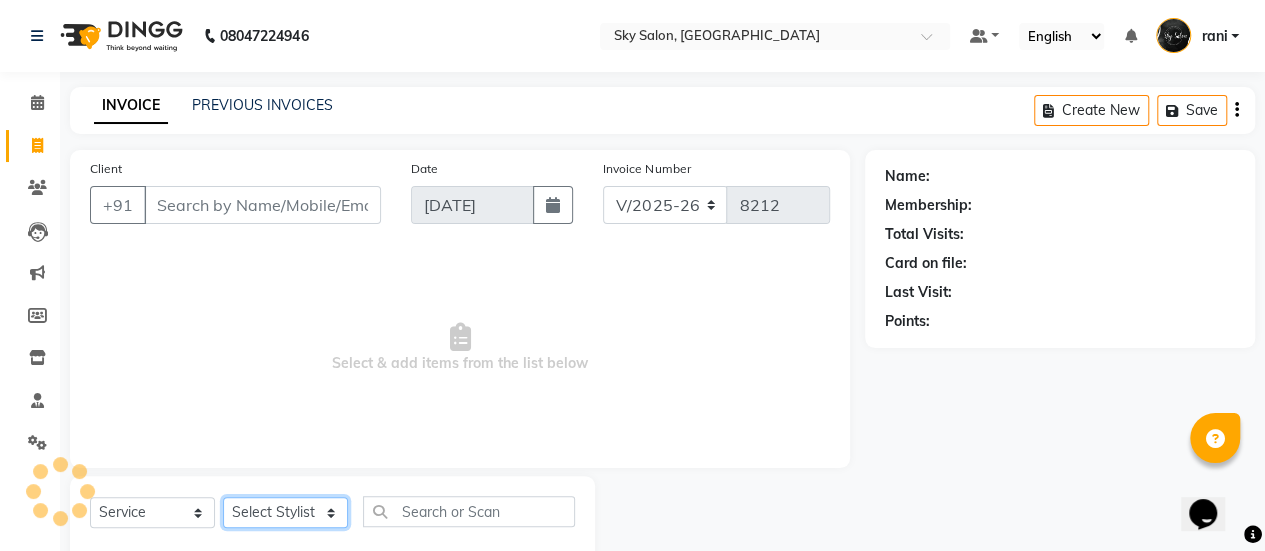 scroll, scrollTop: 49, scrollLeft: 0, axis: vertical 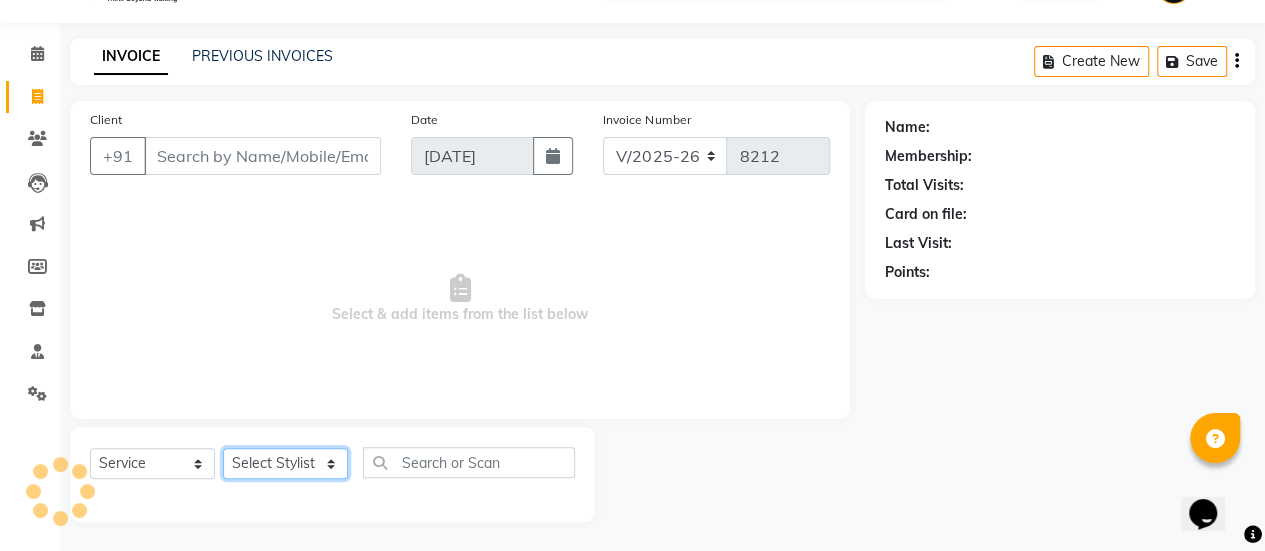 click on "Select Stylist" 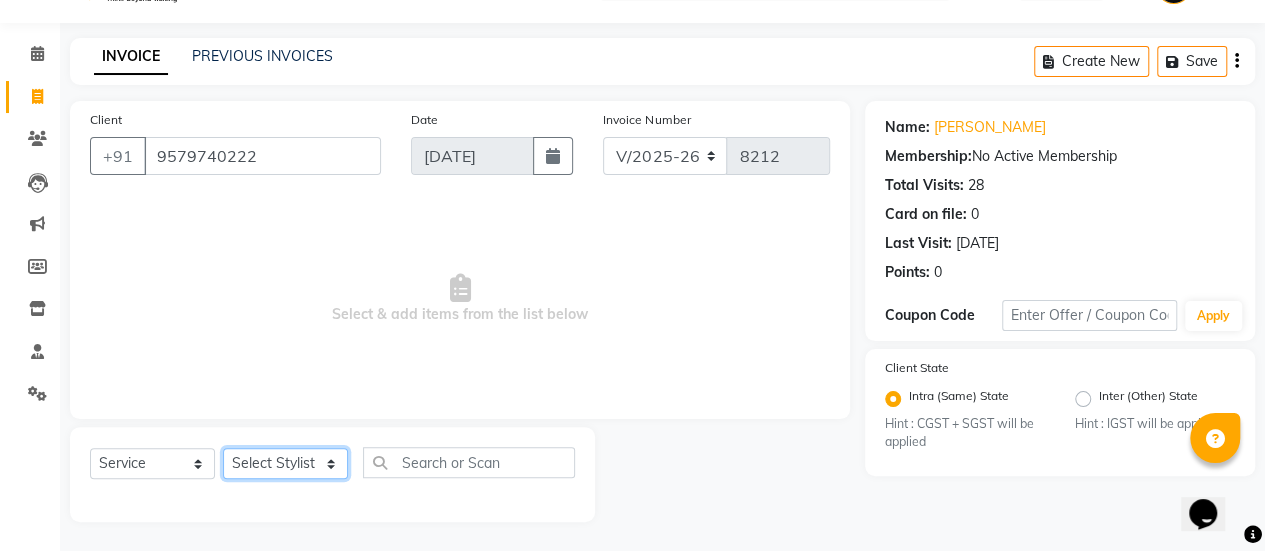 select on "27779" 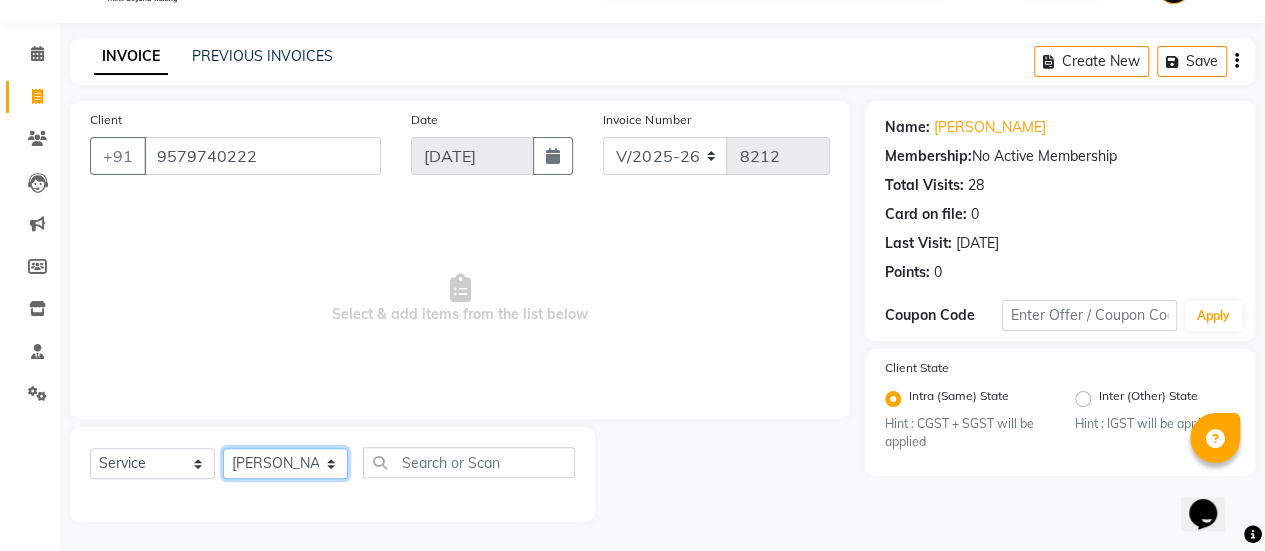 click on "Select Stylist afreen akshata aman saha ameer Anagha anisa arbaj bharti Bunny Danish Darshana 1 devyani dilshad gaurav Gulshan gurmeet javed jishan krishna mayuri gaikwad muskan rani rinku rocky Ronak sachin sahil sam sameer sameer 2 sandhya shabnam shakti sunny sweety vivek" 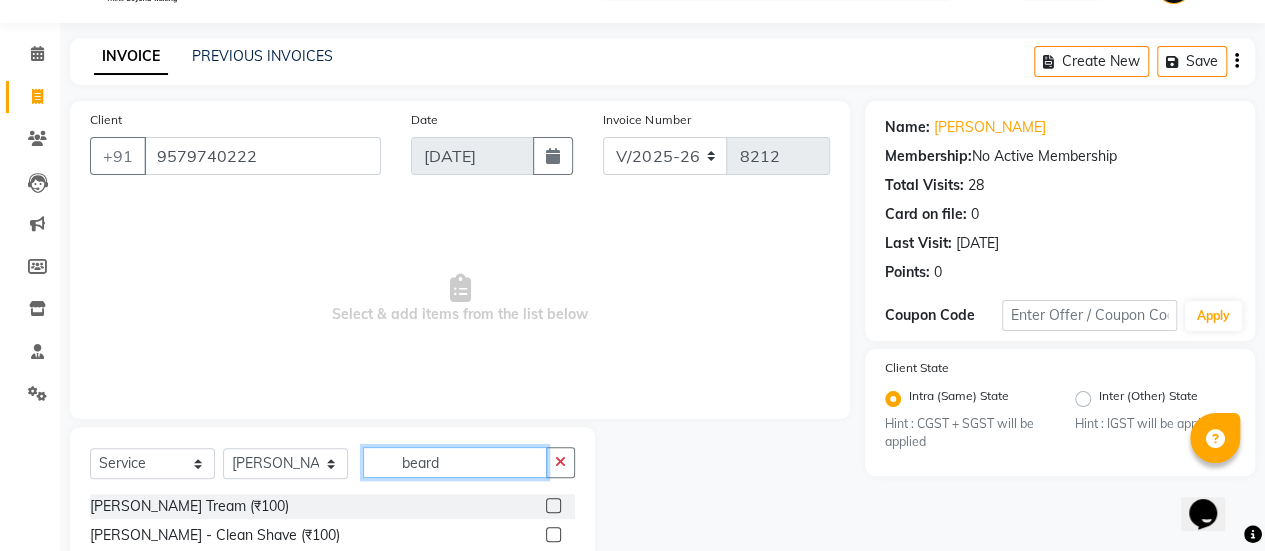 scroll, scrollTop: 159, scrollLeft: 0, axis: vertical 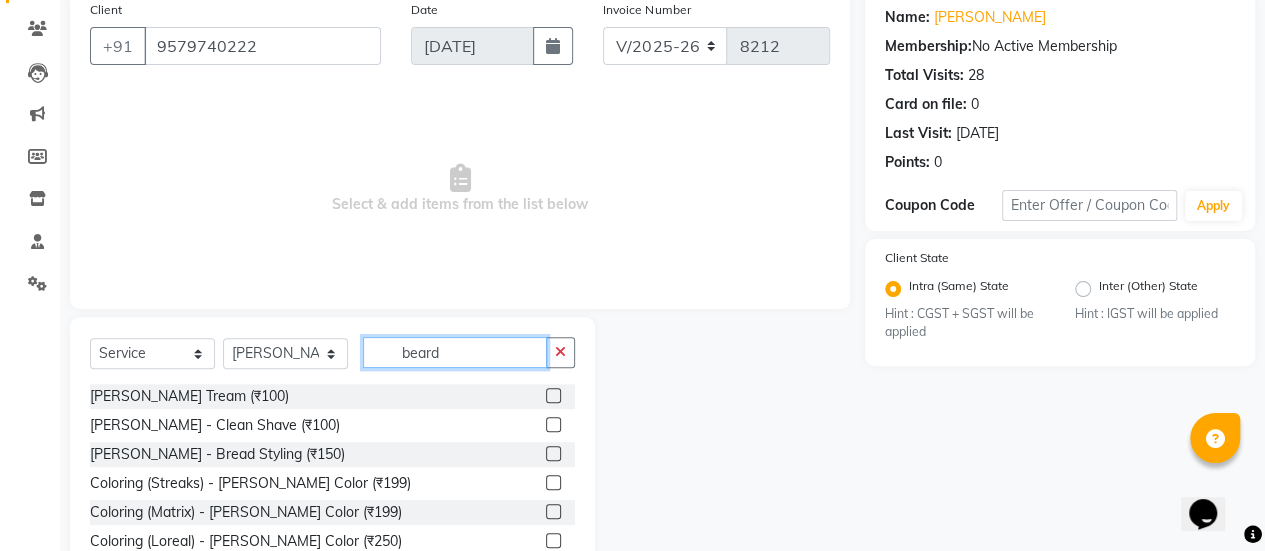 type on "beard" 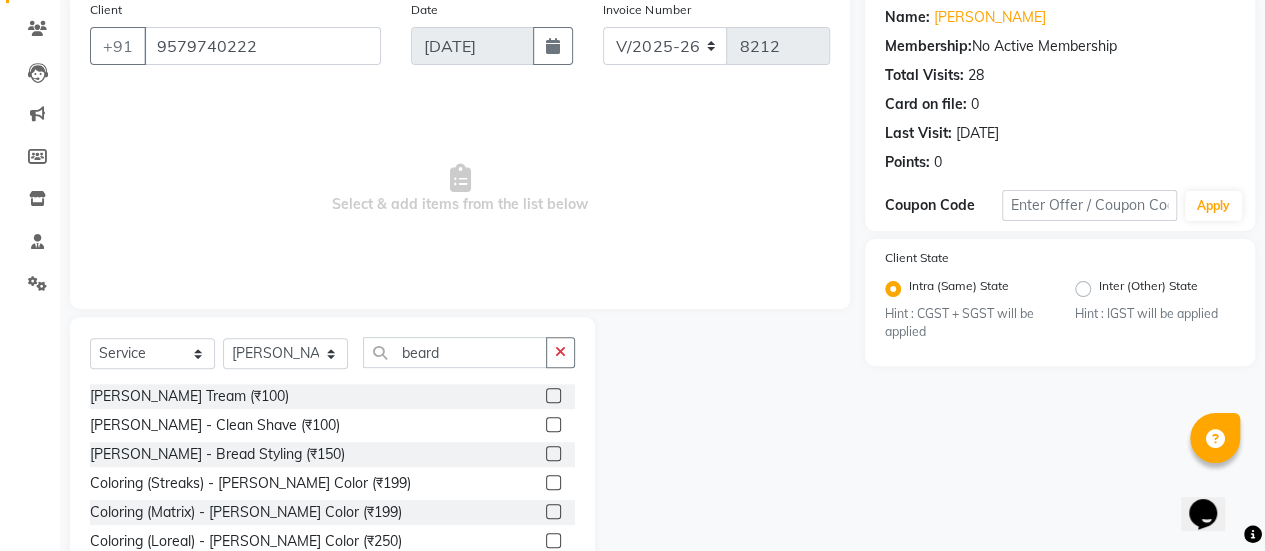 click 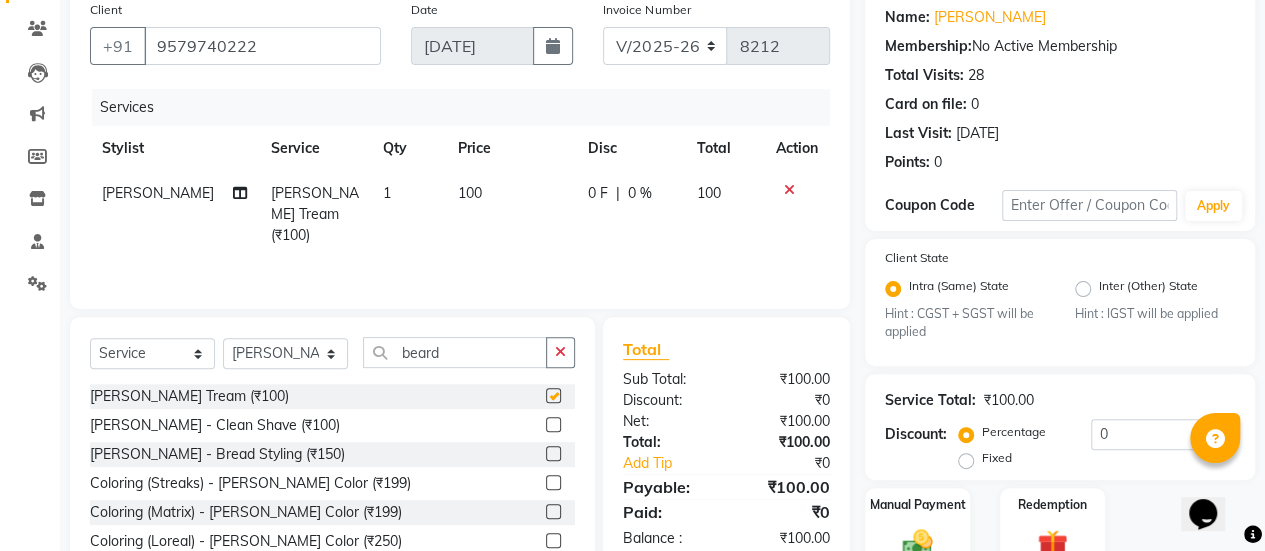checkbox on "false" 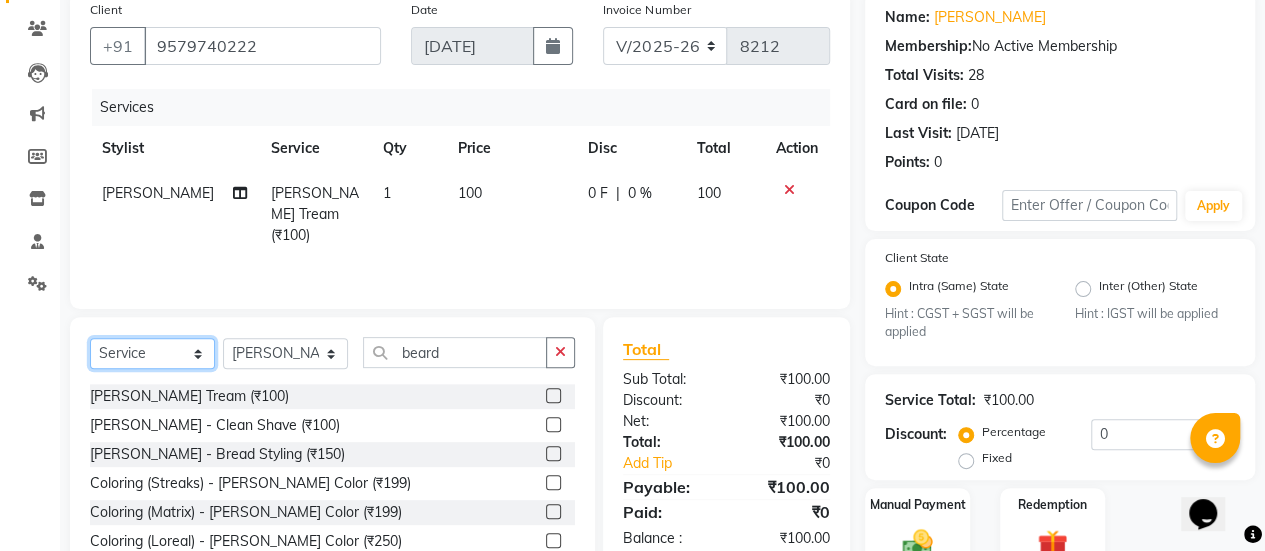 click on "Select  Service  Product  Membership  Package Voucher Prepaid Gift Card" 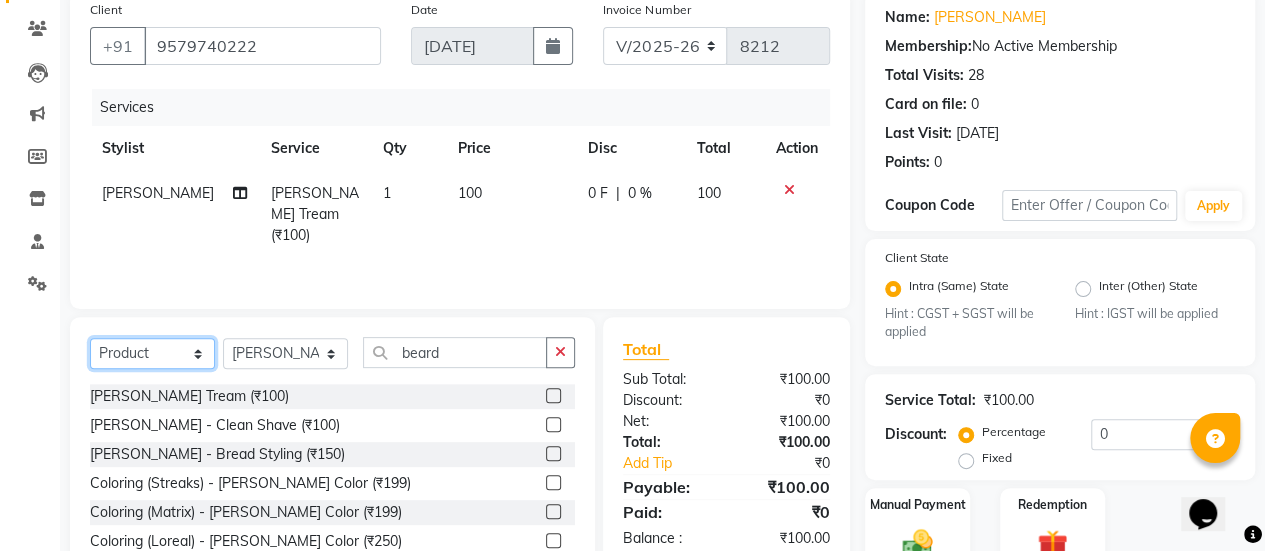 click on "Select  Service  Product  Membership  Package Voucher Prepaid Gift Card" 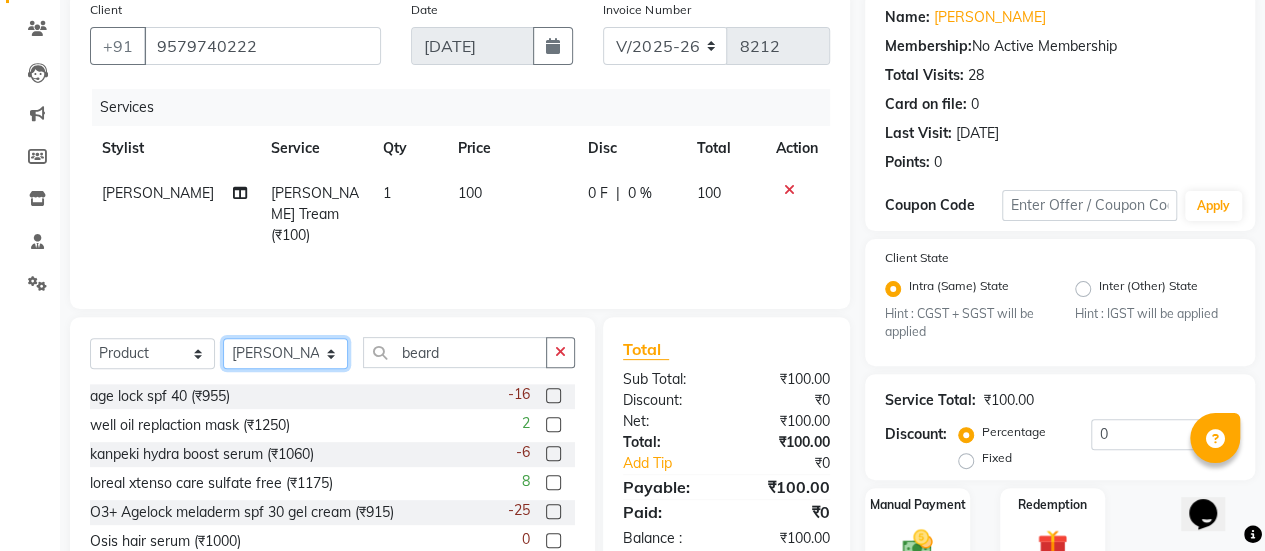 click on "Select Stylist afreen akshata aman saha ameer Anagha anisa arbaj bharti Bunny Danish Darshana 1 devyani dilshad gaurav Gulshan gurmeet javed jishan krishna mayuri gaikwad muskan rani rinku rocky Ronak sachin sahil sam sameer sameer 2 sandhya shabnam shakti sunny sweety vivek" 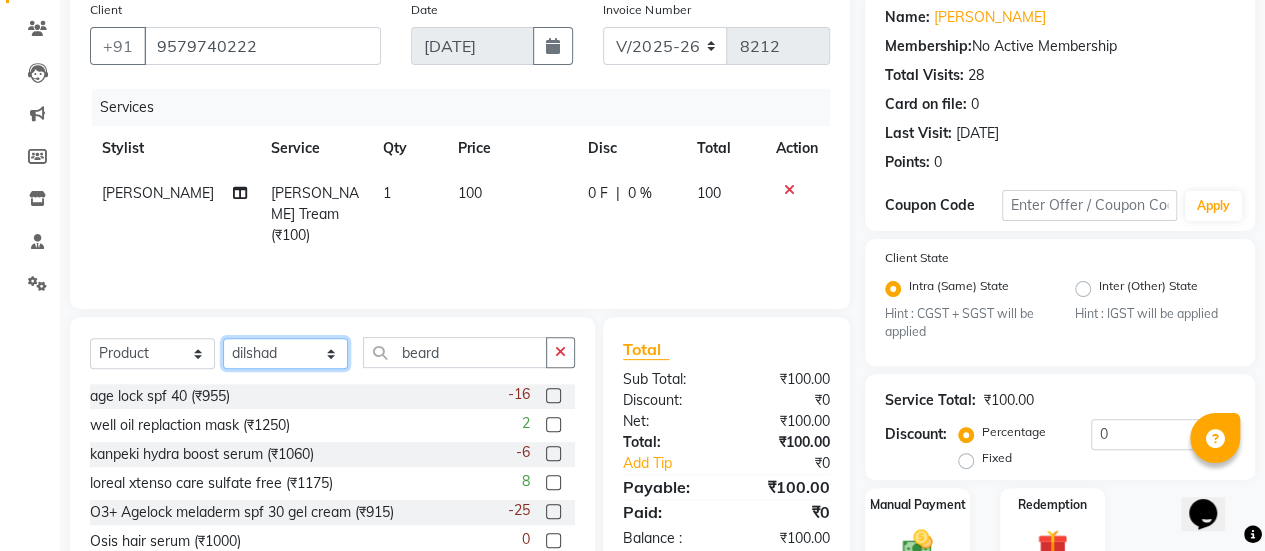 click on "Select Stylist afreen akshata aman saha ameer Anagha anisa arbaj bharti Bunny Danish Darshana 1 devyani dilshad gaurav Gulshan gurmeet javed jishan krishna mayuri gaikwad muskan rani rinku rocky Ronak sachin sahil sam sameer sameer 2 sandhya shabnam shakti sunny sweety vivek" 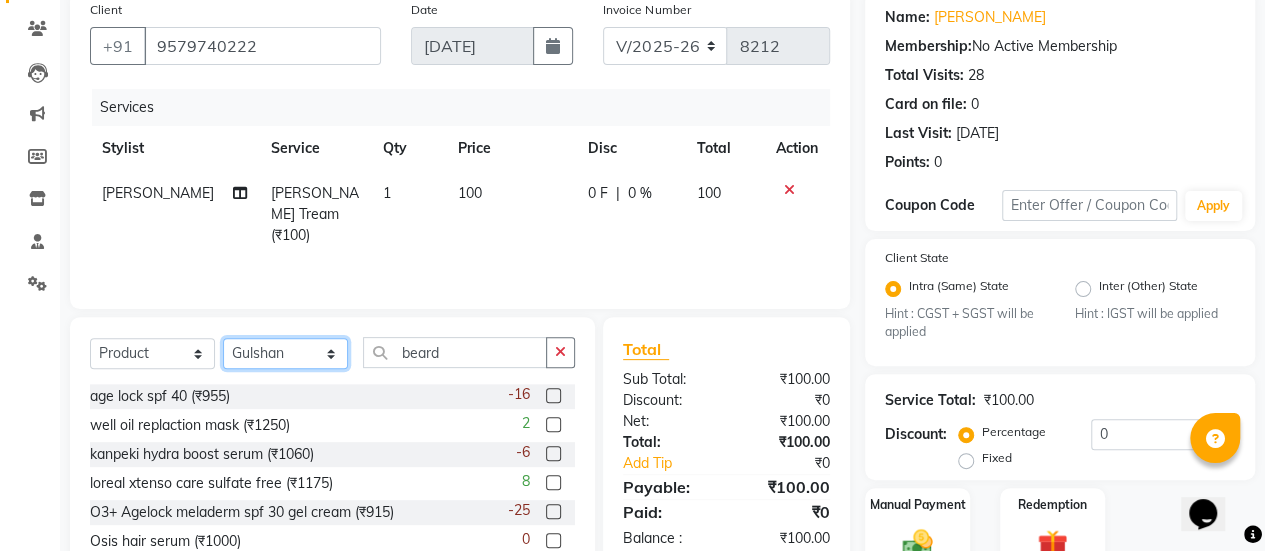 click on "Select Stylist afreen akshata aman saha ameer Anagha anisa arbaj bharti Bunny Danish Darshana 1 devyani dilshad gaurav Gulshan gurmeet javed jishan krishna mayuri gaikwad muskan rani rinku rocky Ronak sachin sahil sam sameer sameer 2 sandhya shabnam shakti sunny sweety vivek" 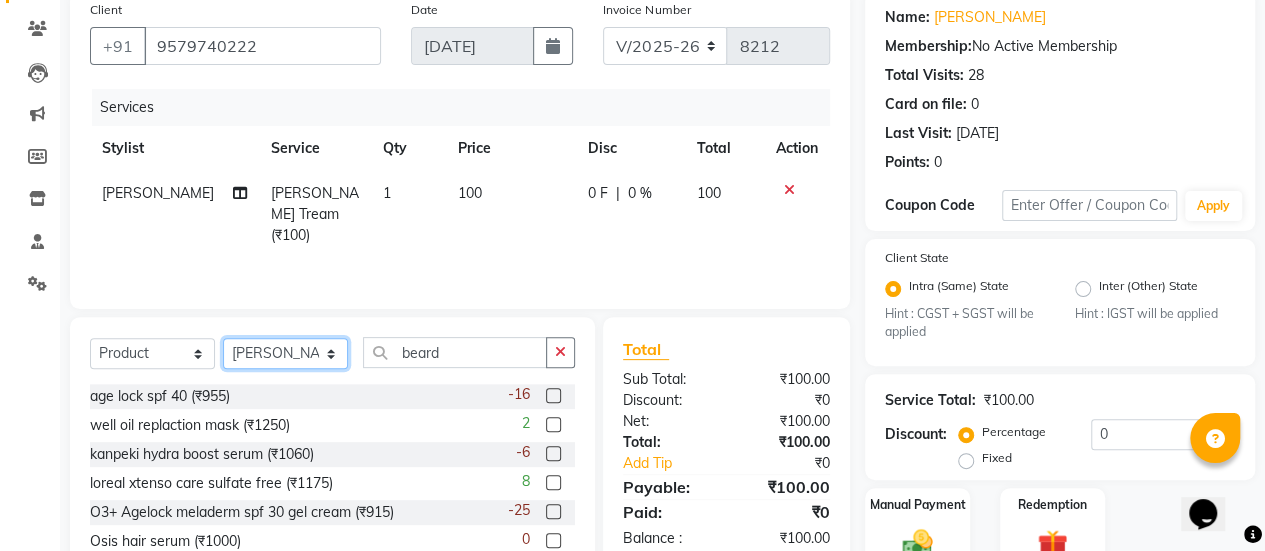 click on "Select Stylist afreen akshata aman saha ameer Anagha anisa arbaj bharti Bunny Danish Darshana 1 devyani dilshad gaurav Gulshan gurmeet javed jishan krishna mayuri gaikwad muskan rani rinku rocky Ronak sachin sahil sam sameer sameer 2 sandhya shabnam shakti sunny sweety vivek" 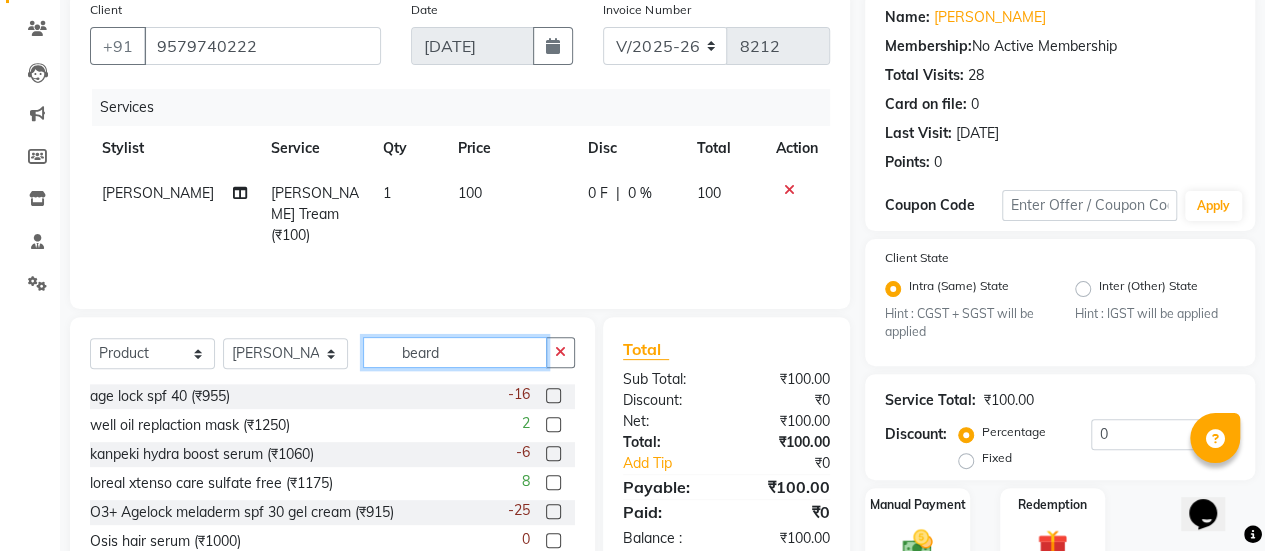 click on "beard" 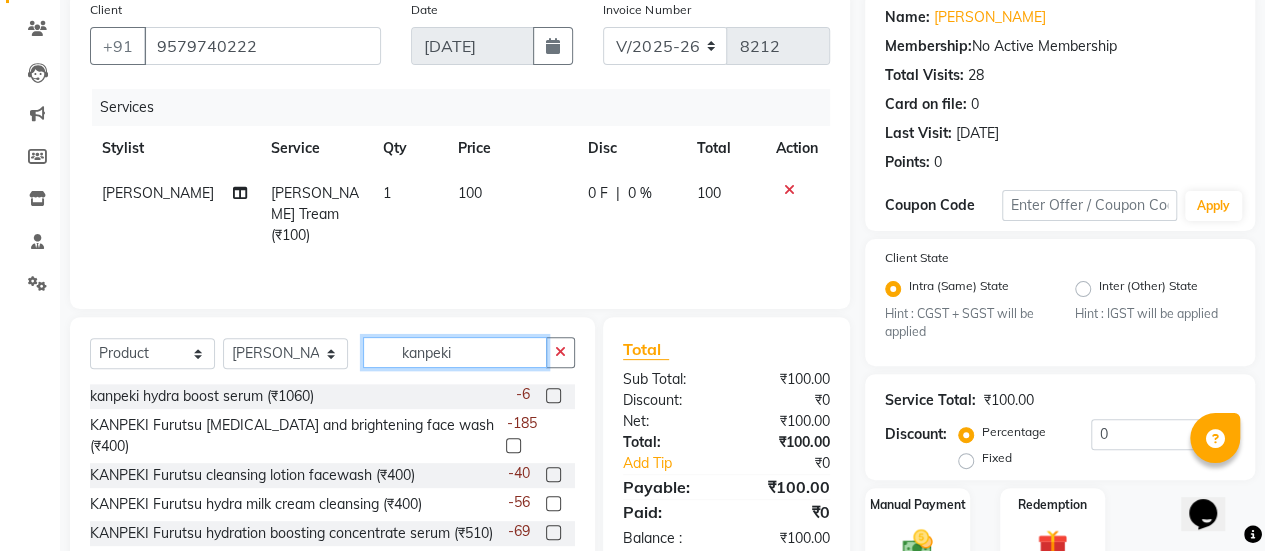 scroll, scrollTop: 193, scrollLeft: 0, axis: vertical 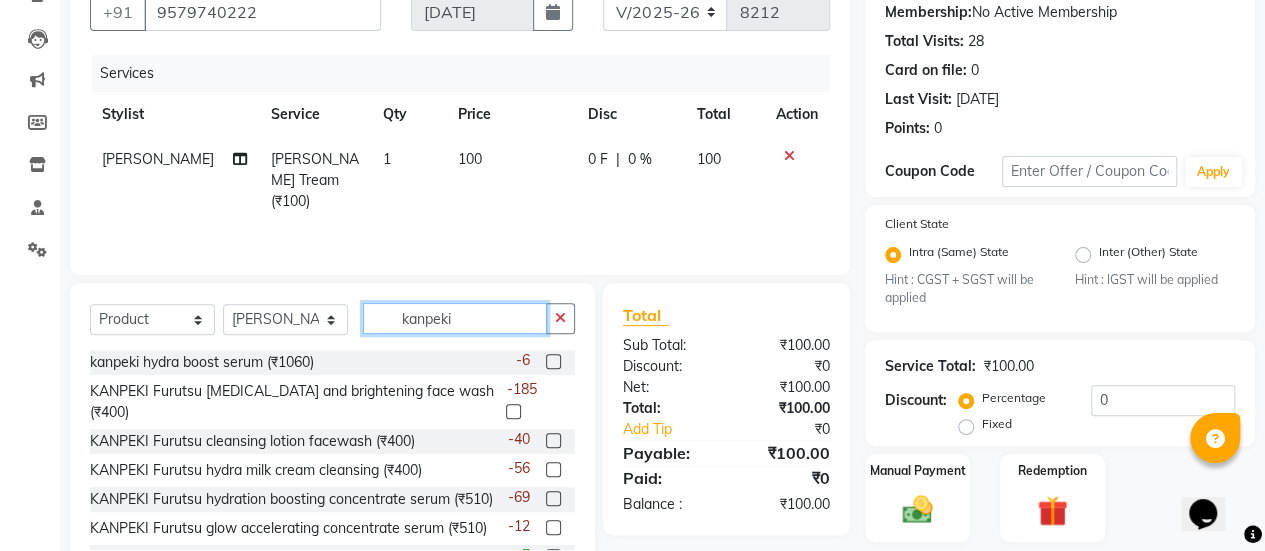 type on "kanpeki" 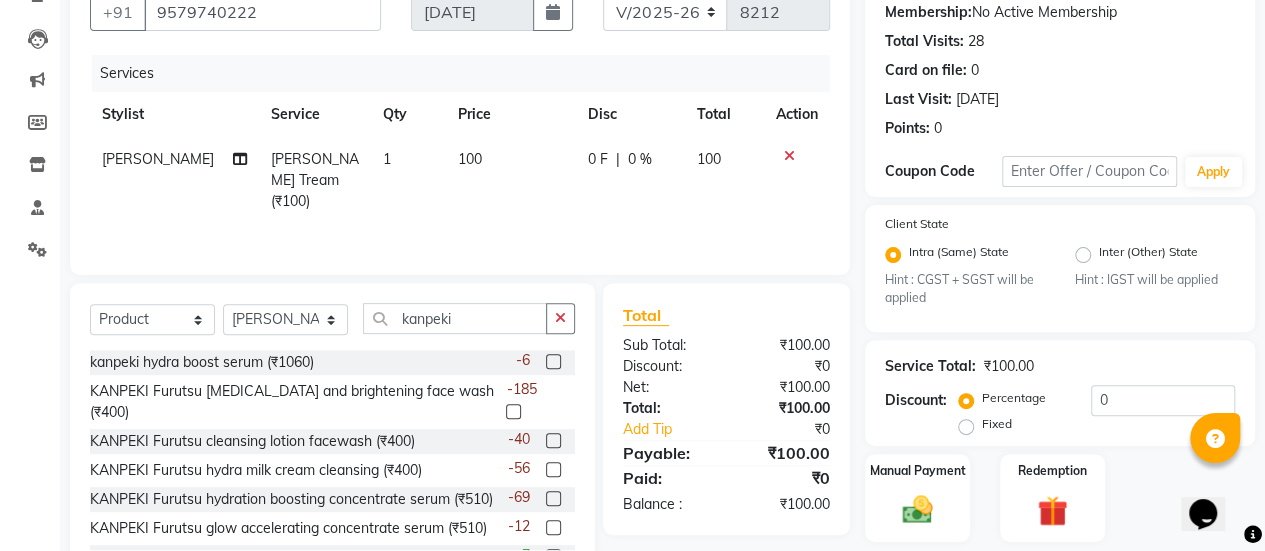 click 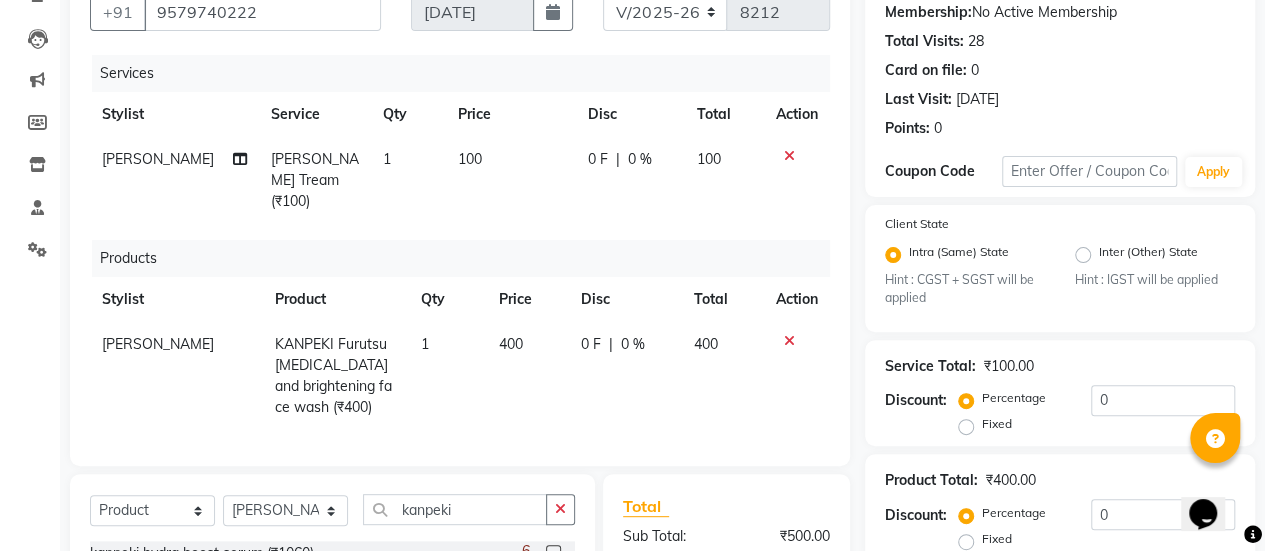 scroll, scrollTop: 434, scrollLeft: 0, axis: vertical 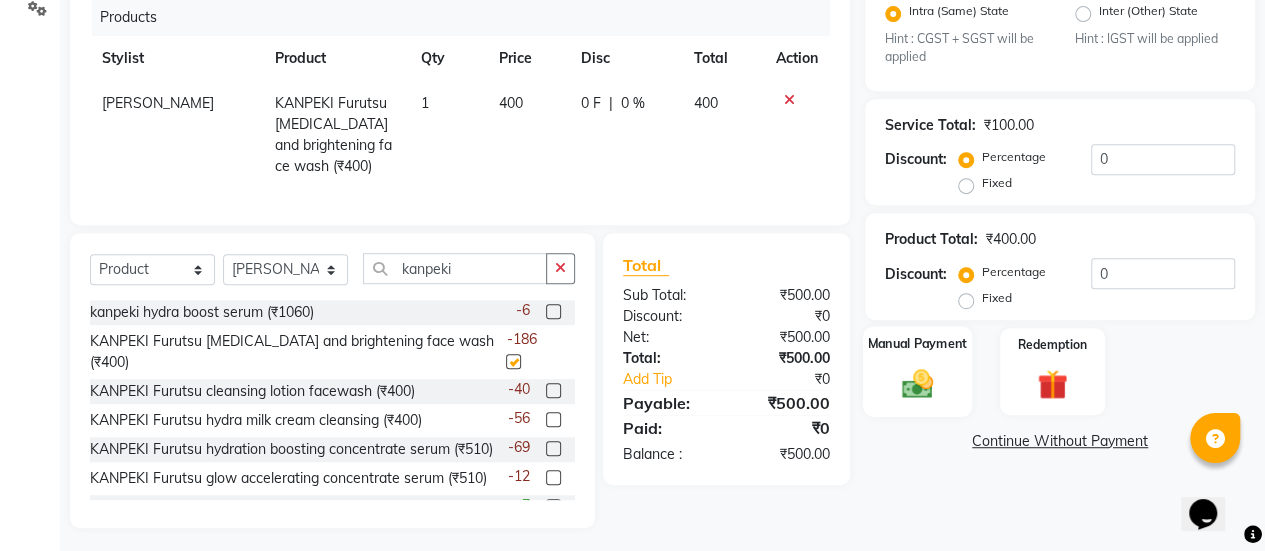 checkbox on "false" 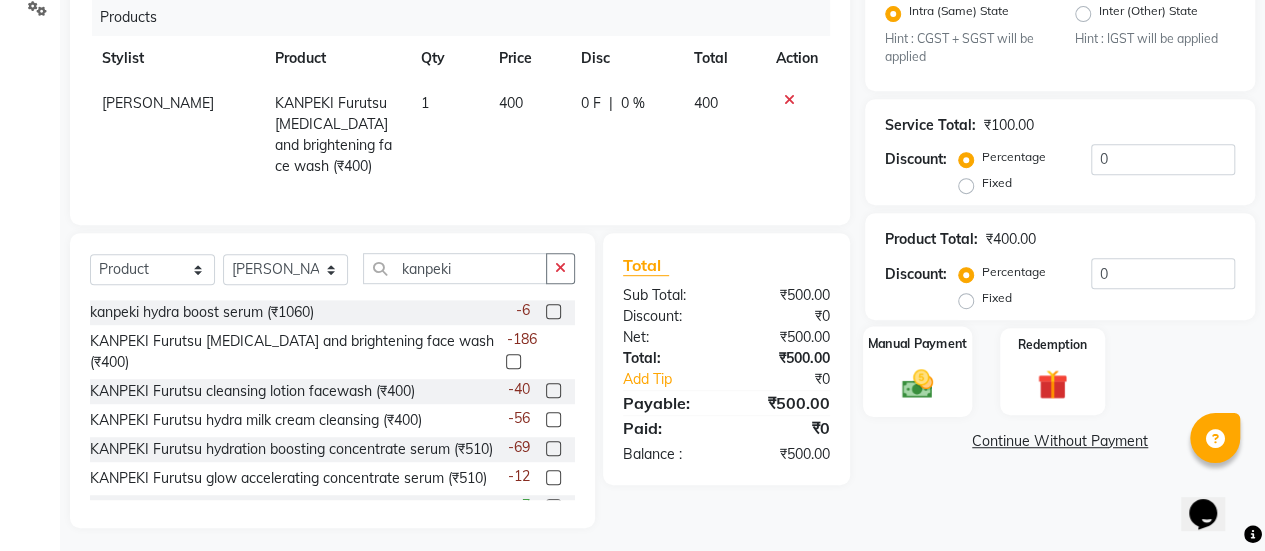 click 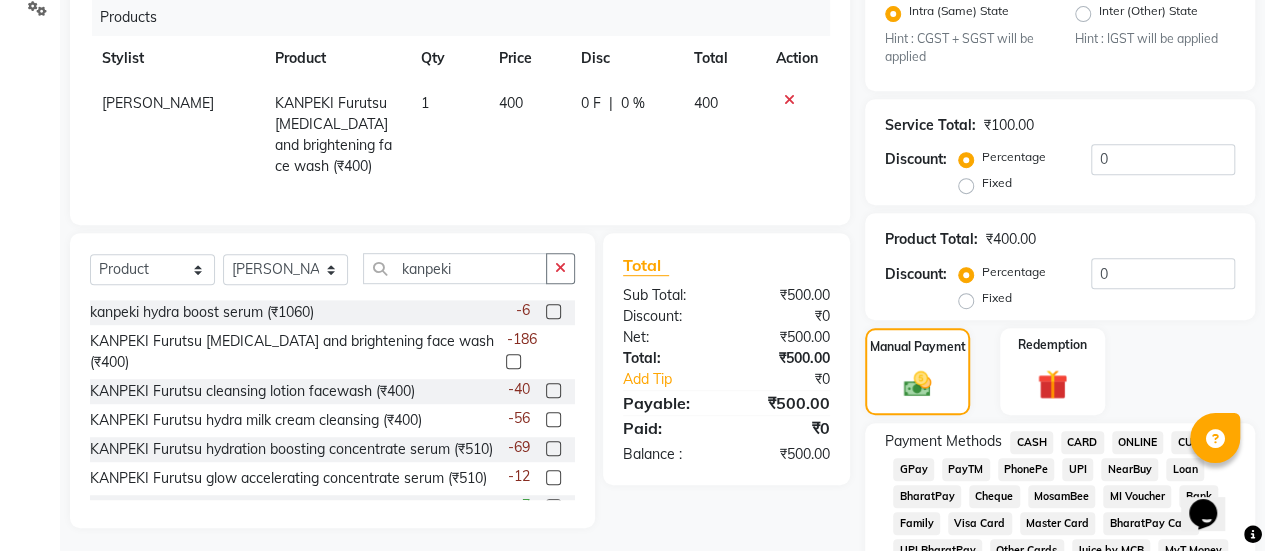 scroll, scrollTop: 718, scrollLeft: 0, axis: vertical 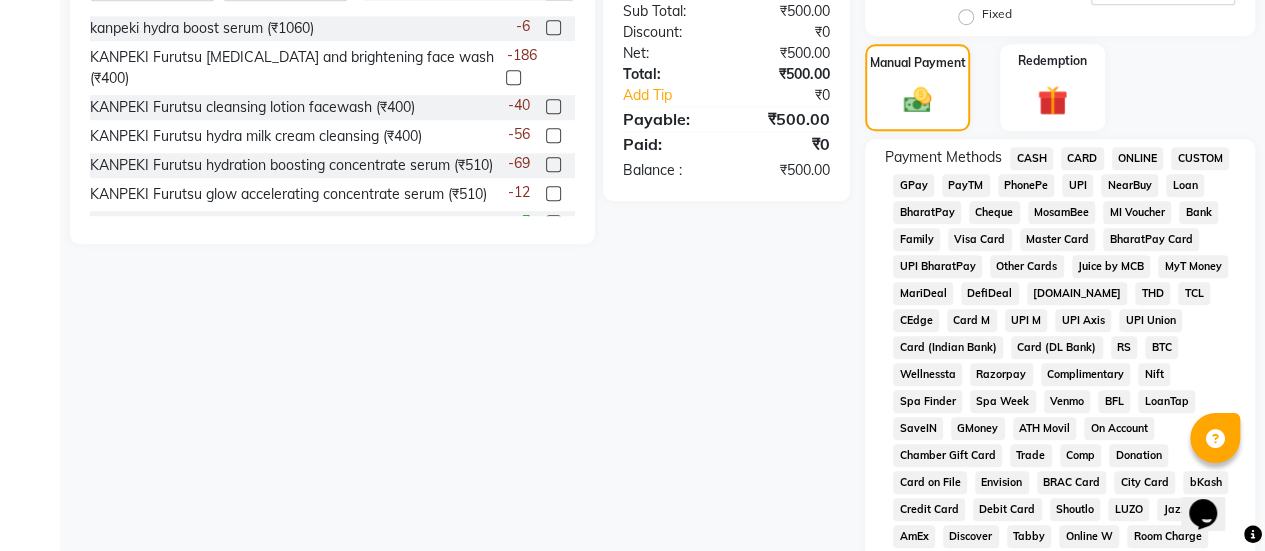 click on "GPay" 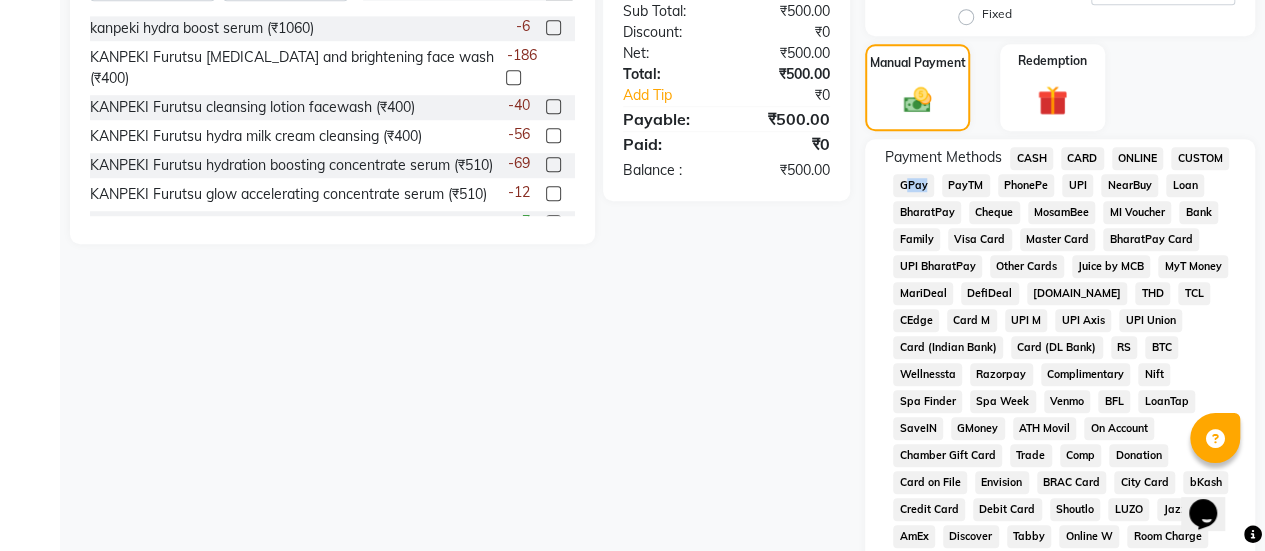 drag, startPoint x: 912, startPoint y: 197, endPoint x: 902, endPoint y: 181, distance: 18.867962 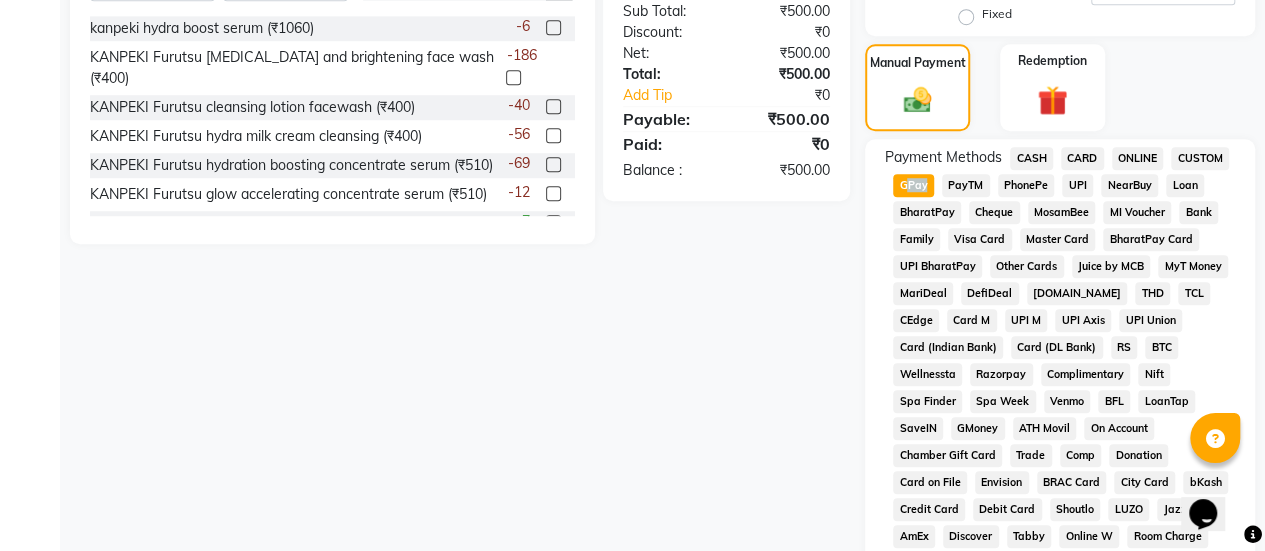 click on "GPay" 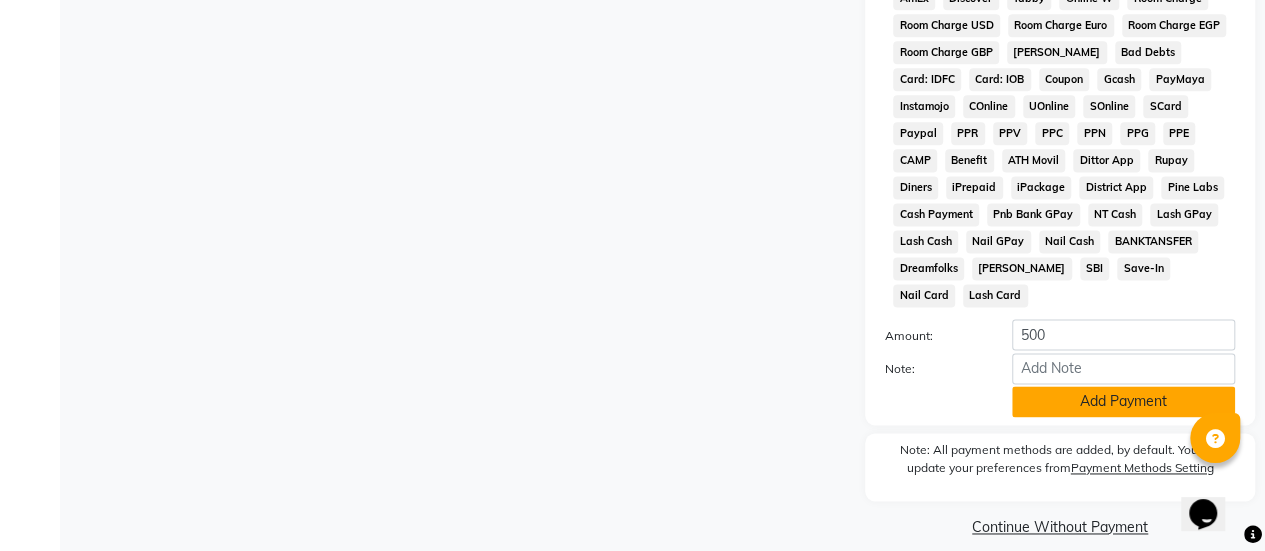 click on "Add Payment" 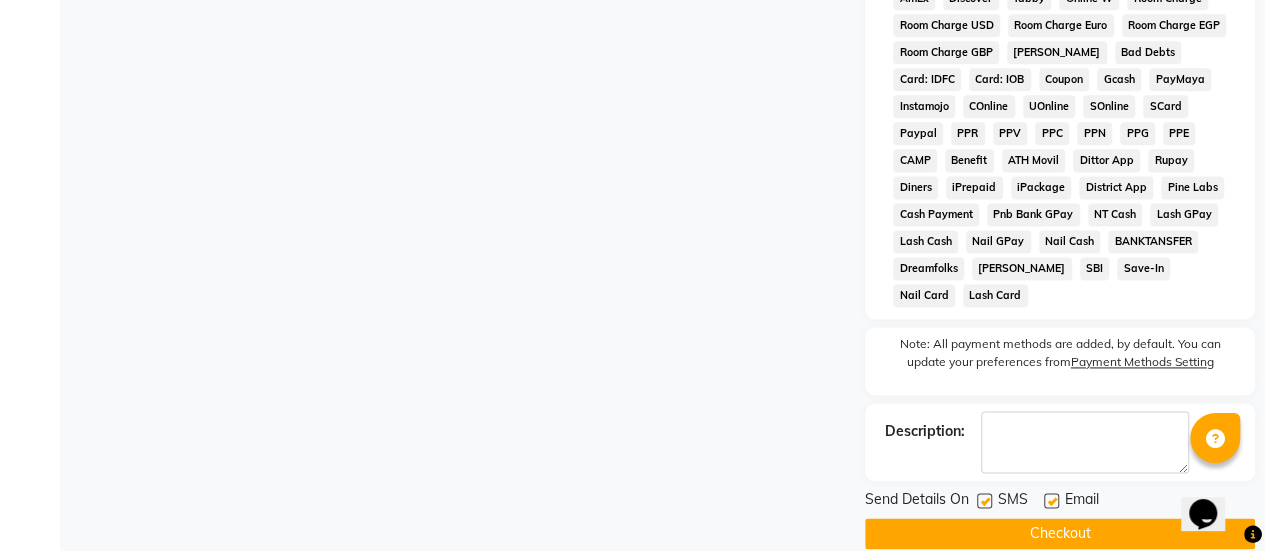 click 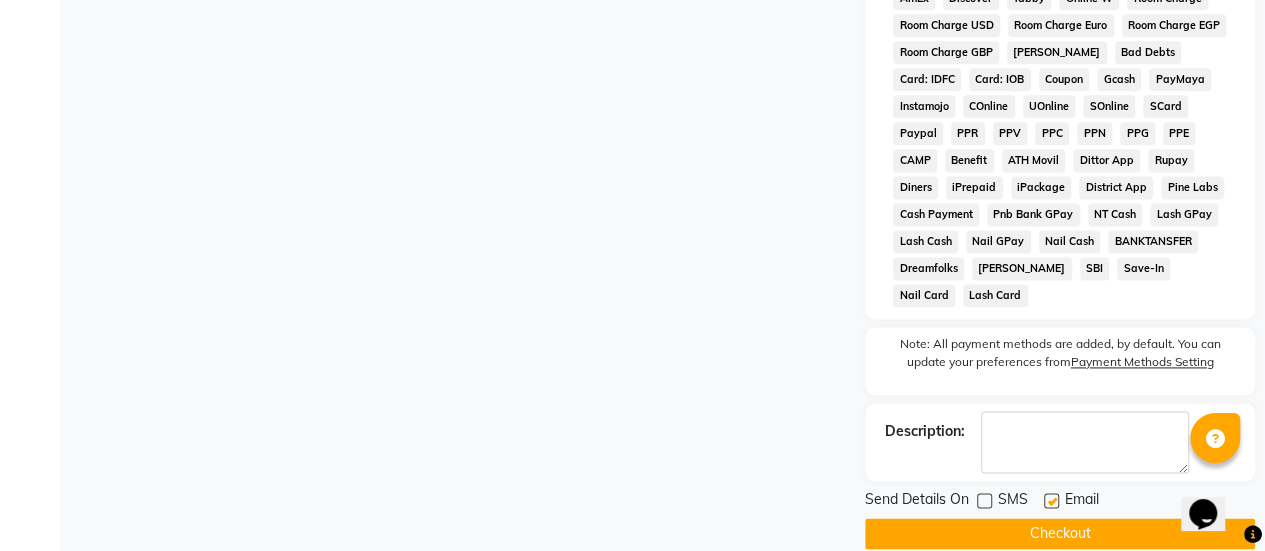 click on "Checkout" 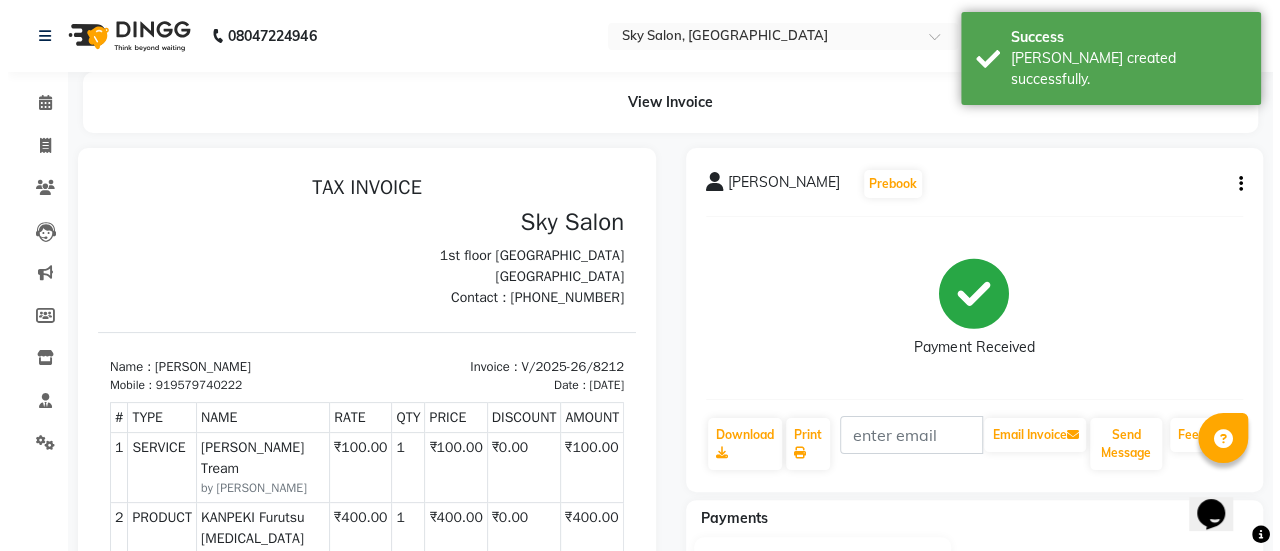 scroll, scrollTop: 16, scrollLeft: 0, axis: vertical 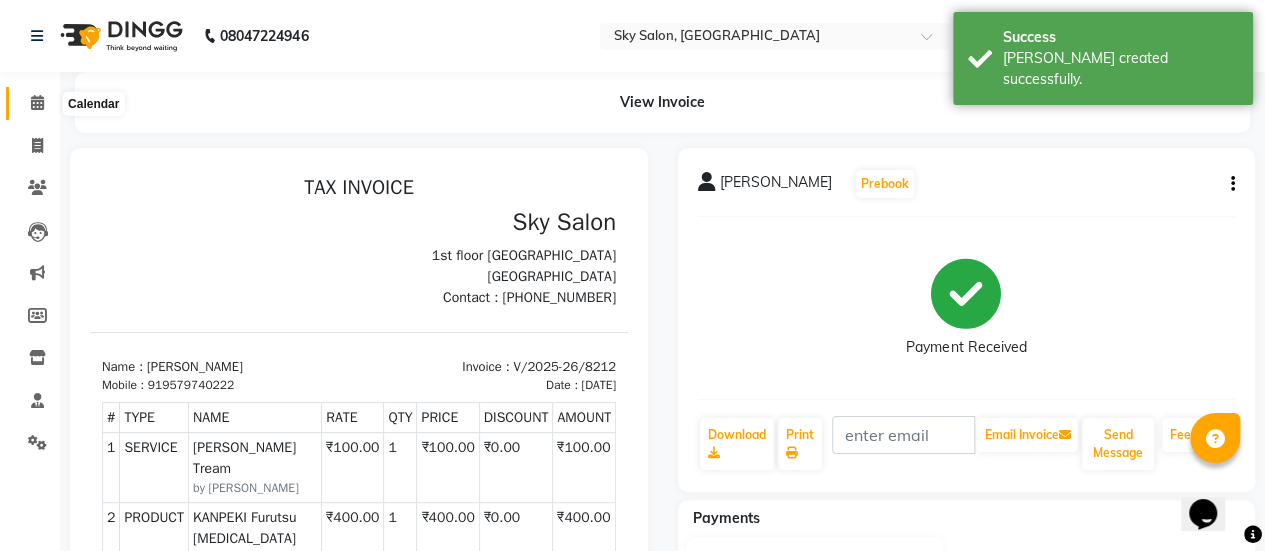 click 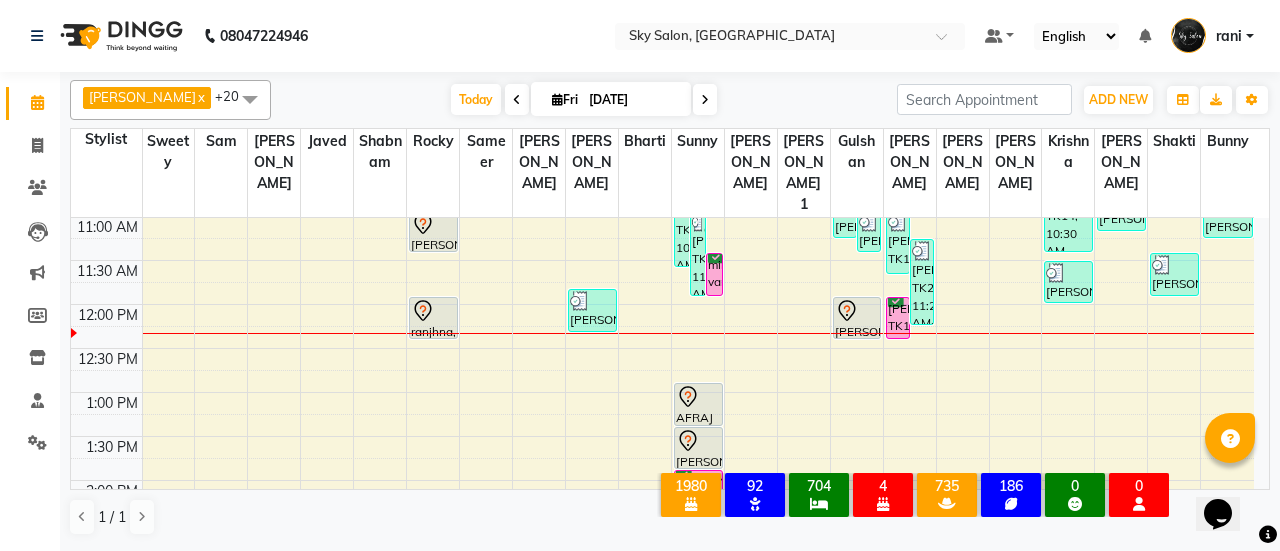 scroll, scrollTop: 439, scrollLeft: 0, axis: vertical 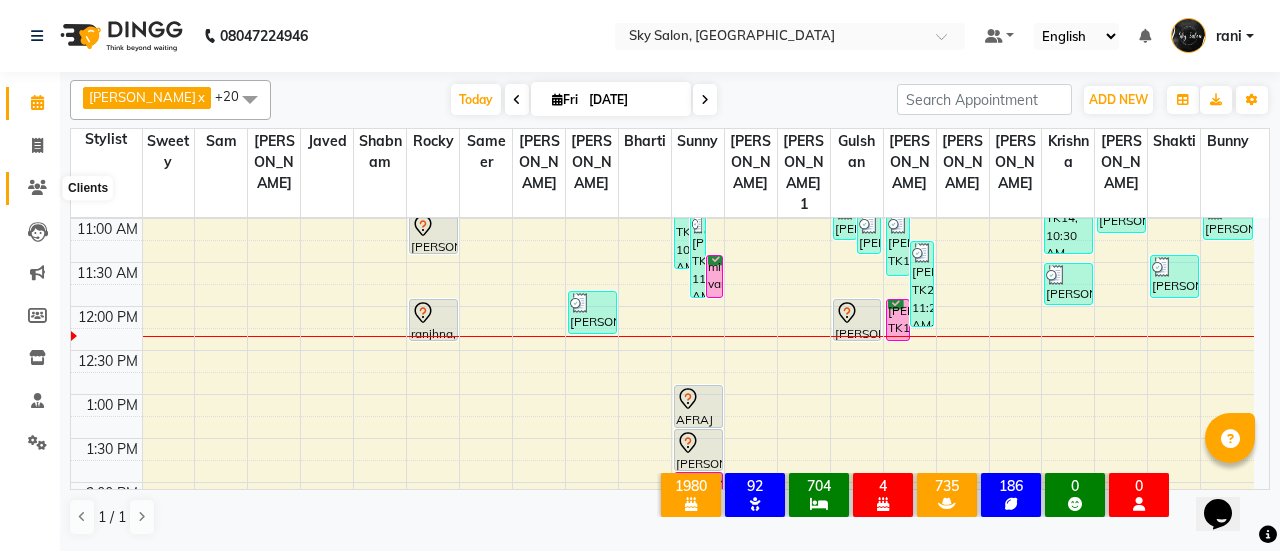 click 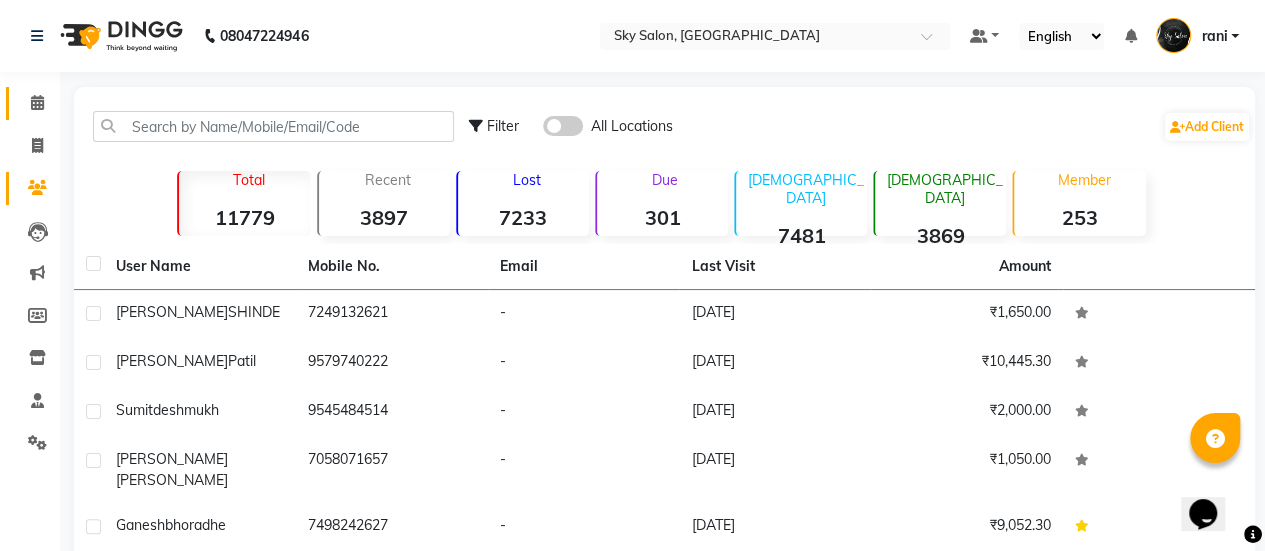 click 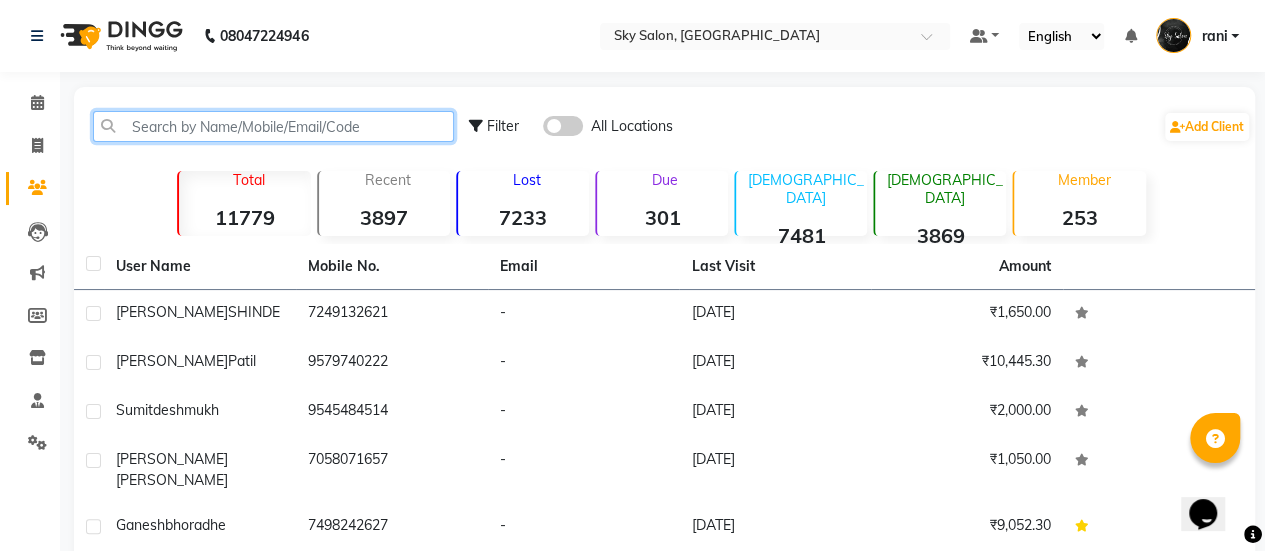click 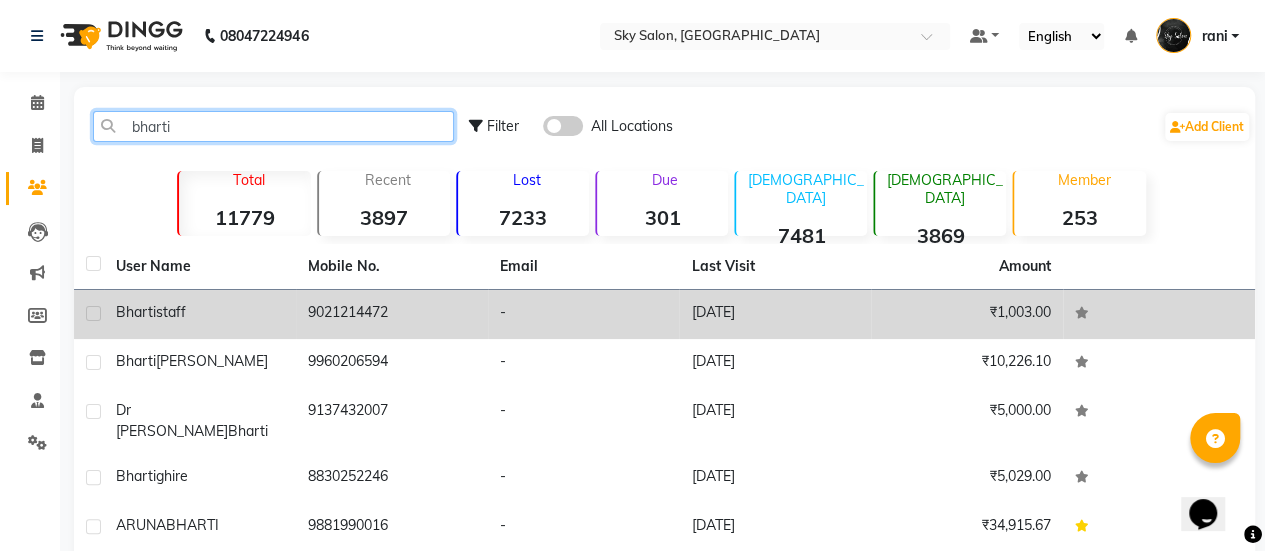 type on "bharti" 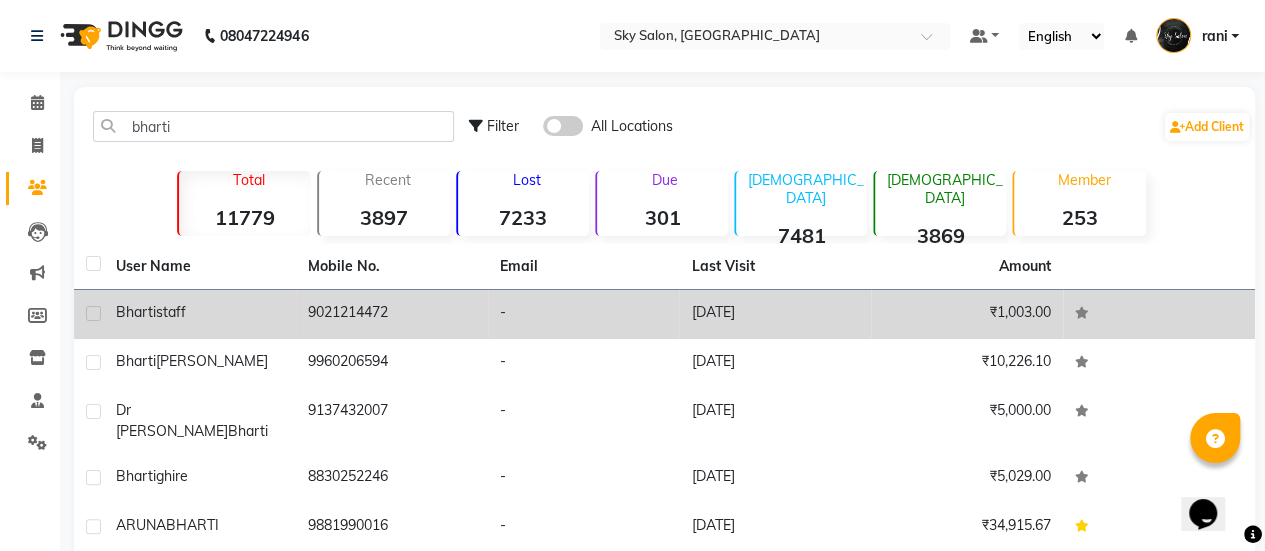 click on "bharti  staff" 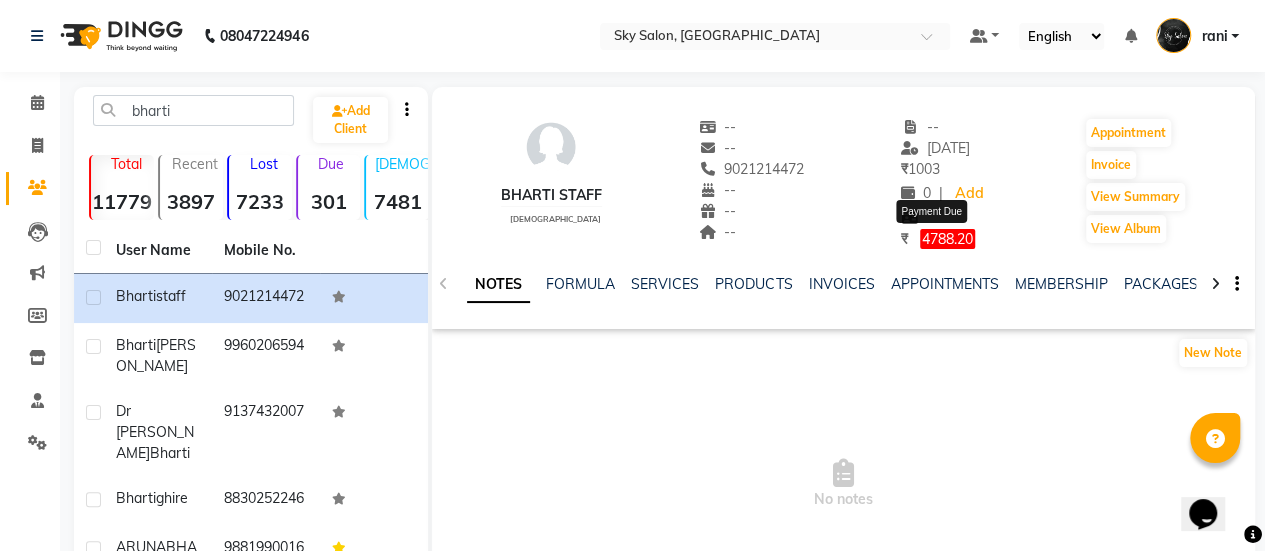 click on "4788.20" 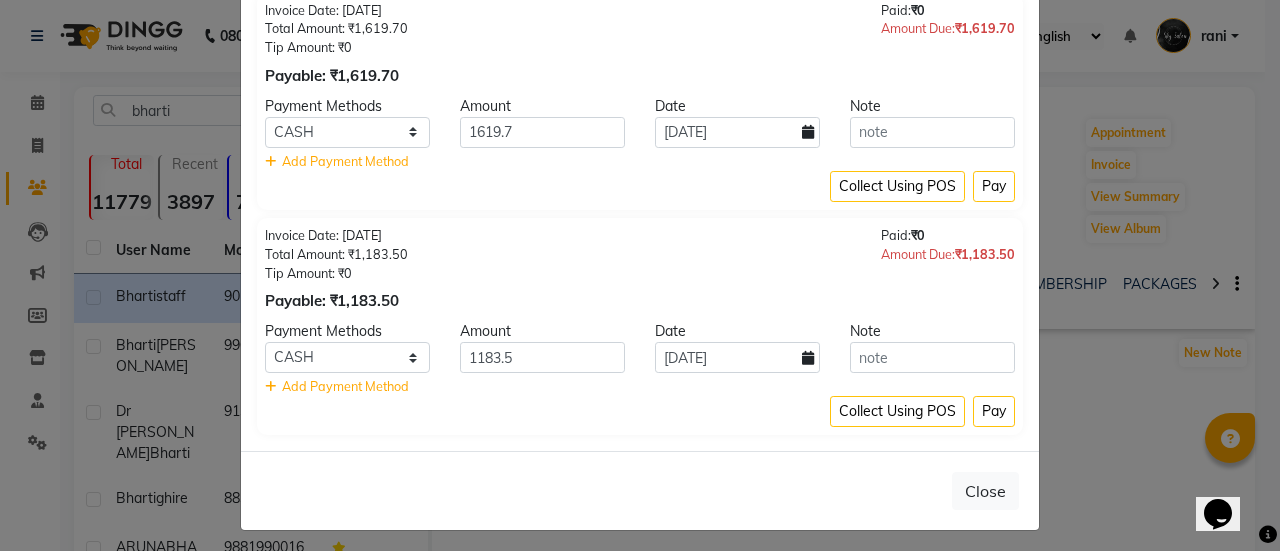 scroll, scrollTop: 575, scrollLeft: 0, axis: vertical 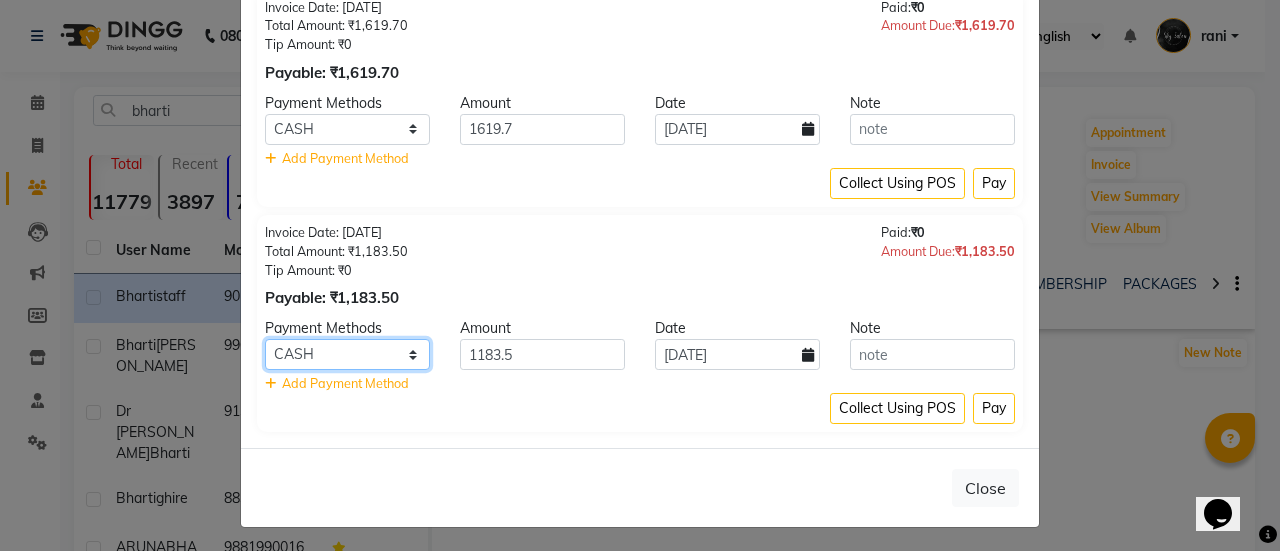 click on "CASH CARD ONLINE CUSTOM GPay PayTM PhonePe UPI NearBuy Loan BharatPay Cheque MosamBee MI Voucher Bank Family Visa Card Master Card BharatPay Card UPI BharatPay Other Cards Juice by MCB MyT Money MariDeal DefiDeal Deal.mu THD TCL CEdge Card M UPI M UPI Axis UPI Union Card (Indian Bank) Card (DL Bank) RS BTC Wellnessta Razorpay Complimentary Nift Spa Finder Spa Week Venmo BFL LoanTap SaveIN GMoney ATH Movil On Account Chamber Gift Card Trade Comp Donation Card on File Envision BRAC Card City Card bKash Credit Card Debit Card Shoutlo LUZO Jazz Cash AmEx Discover Tabby Online W Room Charge Room Charge USD Room Charge Euro Room Charge EGP Room Charge GBP Bajaj Finserv Bad Debts Card: IDFC Card: IOB Coupon Gcash PayMaya Instamojo COnline UOnline SOnline SCard Paypal PPR PPV PPC PPN PPG PPE CAMP Benefit ATH Movil Dittor App Rupay Diners iPrepaid iPackage District App Pine Labs Cash Payment Pnb Bank GPay NT Cash Lash GPay Lash Cash Nail GPay Nail Cash BANKTANSFER Dreamfolks BOB SBI Save-In Nail Card Lash Card" 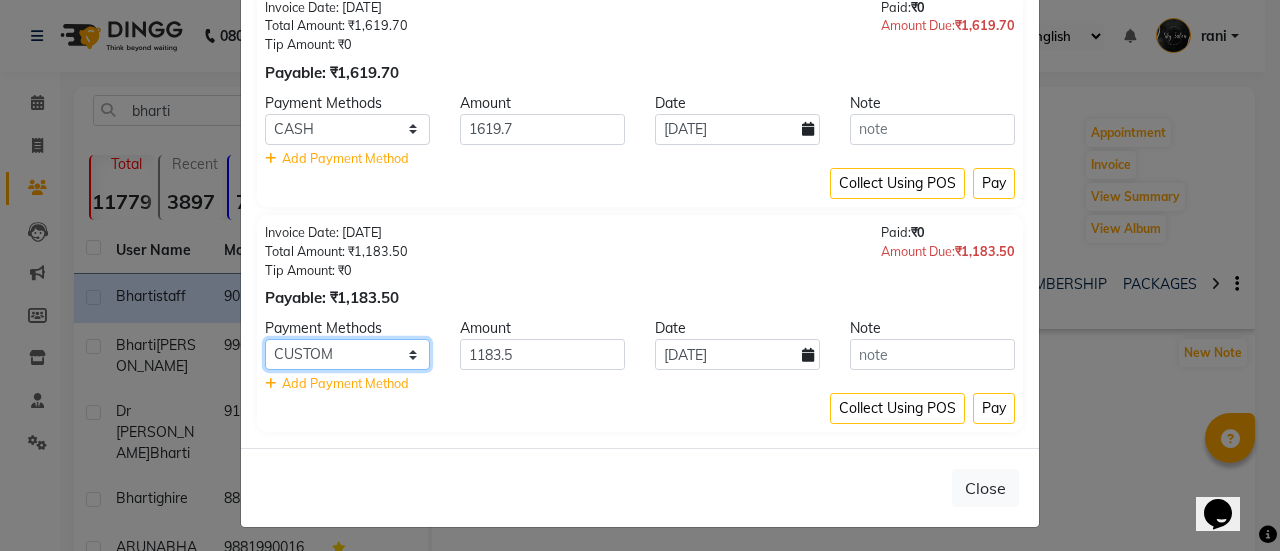 click on "CASH CARD ONLINE CUSTOM GPay PayTM PhonePe UPI NearBuy Loan BharatPay Cheque MosamBee MI Voucher Bank Family Visa Card Master Card BharatPay Card UPI BharatPay Other Cards Juice by MCB MyT Money MariDeal DefiDeal Deal.mu THD TCL CEdge Card M UPI M UPI Axis UPI Union Card (Indian Bank) Card (DL Bank) RS BTC Wellnessta Razorpay Complimentary Nift Spa Finder Spa Week Venmo BFL LoanTap SaveIN GMoney ATH Movil On Account Chamber Gift Card Trade Comp Donation Card on File Envision BRAC Card City Card bKash Credit Card Debit Card Shoutlo LUZO Jazz Cash AmEx Discover Tabby Online W Room Charge Room Charge USD Room Charge Euro Room Charge EGP Room Charge GBP Bajaj Finserv Bad Debts Card: IDFC Card: IOB Coupon Gcash PayMaya Instamojo COnline UOnline SOnline SCard Paypal PPR PPV PPC PPN PPG PPE CAMP Benefit ATH Movil Dittor App Rupay Diners iPrepaid iPackage District App Pine Labs Cash Payment Pnb Bank GPay NT Cash Lash GPay Lash Cash Nail GPay Nail Cash BANKTANSFER Dreamfolks BOB SBI Save-In Nail Card Lash Card" 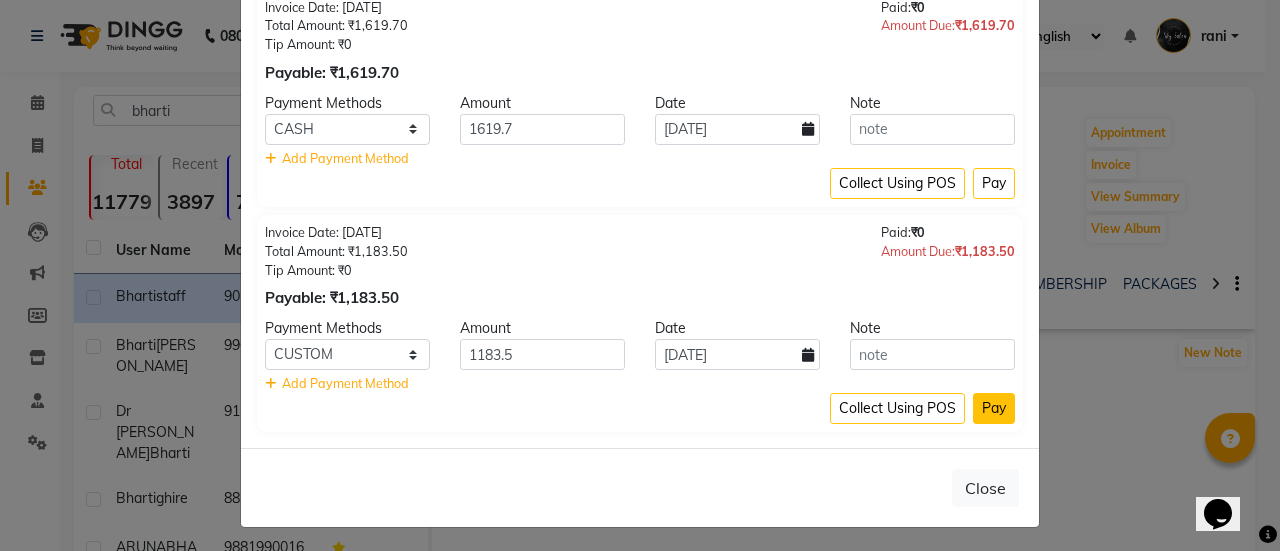 click on "Pay" 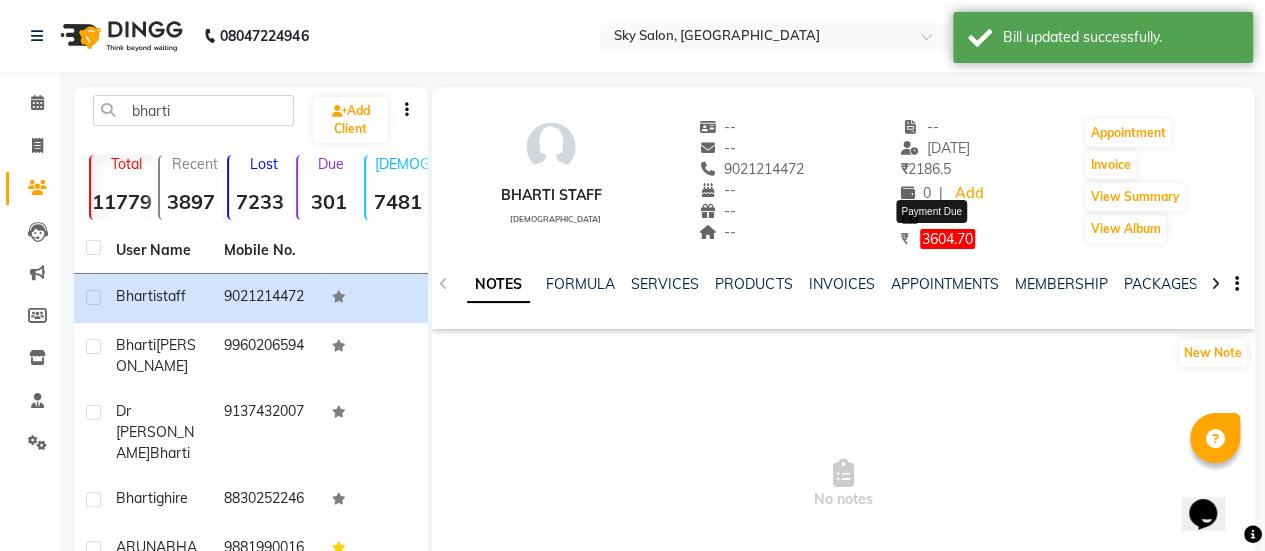 click on "3604.70" 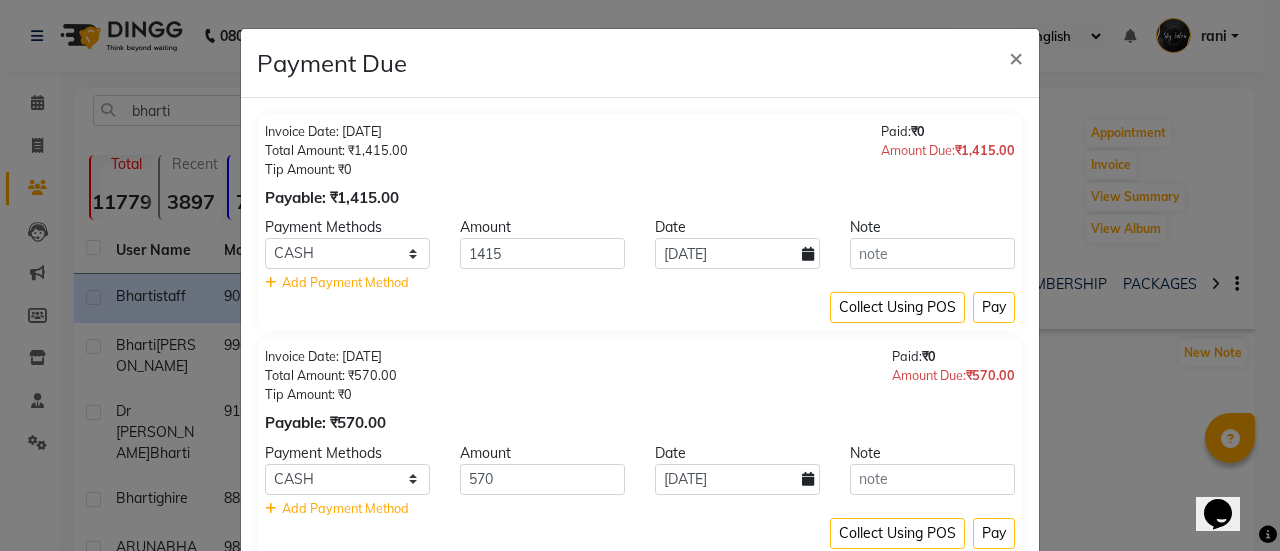 scroll, scrollTop: 350, scrollLeft: 0, axis: vertical 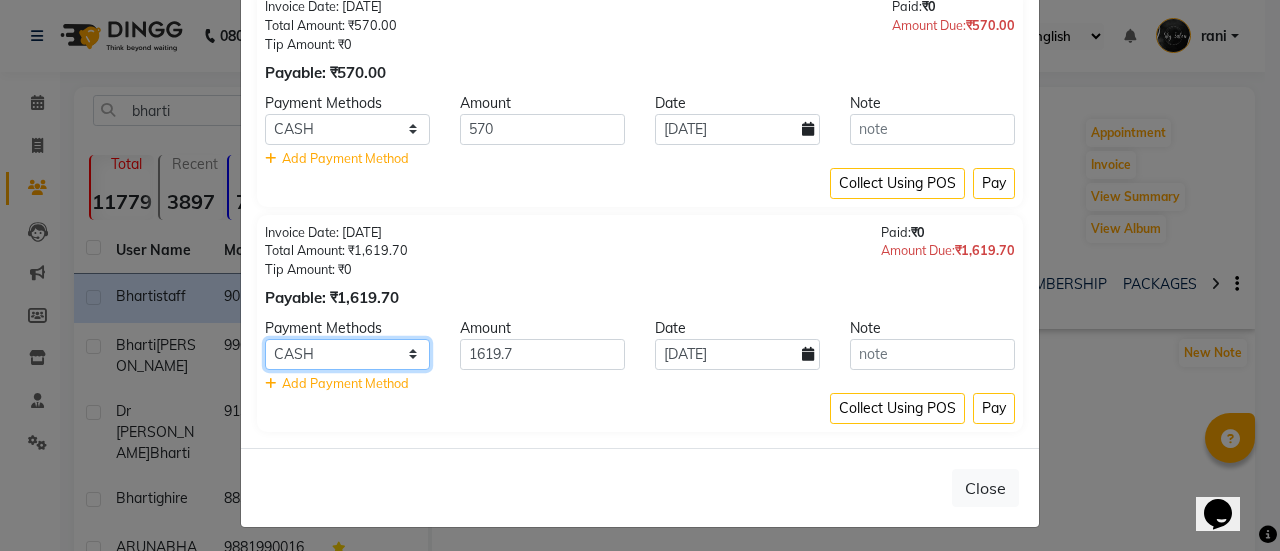 click on "CASH CARD ONLINE CUSTOM GPay PayTM PhonePe UPI NearBuy Loan BharatPay Cheque MosamBee MI Voucher Bank Family Visa Card Master Card BharatPay Card UPI BharatPay Other Cards Juice by MCB MyT Money MariDeal DefiDeal Deal.mu THD TCL CEdge Card M UPI M UPI Axis UPI Union Card (Indian Bank) Card (DL Bank) RS BTC Wellnessta Razorpay Complimentary Nift Spa Finder Spa Week Venmo BFL LoanTap SaveIN GMoney ATH Movil On Account Chamber Gift Card Trade Comp Donation Card on File Envision BRAC Card City Card bKash Credit Card Debit Card Shoutlo LUZO Jazz Cash AmEx Discover Tabby Online W Room Charge Room Charge USD Room Charge Euro Room Charge EGP Room Charge GBP Bajaj Finserv Bad Debts Card: IDFC Card: IOB Coupon Gcash PayMaya Instamojo COnline UOnline SOnline SCard Paypal PPR PPV PPC PPN PPG PPE CAMP Benefit ATH Movil Dittor App Rupay Diners iPrepaid iPackage District App Pine Labs Cash Payment Pnb Bank GPay NT Cash Lash GPay Lash Cash Nail GPay Nail Cash BANKTANSFER Dreamfolks BOB SBI Save-In Nail Card Lash Card" 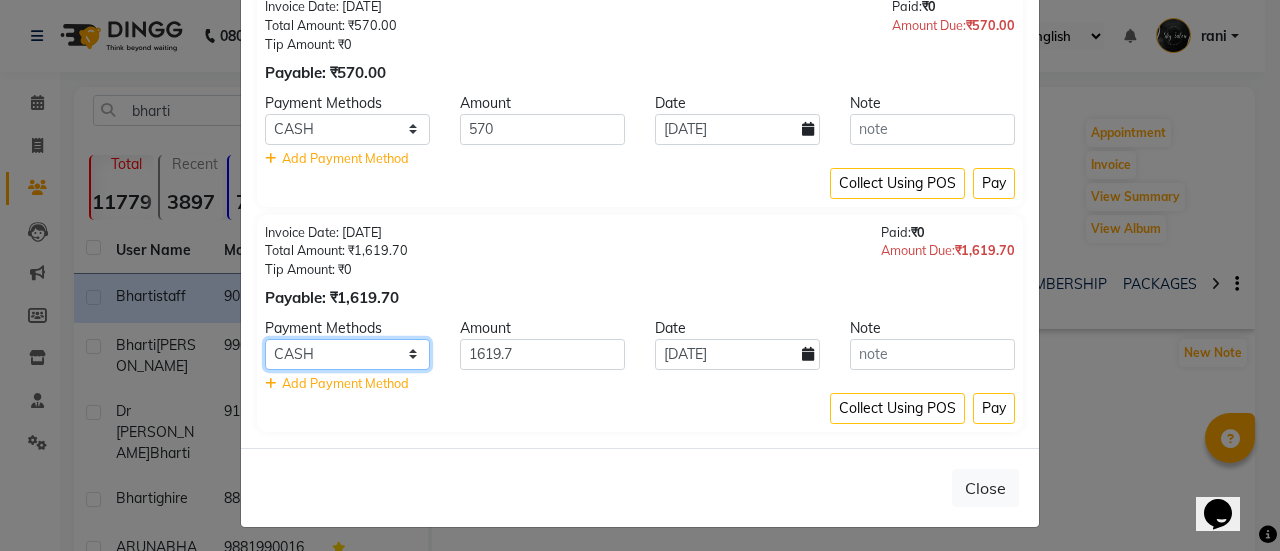 select on "4" 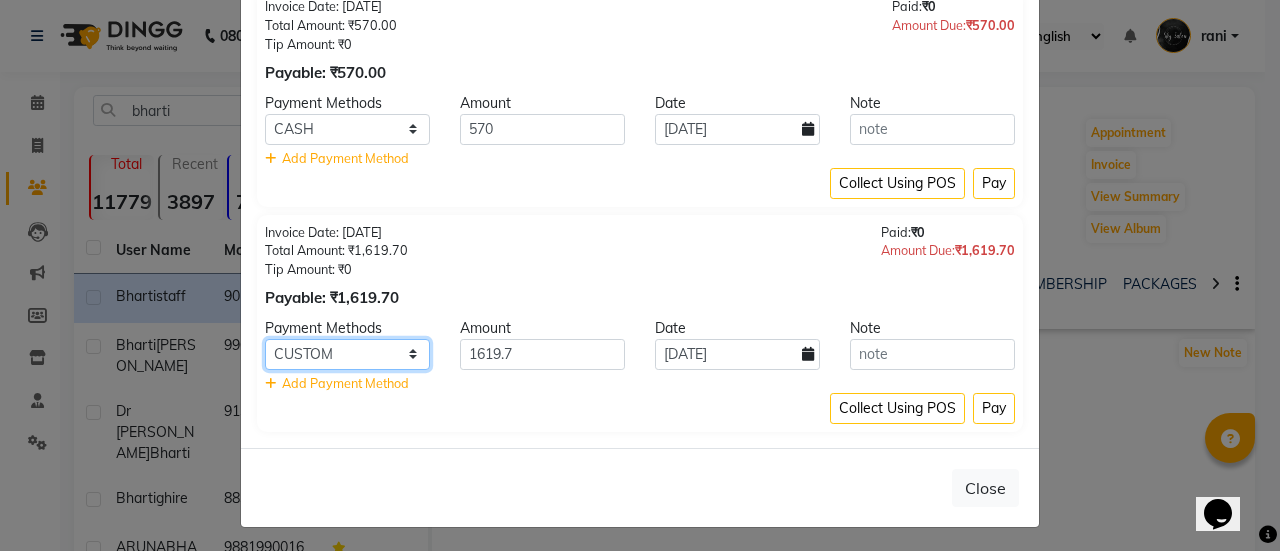 click on "CASH CARD ONLINE CUSTOM GPay PayTM PhonePe UPI NearBuy Loan BharatPay Cheque MosamBee MI Voucher Bank Family Visa Card Master Card BharatPay Card UPI BharatPay Other Cards Juice by MCB MyT Money MariDeal DefiDeal Deal.mu THD TCL CEdge Card M UPI M UPI Axis UPI Union Card (Indian Bank) Card (DL Bank) RS BTC Wellnessta Razorpay Complimentary Nift Spa Finder Spa Week Venmo BFL LoanTap SaveIN GMoney ATH Movil On Account Chamber Gift Card Trade Comp Donation Card on File Envision BRAC Card City Card bKash Credit Card Debit Card Shoutlo LUZO Jazz Cash AmEx Discover Tabby Online W Room Charge Room Charge USD Room Charge Euro Room Charge EGP Room Charge GBP Bajaj Finserv Bad Debts Card: IDFC Card: IOB Coupon Gcash PayMaya Instamojo COnline UOnline SOnline SCard Paypal PPR PPV PPC PPN PPG PPE CAMP Benefit ATH Movil Dittor App Rupay Diners iPrepaid iPackage District App Pine Labs Cash Payment Pnb Bank GPay NT Cash Lash GPay Lash Cash Nail GPay Nail Cash BANKTANSFER Dreamfolks BOB SBI Save-In Nail Card Lash Card" 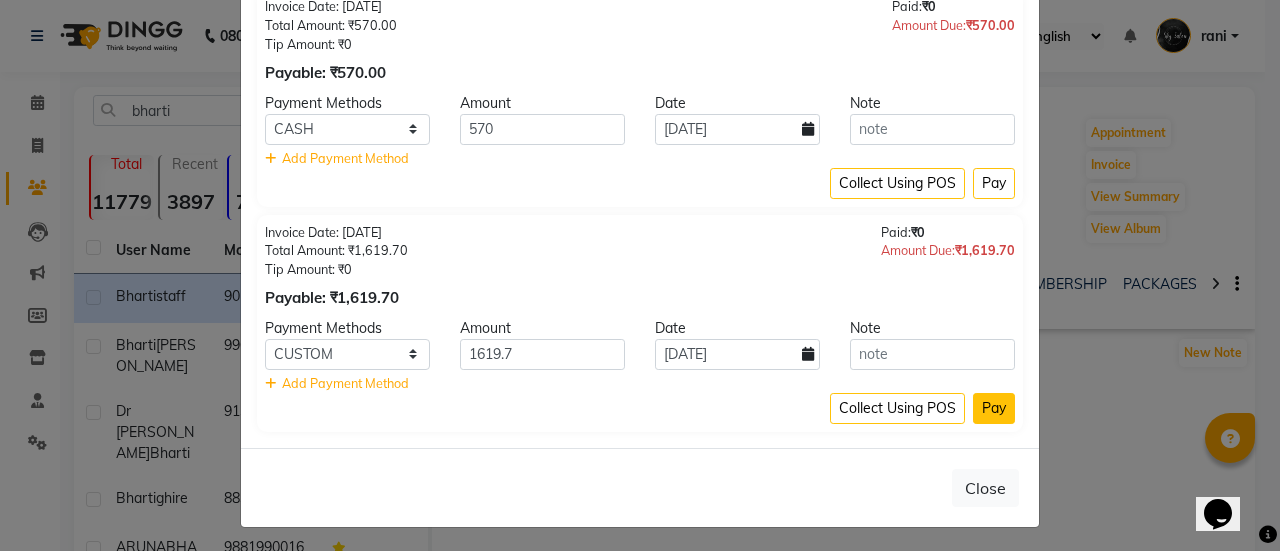 click on "Pay" 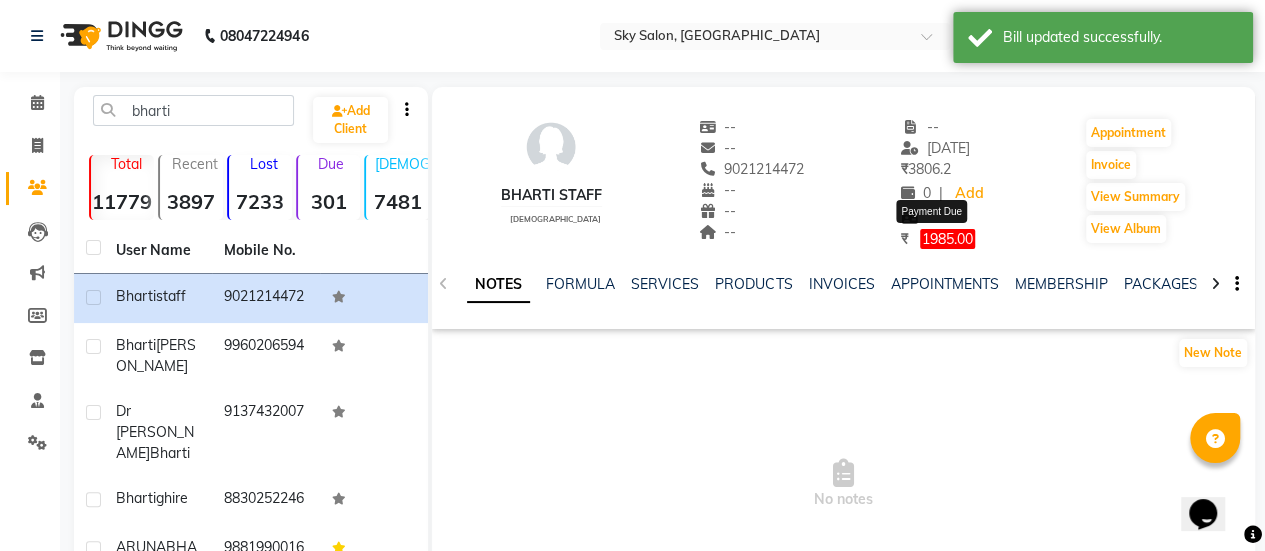 click on "1985.00" 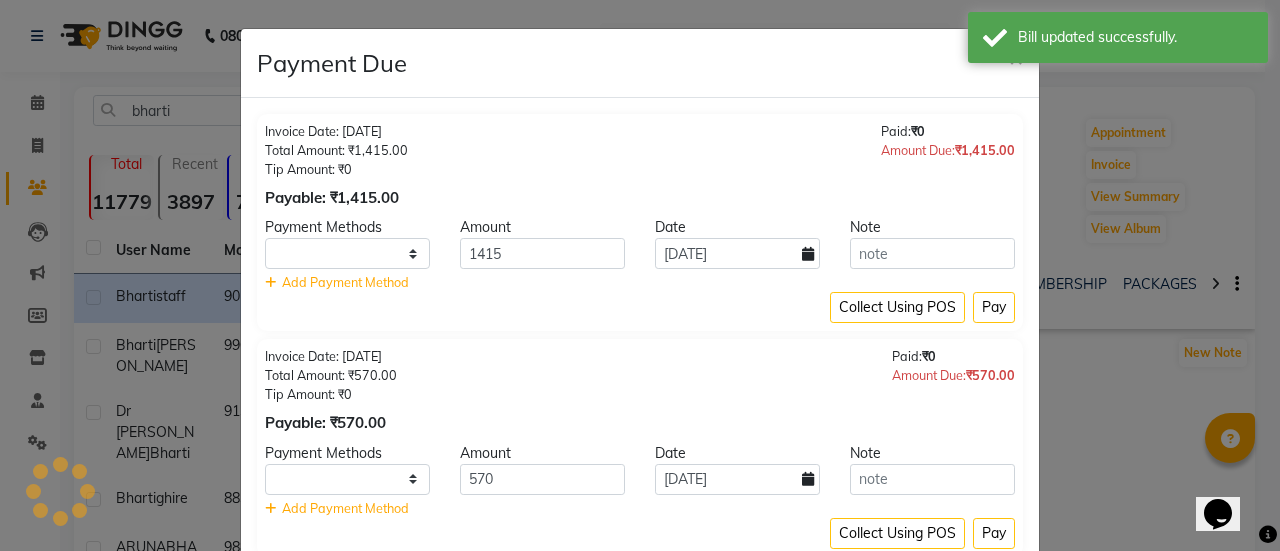 select on "1" 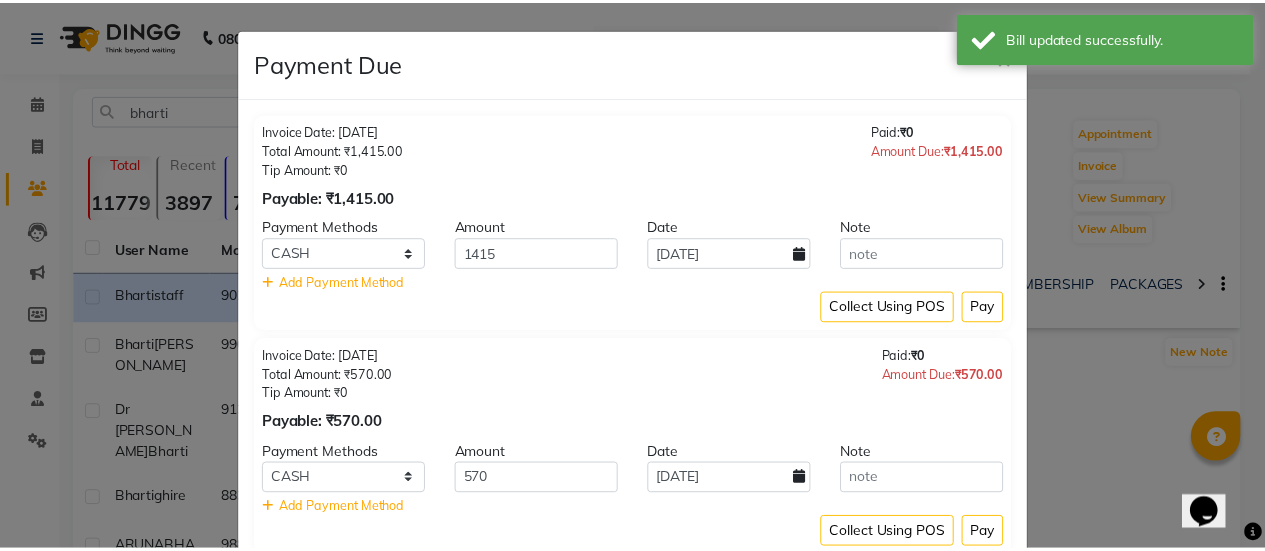 scroll, scrollTop: 126, scrollLeft: 0, axis: vertical 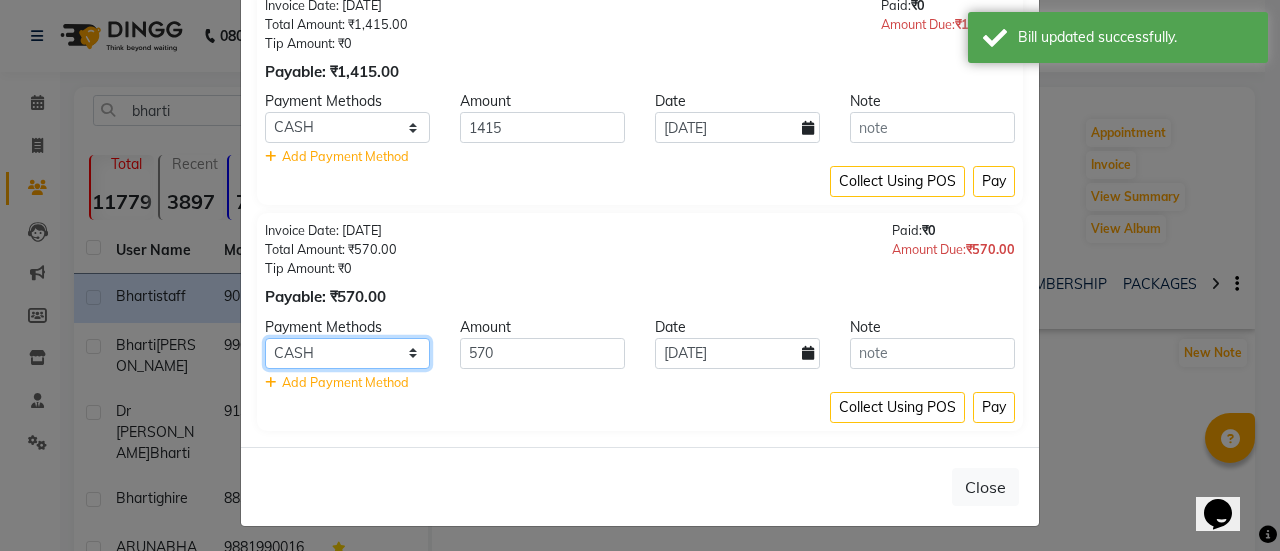 click on "CASH CARD ONLINE CUSTOM GPay PayTM PhonePe UPI NearBuy Loan BharatPay Cheque MosamBee MI Voucher Bank Family Visa Card Master Card BharatPay Card UPI BharatPay Other Cards Juice by MCB MyT Money MariDeal DefiDeal Deal.mu THD TCL CEdge Card M UPI M UPI Axis UPI Union Card (Indian Bank) Card (DL Bank) RS BTC Wellnessta Razorpay Complimentary Nift Spa Finder Spa Week Venmo BFL LoanTap SaveIN GMoney ATH Movil On Account Chamber Gift Card Trade Comp Donation Card on File Envision BRAC Card City Card bKash Credit Card Debit Card Shoutlo LUZO Jazz Cash AmEx Discover Tabby Online W Room Charge Room Charge USD Room Charge Euro Room Charge EGP Room Charge GBP Bajaj Finserv Bad Debts Card: IDFC Card: IOB Coupon Gcash PayMaya Instamojo COnline UOnline SOnline SCard Paypal PPR PPV PPC PPN PPG PPE CAMP Benefit ATH Movil Dittor App Rupay Diners iPrepaid iPackage District App Pine Labs Cash Payment Pnb Bank GPay NT Cash Lash GPay Lash Cash Nail GPay Nail Cash BANKTANSFER Dreamfolks BOB SBI Save-In Nail Card Lash Card" 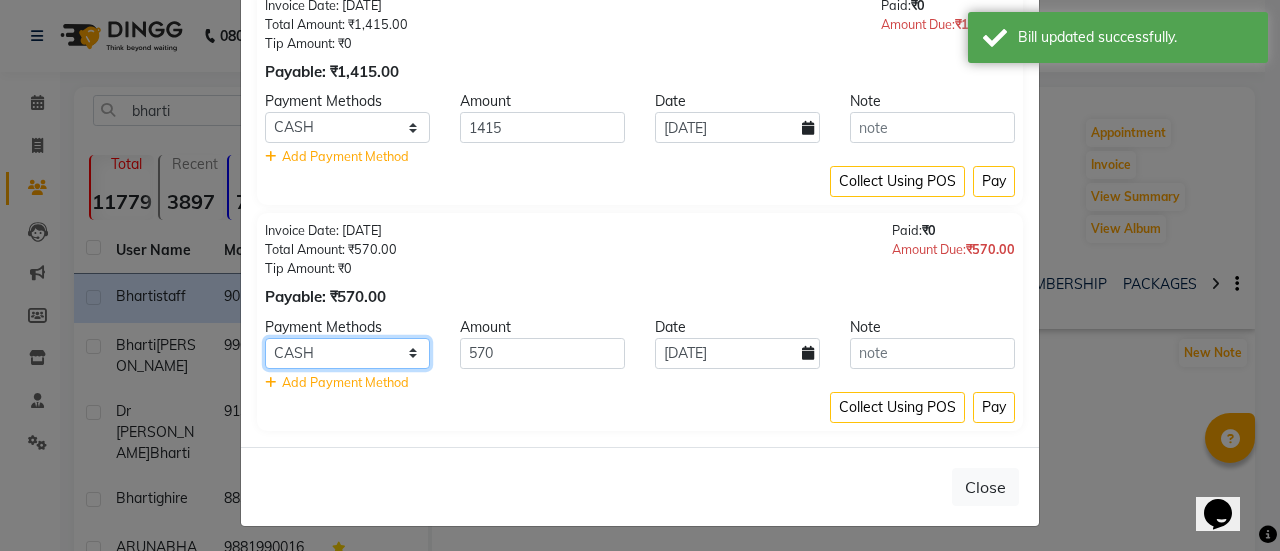 select on "4" 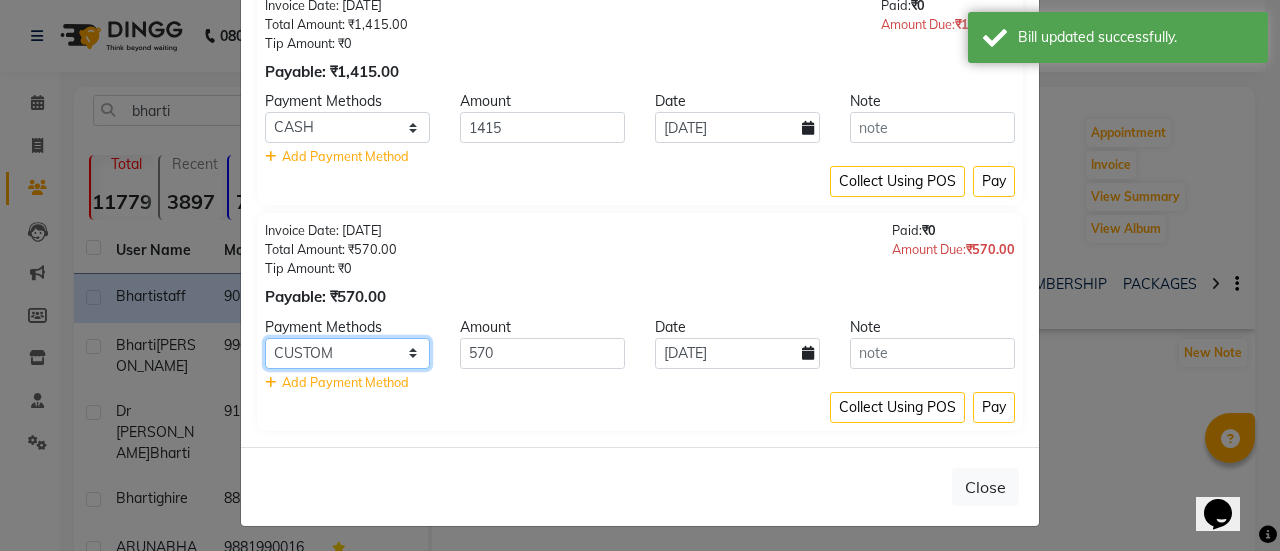 click on "CASH CARD ONLINE CUSTOM GPay PayTM PhonePe UPI NearBuy Loan BharatPay Cheque MosamBee MI Voucher Bank Family Visa Card Master Card BharatPay Card UPI BharatPay Other Cards Juice by MCB MyT Money MariDeal DefiDeal Deal.mu THD TCL CEdge Card M UPI M UPI Axis UPI Union Card (Indian Bank) Card (DL Bank) RS BTC Wellnessta Razorpay Complimentary Nift Spa Finder Spa Week Venmo BFL LoanTap SaveIN GMoney ATH Movil On Account Chamber Gift Card Trade Comp Donation Card on File Envision BRAC Card City Card bKash Credit Card Debit Card Shoutlo LUZO Jazz Cash AmEx Discover Tabby Online W Room Charge Room Charge USD Room Charge Euro Room Charge EGP Room Charge GBP Bajaj Finserv Bad Debts Card: IDFC Card: IOB Coupon Gcash PayMaya Instamojo COnline UOnline SOnline SCard Paypal PPR PPV PPC PPN PPG PPE CAMP Benefit ATH Movil Dittor App Rupay Diners iPrepaid iPackage District App Pine Labs Cash Payment Pnb Bank GPay NT Cash Lash GPay Lash Cash Nail GPay Nail Cash BANKTANSFER Dreamfolks BOB SBI Save-In Nail Card Lash Card" 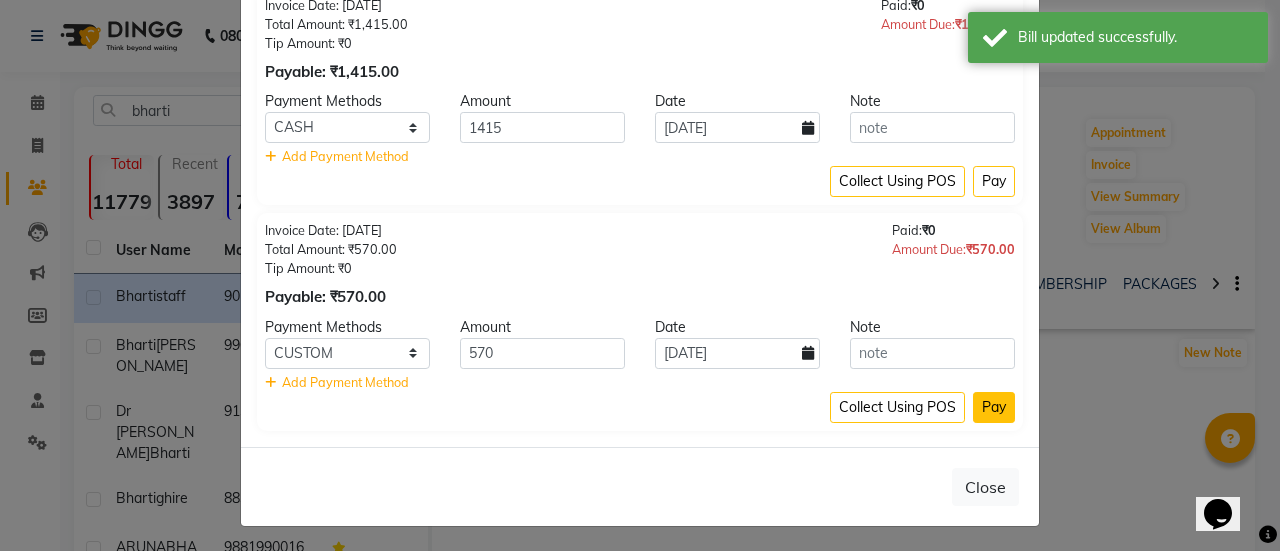 click on "Pay" 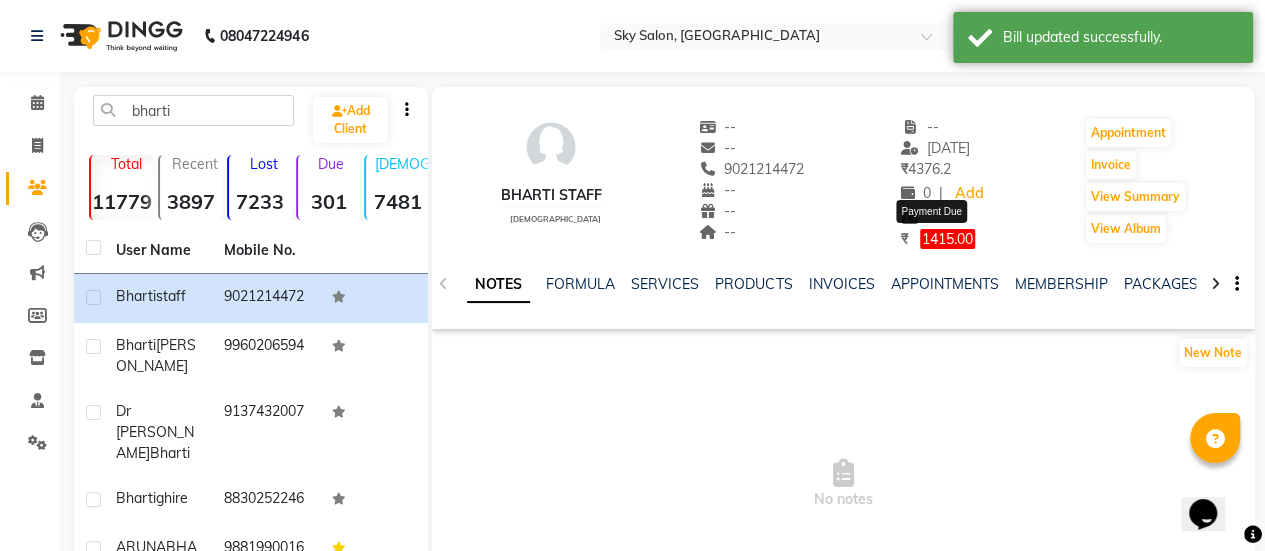 click on "1415.00" 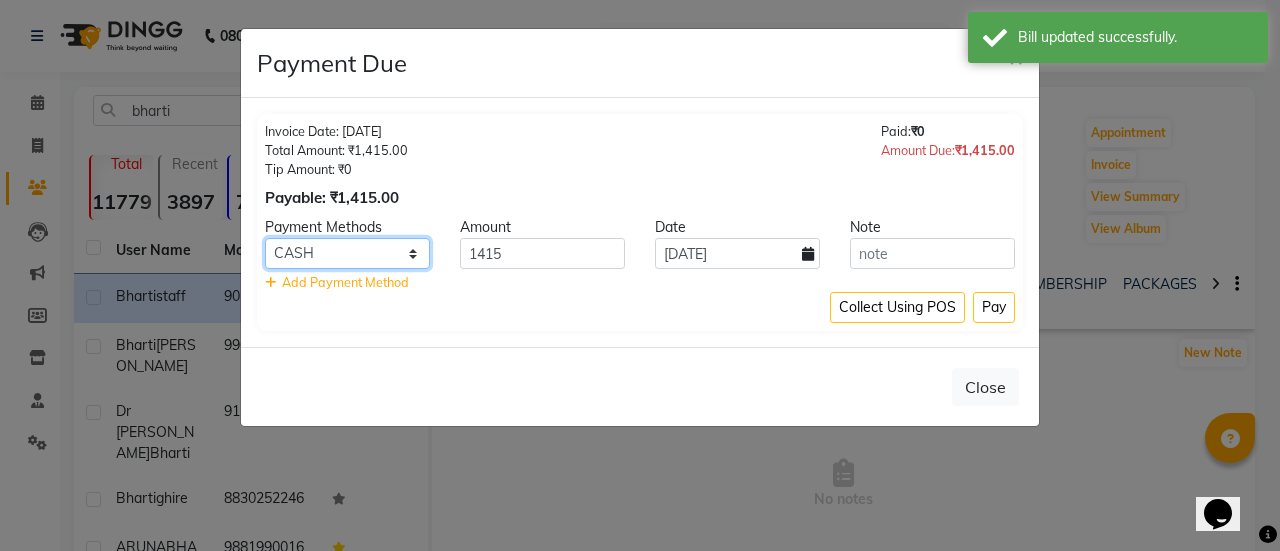 click on "CASH CARD ONLINE CUSTOM GPay PayTM PhonePe UPI NearBuy Loan BharatPay Cheque MosamBee MI Voucher Bank Family Visa Card Master Card BharatPay Card UPI BharatPay Other Cards Juice by MCB MyT Money MariDeal DefiDeal Deal.mu THD TCL CEdge Card M UPI M UPI Axis UPI Union Card (Indian Bank) Card (DL Bank) RS BTC Wellnessta Razorpay Complimentary Nift Spa Finder Spa Week Venmo BFL LoanTap SaveIN GMoney ATH Movil On Account Chamber Gift Card Trade Comp Donation Card on File Envision BRAC Card City Card bKash Credit Card Debit Card Shoutlo LUZO Jazz Cash AmEx Discover Tabby Online W Room Charge Room Charge USD Room Charge Euro Room Charge EGP Room Charge GBP Bajaj Finserv Bad Debts Card: IDFC Card: IOB Coupon Gcash PayMaya Instamojo COnline UOnline SOnline SCard Paypal PPR PPV PPC PPN PPG PPE CAMP Benefit ATH Movil Dittor App Rupay Diners iPrepaid iPackage District App Pine Labs Cash Payment Pnb Bank GPay NT Cash Lash GPay Lash Cash Nail GPay Nail Cash BANKTANSFER Dreamfolks BOB SBI Save-In Nail Card Lash Card" 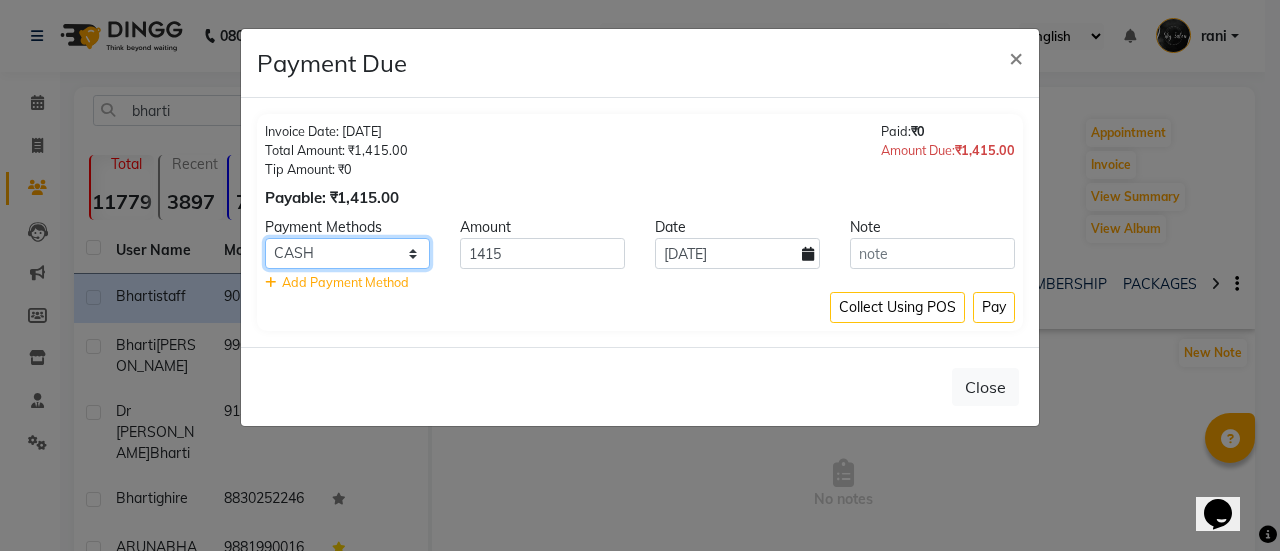 select on "4" 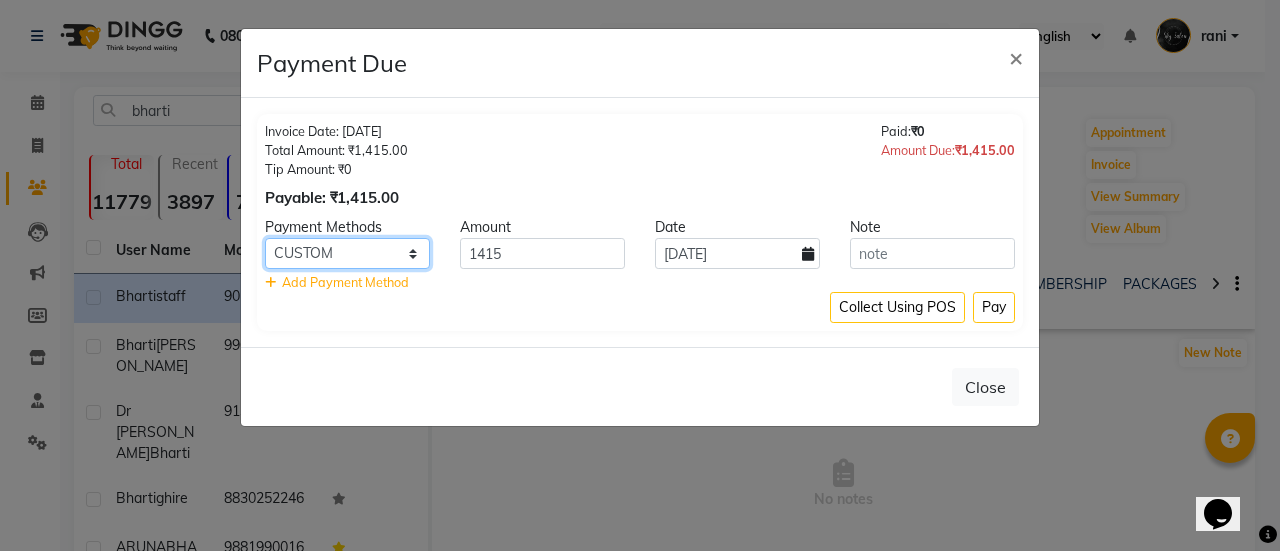 click on "CASH CARD ONLINE CUSTOM GPay PayTM PhonePe UPI NearBuy Loan BharatPay Cheque MosamBee MI Voucher Bank Family Visa Card Master Card BharatPay Card UPI BharatPay Other Cards Juice by MCB MyT Money MariDeal DefiDeal Deal.mu THD TCL CEdge Card M UPI M UPI Axis UPI Union Card (Indian Bank) Card (DL Bank) RS BTC Wellnessta Razorpay Complimentary Nift Spa Finder Spa Week Venmo BFL LoanTap SaveIN GMoney ATH Movil On Account Chamber Gift Card Trade Comp Donation Card on File Envision BRAC Card City Card bKash Credit Card Debit Card Shoutlo LUZO Jazz Cash AmEx Discover Tabby Online W Room Charge Room Charge USD Room Charge Euro Room Charge EGP Room Charge GBP Bajaj Finserv Bad Debts Card: IDFC Card: IOB Coupon Gcash PayMaya Instamojo COnline UOnline SOnline SCard Paypal PPR PPV PPC PPN PPG PPE CAMP Benefit ATH Movil Dittor App Rupay Diners iPrepaid iPackage District App Pine Labs Cash Payment Pnb Bank GPay NT Cash Lash GPay Lash Cash Nail GPay Nail Cash BANKTANSFER Dreamfolks BOB SBI Save-In Nail Card Lash Card" 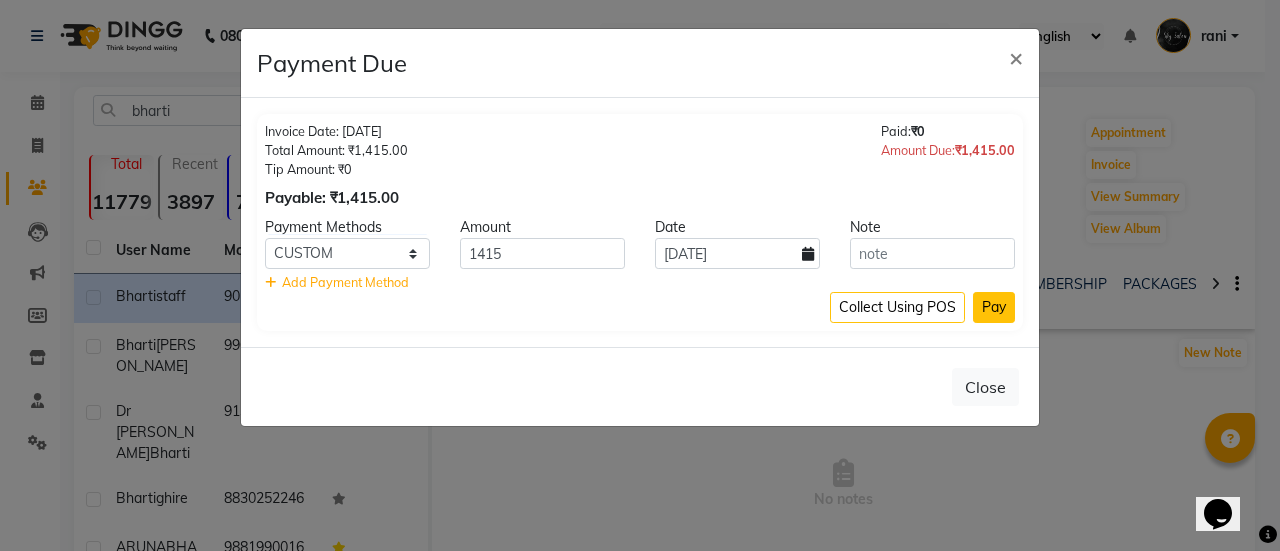 click on "Pay" 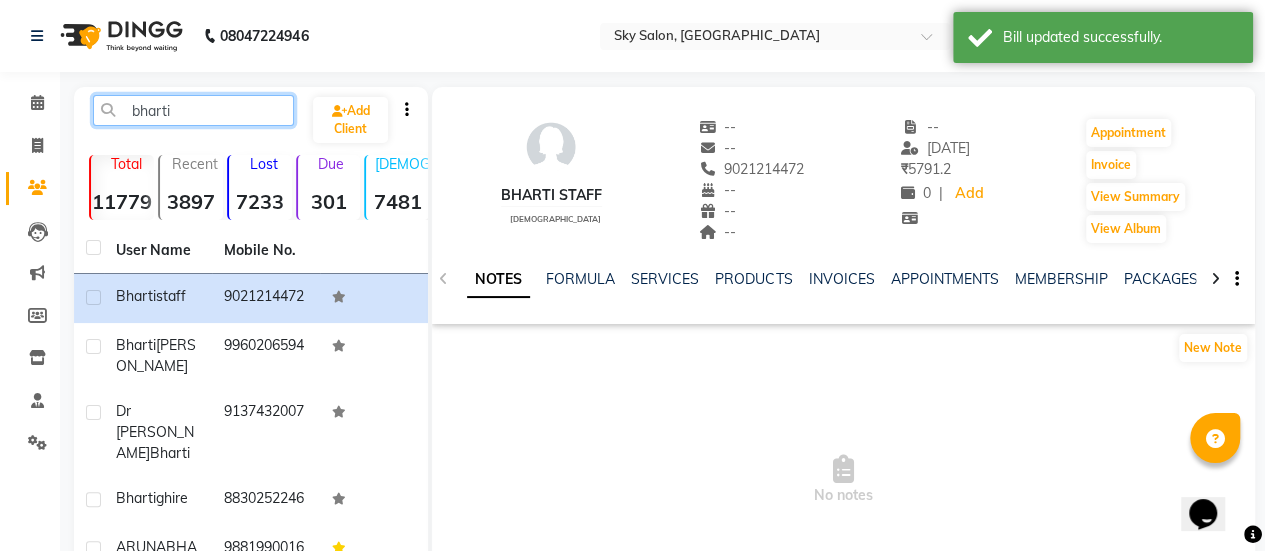 click on "bharti" 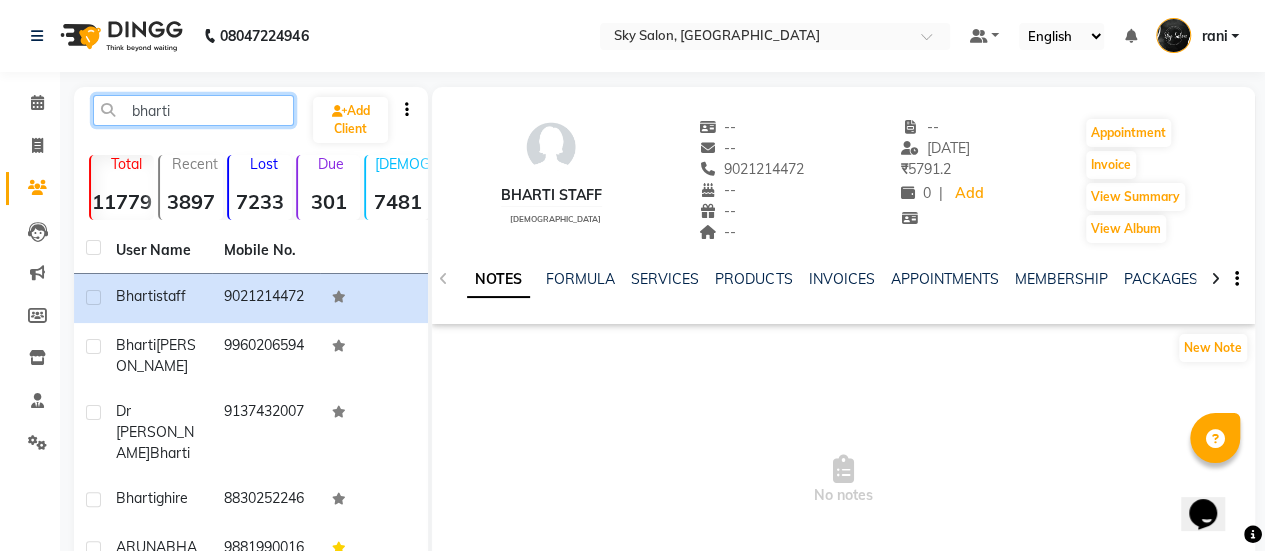 click on "bharti" 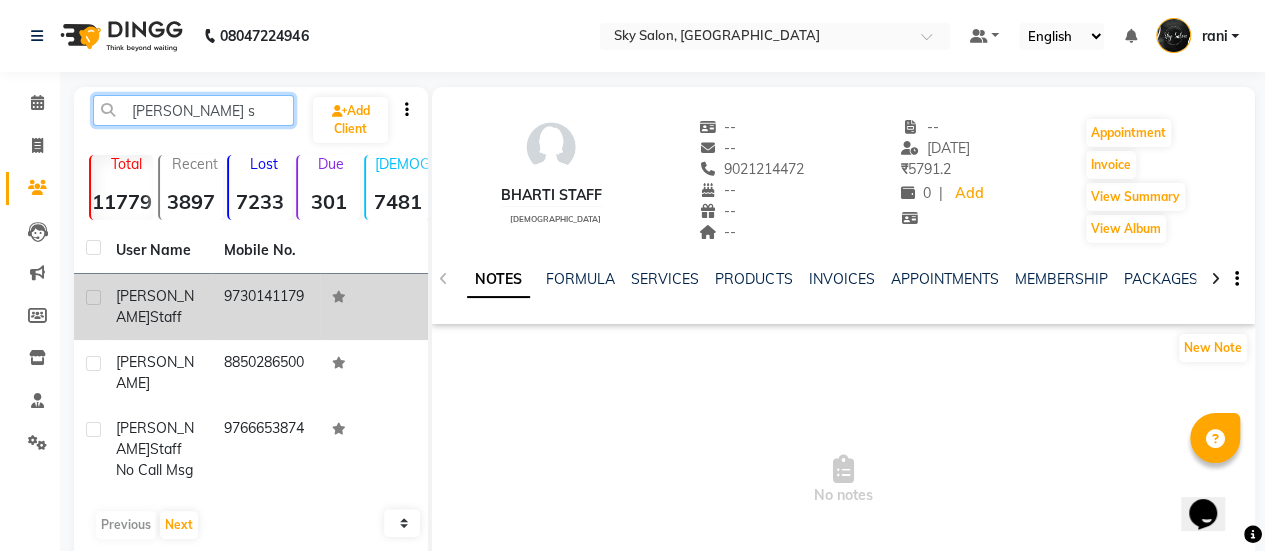 type on "darshana s" 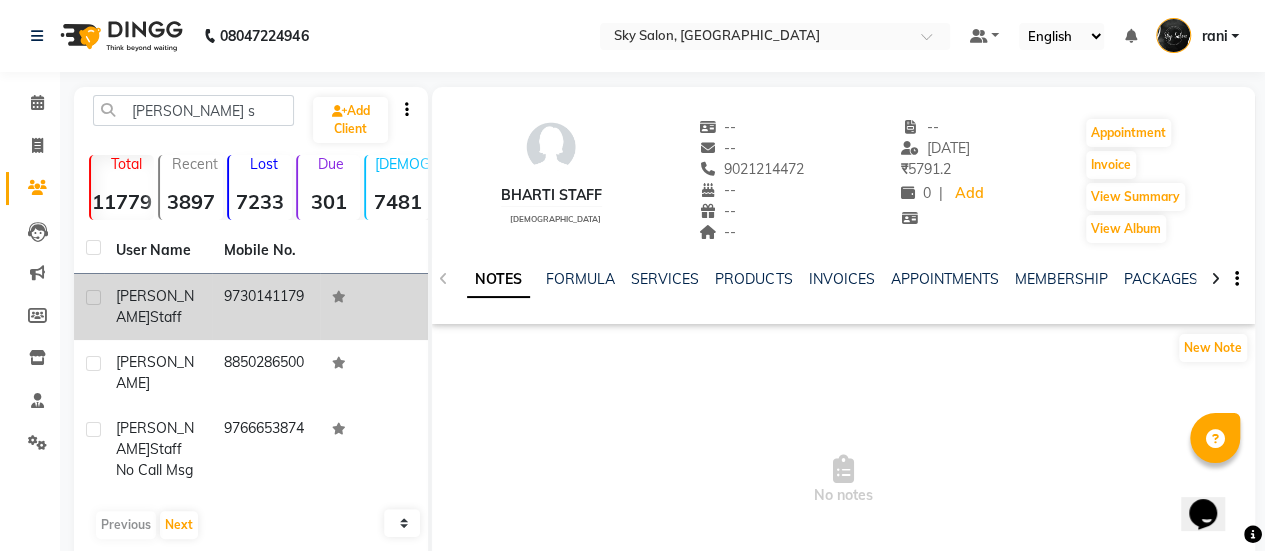 click on "9730141179" 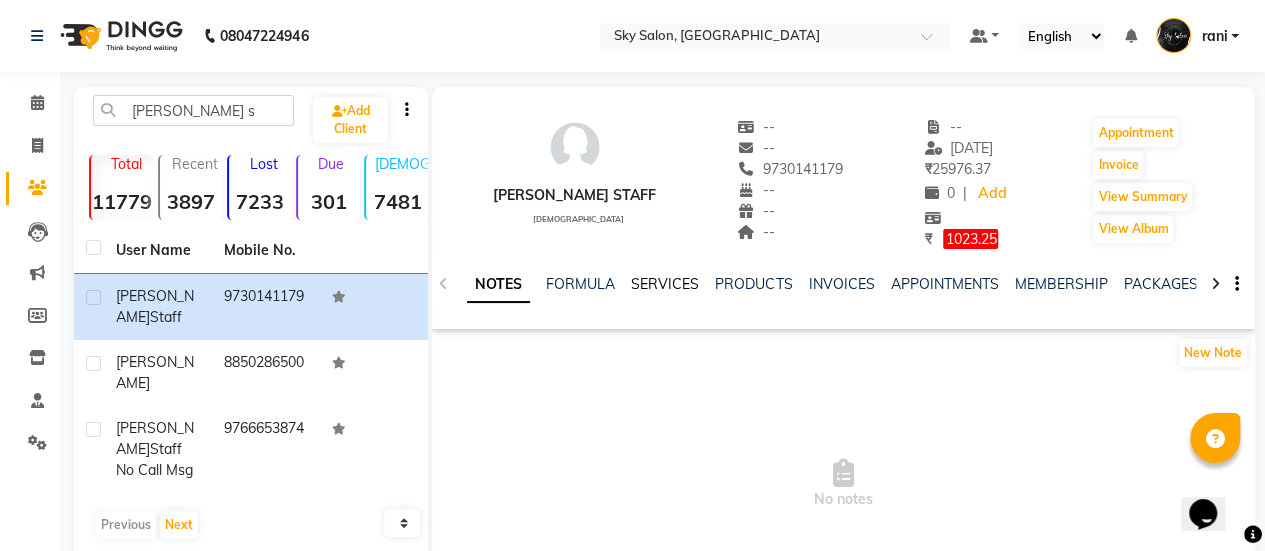 click on "SERVICES" 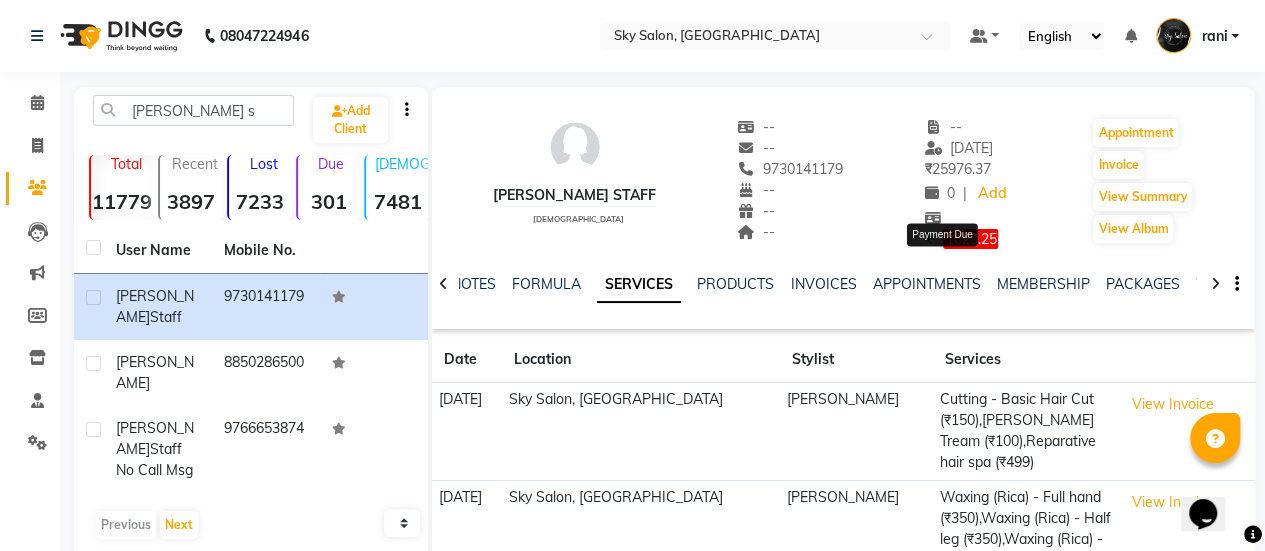 click on "1023.25" 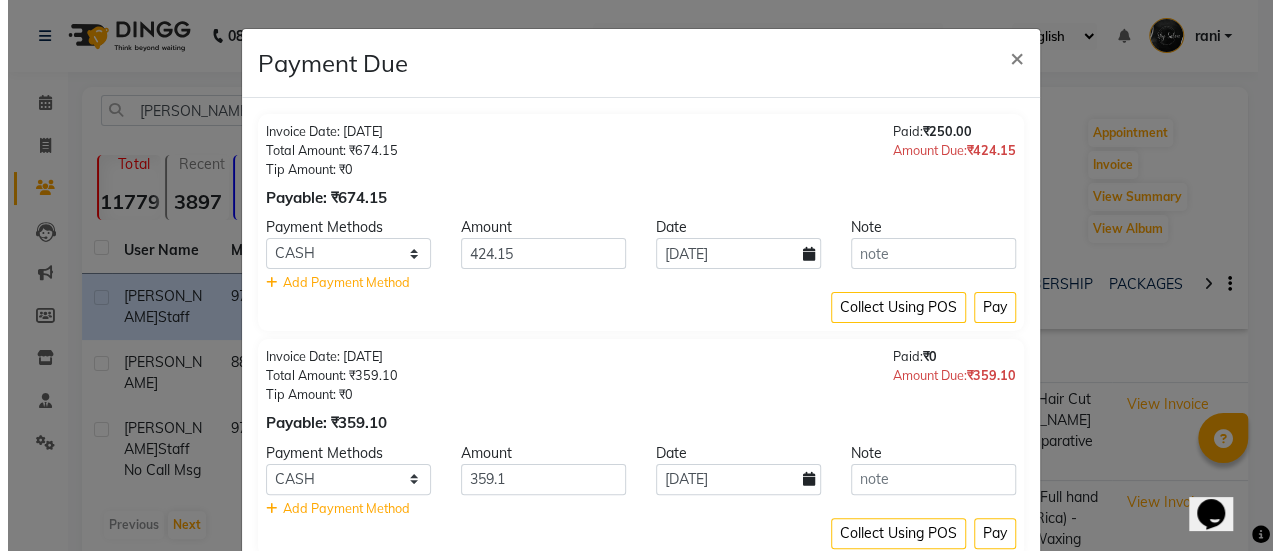 scroll, scrollTop: 13, scrollLeft: 0, axis: vertical 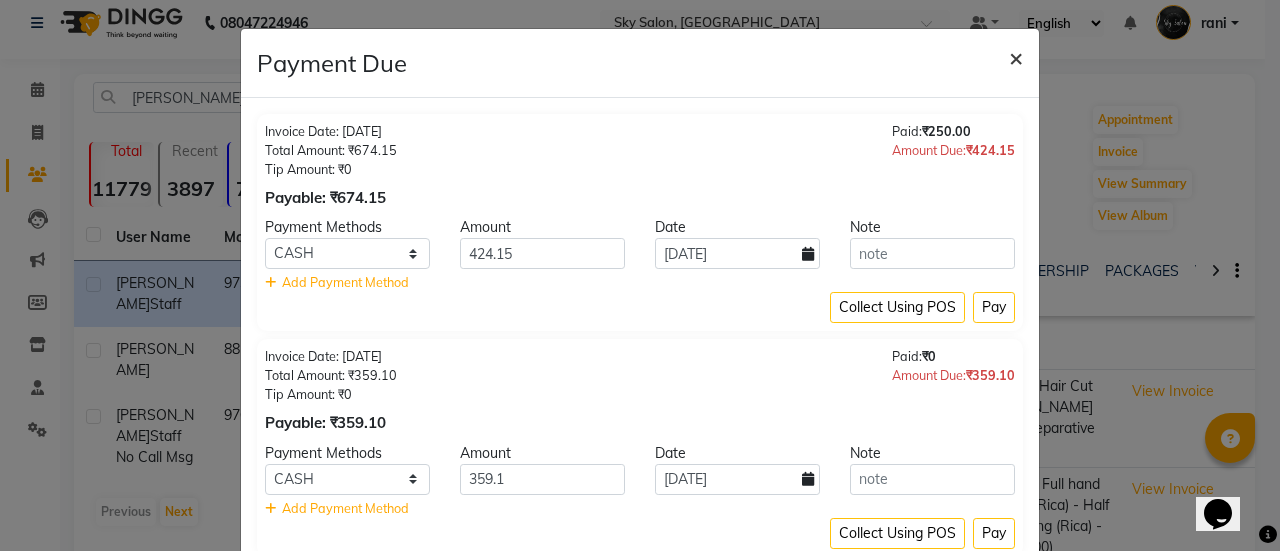 drag, startPoint x: 984, startPoint y: 58, endPoint x: 1003, endPoint y: 57, distance: 19.026299 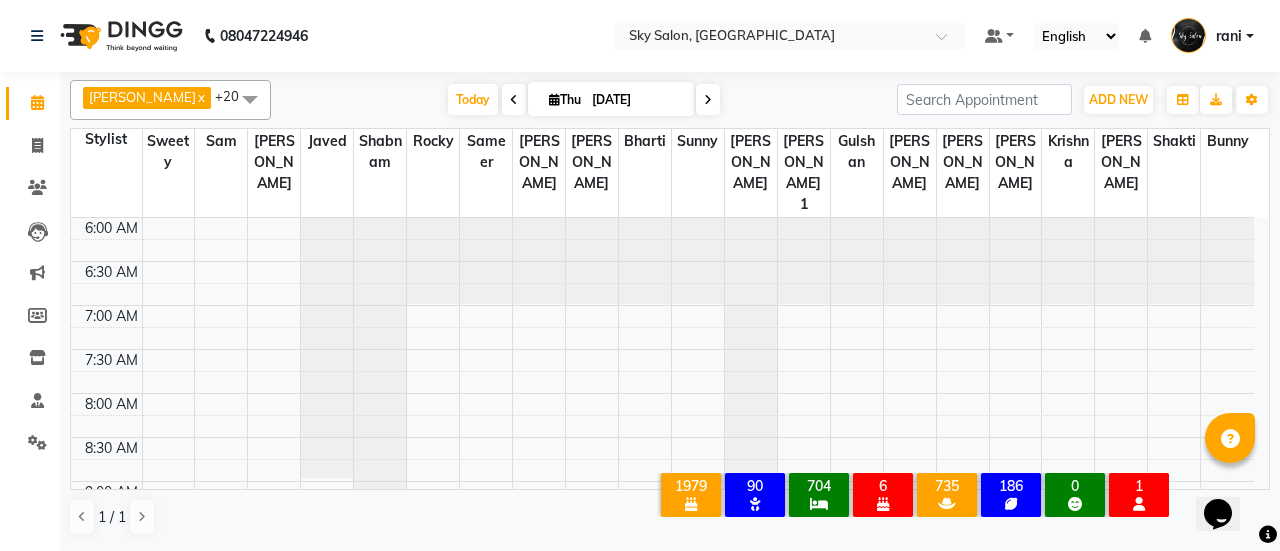 scroll, scrollTop: 0, scrollLeft: 0, axis: both 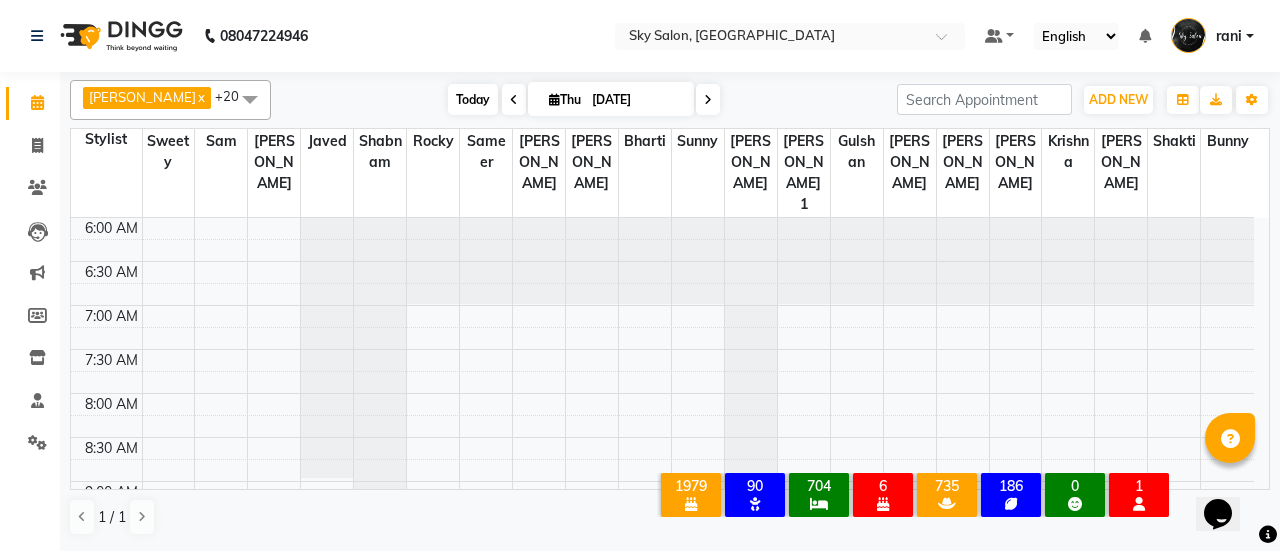 click on "Today" at bounding box center (473, 99) 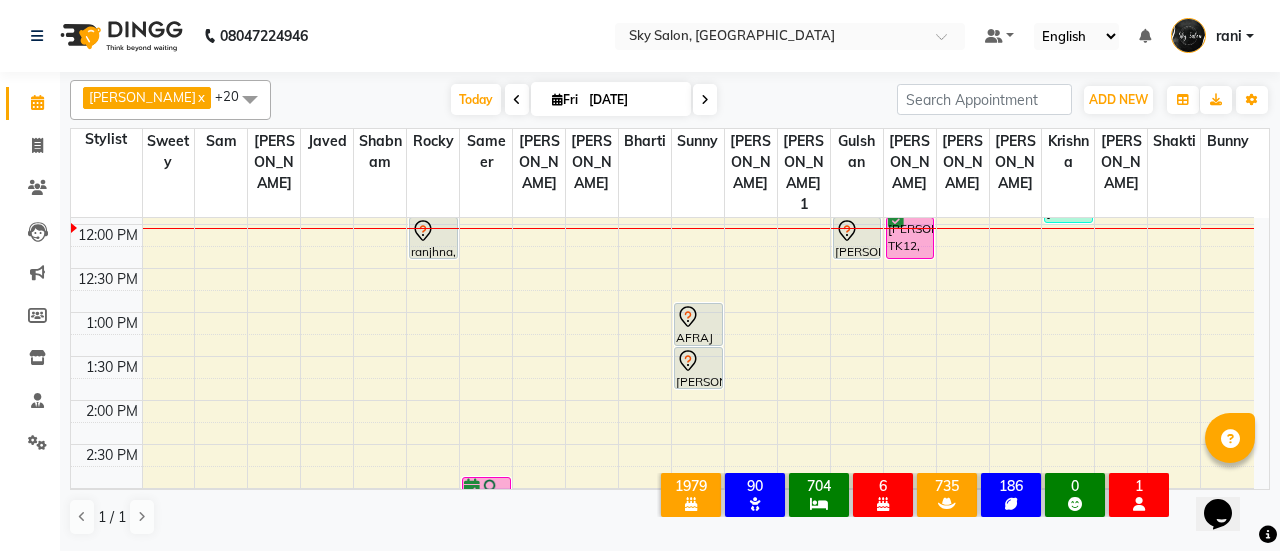 scroll, scrollTop: 411, scrollLeft: 0, axis: vertical 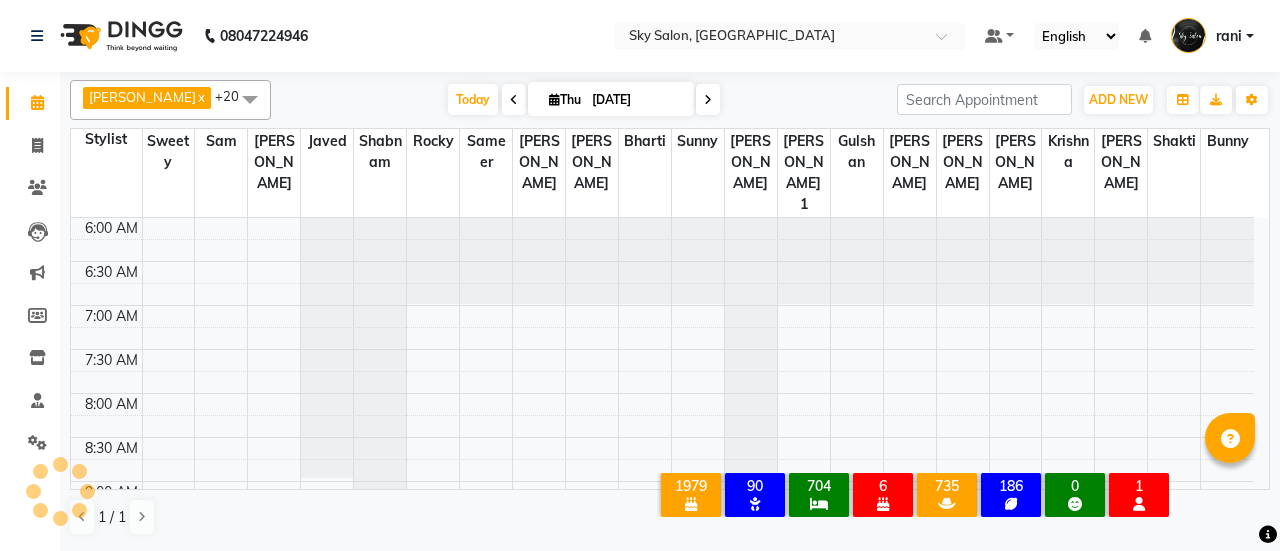 click on "Today" at bounding box center (473, 99) 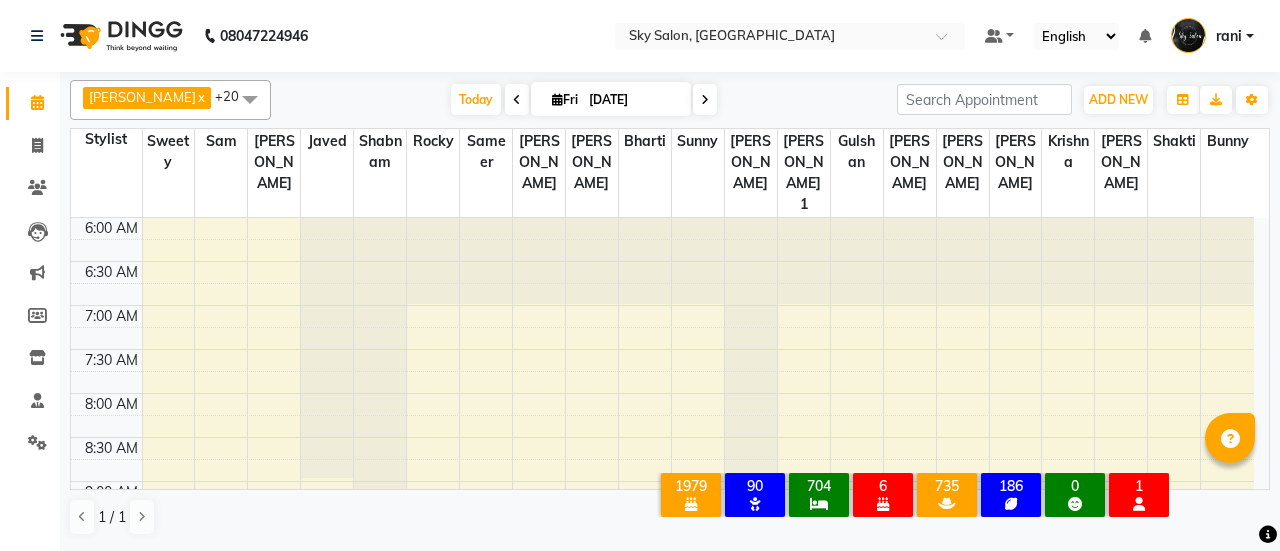 scroll, scrollTop: 0, scrollLeft: 0, axis: both 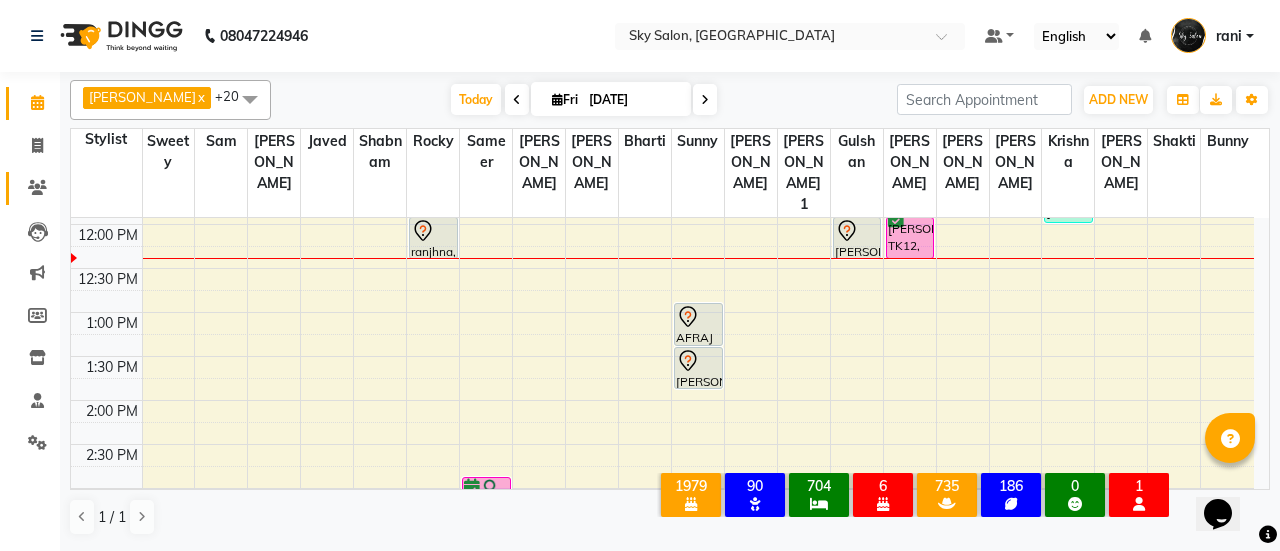 click on "Clients" 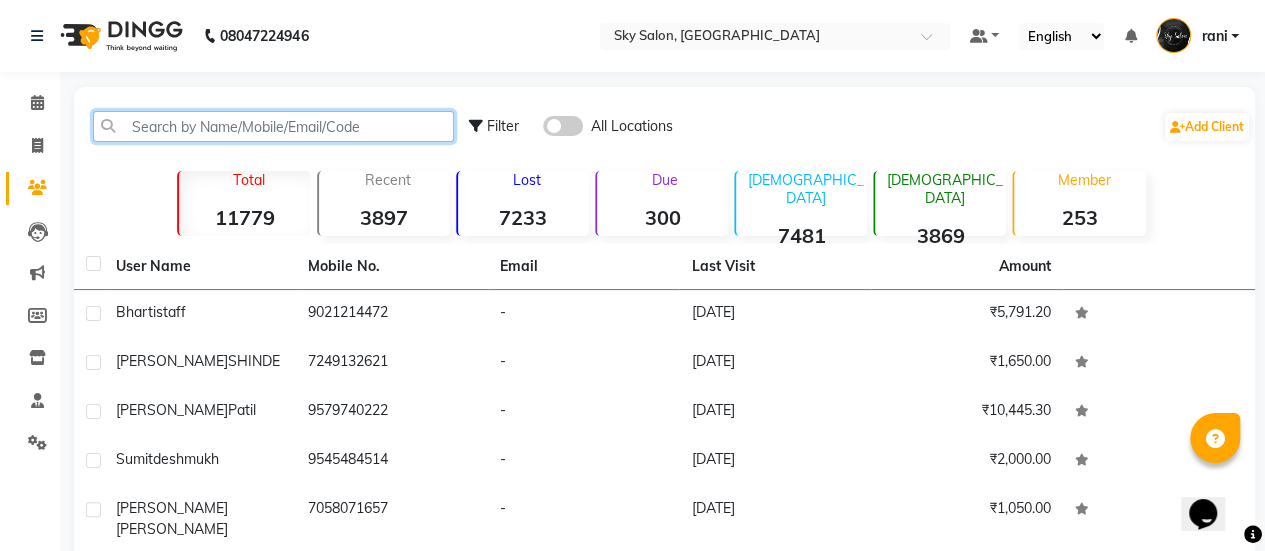 click 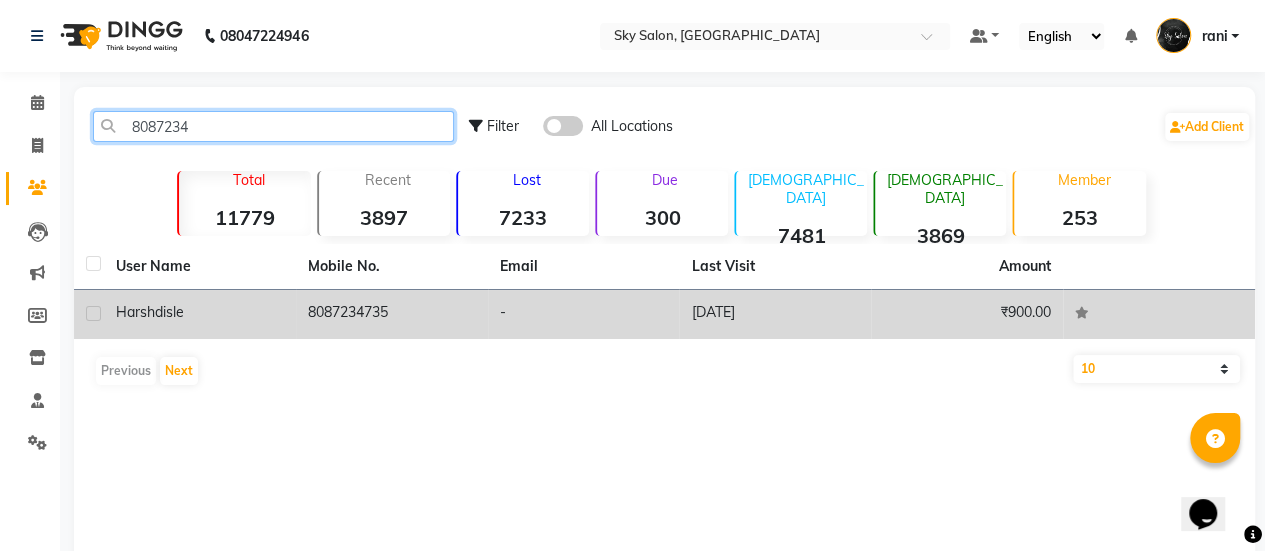 type on "8087234" 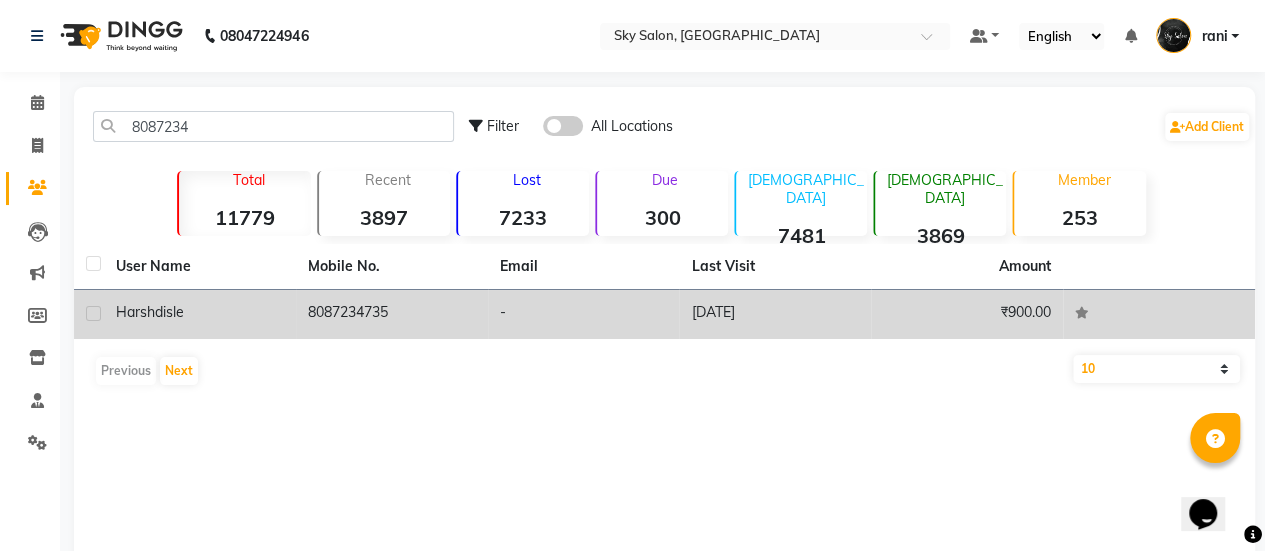 click on "8087234735" 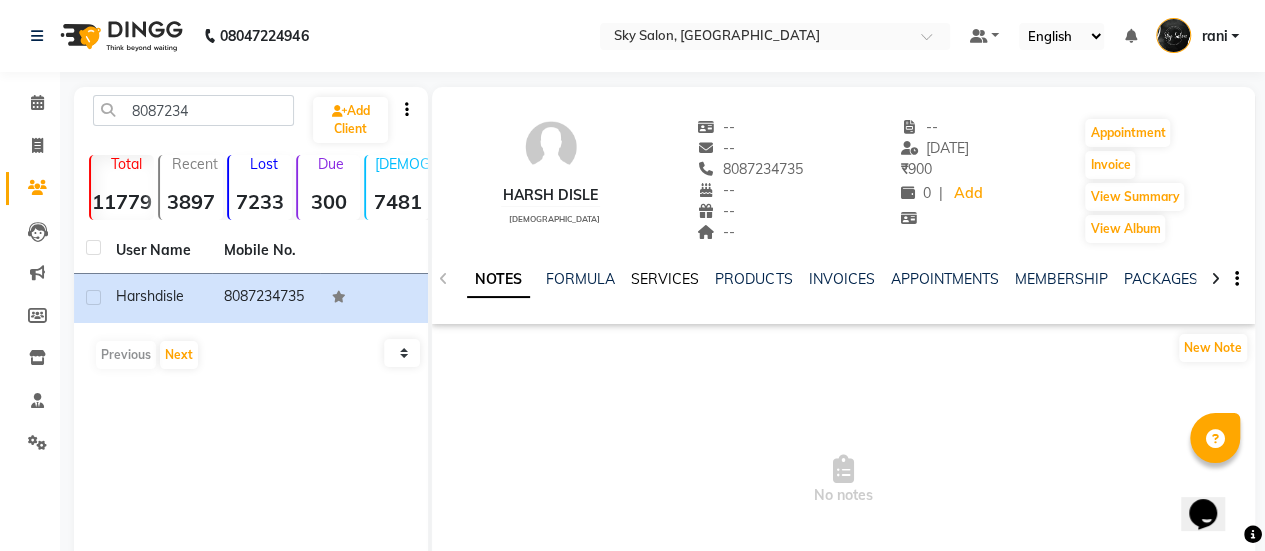click on "SERVICES" 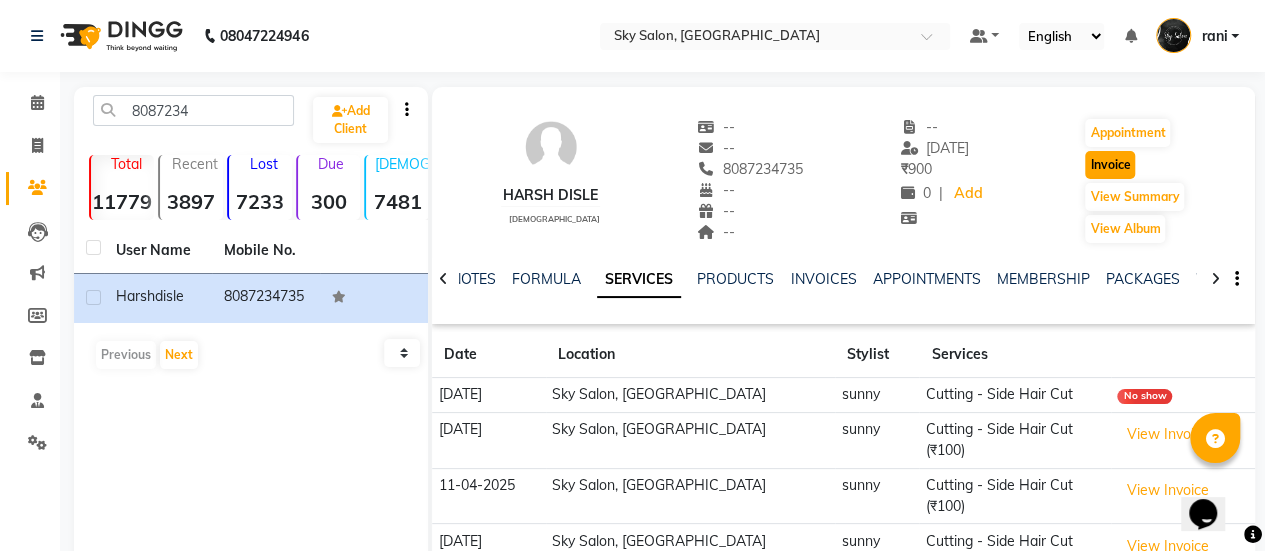 click on "Invoice" 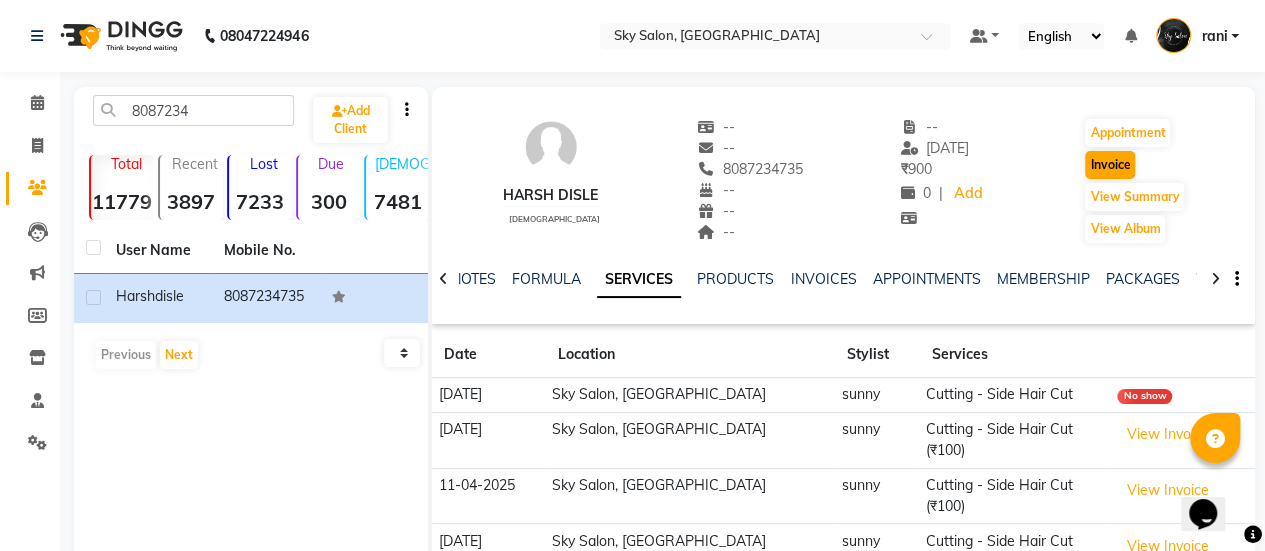 select on "3537" 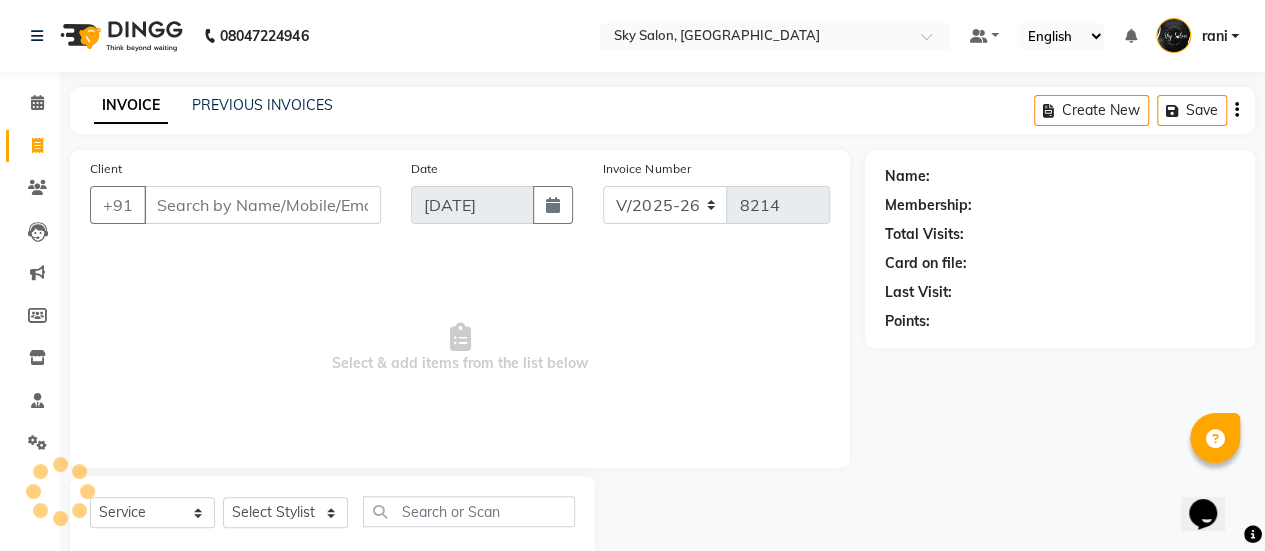scroll, scrollTop: 49, scrollLeft: 0, axis: vertical 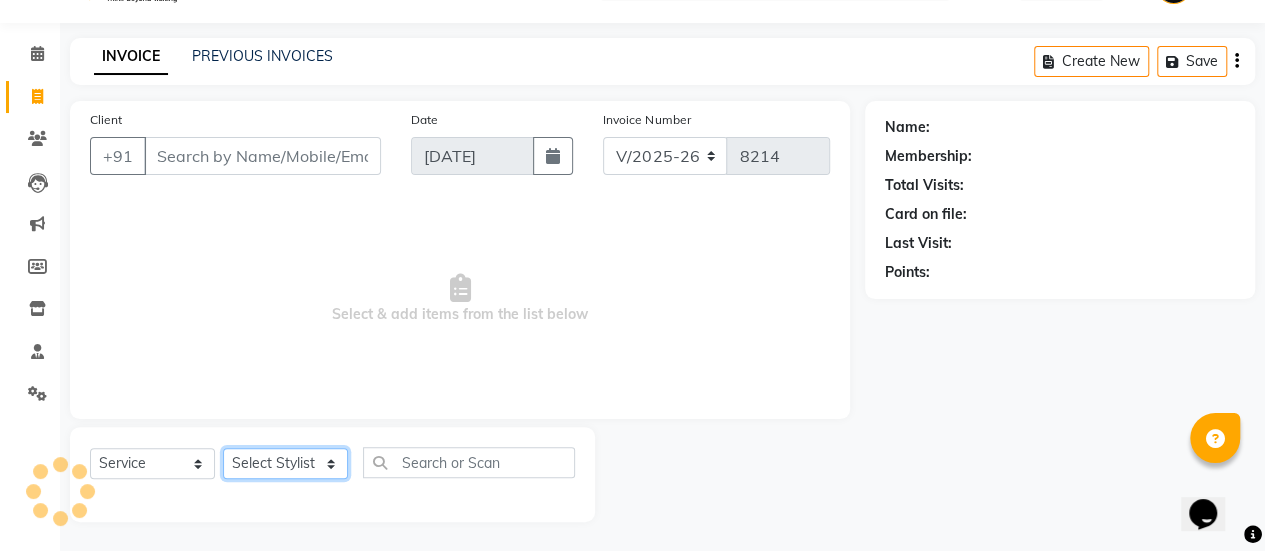 click on "Select Stylist" 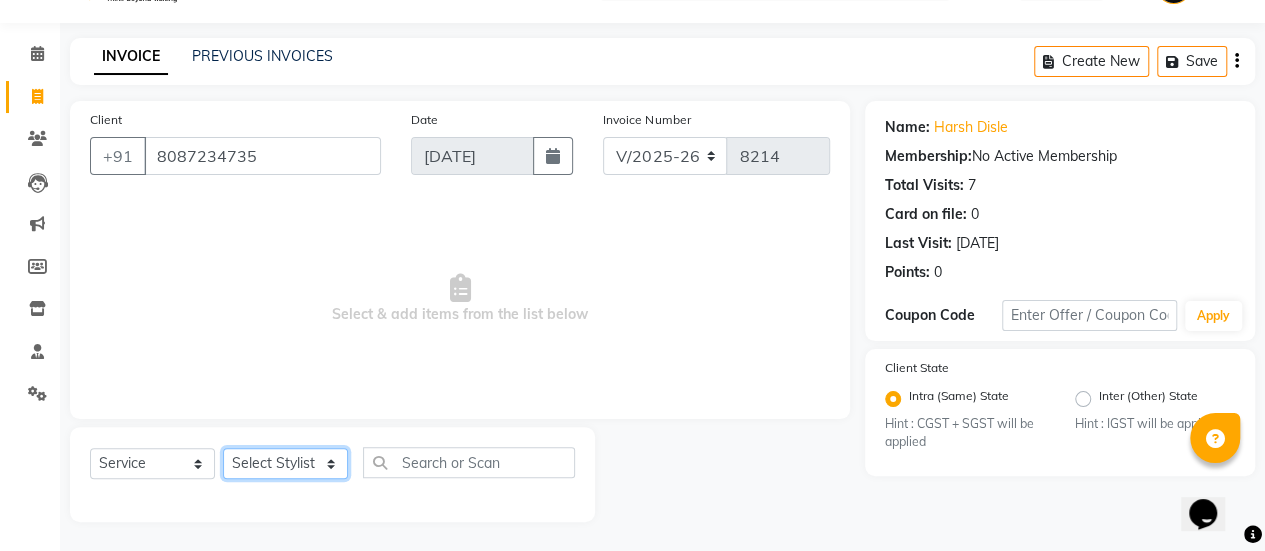 select on "84591" 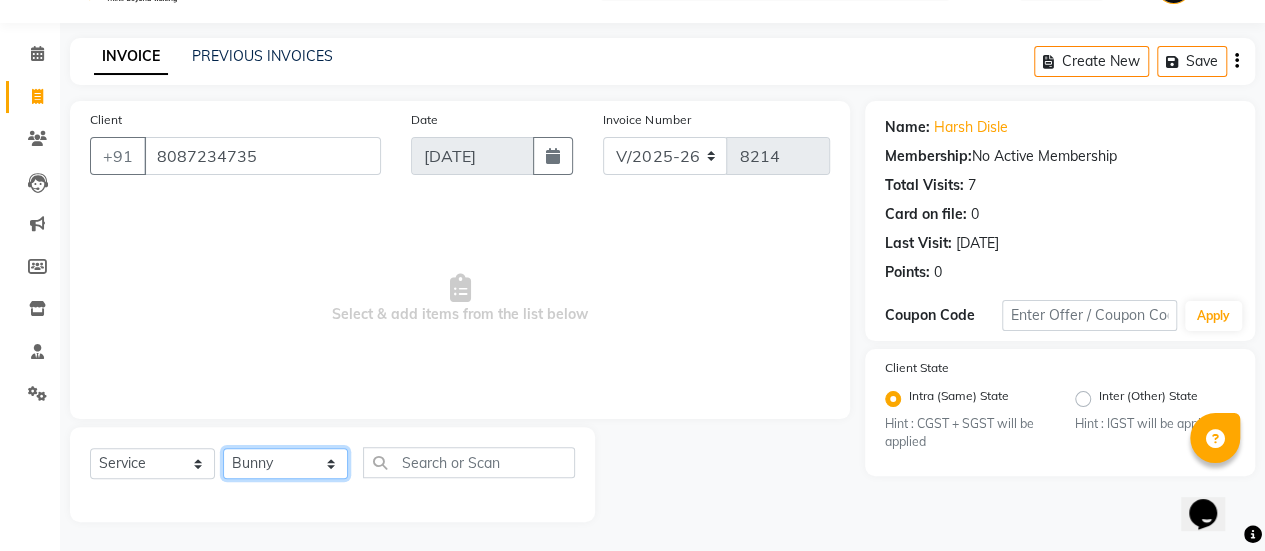 click on "Select Stylist afreen akshata aman saha ameer Anagha anisa arbaj bharti Bunny Danish Darshana 1 devyani dilshad gaurav Gulshan gurmeet javed jishan krishna mayuri gaikwad muskan rani rinku rocky Ronak sachin sahil sam sameer sameer 2 sandhya shabnam shakti sunny sweety vivek" 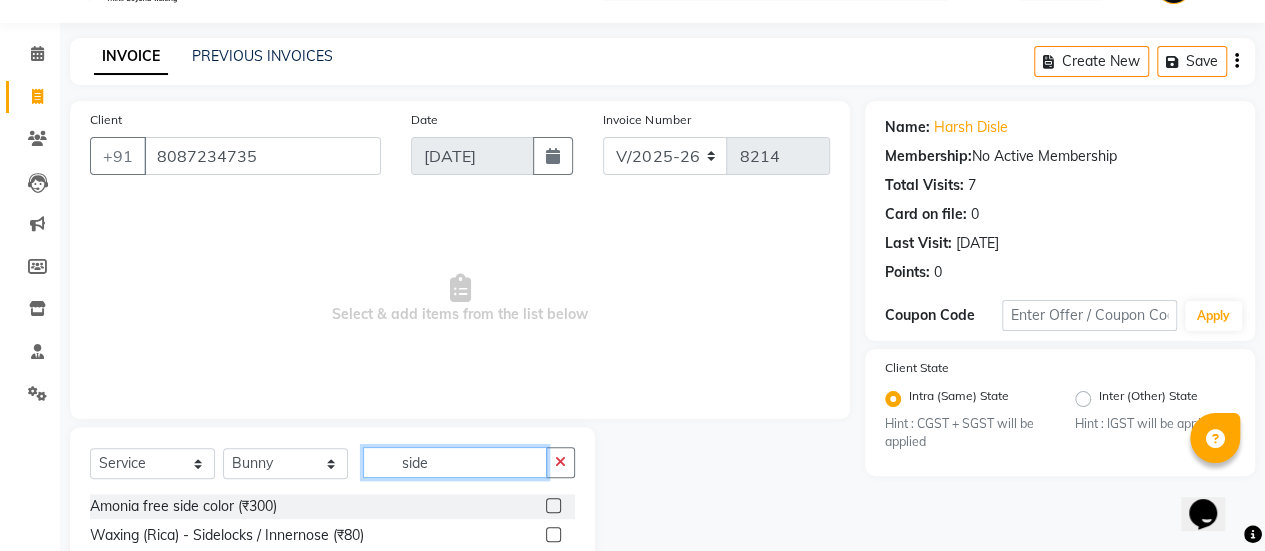 scroll, scrollTop: 194, scrollLeft: 0, axis: vertical 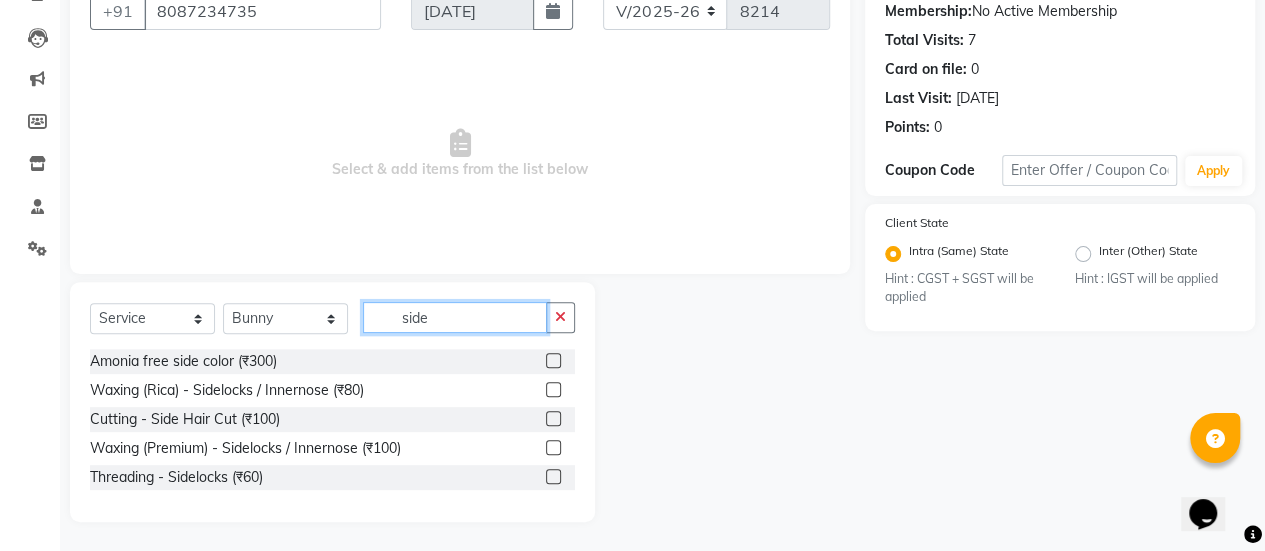 type on "side" 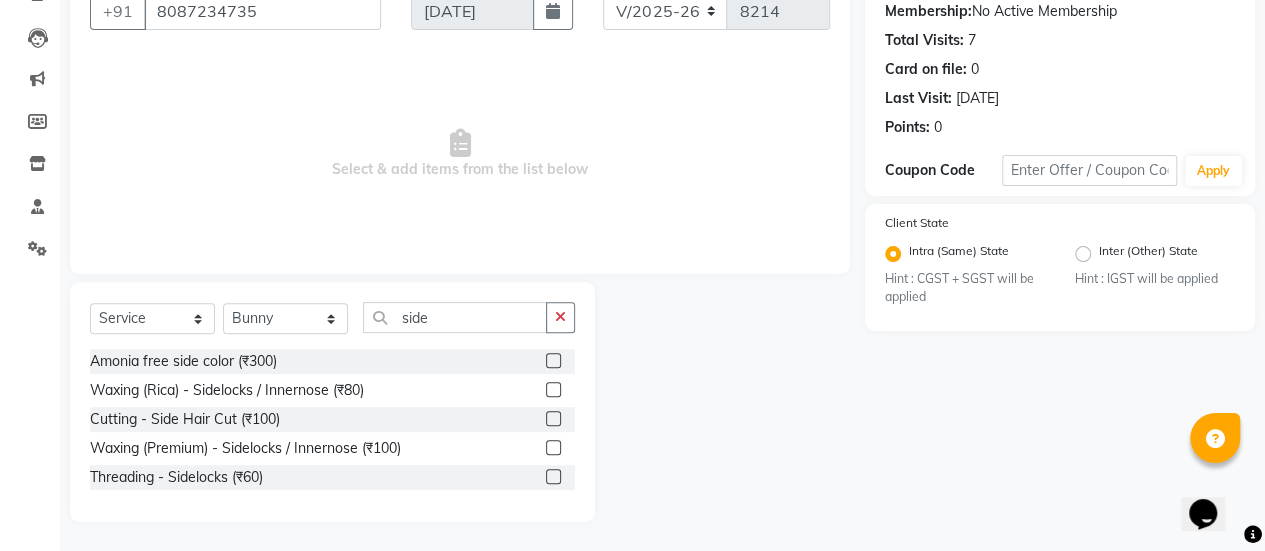 click 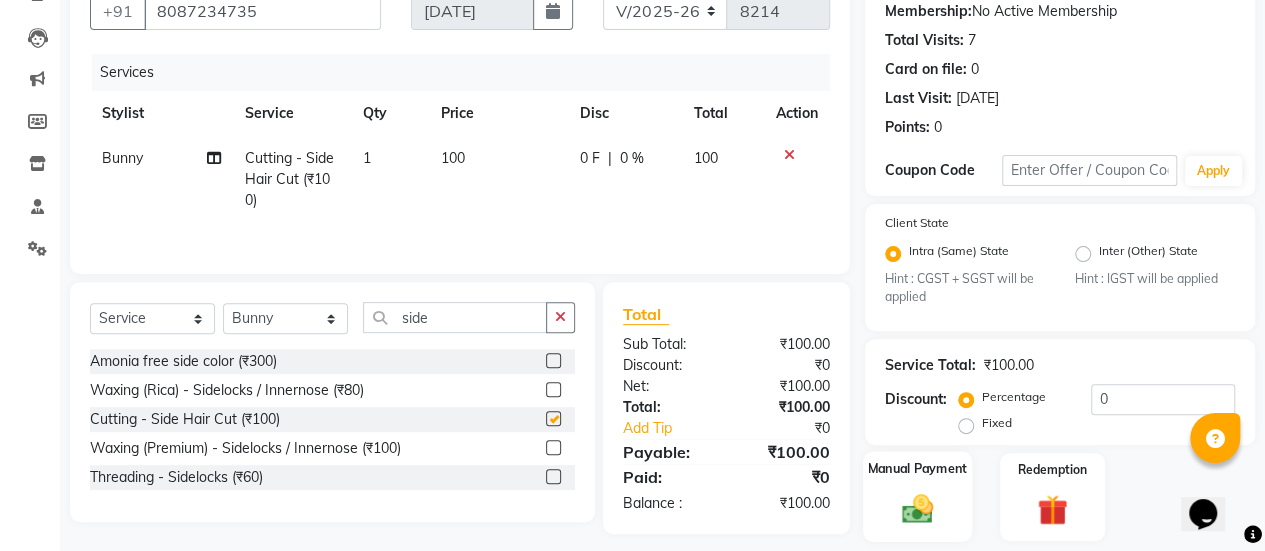 checkbox on "false" 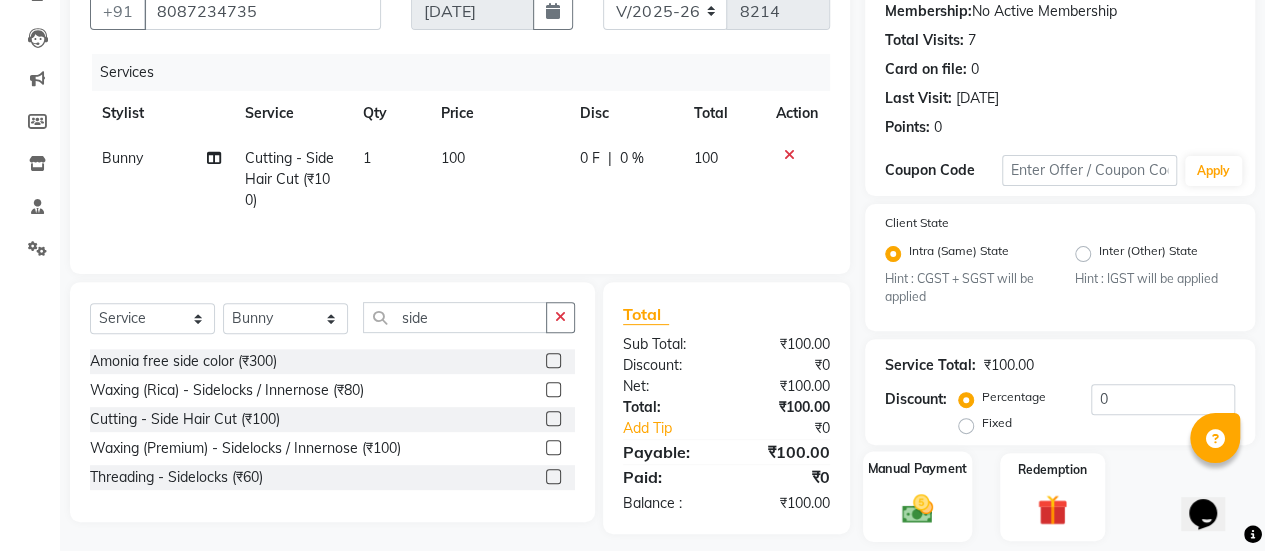scroll, scrollTop: 254, scrollLeft: 0, axis: vertical 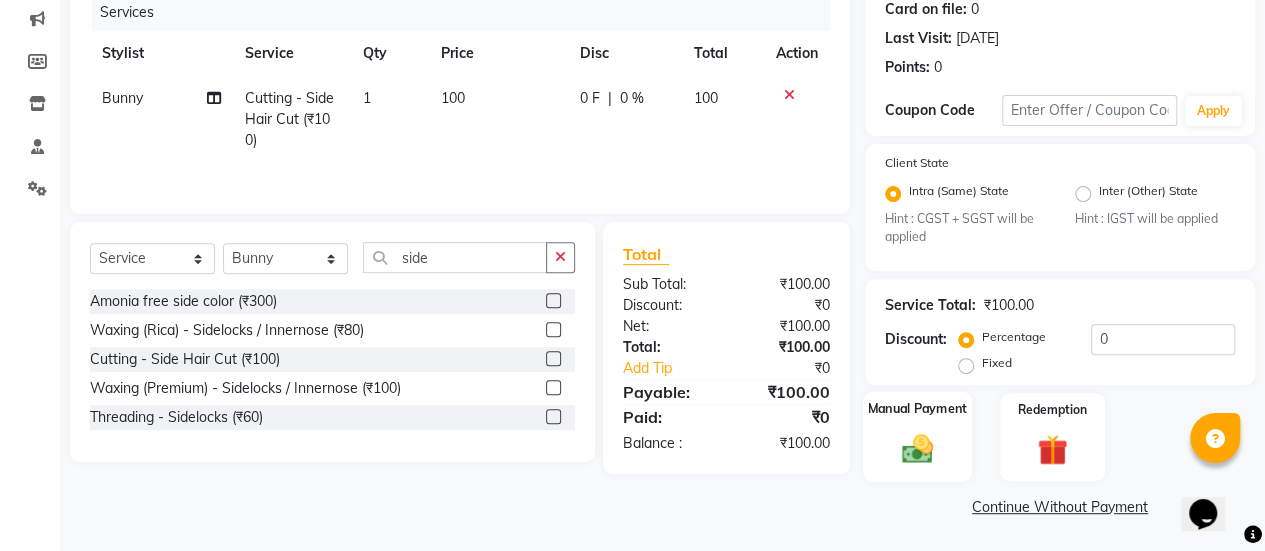 click on "Manual Payment" 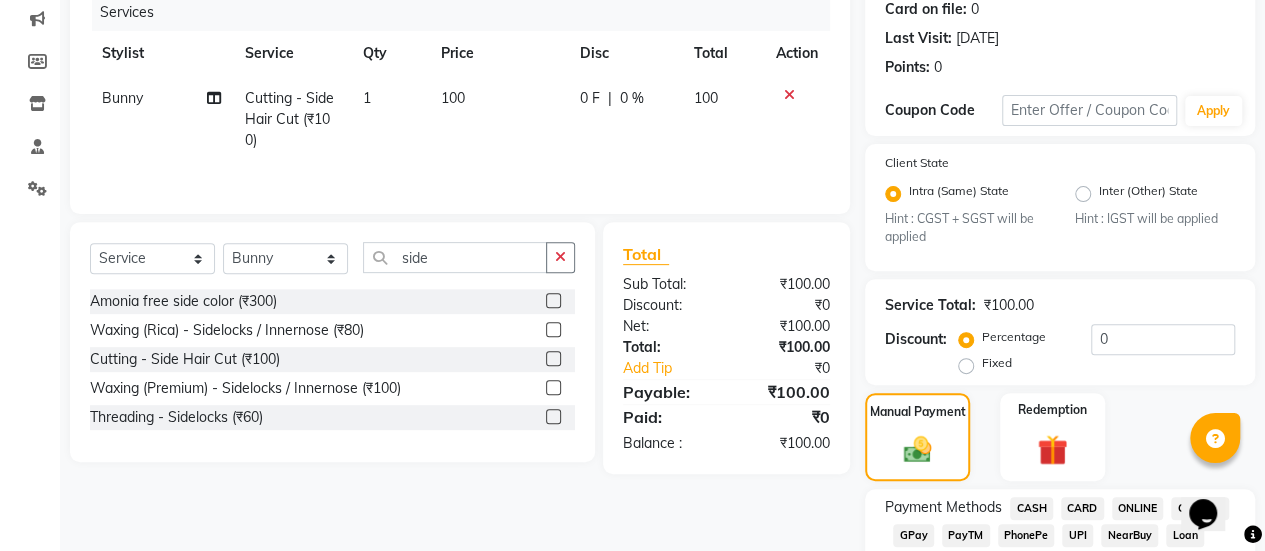 scroll, scrollTop: 486, scrollLeft: 0, axis: vertical 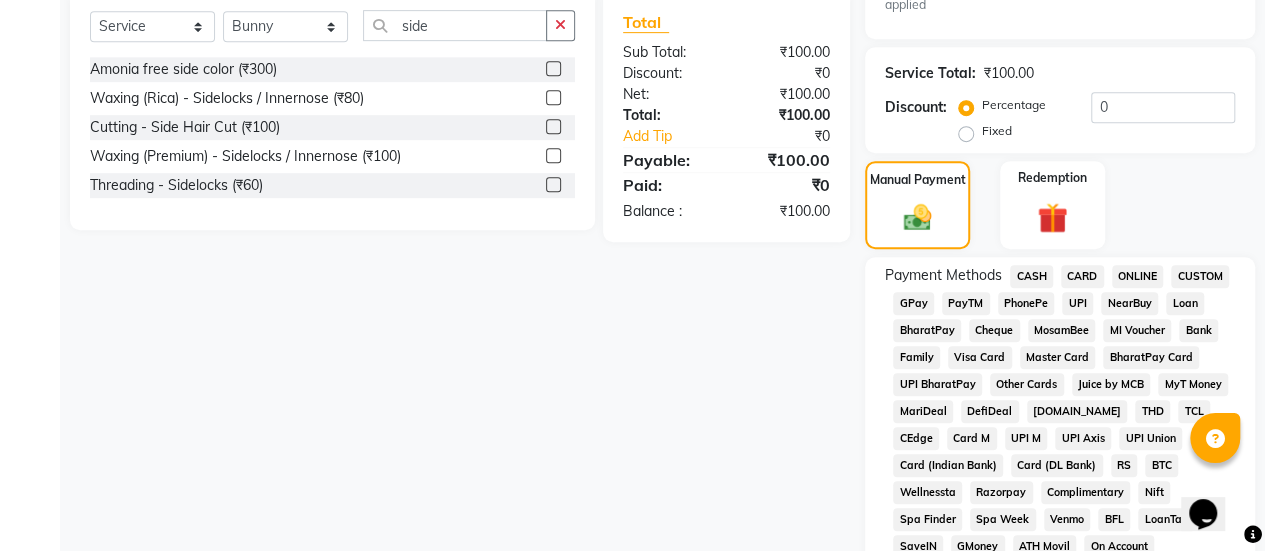 click on "Payment Methods  CASH   CARD   ONLINE   CUSTOM   GPay   PayTM   PhonePe   UPI   NearBuy   Loan   BharatPay   Cheque   MosamBee   MI Voucher   Bank   Family   Visa Card   Master Card   BharatPay Card   UPI BharatPay   Other Cards   Juice by MCB   MyT Money   MariDeal   DefiDeal   Deal.mu   THD   TCL   CEdge   Card M   UPI M   UPI Axis   UPI Union   Card (Indian Bank)   Card (DL Bank)   RS   BTC   Wellnessta   Razorpay   Complimentary   Nift   Spa Finder   Spa Week   Venmo   BFL   LoanTap   SaveIN   GMoney   ATH Movil   On Account   Chamber Gift Card   Trade   Comp   Donation   Card on File   Envision   BRAC Card   City Card   bKash   Credit Card   Debit Card   Shoutlo   LUZO   Jazz Cash   AmEx   Discover   Tabby   Online W   Room Charge   Room Charge USD   Room Charge Euro   Room Charge EGP   Room Charge GBP   Bajaj Finserv   Bad Debts   Card: IDFC   Card: IOB   Coupon   Gcash   PayMaya   Instamojo   COnline   UOnline   SOnline   SCard   Paypal   PPR   PPV   PPC   PPN   PPG   PPE   CAMP   Benefit   ATH Movil" 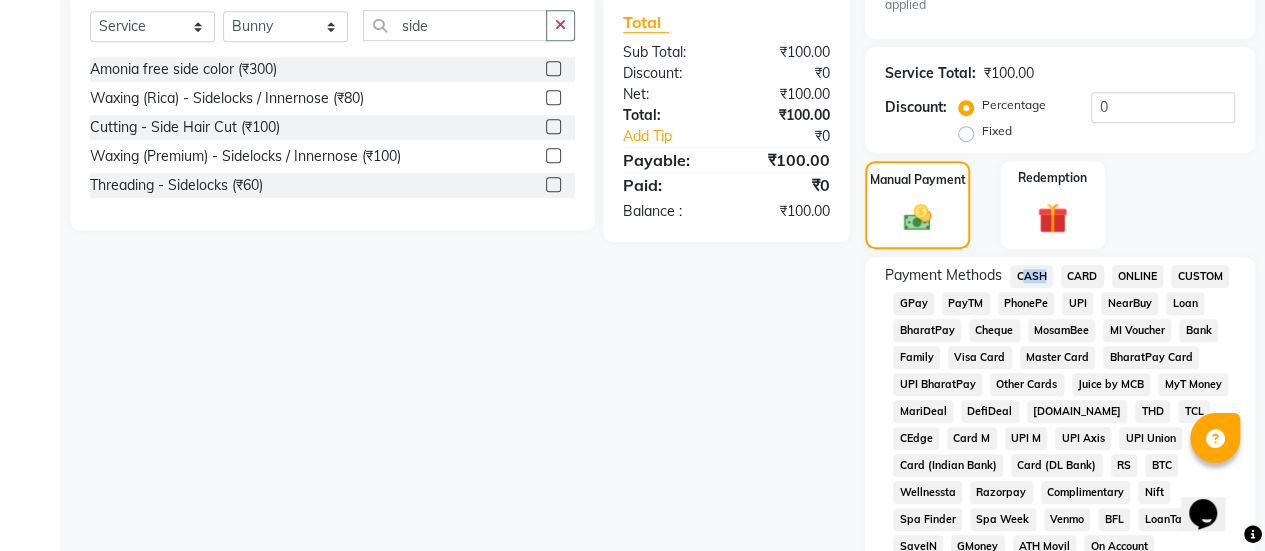 click on "Payment Methods  CASH   CARD   ONLINE   CUSTOM   GPay   PayTM   PhonePe   UPI   NearBuy   Loan   BharatPay   Cheque   MosamBee   MI Voucher   Bank   Family   Visa Card   Master Card   BharatPay Card   UPI BharatPay   Other Cards   Juice by MCB   MyT Money   MariDeal   DefiDeal   Deal.mu   THD   TCL   CEdge   Card M   UPI M   UPI Axis   UPI Union   Card (Indian Bank)   Card (DL Bank)   RS   BTC   Wellnessta   Razorpay   Complimentary   Nift   Spa Finder   Spa Week   Venmo   BFL   LoanTap   SaveIN   GMoney   ATH Movil   On Account   Chamber Gift Card   Trade   Comp   Donation   Card on File   Envision   BRAC Card   City Card   bKash   Credit Card   Debit Card   Shoutlo   LUZO   Jazz Cash   AmEx   Discover   Tabby   Online W   Room Charge   Room Charge USD   Room Charge Euro   Room Charge EGP   Room Charge GBP   Bajaj Finserv   Bad Debts   Card: IDFC   Card: IOB   Coupon   Gcash   PayMaya   Instamojo   COnline   UOnline   SOnline   SCard   Paypal   PPR   PPV   PPC   PPN   PPG   PPE   CAMP   Benefit   ATH Movil" 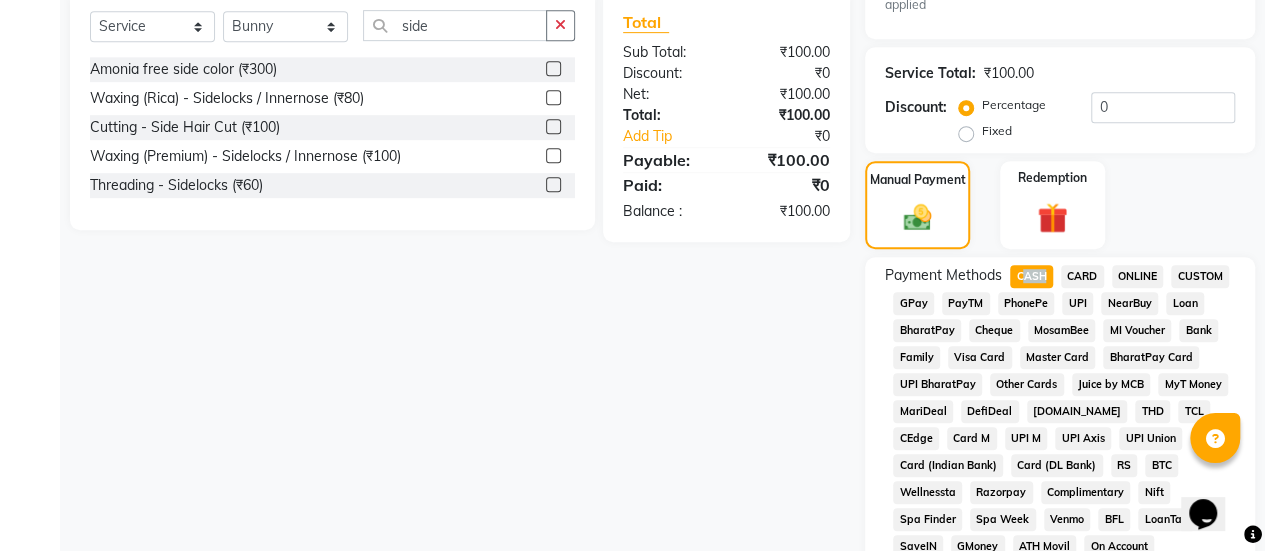 click on "CASH" 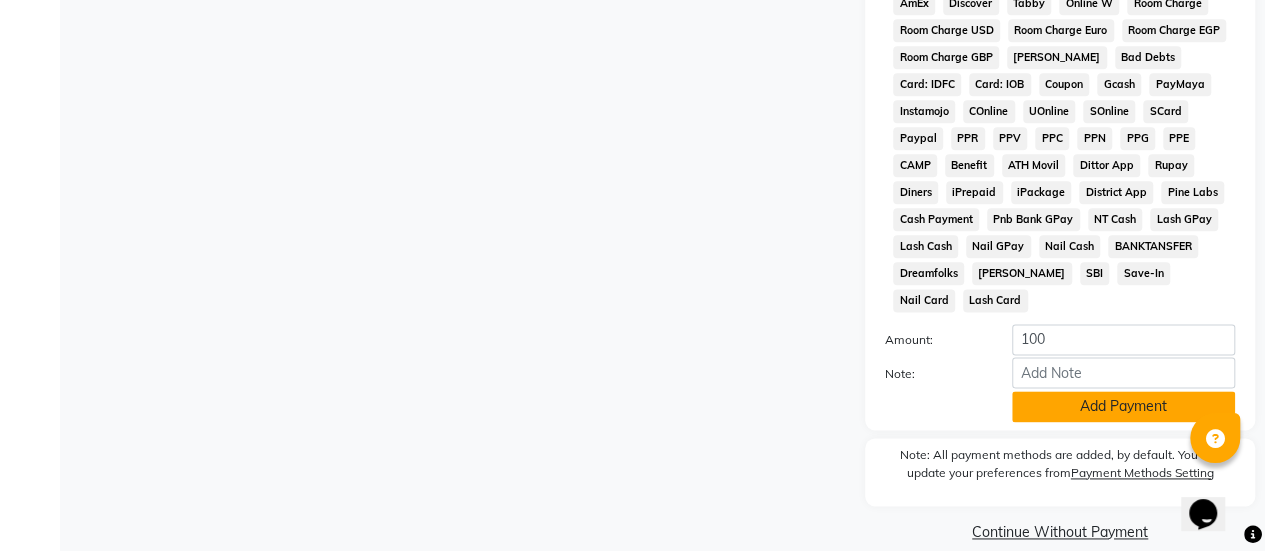 scroll, scrollTop: 1140, scrollLeft: 0, axis: vertical 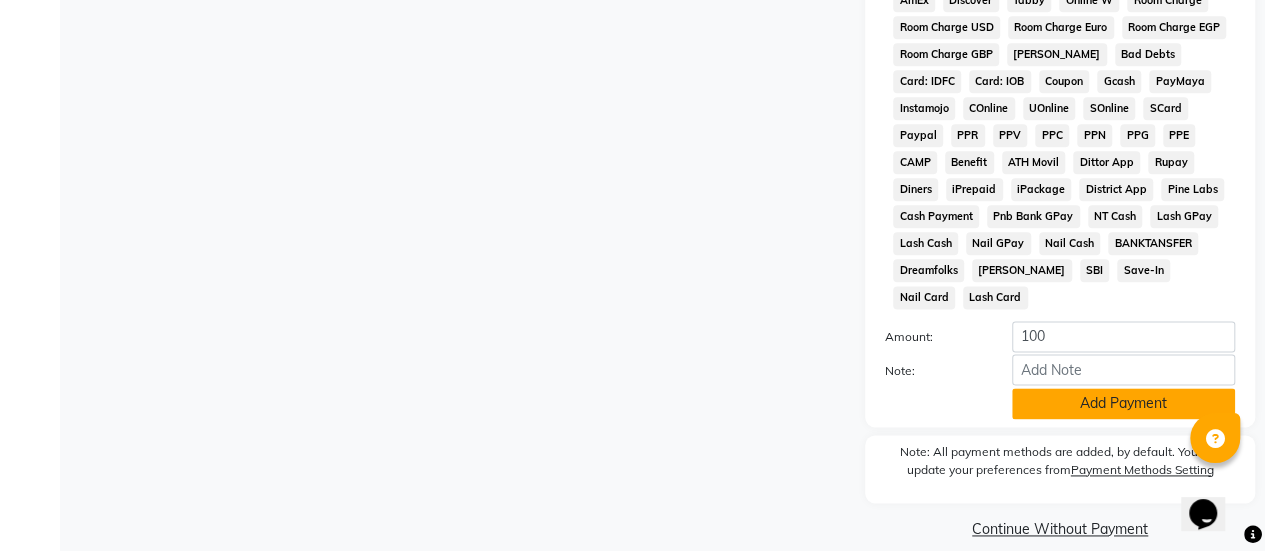 click on "Add Payment" 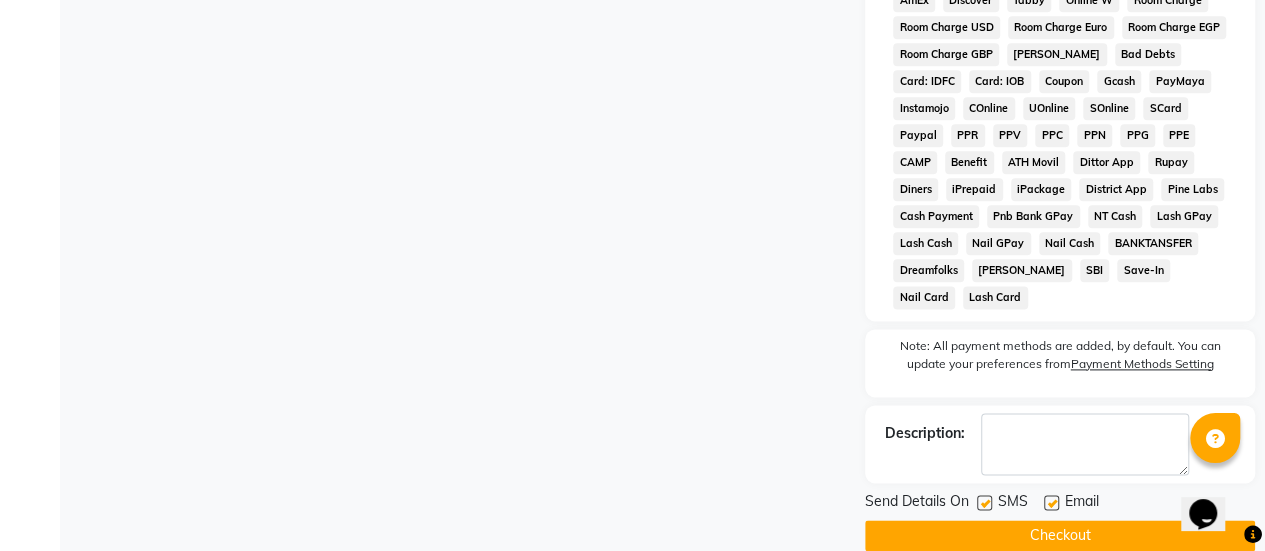 click 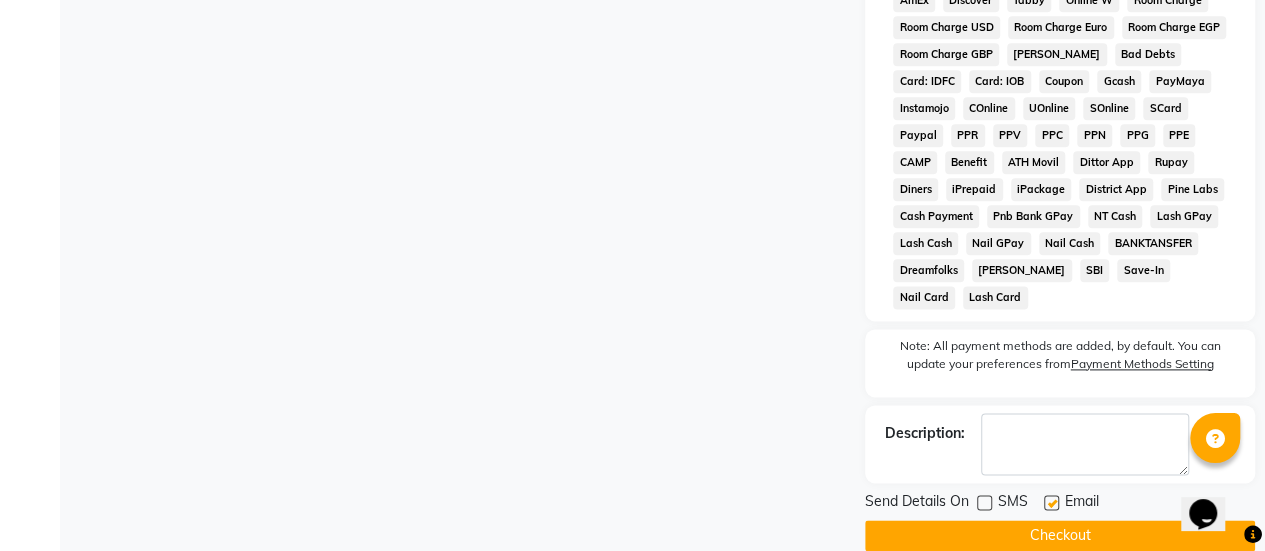 click on "Checkout" 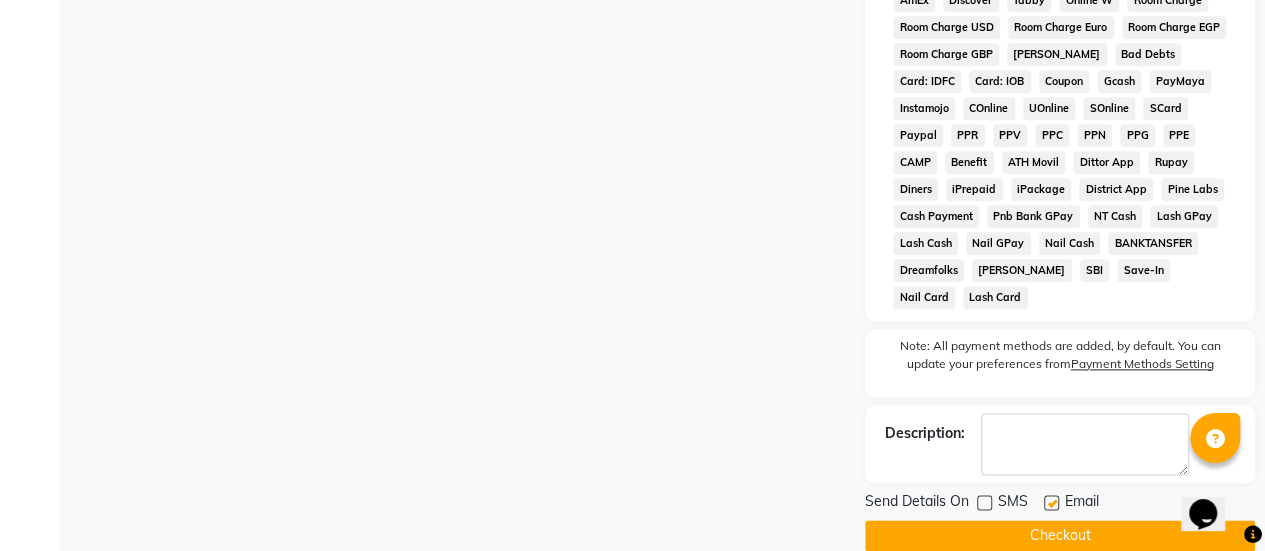 click on "Checkout" 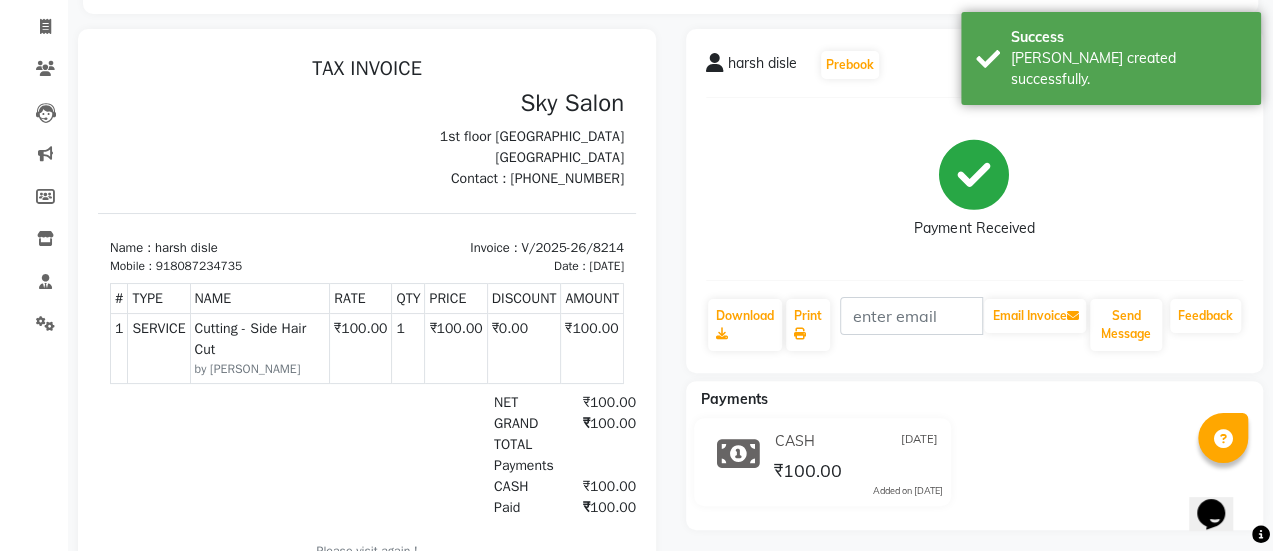scroll, scrollTop: 0, scrollLeft: 0, axis: both 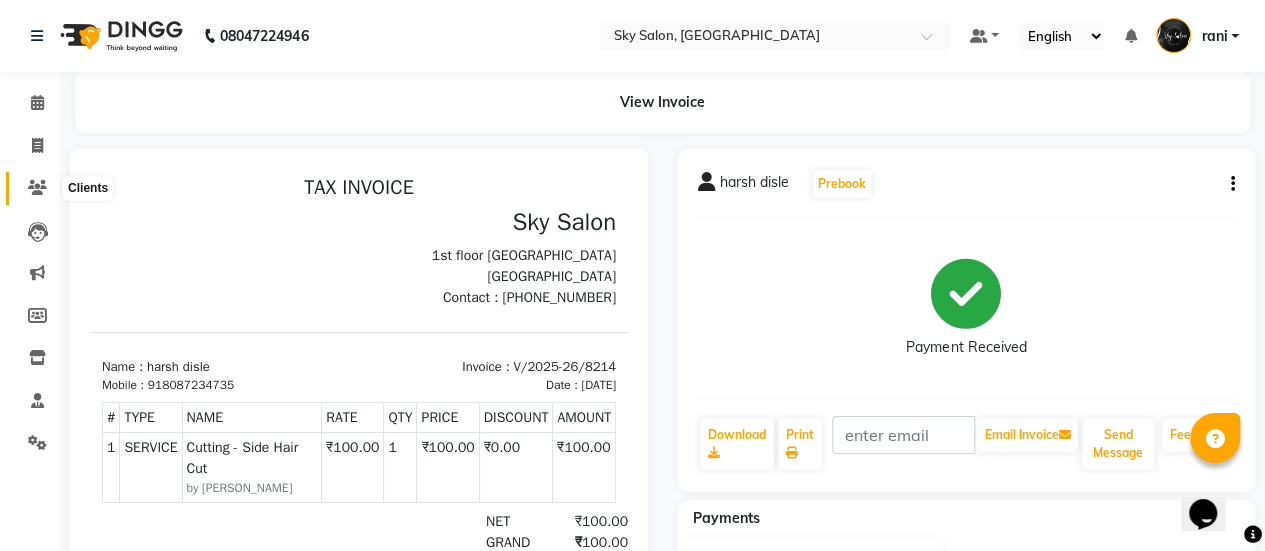 click 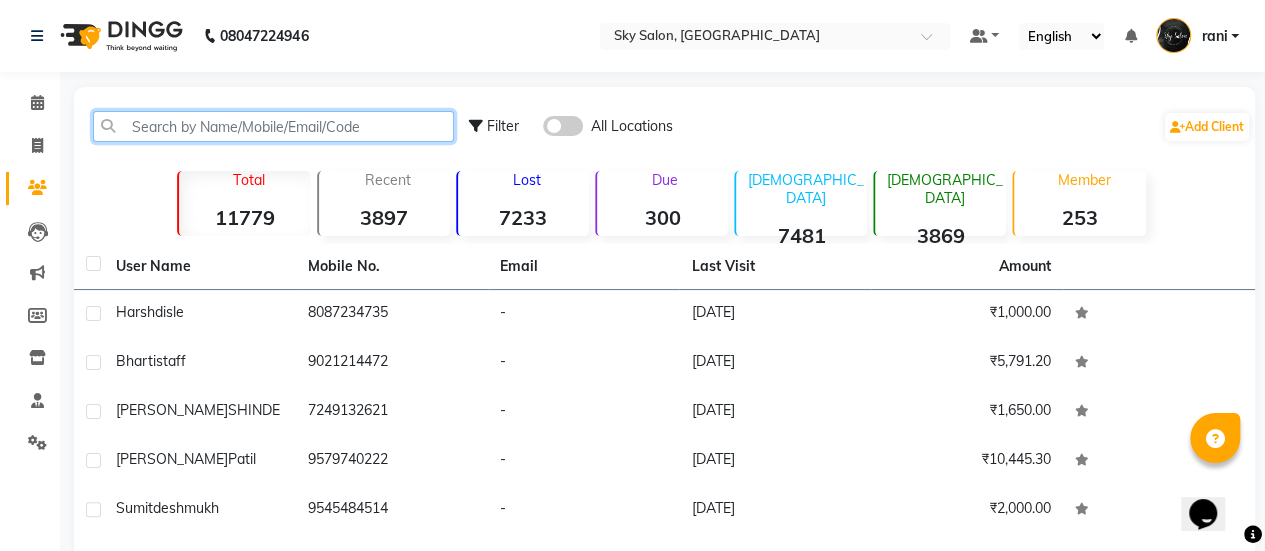 click 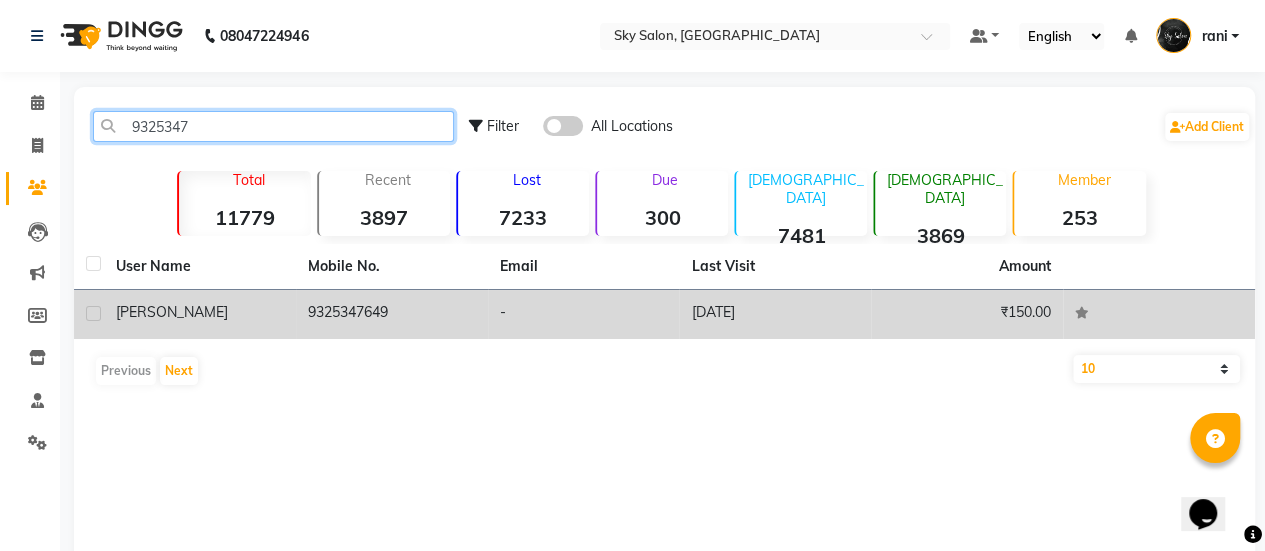 type on "9325347" 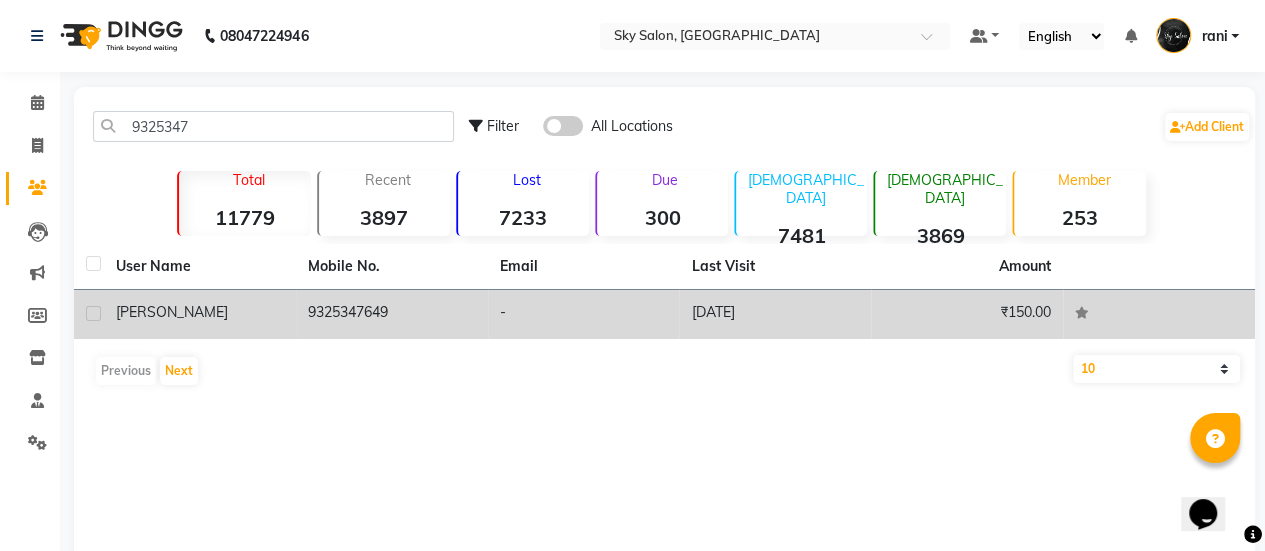 click on "9325347649" 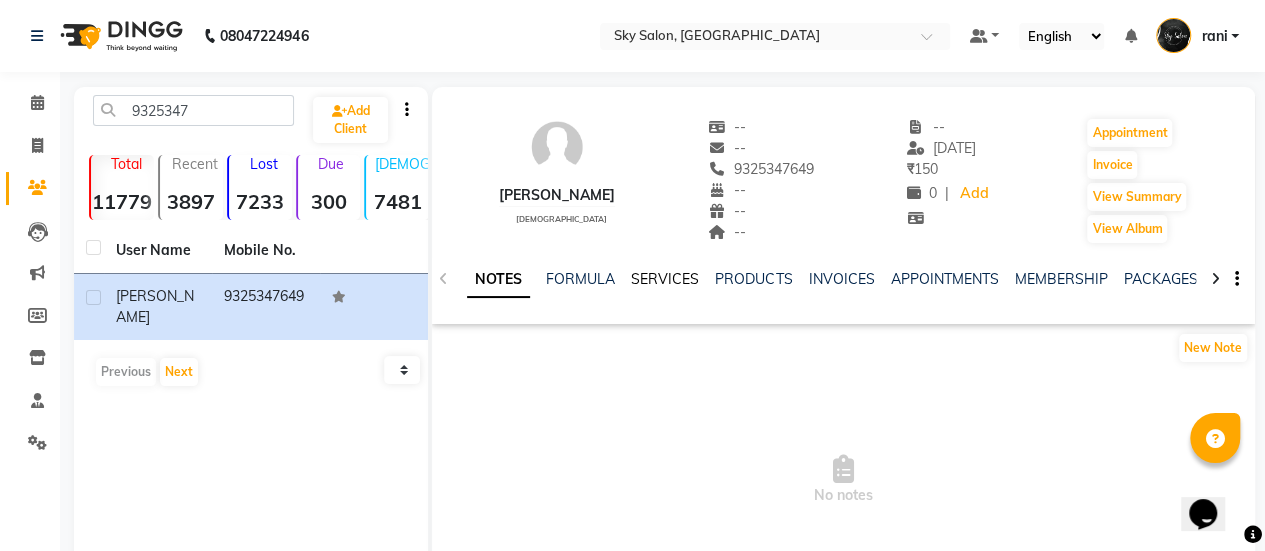 click on "SERVICES" 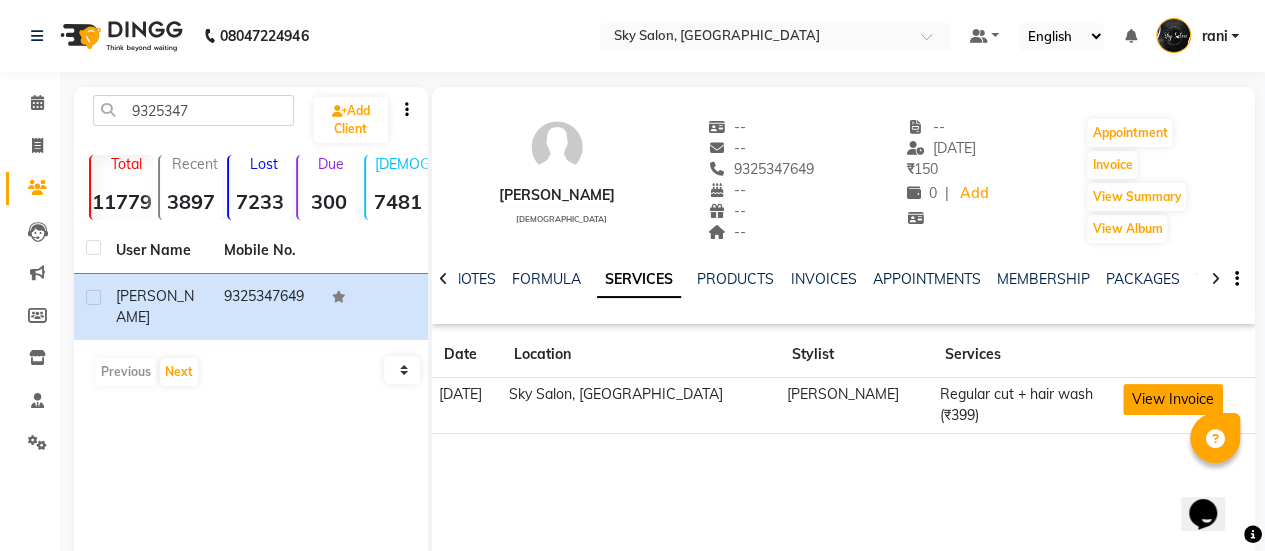 drag, startPoint x: 1092, startPoint y: 392, endPoint x: 1123, endPoint y: 391, distance: 31.016125 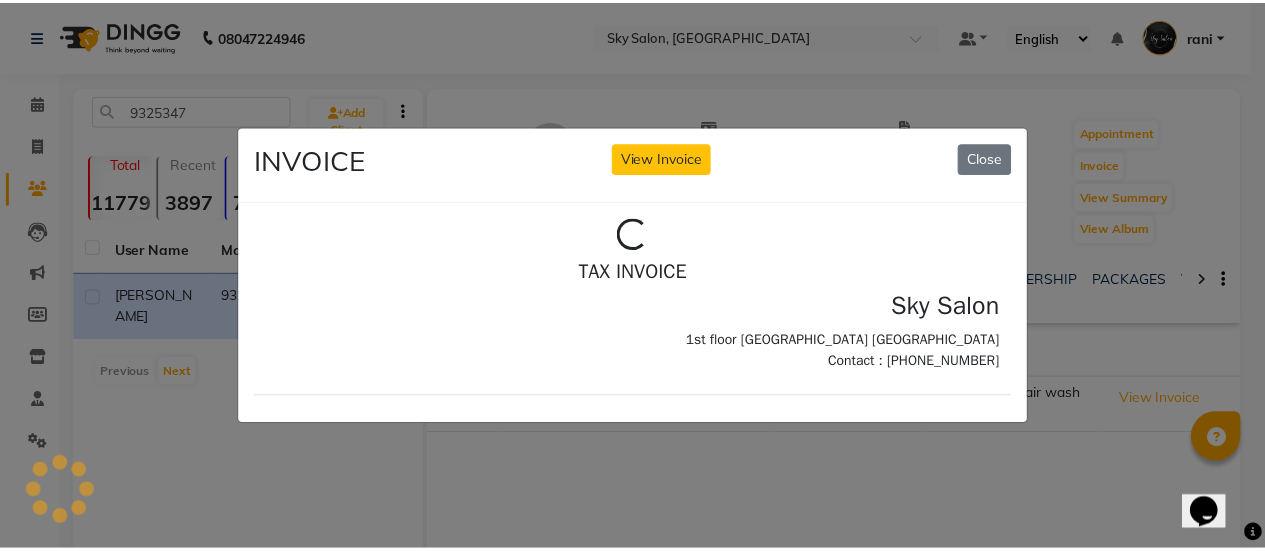 scroll, scrollTop: 0, scrollLeft: 0, axis: both 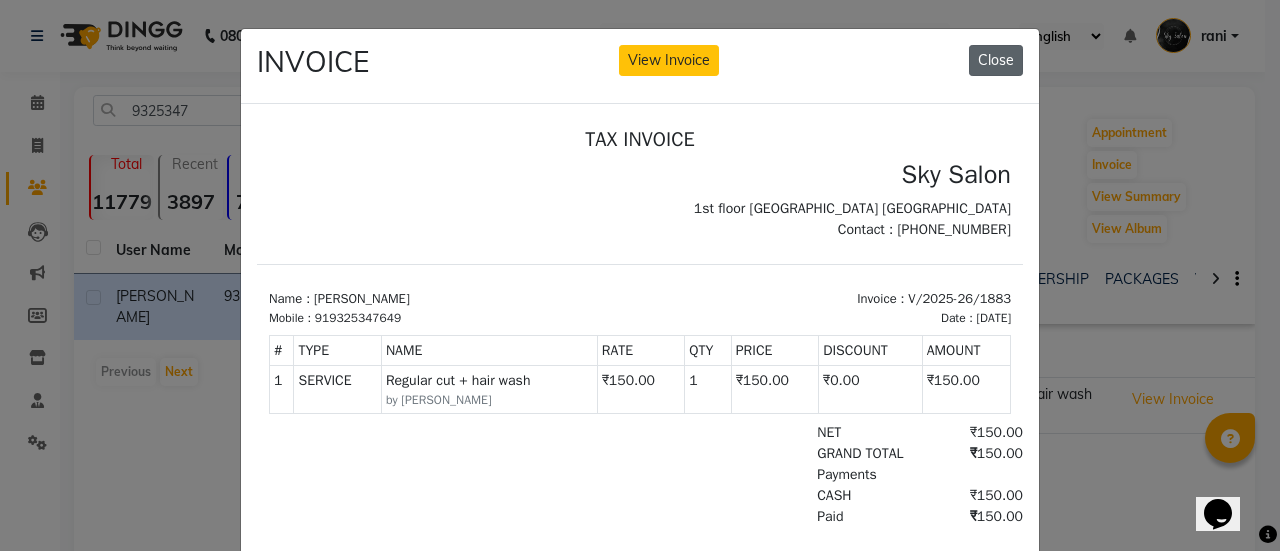 click on "Close" 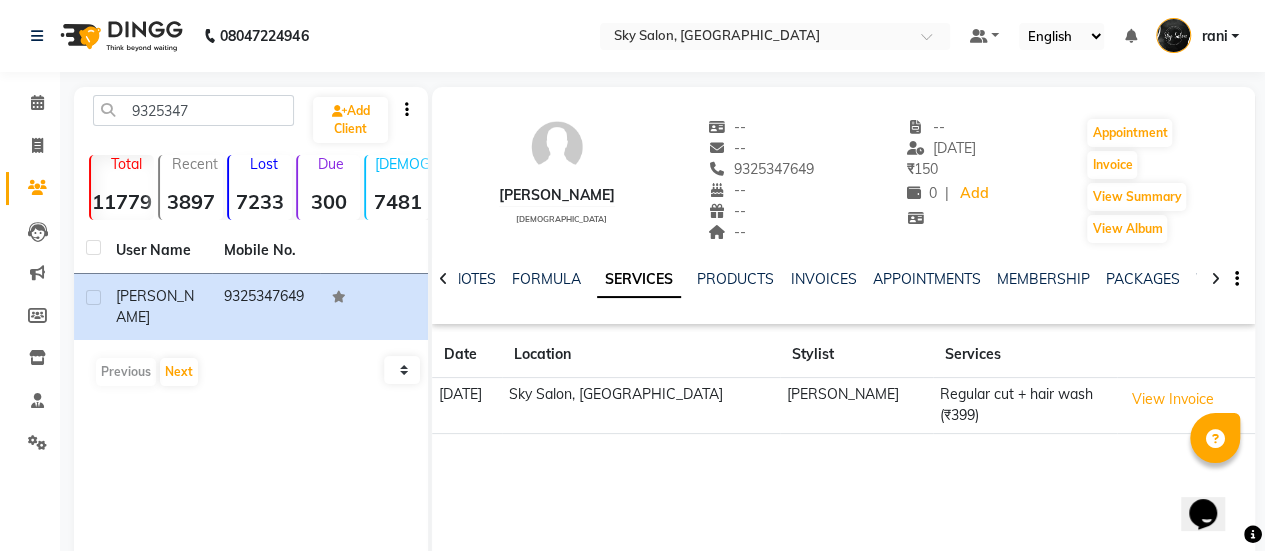 click on "Regular cut + hair wash (₹399)" 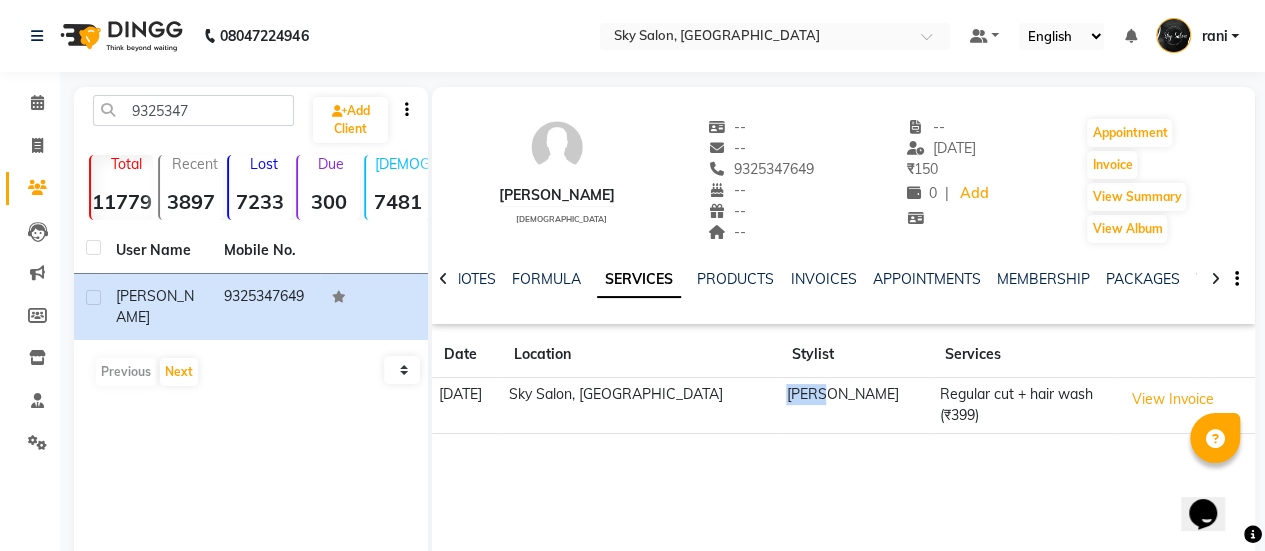 click on "[PERSON_NAME]" 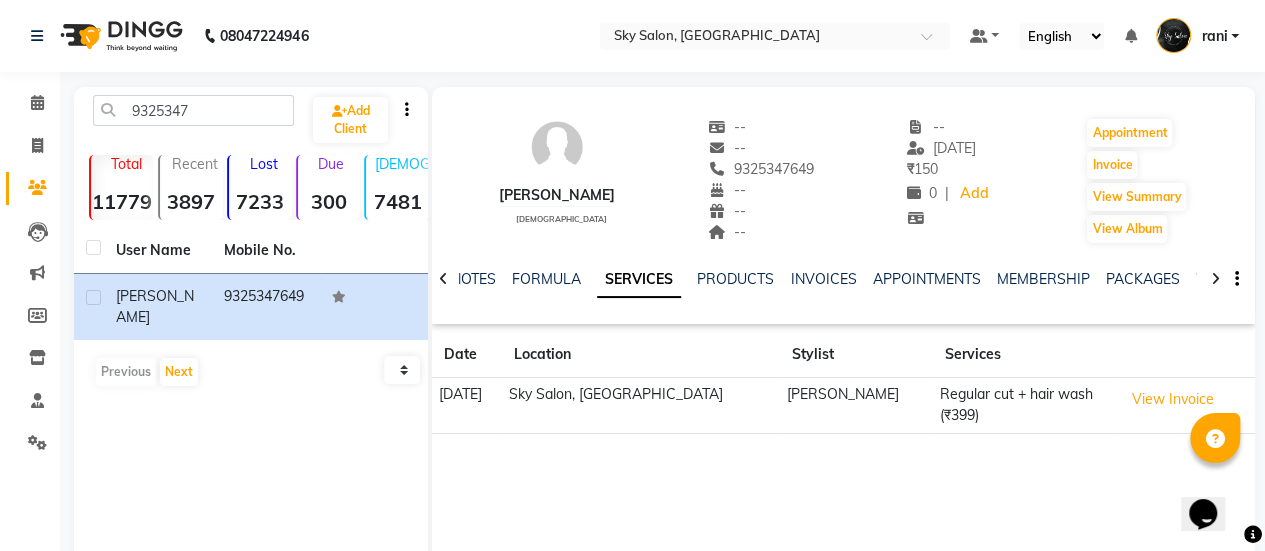 click on "Regular cut + hair wash (₹399)" 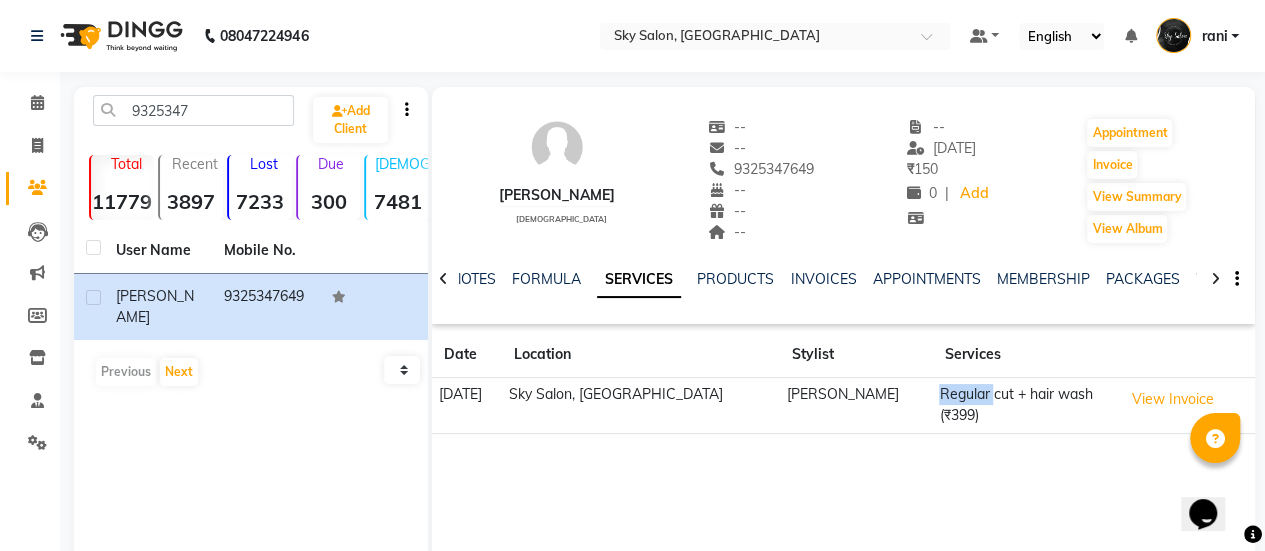click on "Regular cut + hair wash (₹399)" 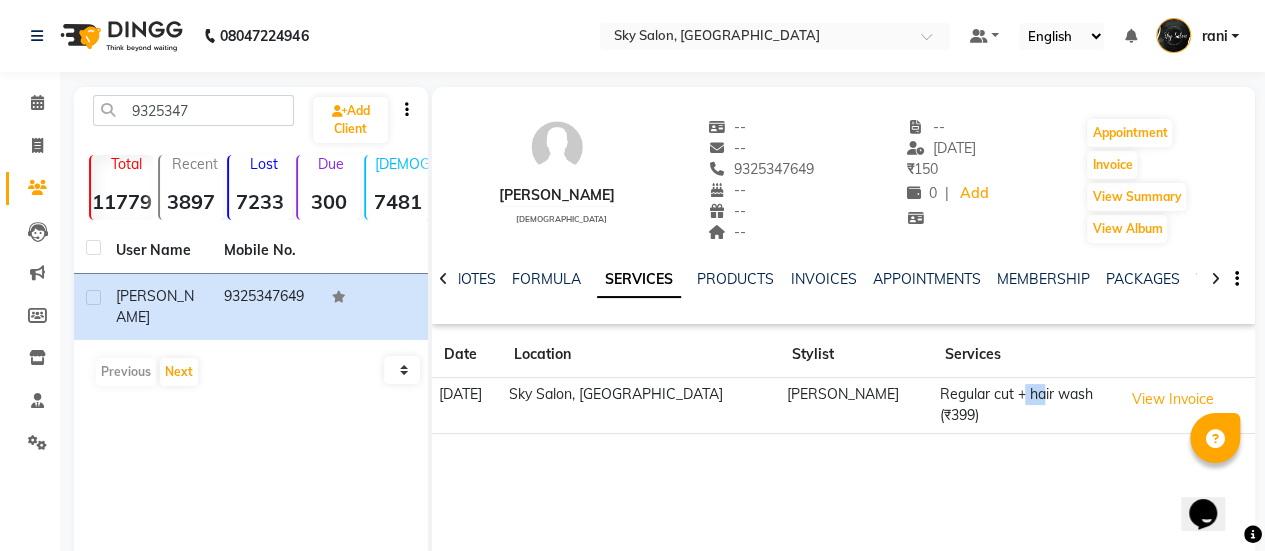 drag, startPoint x: 956, startPoint y: 393, endPoint x: 974, endPoint y: 393, distance: 18 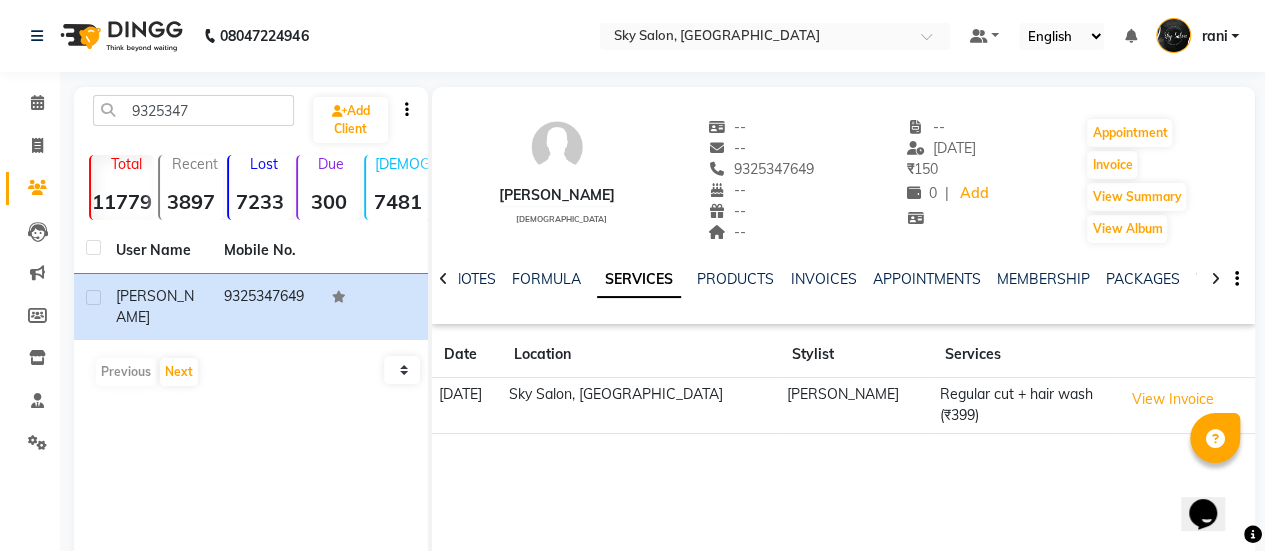 click on "Regular cut + hair wash (₹399)" 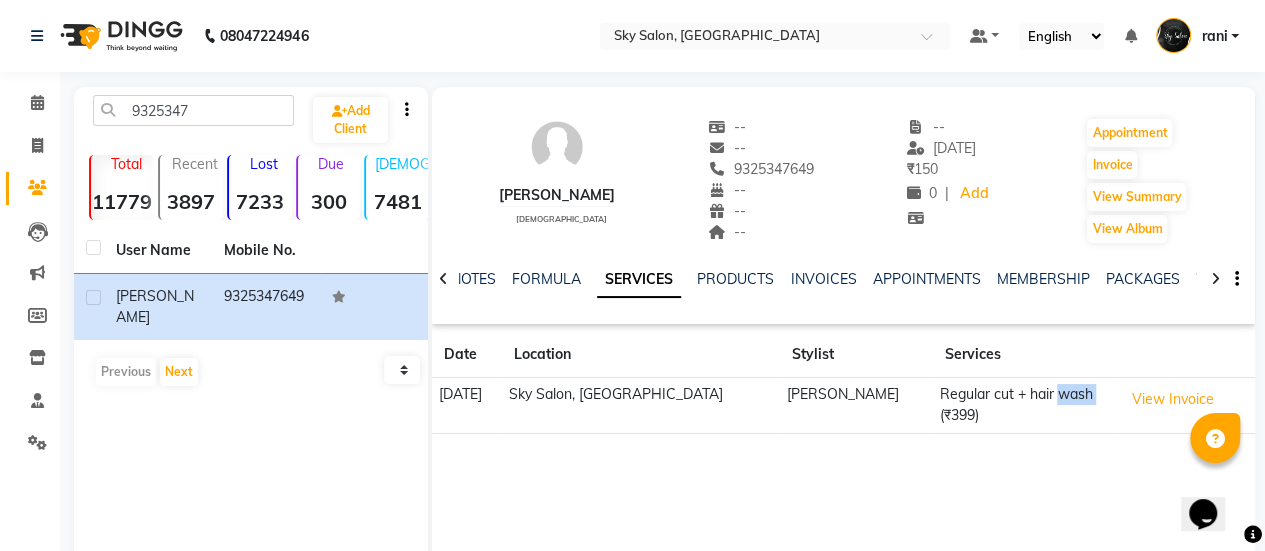 click on "Regular cut + hair wash (₹399)" 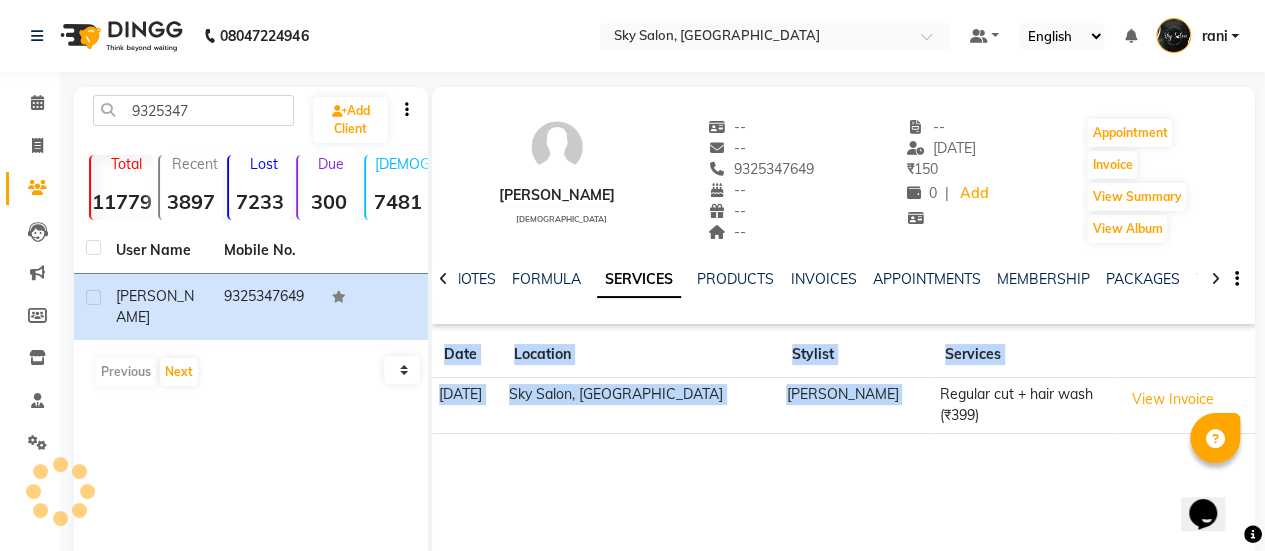 click on "Regular cut + hair wash (₹399)" 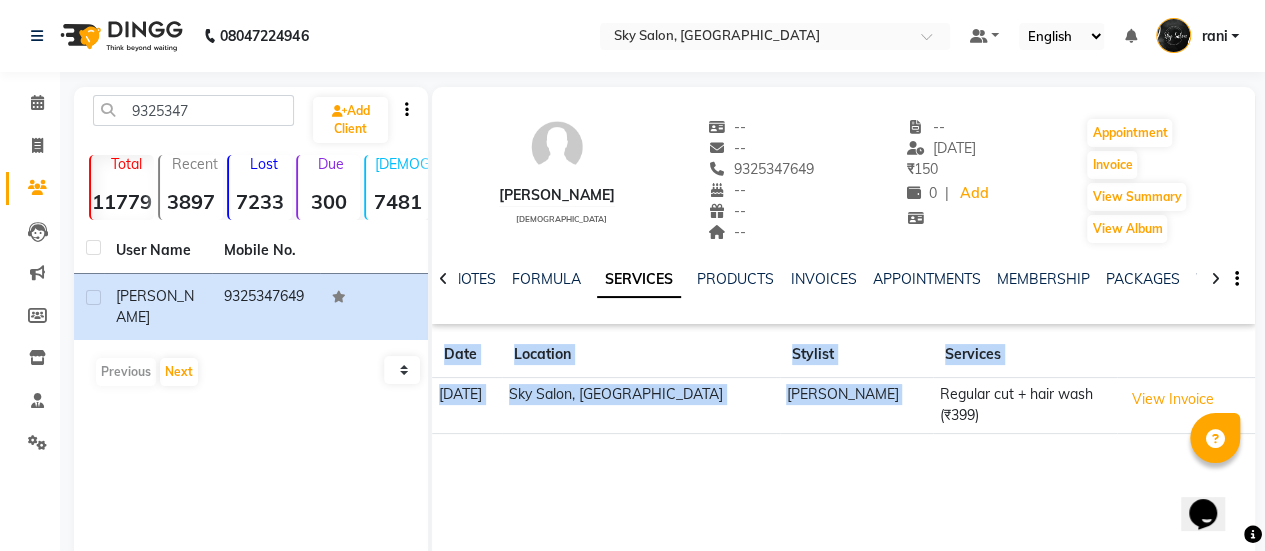 click on "Regular cut + hair wash (₹399)" 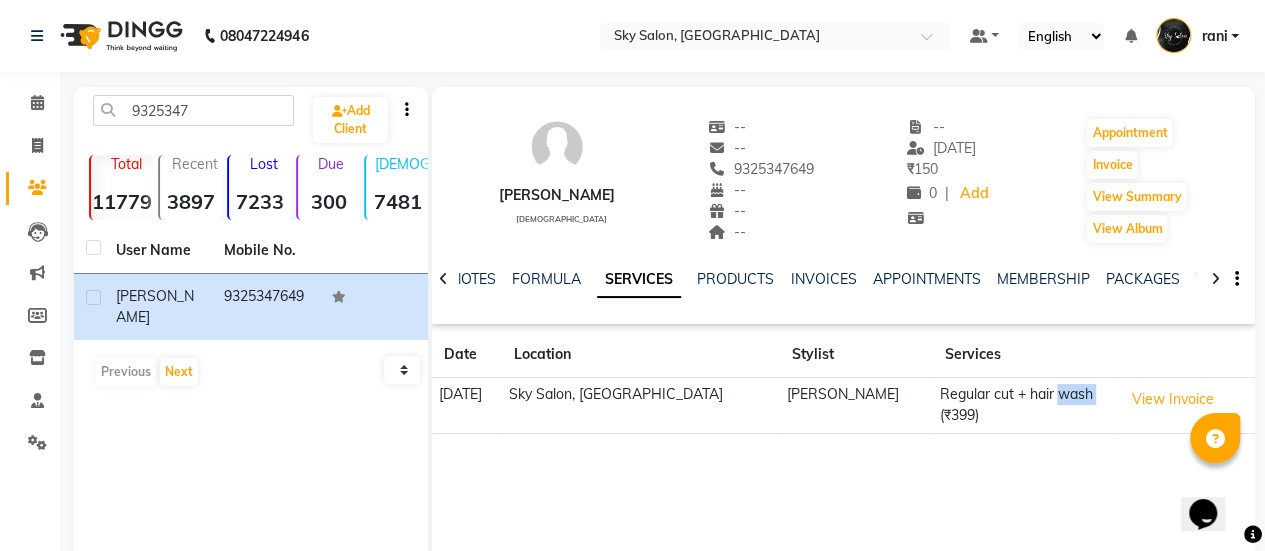 click on "Regular cut + hair wash (₹399)" 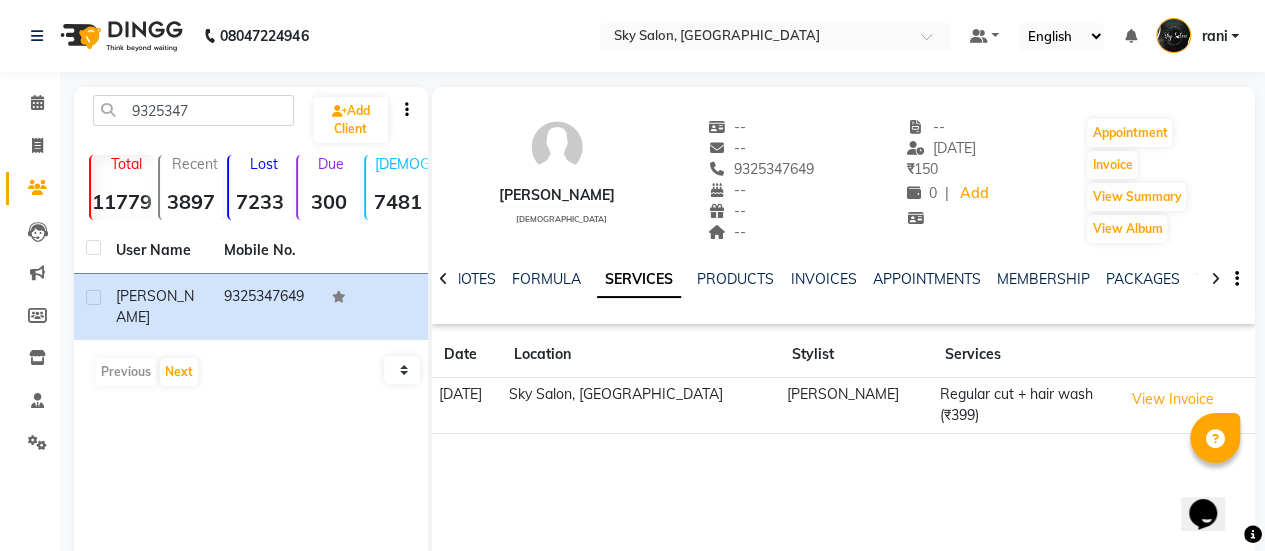 click on "Regular cut + hair wash (₹399)" 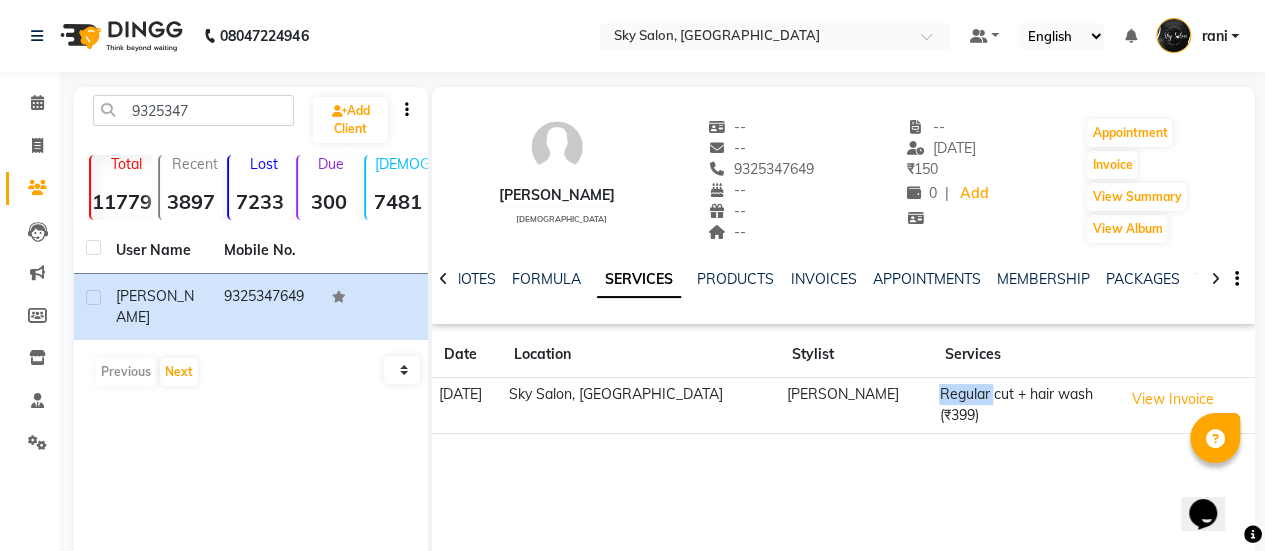 click on "Regular cut + hair wash (₹399)" 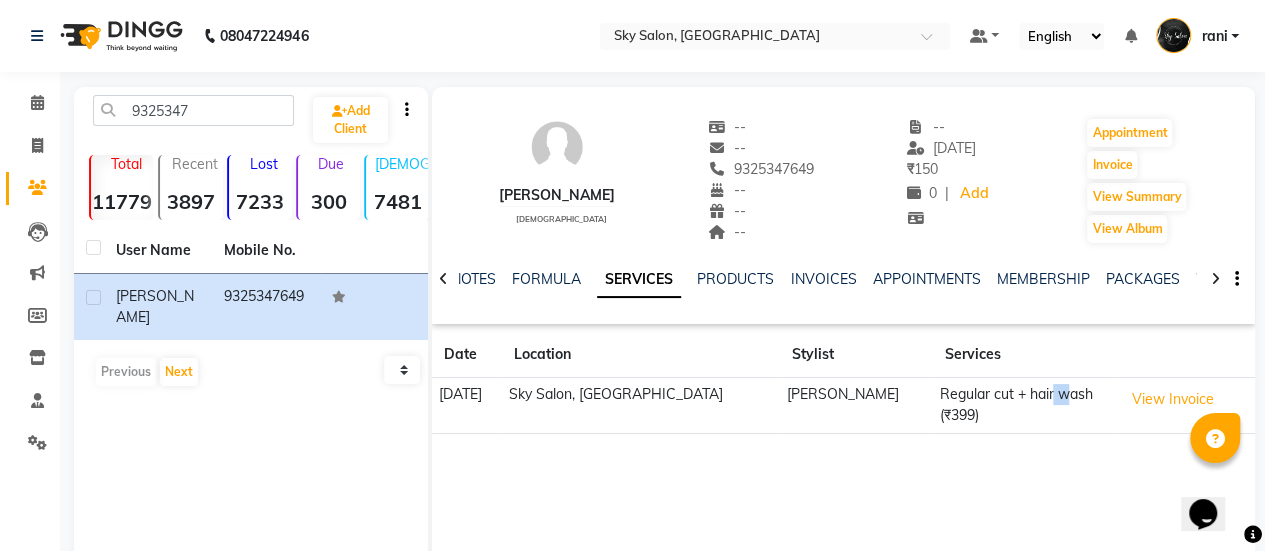 drag, startPoint x: 1003, startPoint y: 406, endPoint x: 983, endPoint y: 389, distance: 26.24881 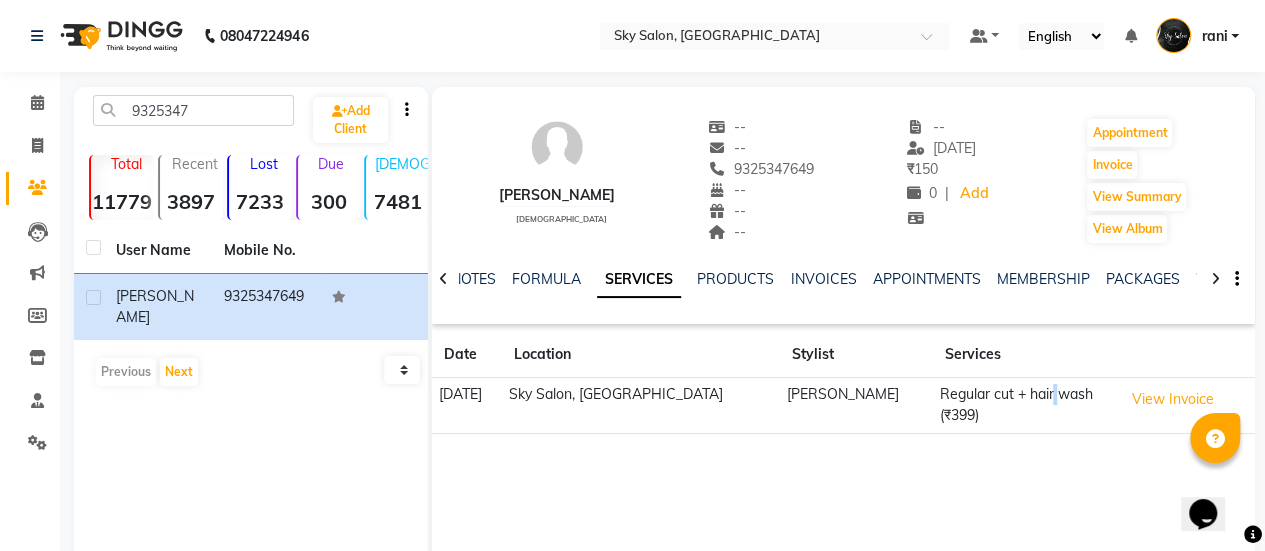 click on "Regular cut + hair wash (₹399)" 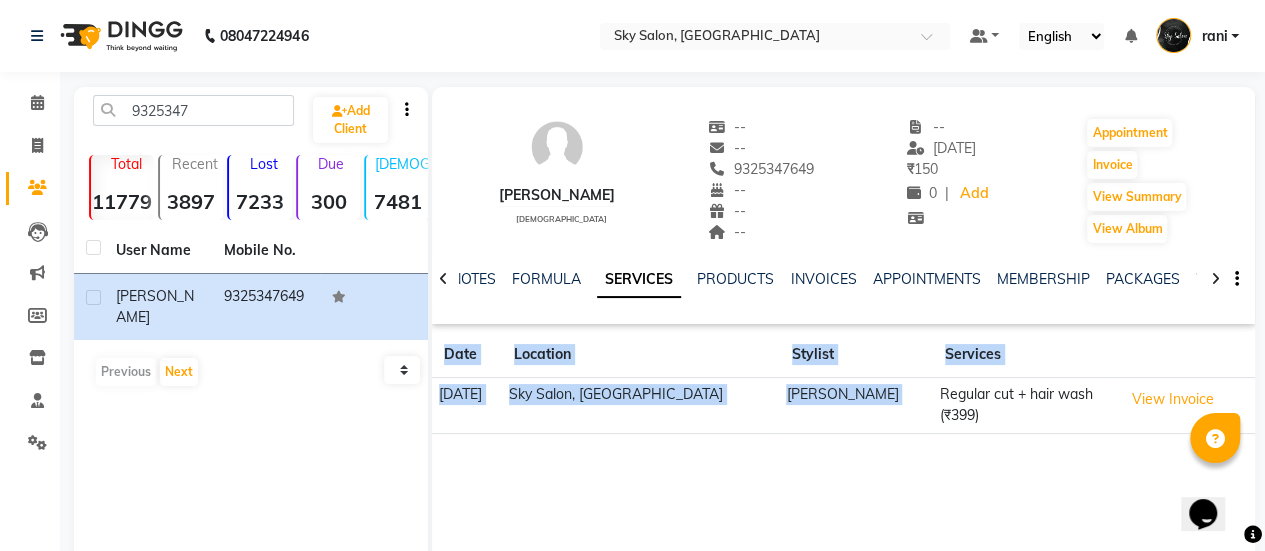 click on "Regular cut + hair wash (₹399)" 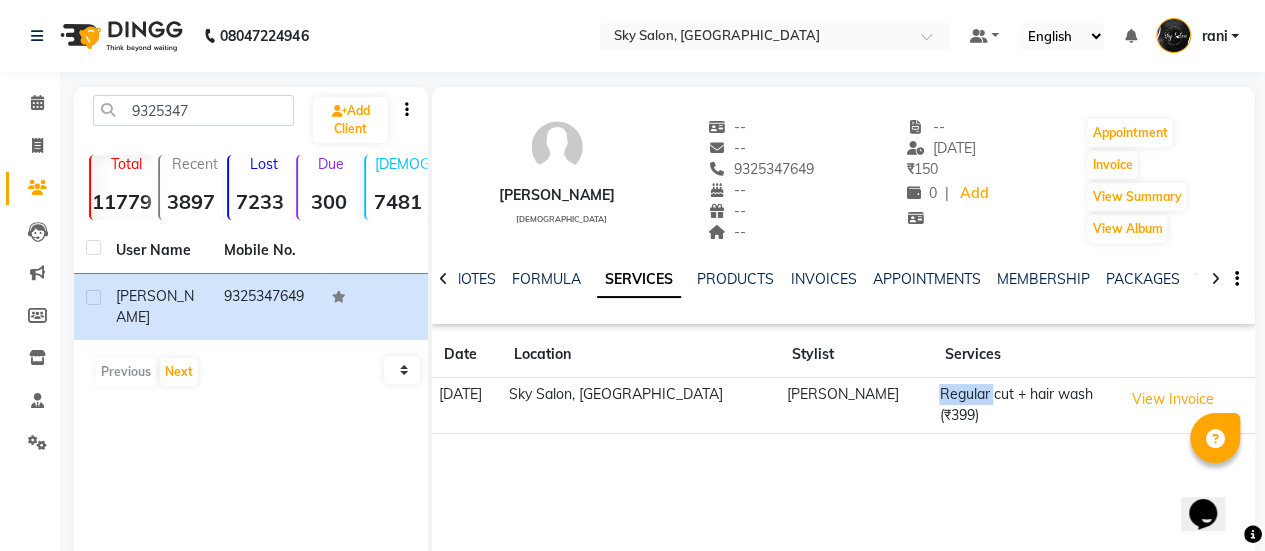 drag, startPoint x: 869, startPoint y: 383, endPoint x: 890, endPoint y: 397, distance: 25.23886 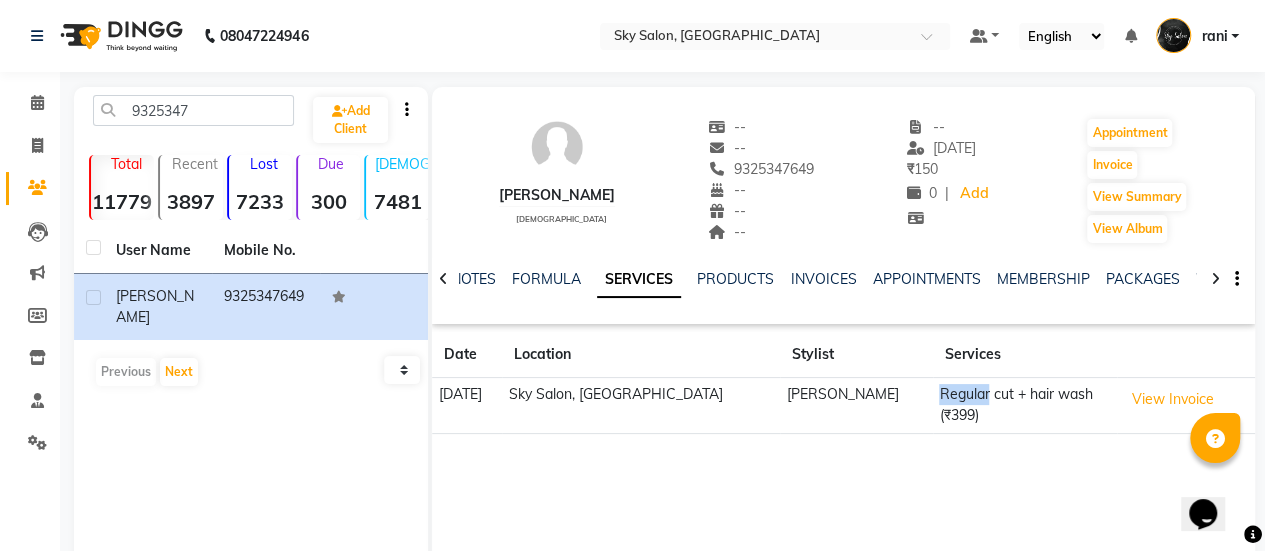 click on "Regular cut + hair wash (₹399)" 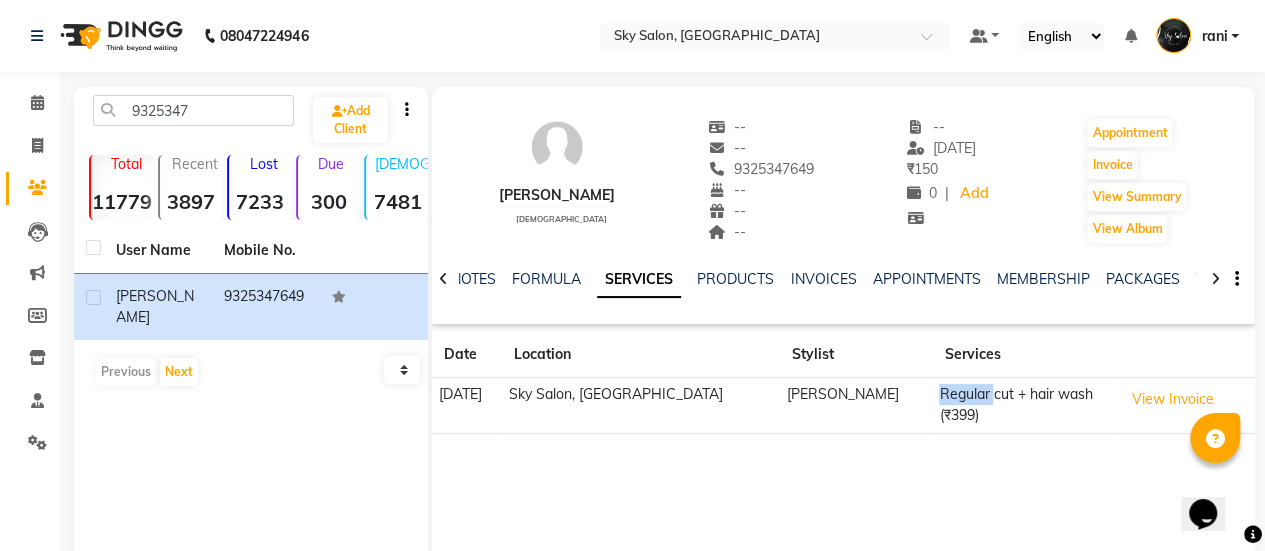 click on "Regular cut + hair wash (₹399)" 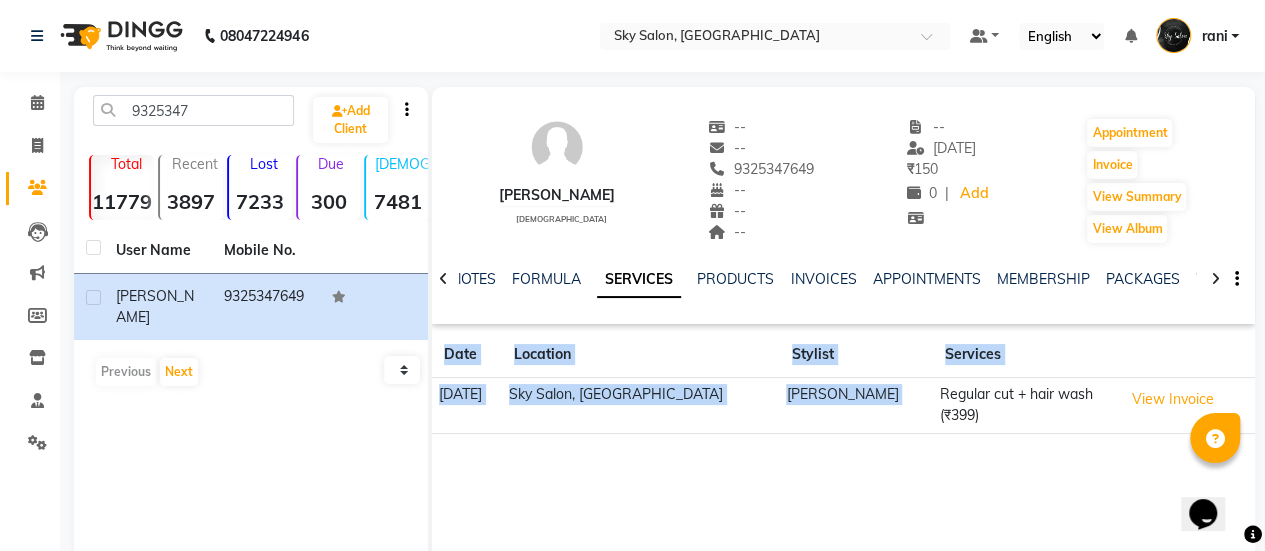 click on "Regular cut + hair wash (₹399)" 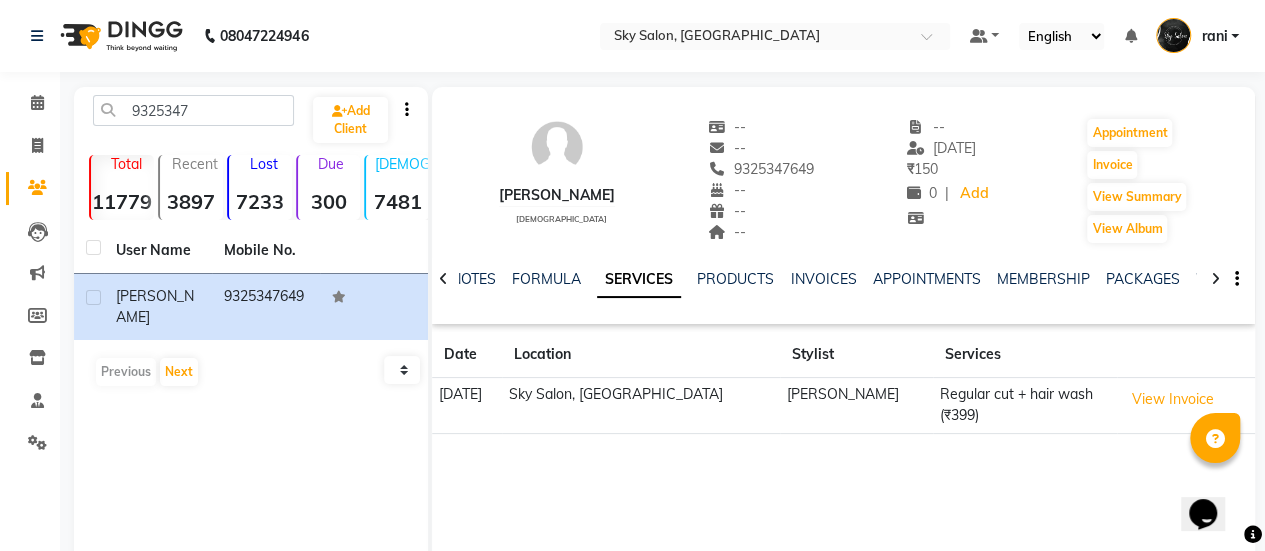 click on "[PERSON_NAME]" 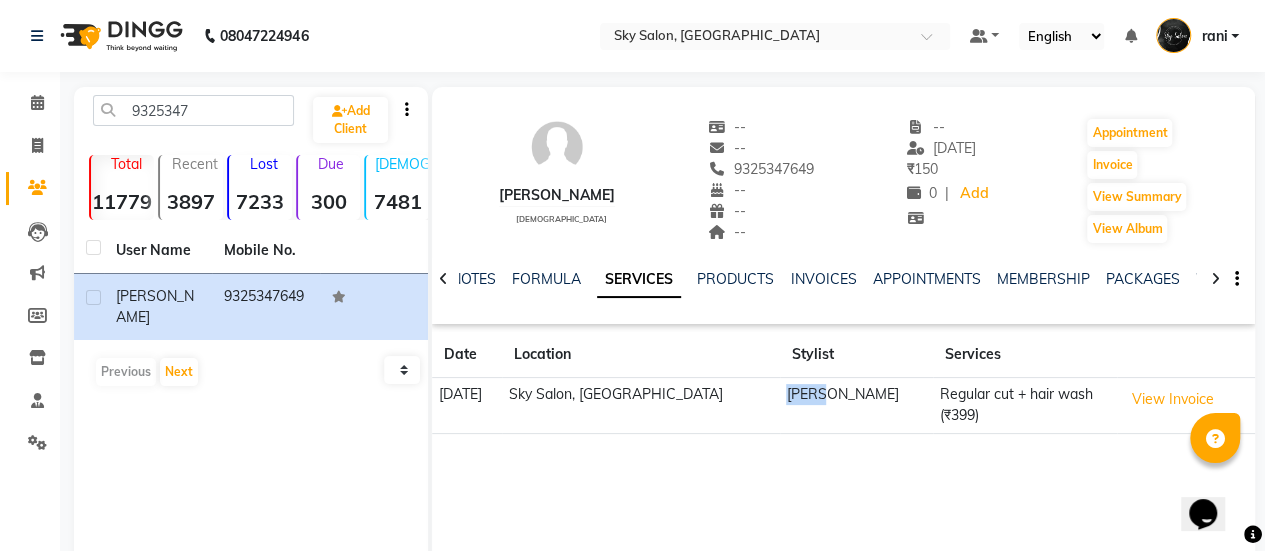 click on "[PERSON_NAME]" 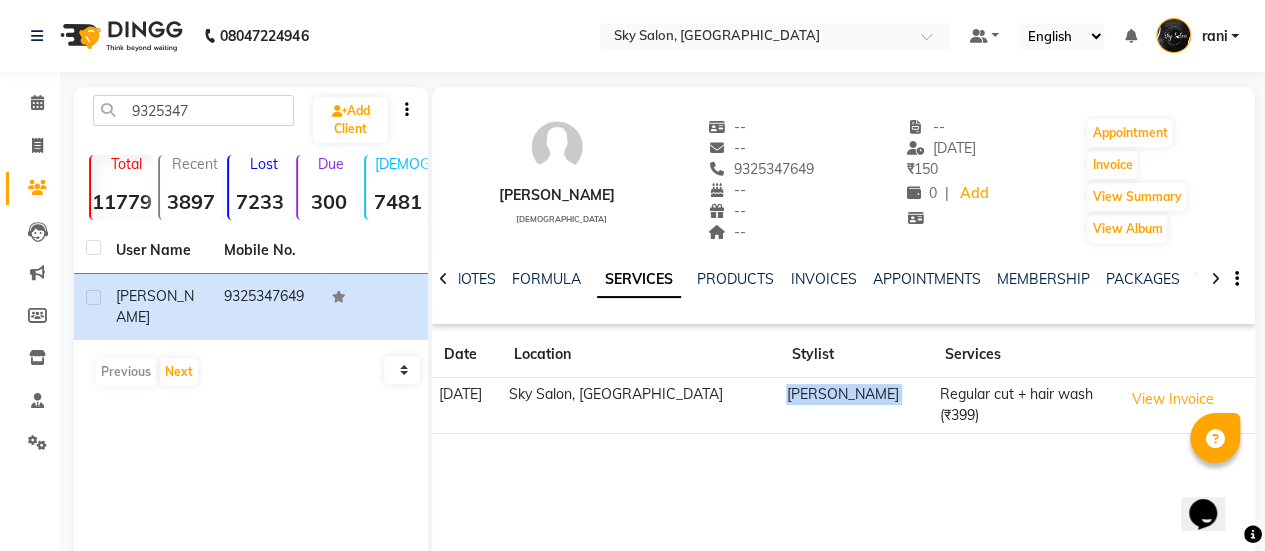 click on "[PERSON_NAME]" 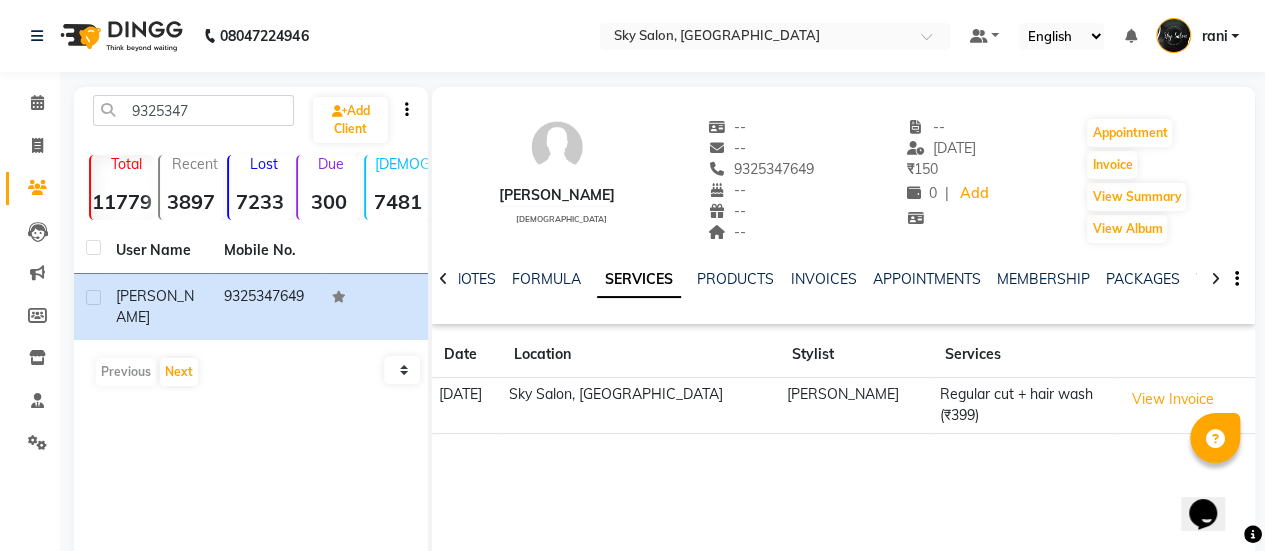 click on "Sky Salon, [GEOGRAPHIC_DATA]" 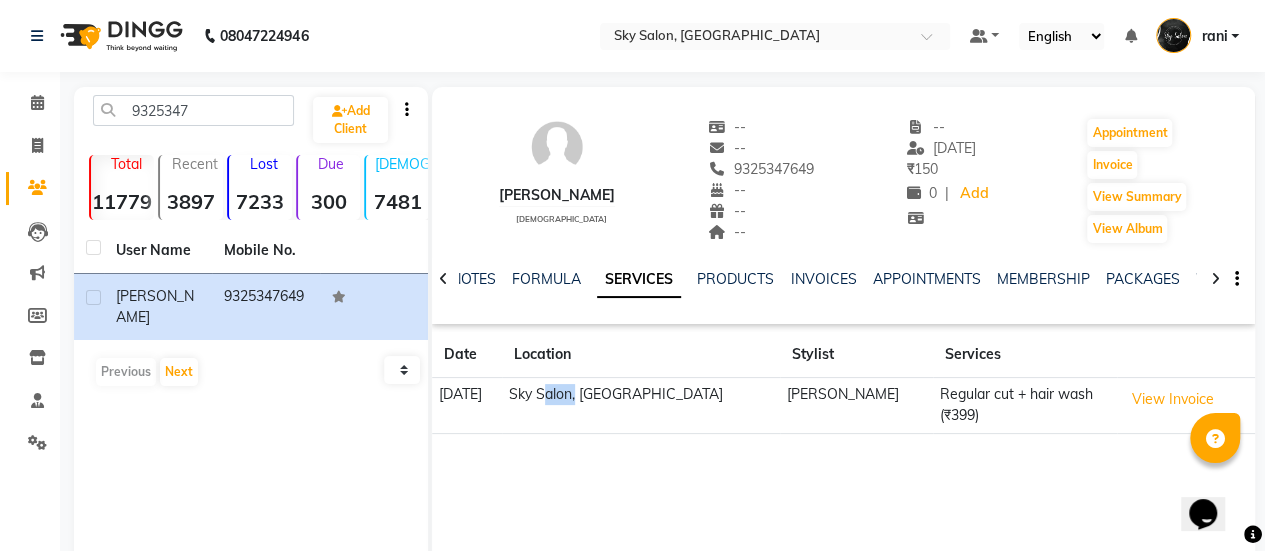 click on "Sky Salon, [GEOGRAPHIC_DATA]" 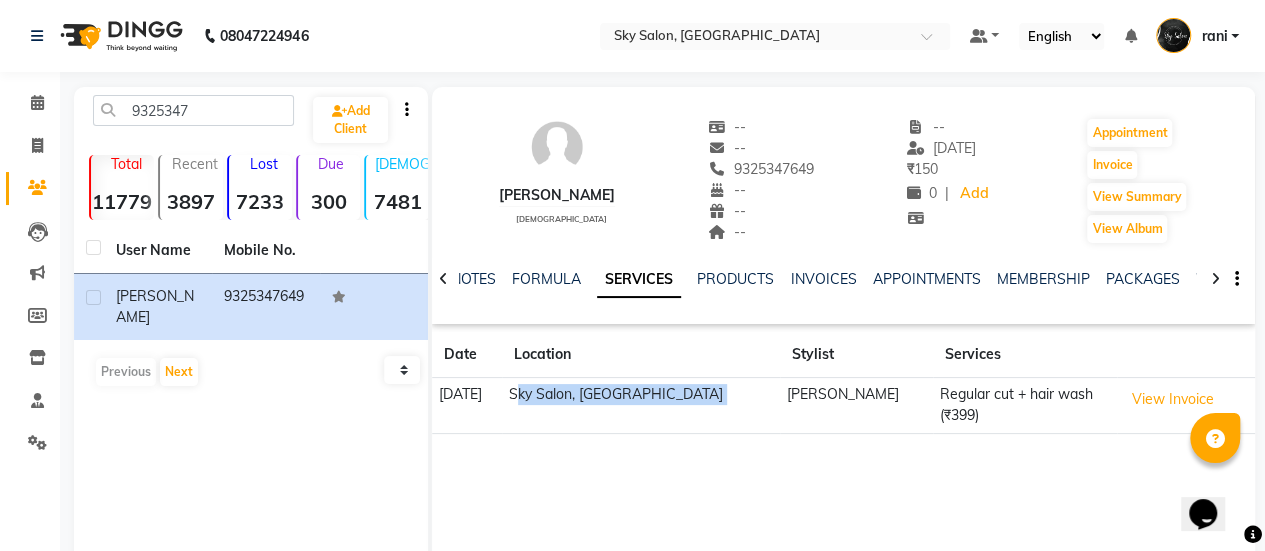 click on "Sky Salon, [GEOGRAPHIC_DATA]" 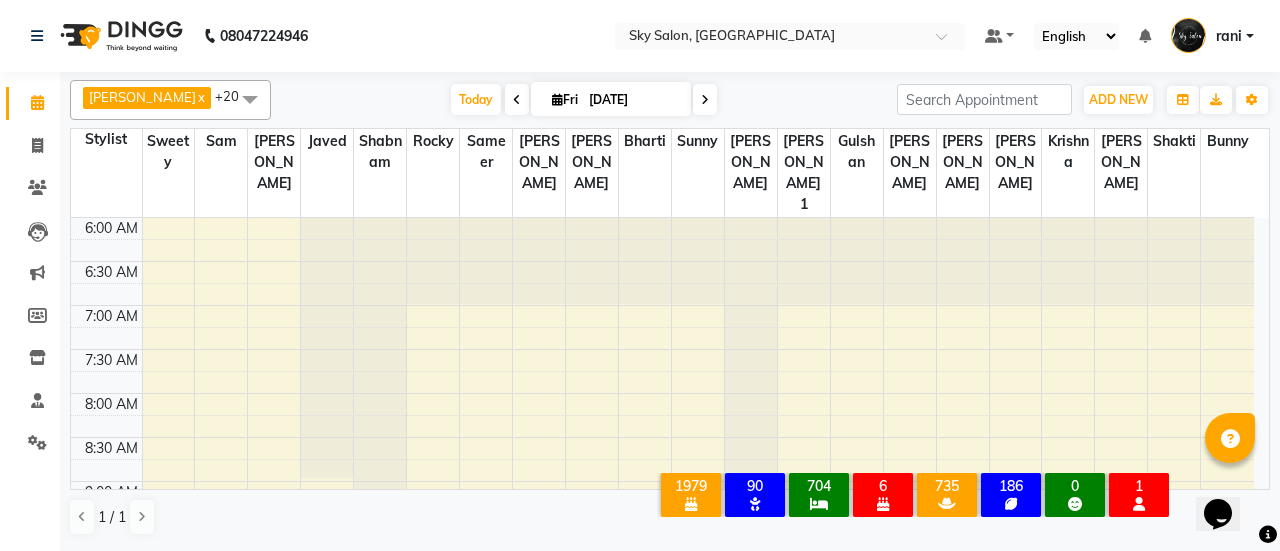 scroll, scrollTop: 0, scrollLeft: 0, axis: both 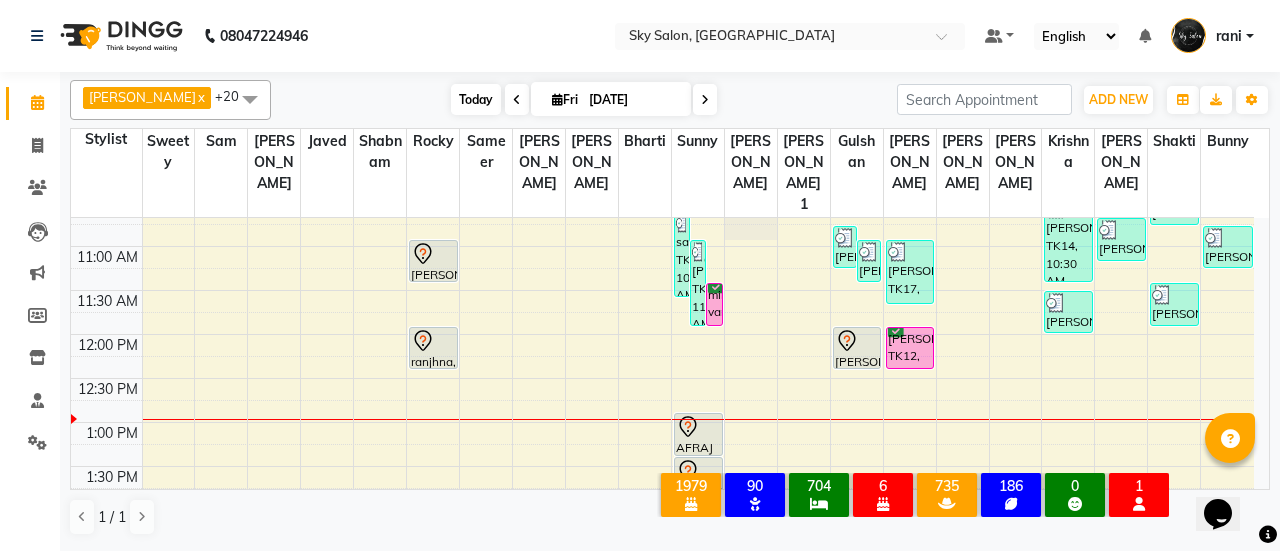 click on "Today" at bounding box center (476, 99) 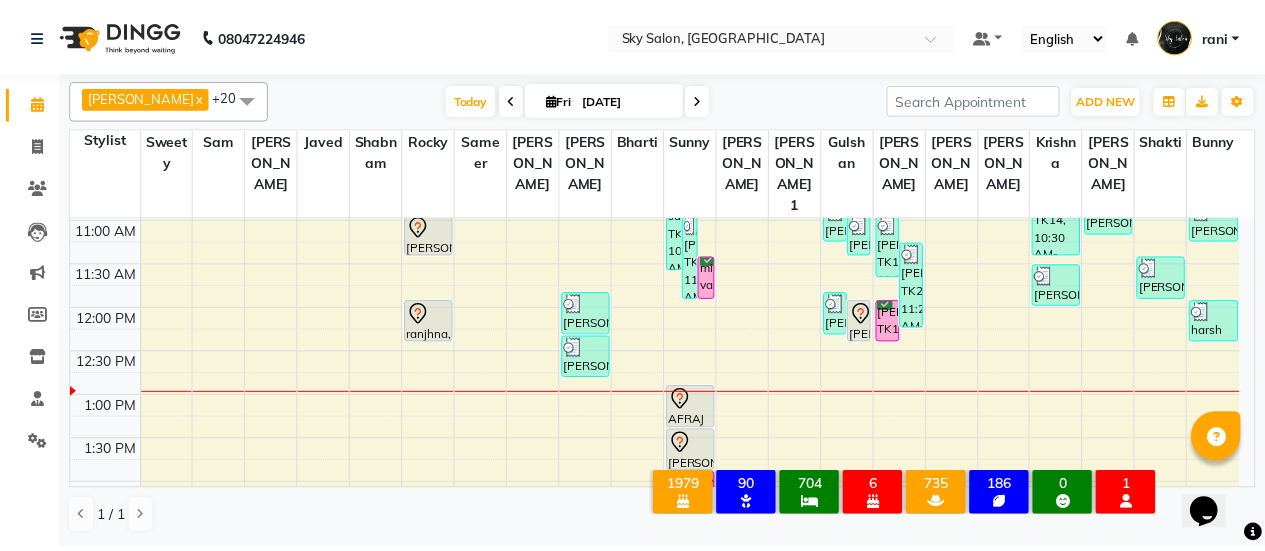scroll, scrollTop: 435, scrollLeft: 0, axis: vertical 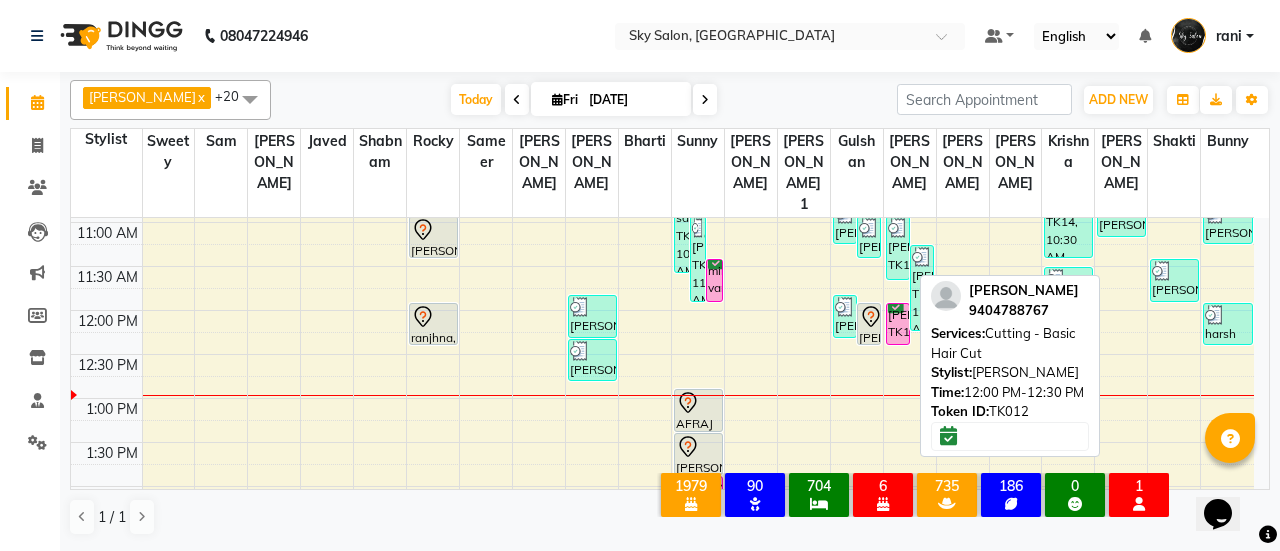 click on "[PERSON_NAME], TK12, 12:00 PM-12:30 PM, Cutting  - Basic Hair Cut" at bounding box center [898, 324] 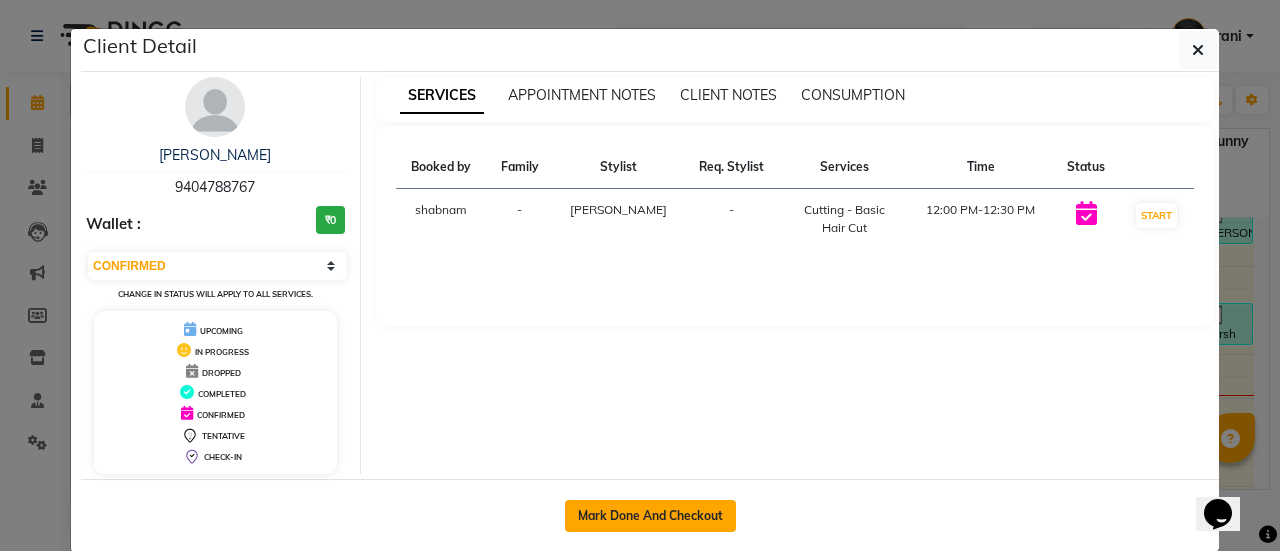 click on "Mark Done And Checkout" 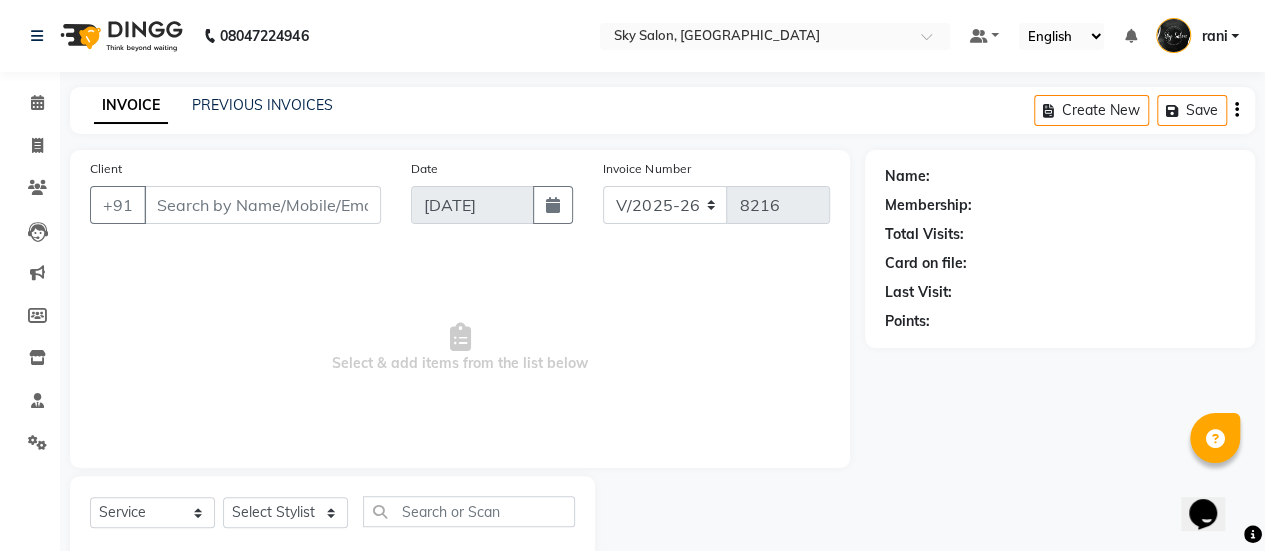 type on "9404788767" 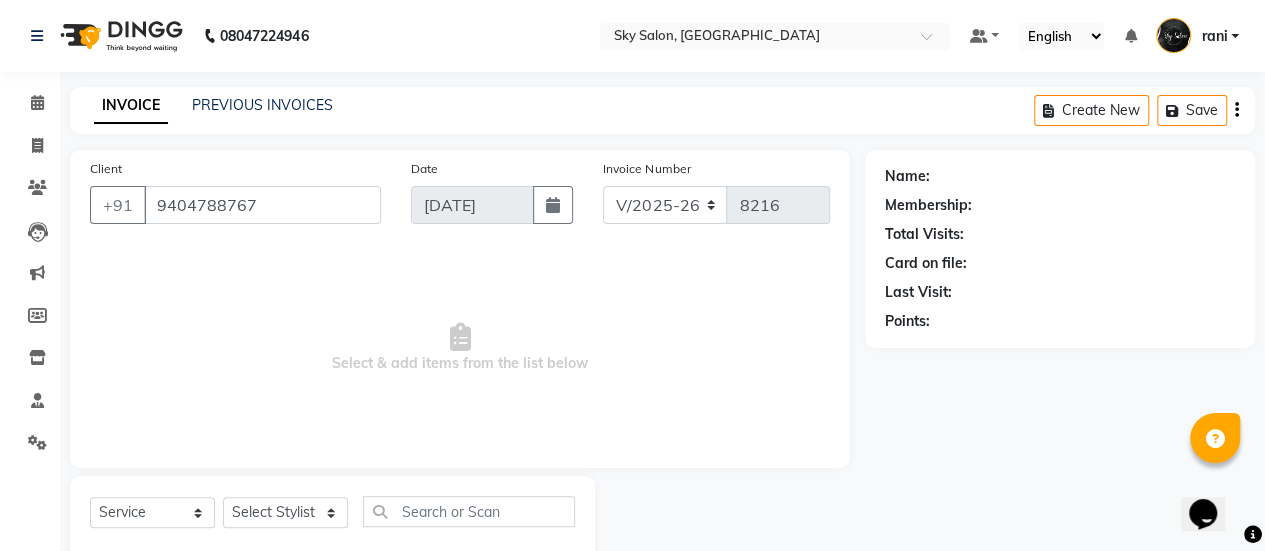 select on "57852" 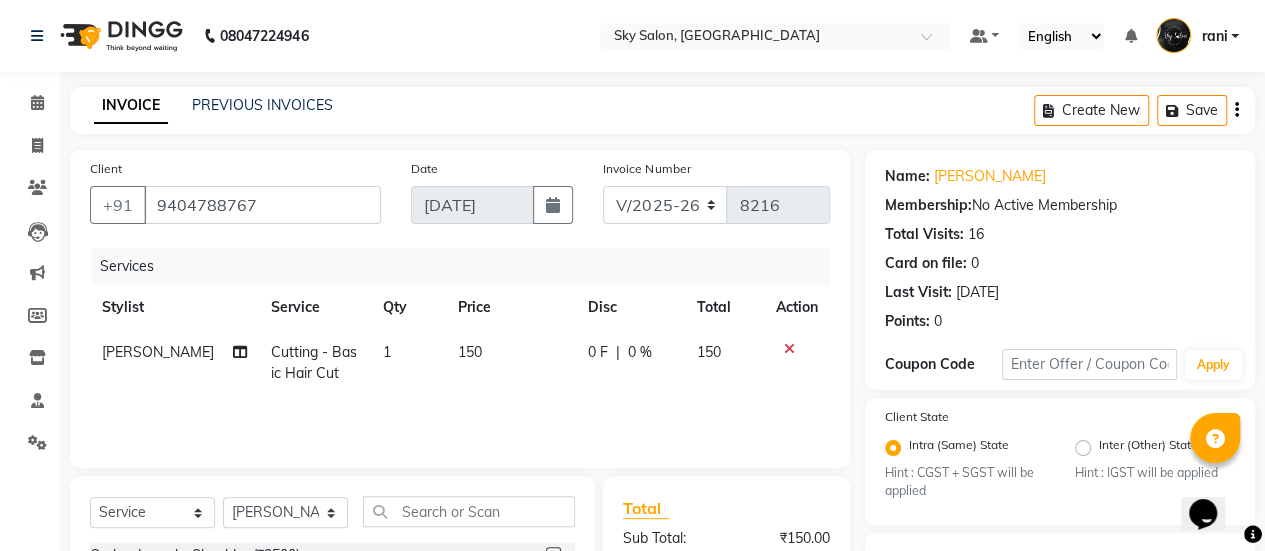 scroll, scrollTop: 254, scrollLeft: 0, axis: vertical 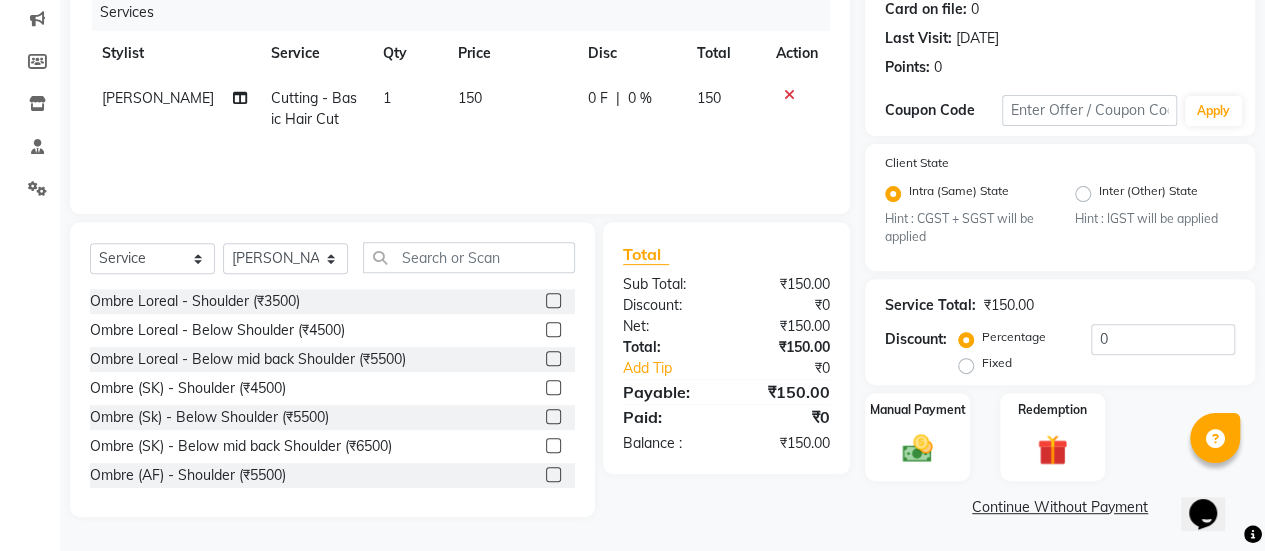 click 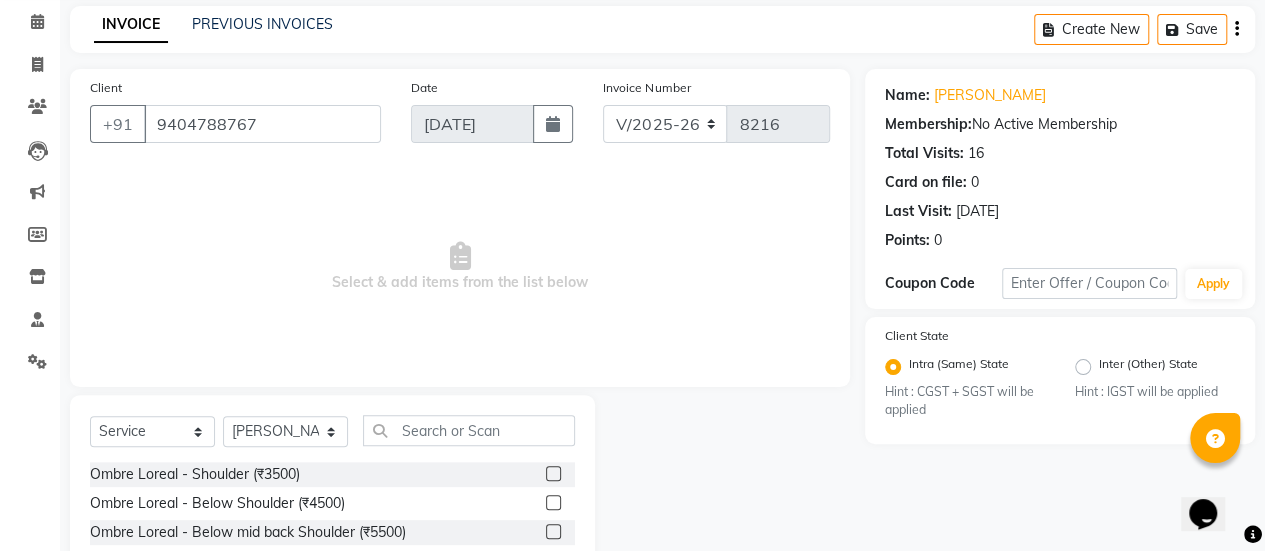 scroll, scrollTop: 249, scrollLeft: 0, axis: vertical 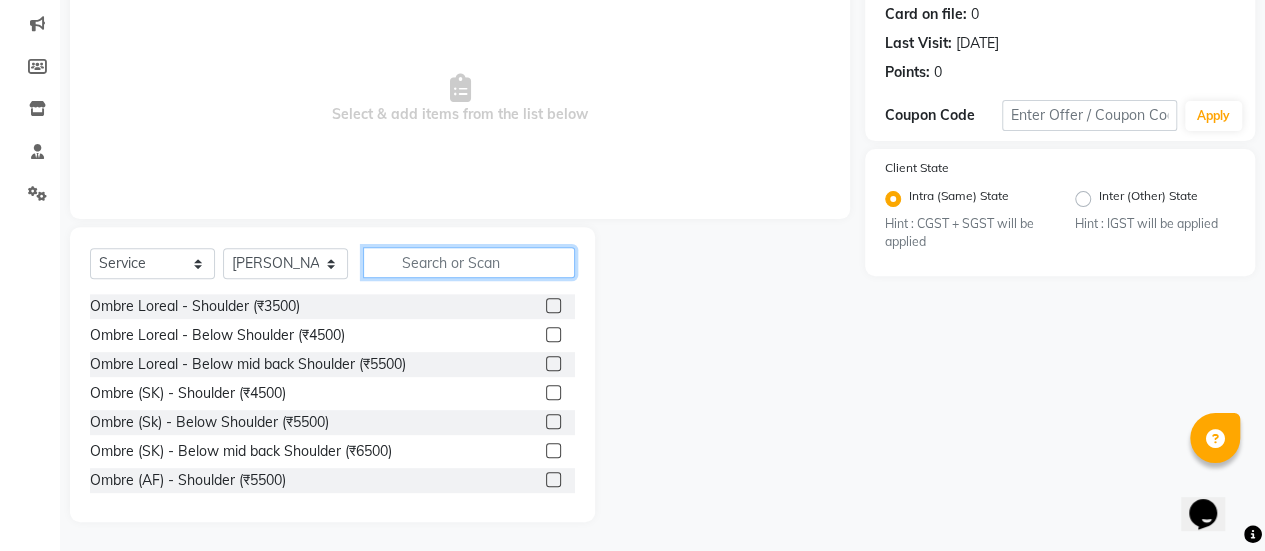 click 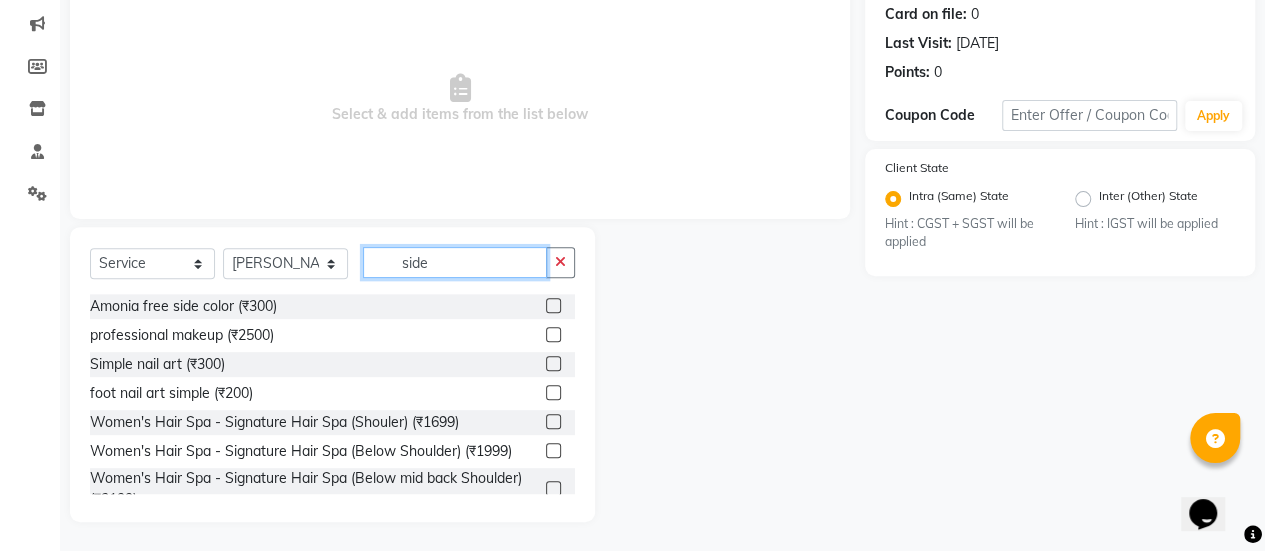 scroll, scrollTop: 194, scrollLeft: 0, axis: vertical 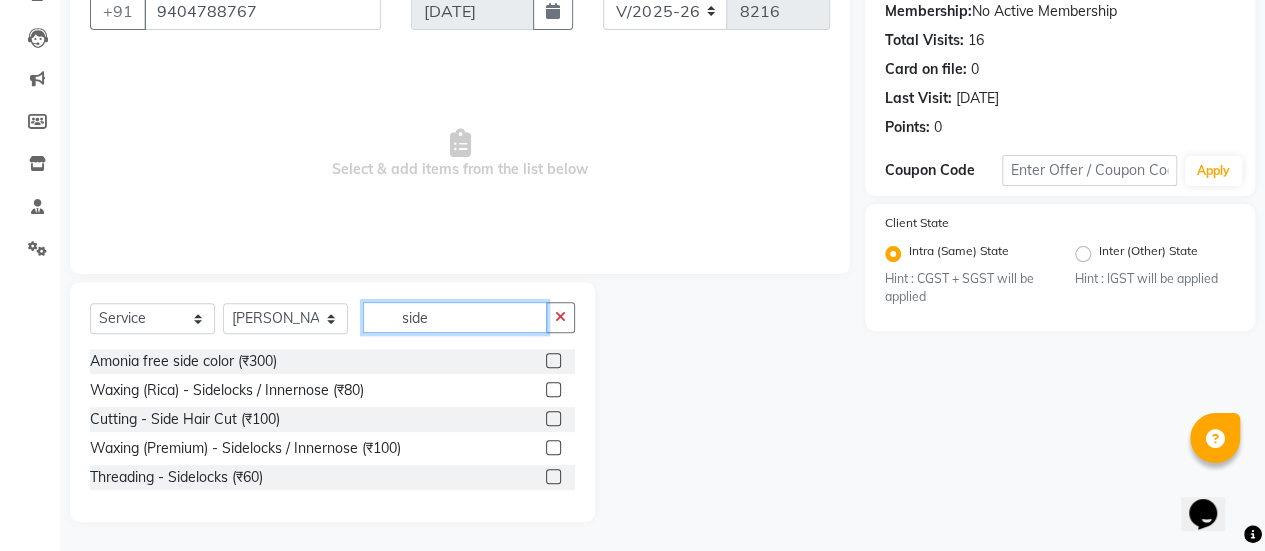 type on "side" 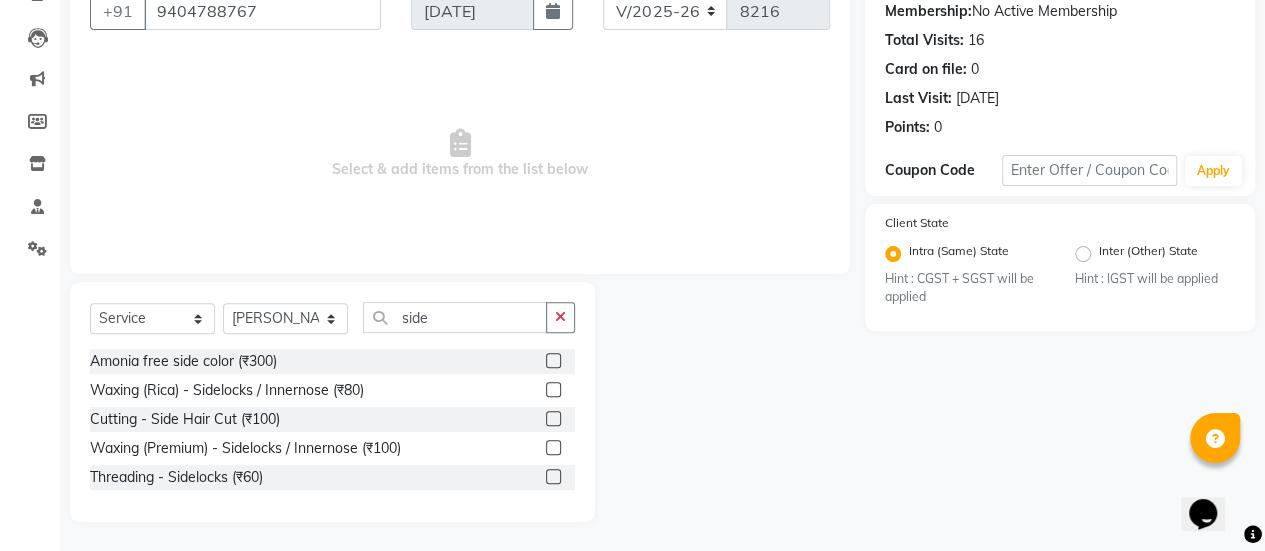 click 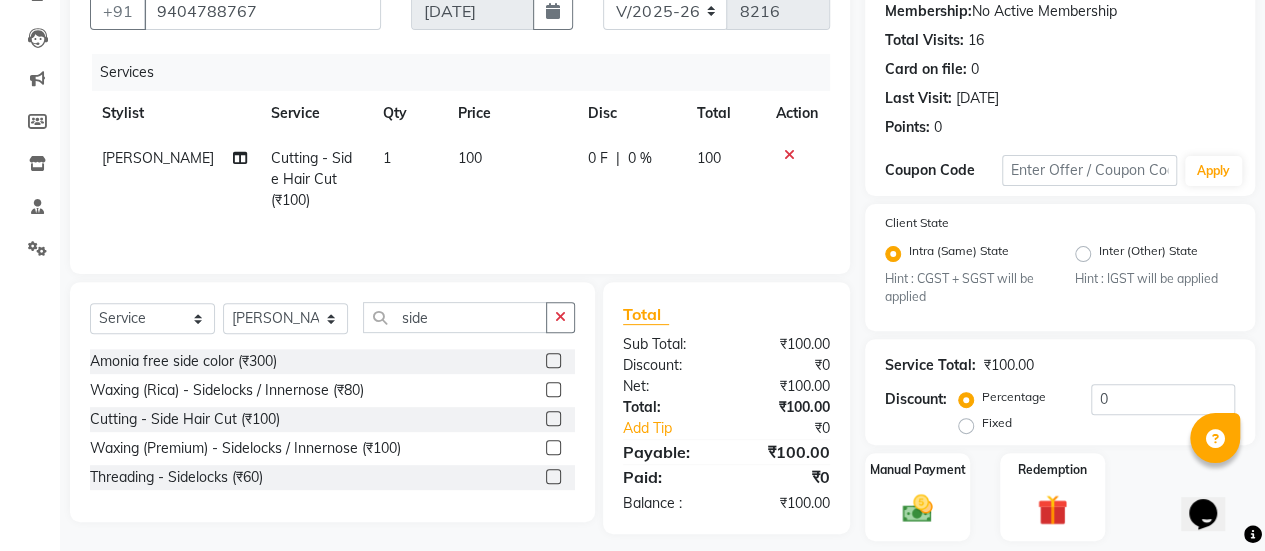 click 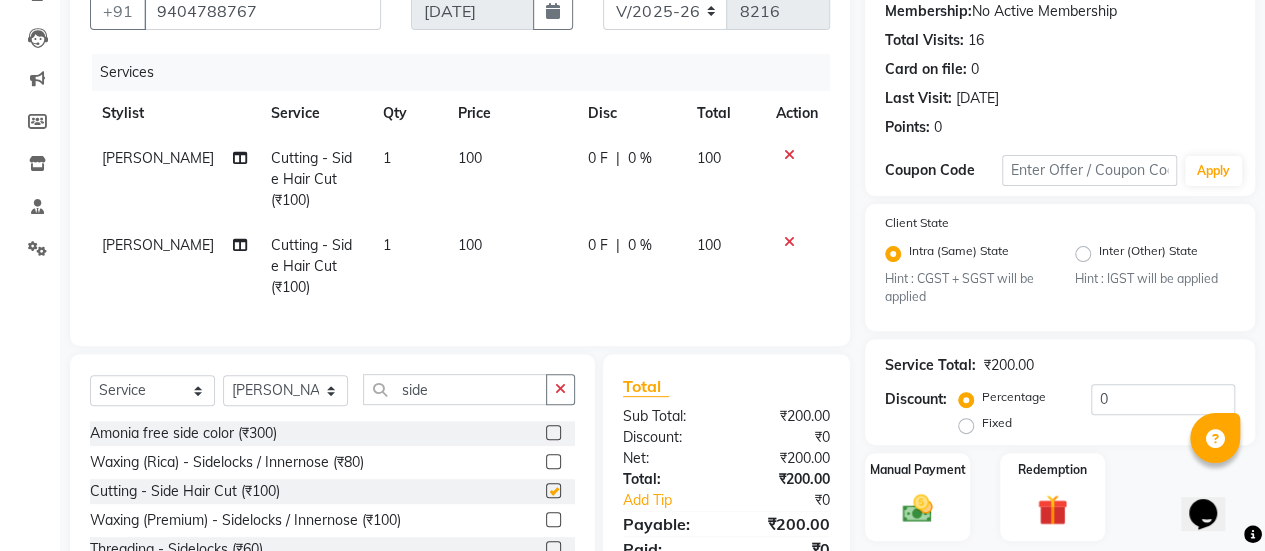 checkbox on "false" 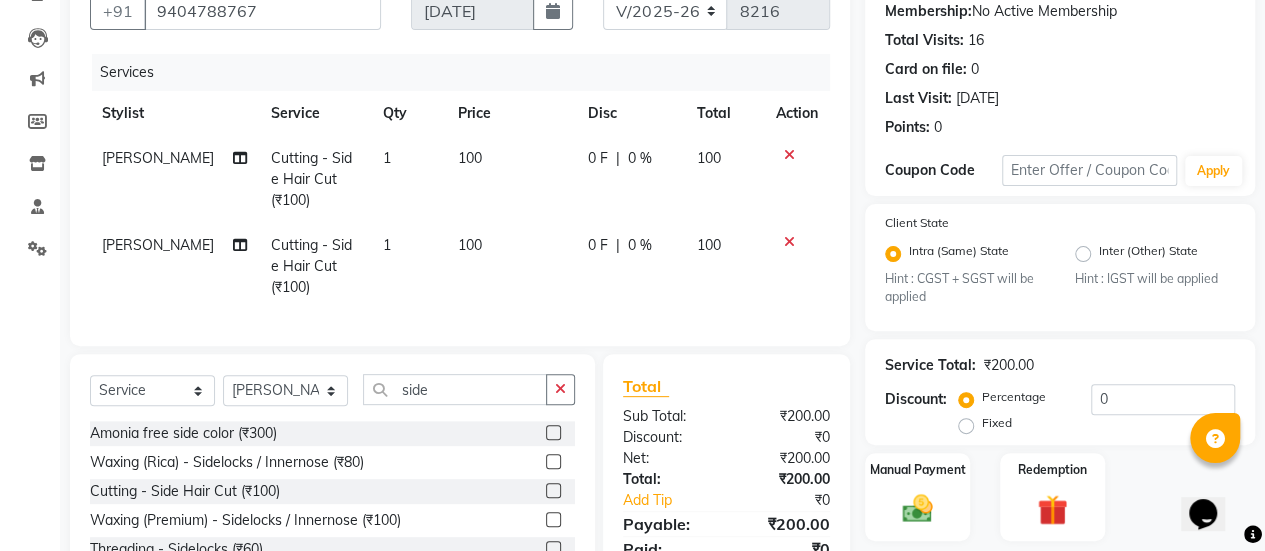 scroll, scrollTop: 292, scrollLeft: 0, axis: vertical 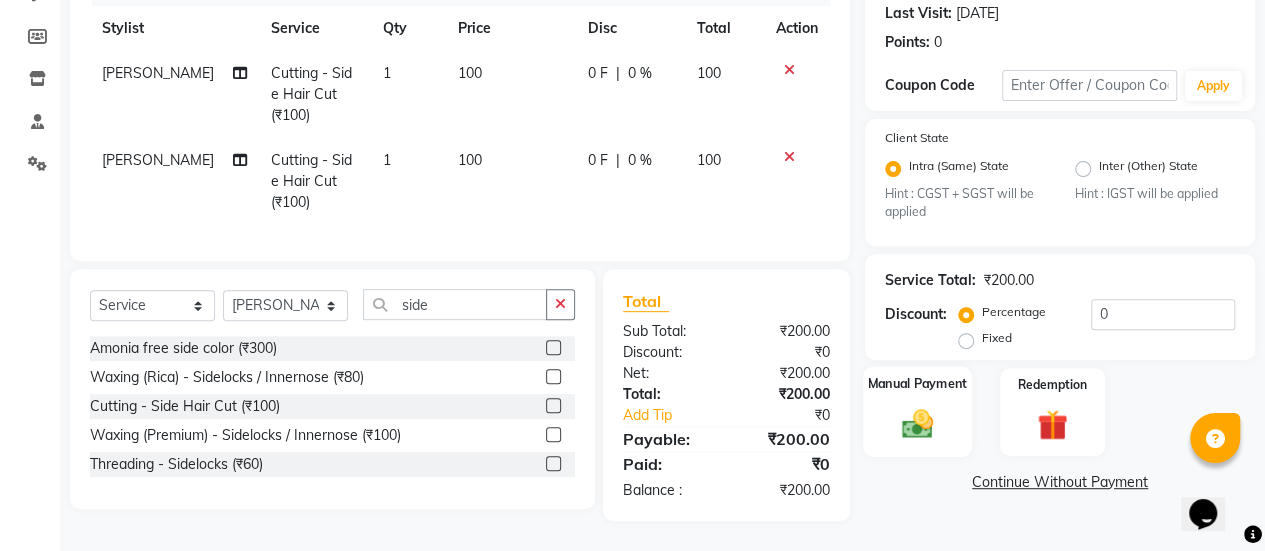 click on "Manual Payment" 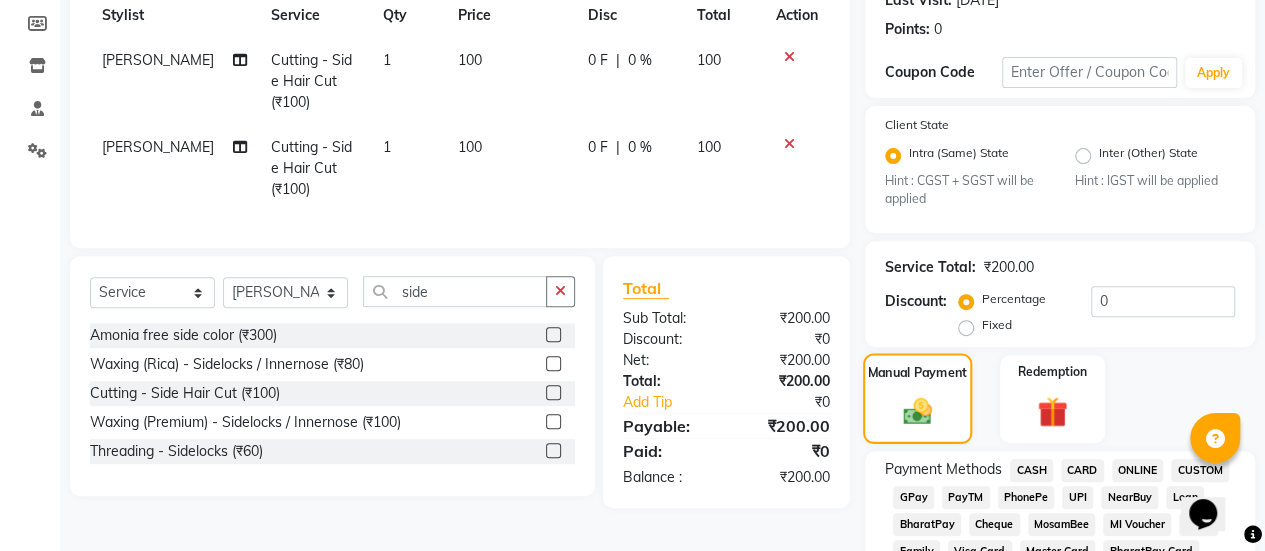 click 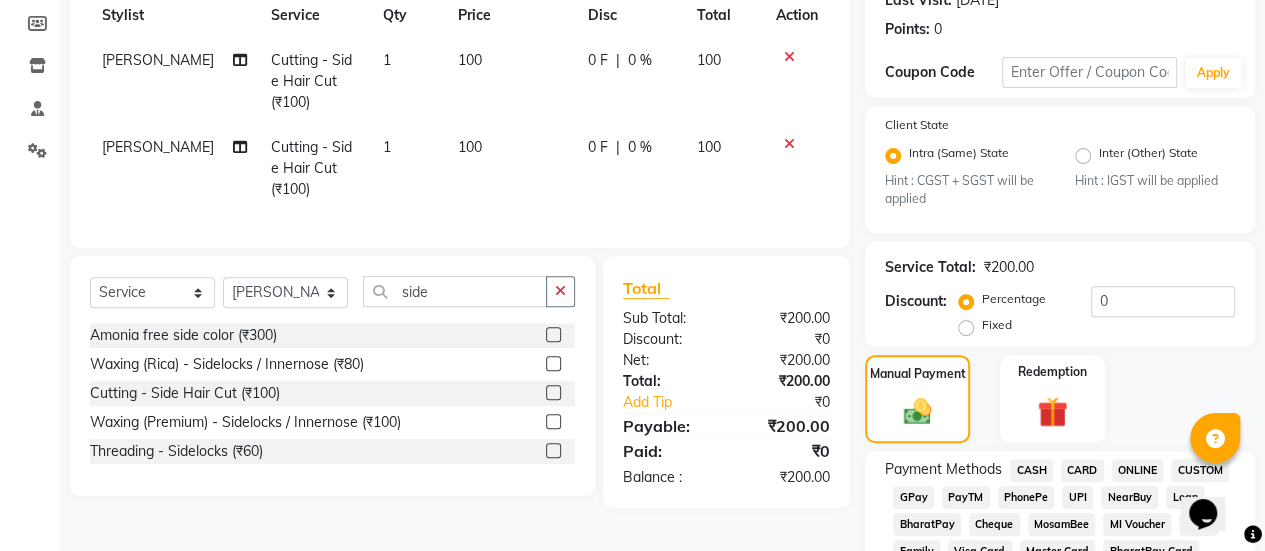 scroll, scrollTop: 504, scrollLeft: 0, axis: vertical 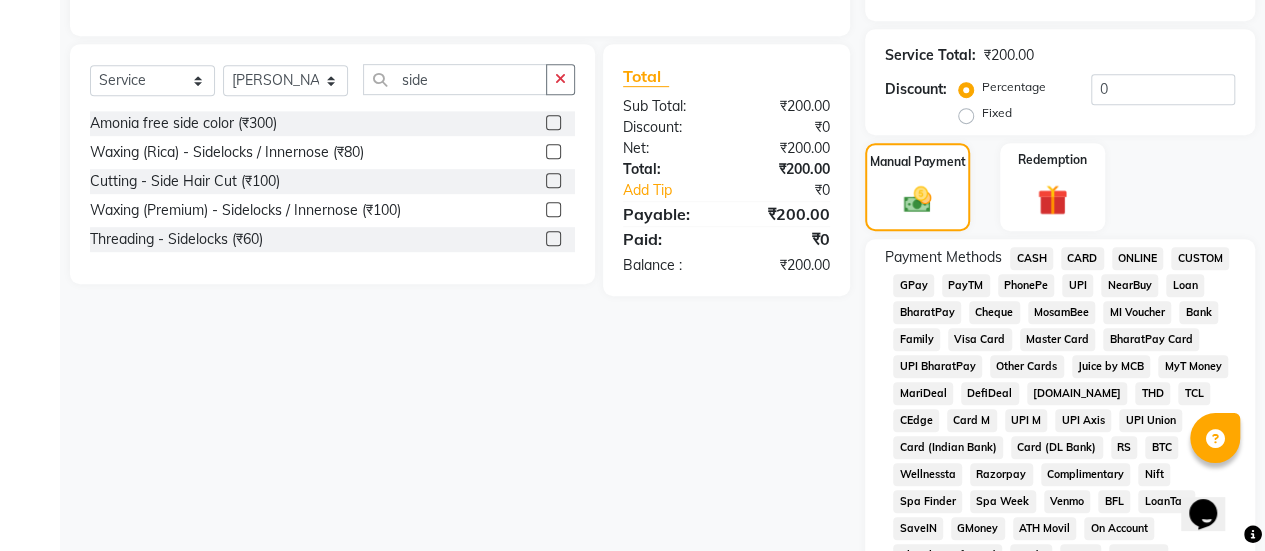 click on "CASH" 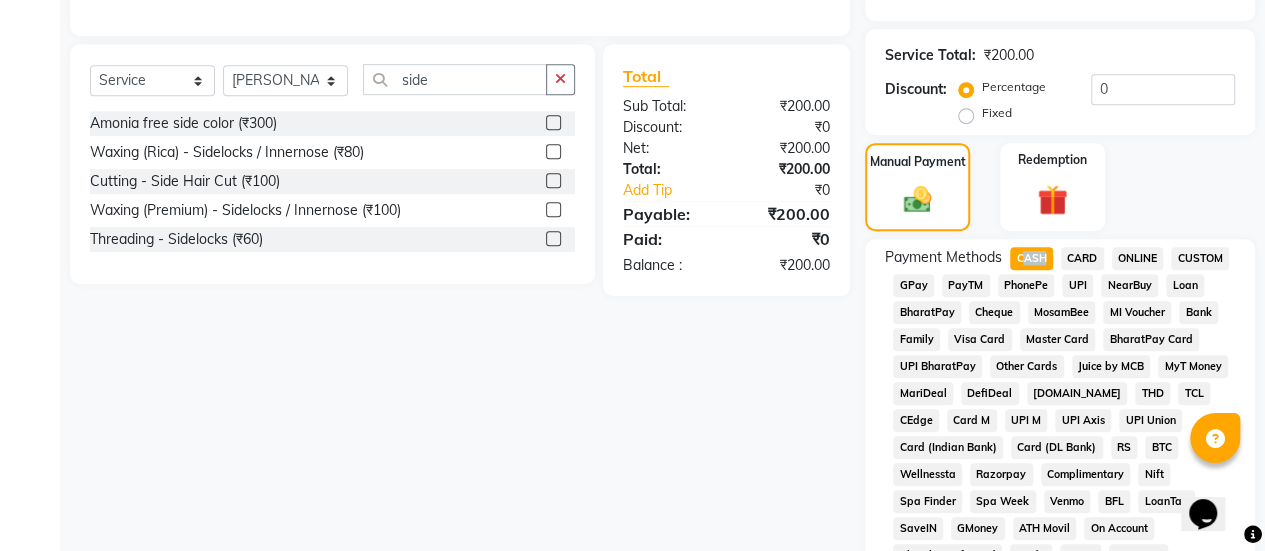 click on "CASH" 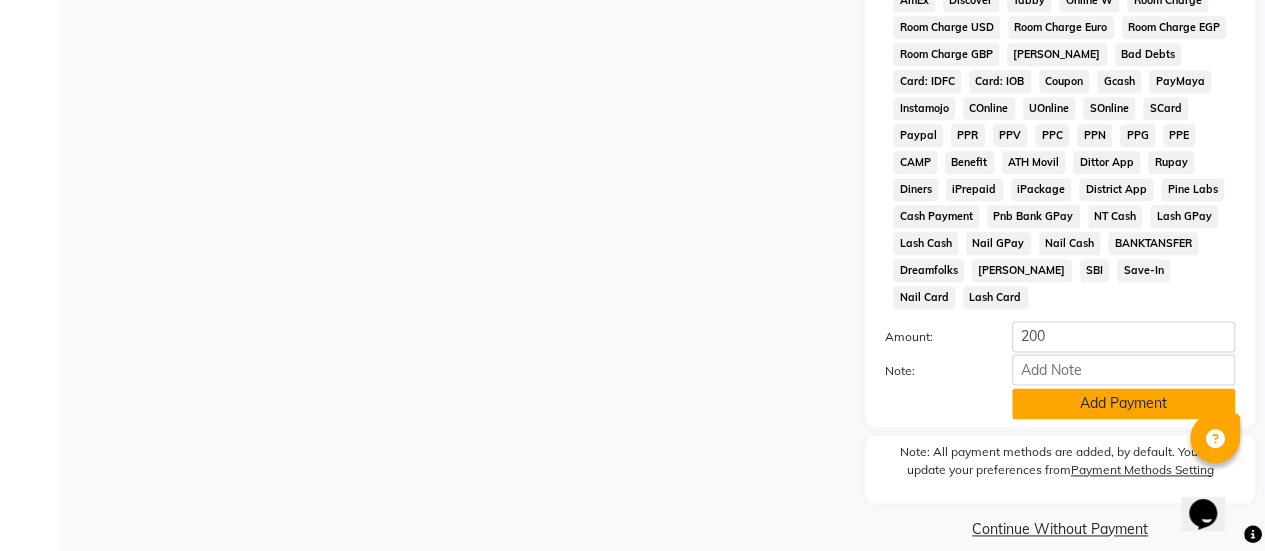 click on "Add Payment" 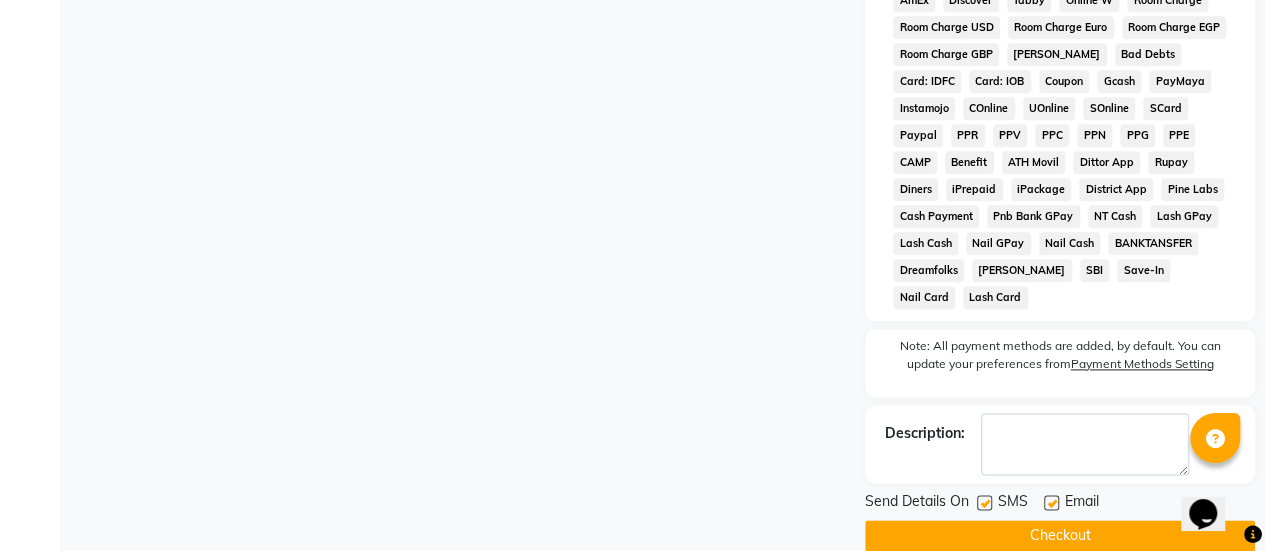 click 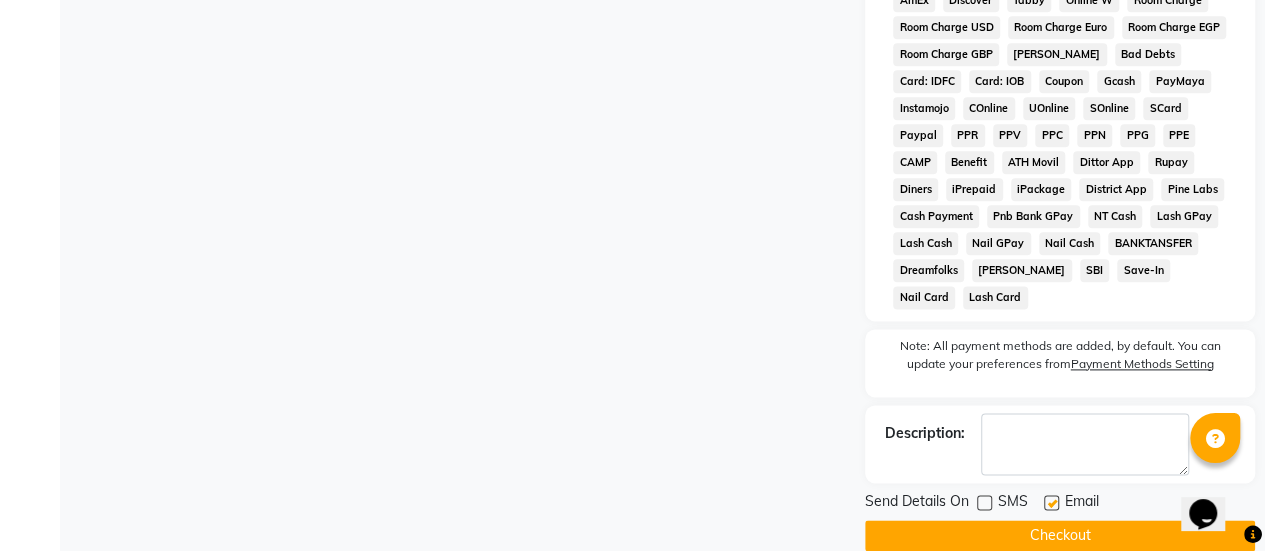 click on "Checkout" 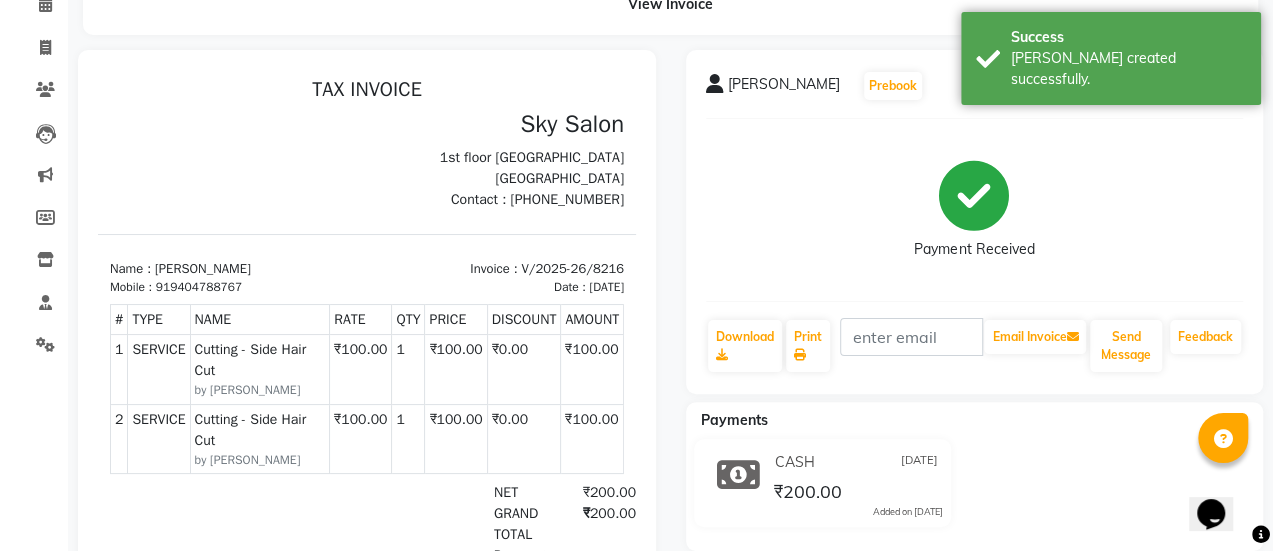 scroll, scrollTop: 0, scrollLeft: 0, axis: both 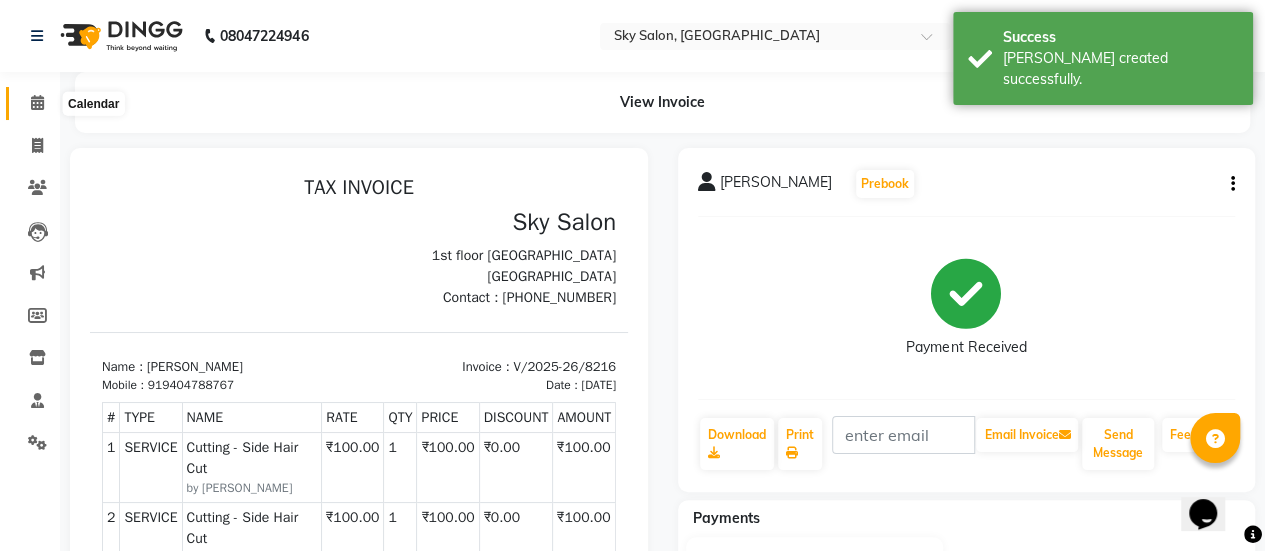 click 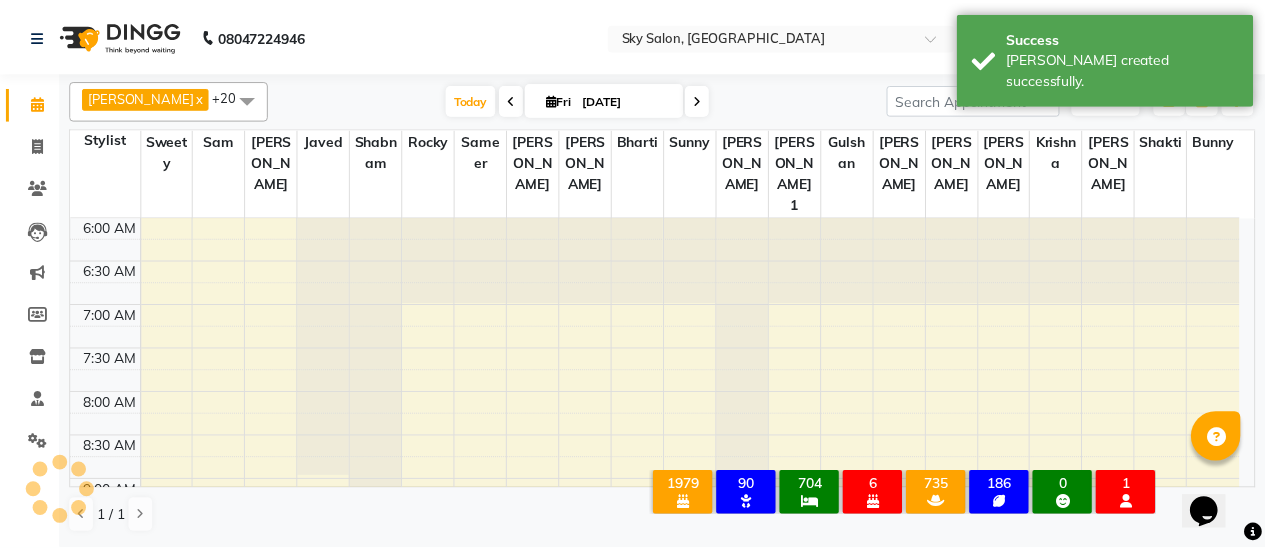scroll, scrollTop: 0, scrollLeft: 0, axis: both 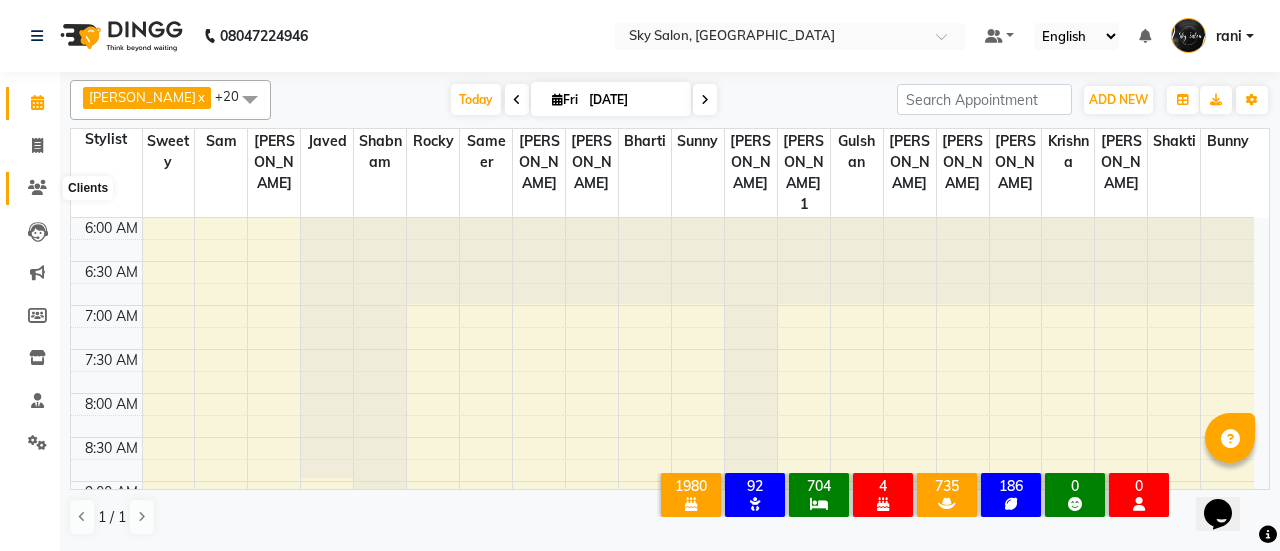 click 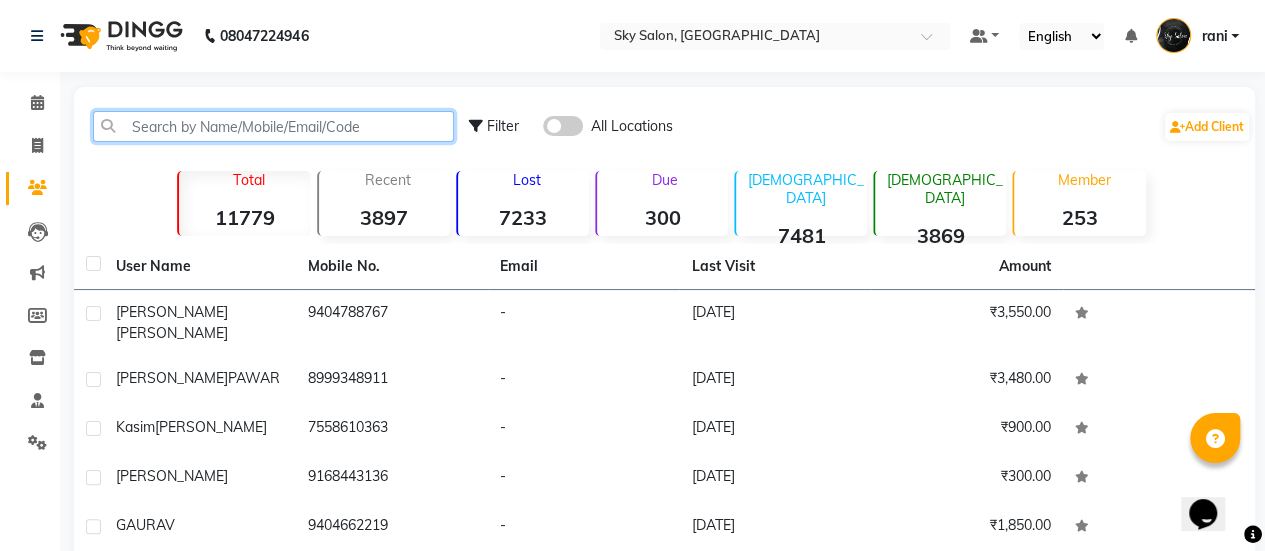 click 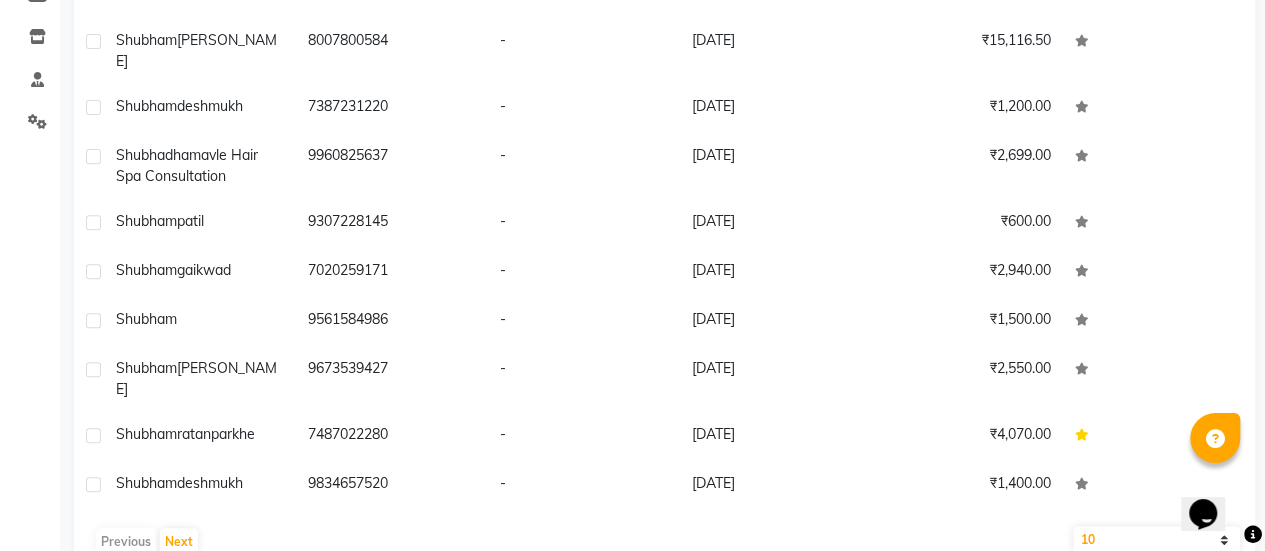 scroll, scrollTop: 0, scrollLeft: 0, axis: both 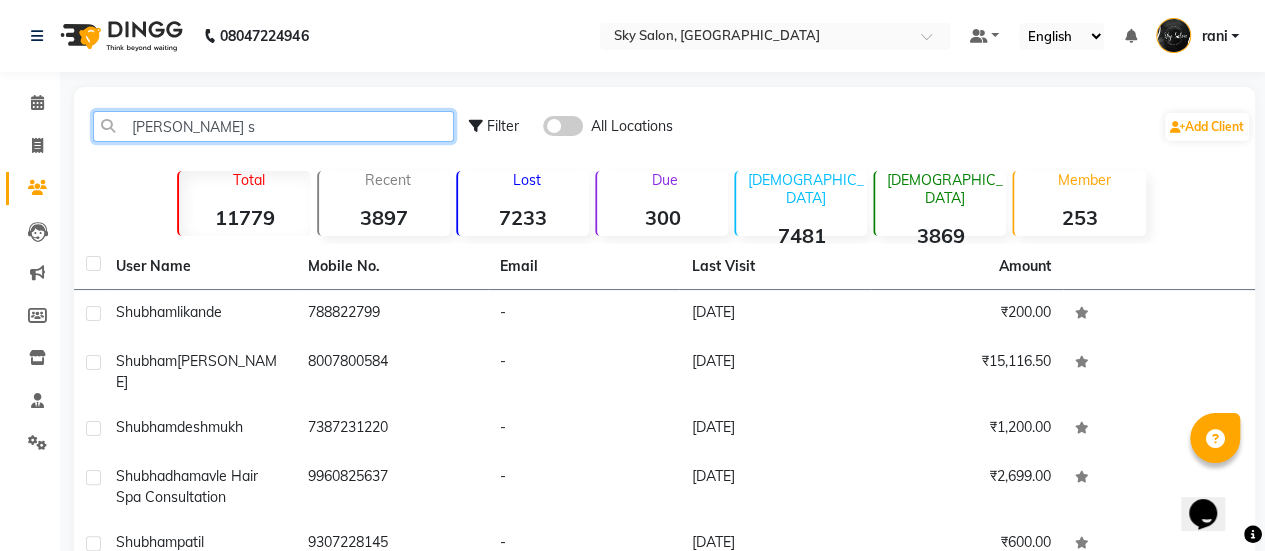 click on "[PERSON_NAME] s" 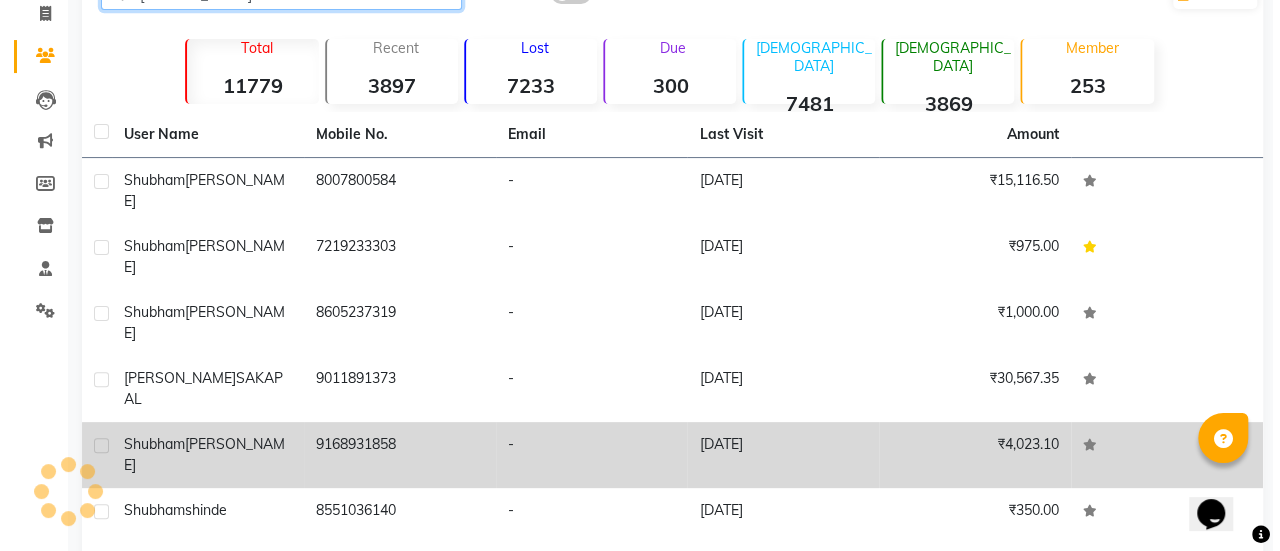 scroll, scrollTop: 0, scrollLeft: 0, axis: both 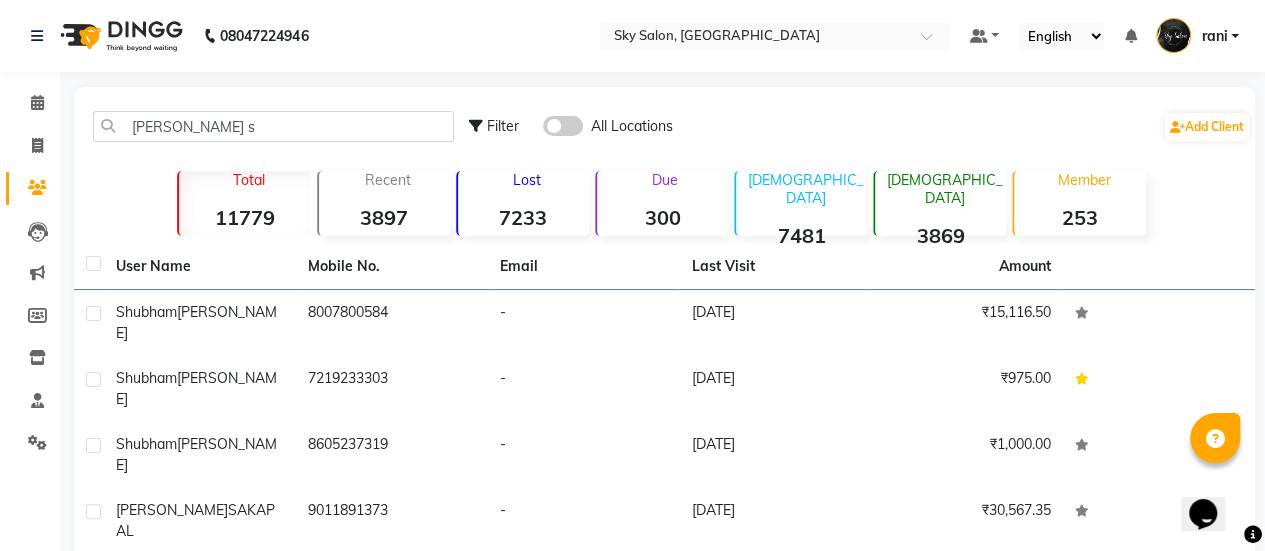 click on "3869" 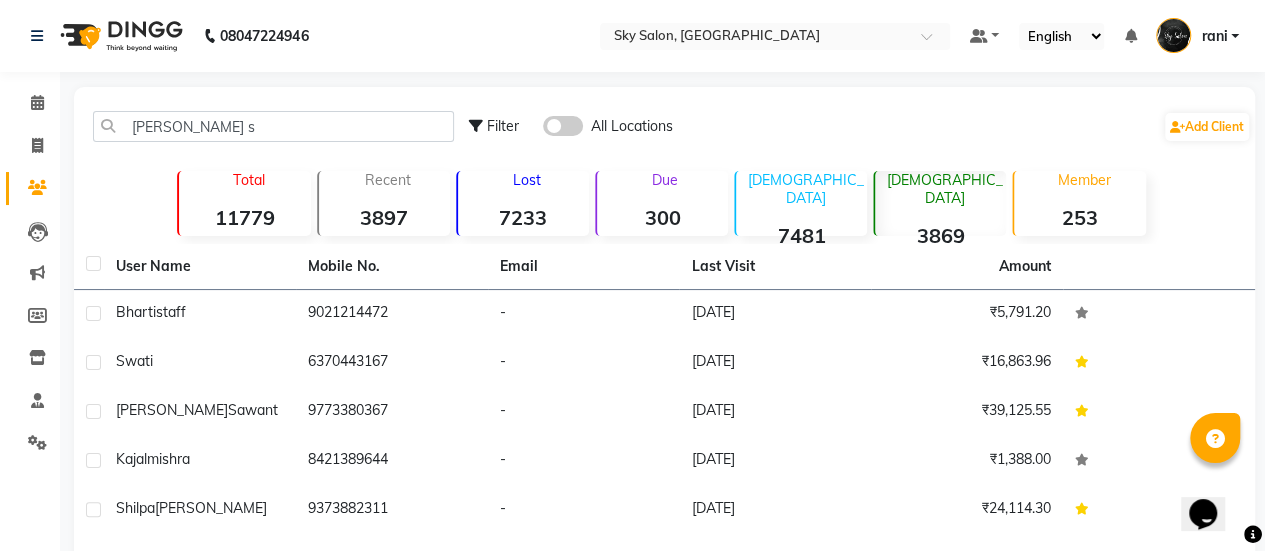 click on "Member  253" 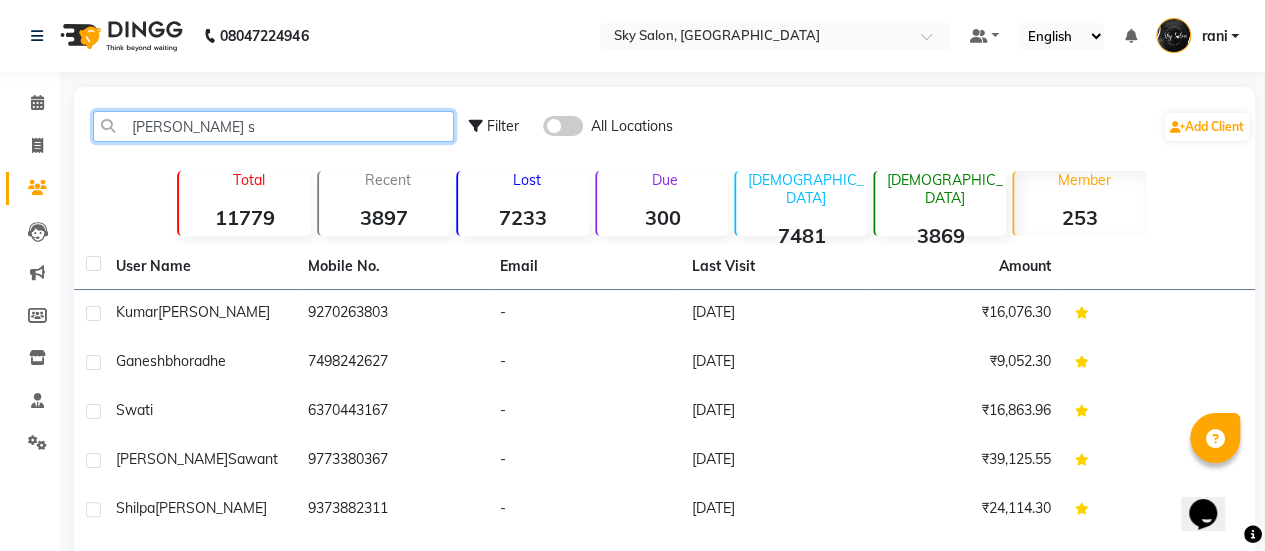 click on "[PERSON_NAME] s" 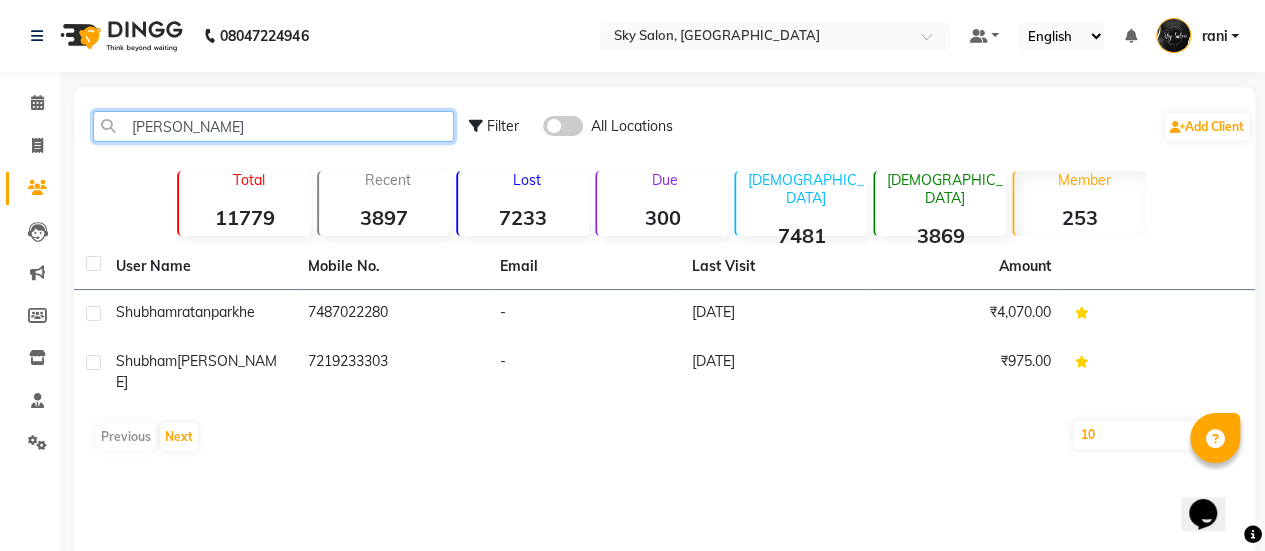 click on "[PERSON_NAME]" 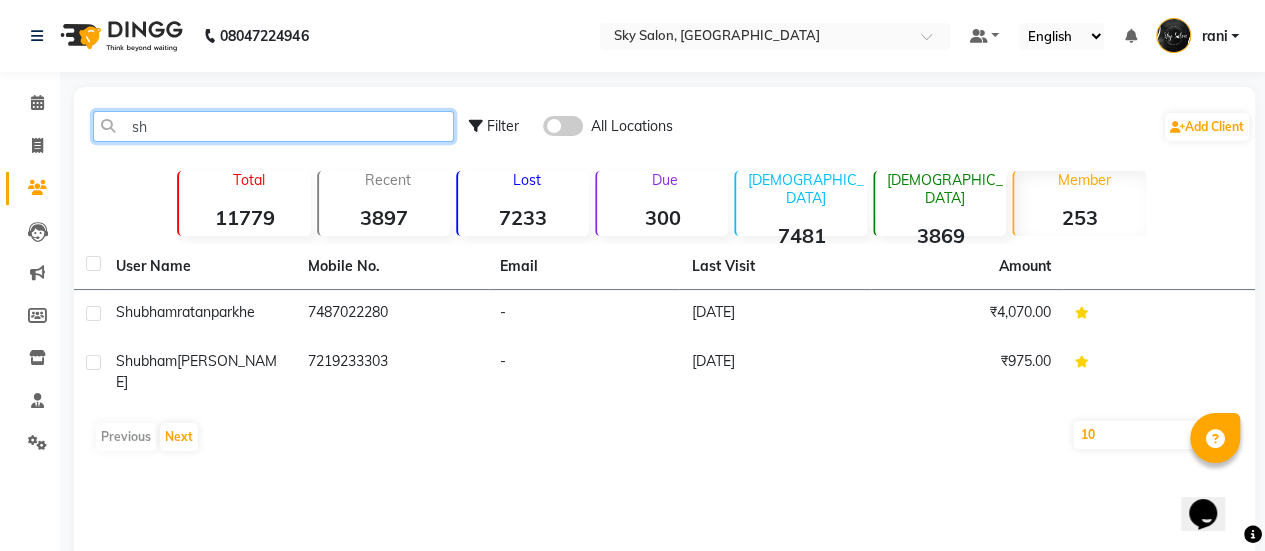 type on "s" 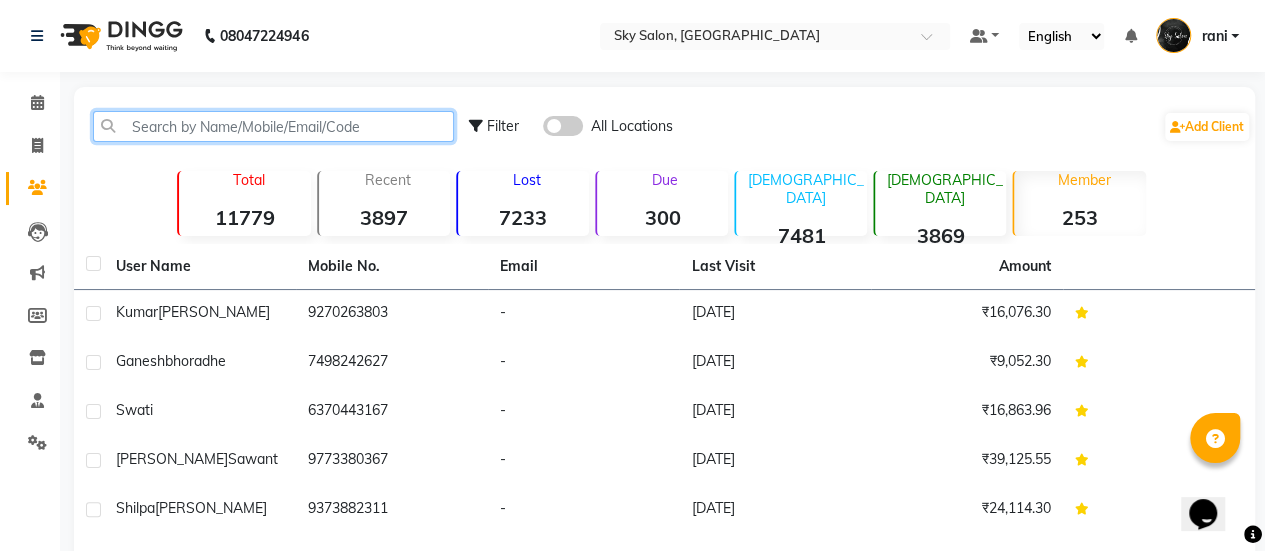 click 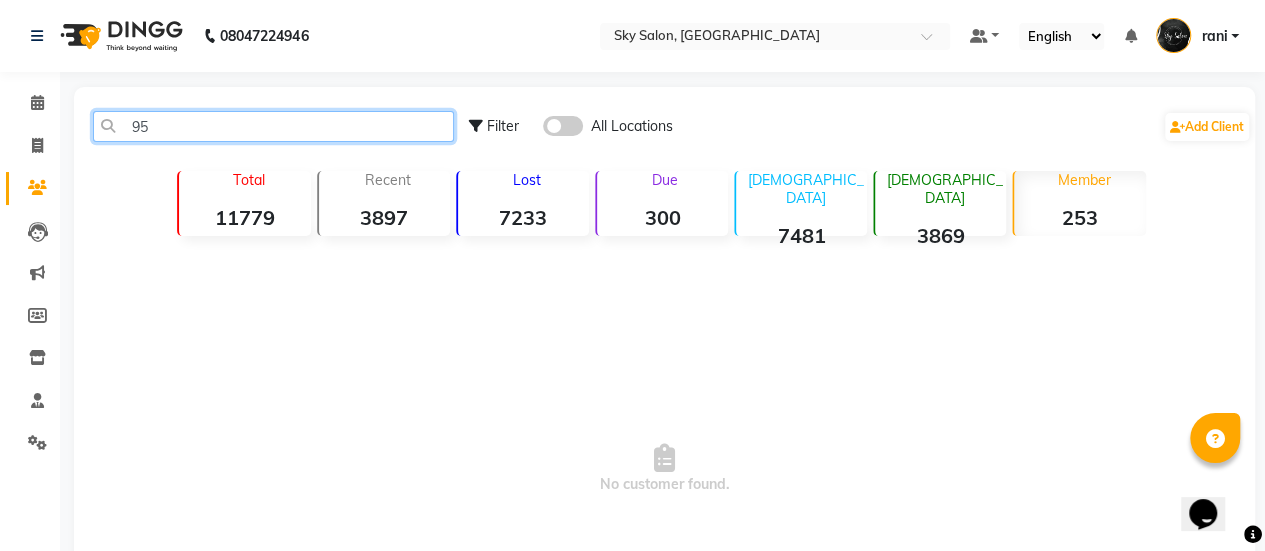 type on "9" 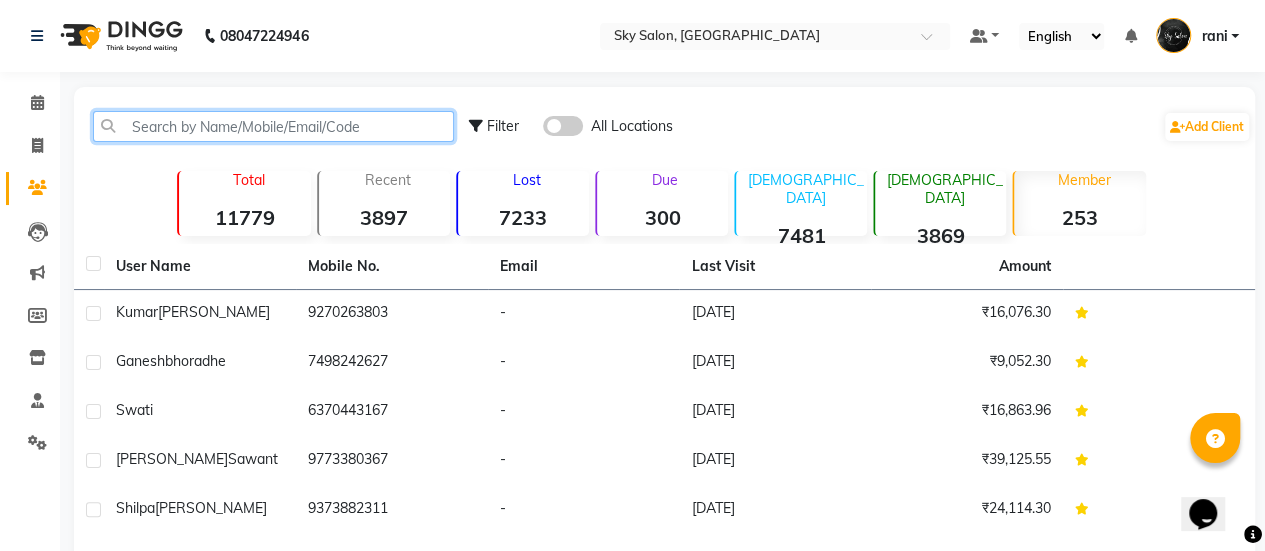 type 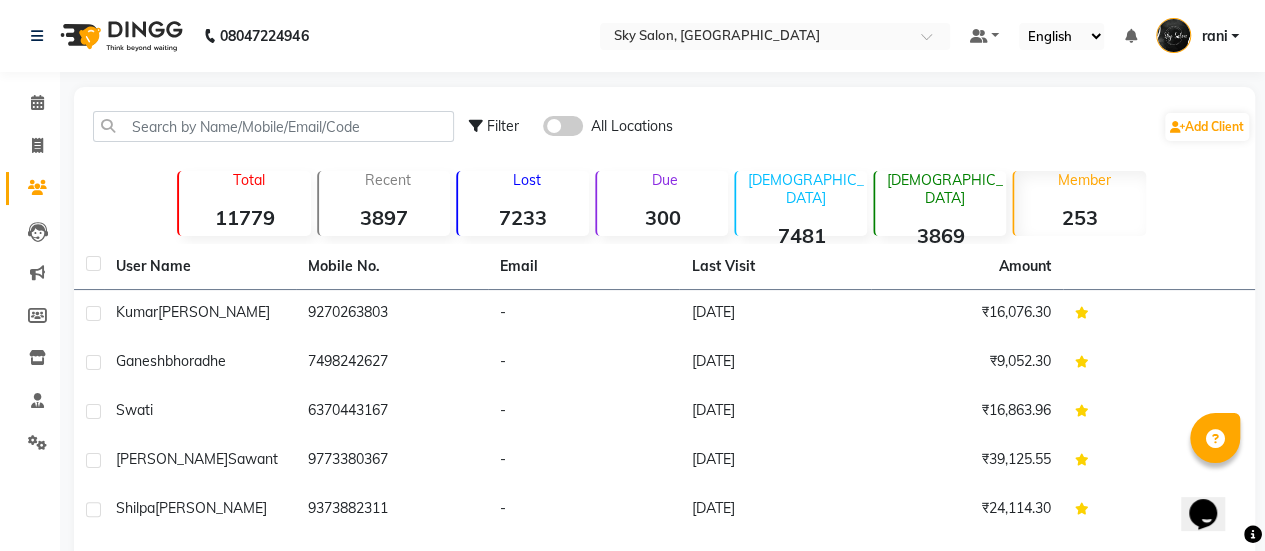 click on "Calendar  Invoice  Clients  Leads   Marketing  Members  Inventory  Staff  Settings Completed InProgress Upcoming Dropped Tentative Check-In Confirm Bookings Segments Page Builder" 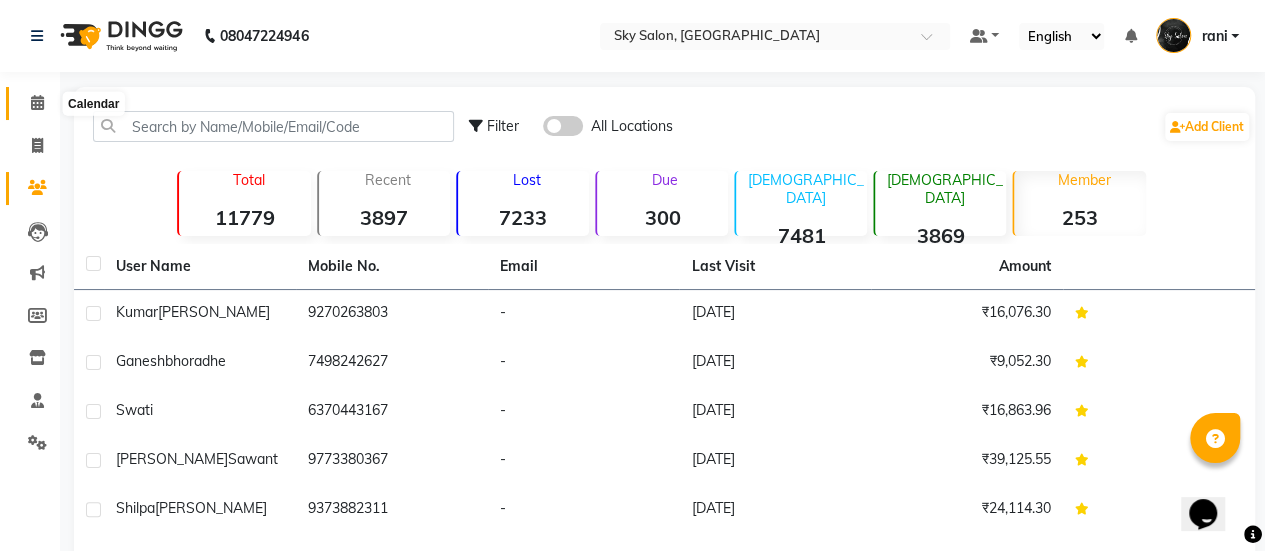 click 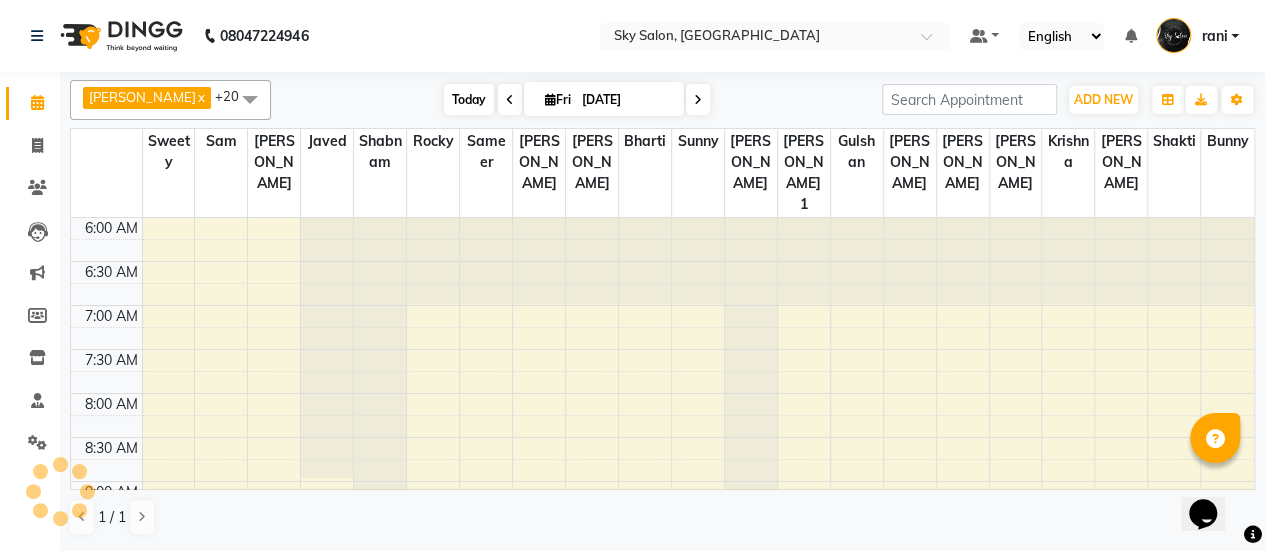 click on "Today" at bounding box center (469, 99) 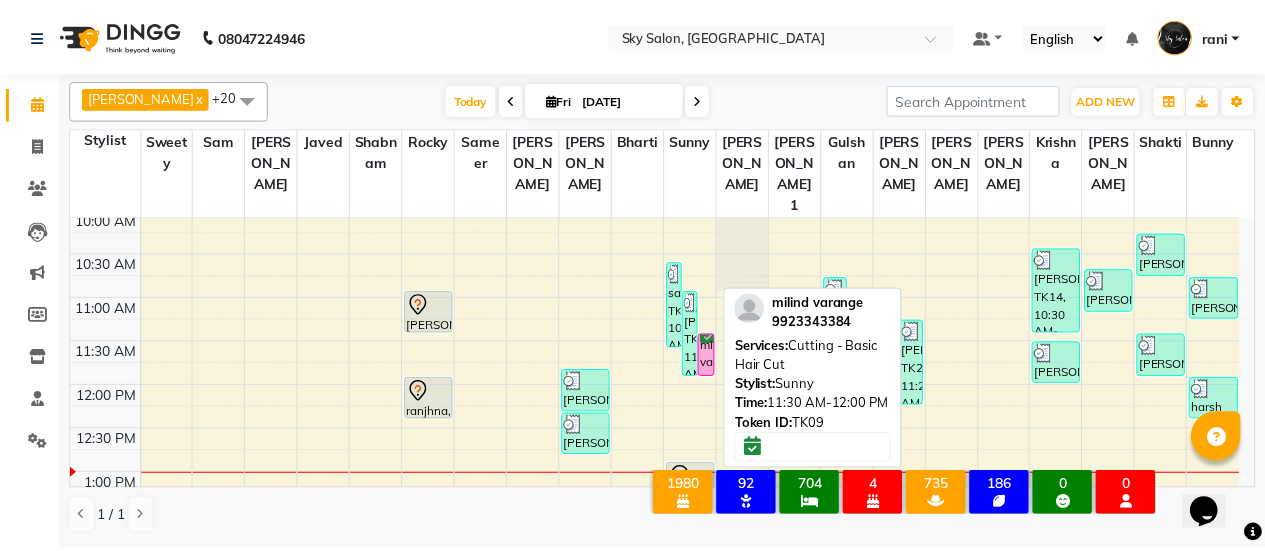 scroll, scrollTop: 359, scrollLeft: 0, axis: vertical 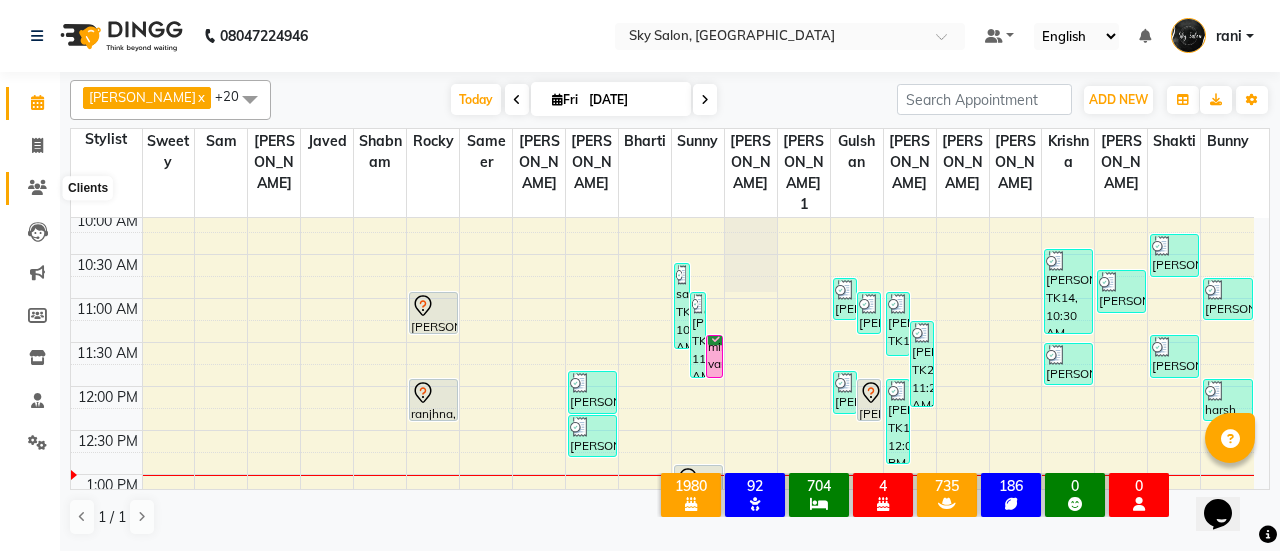 click 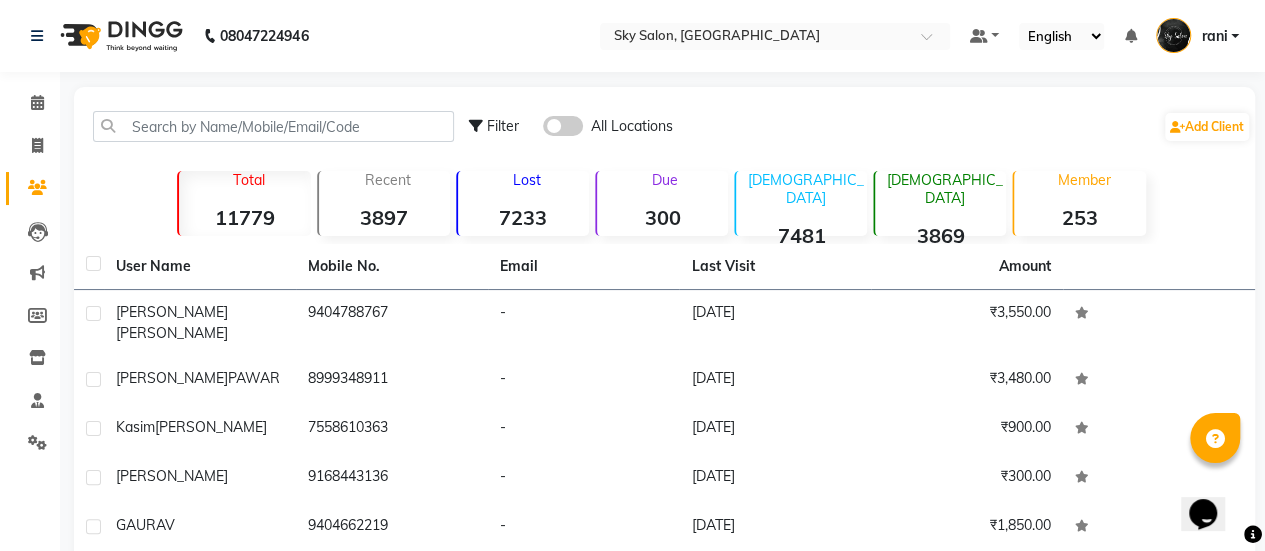 click on "Filter All Locations  Add Client" 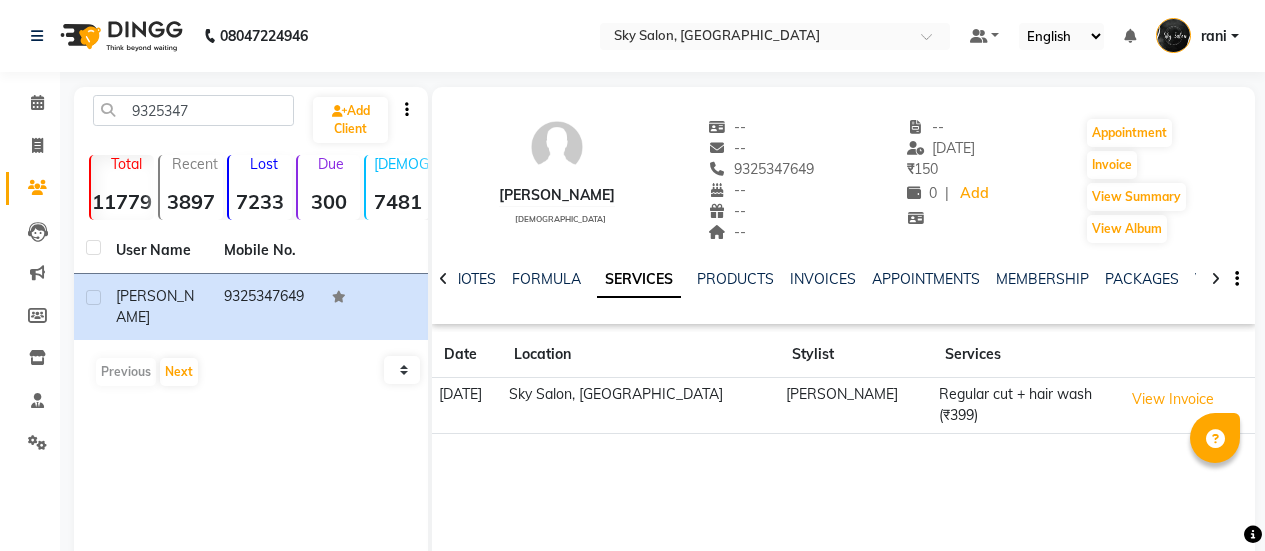 scroll, scrollTop: 0, scrollLeft: 0, axis: both 